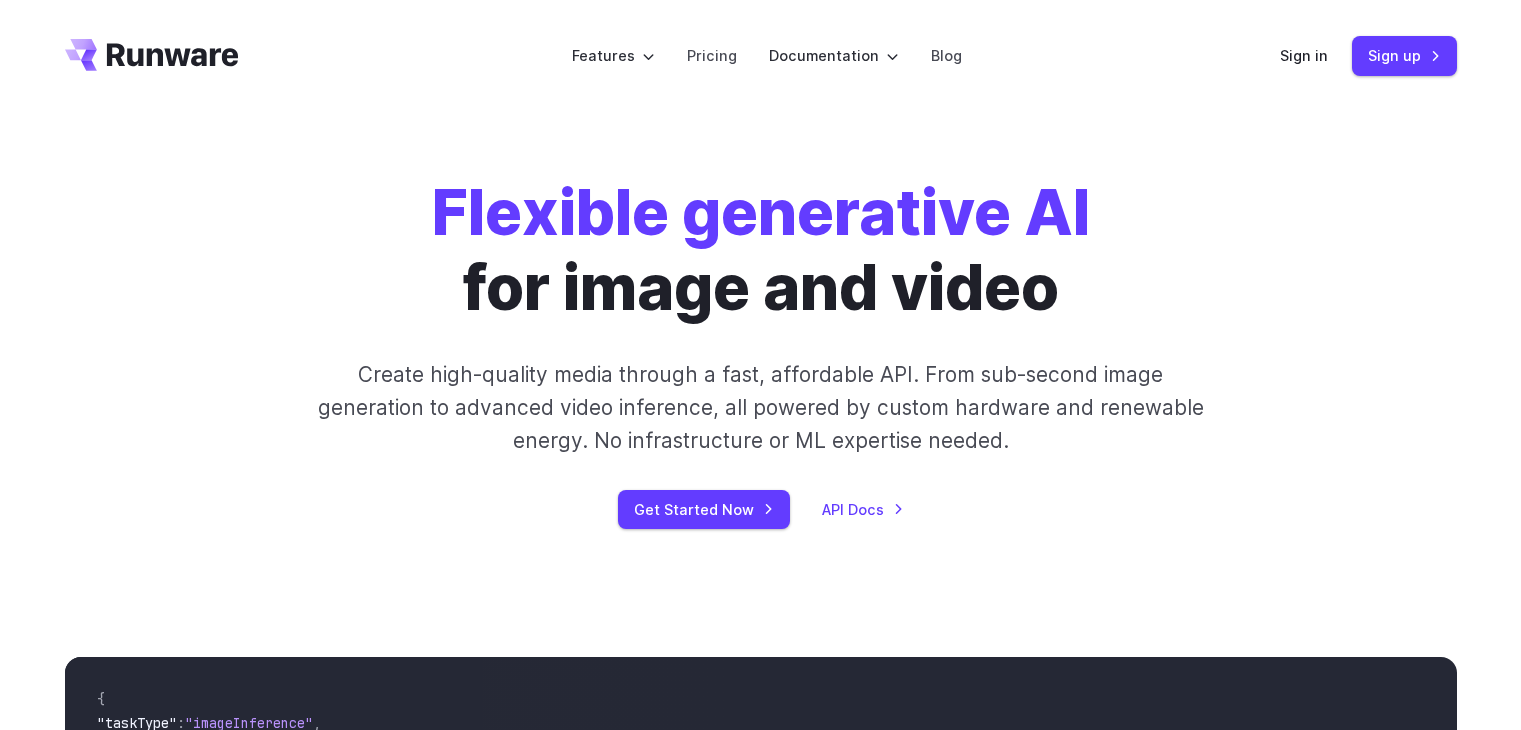 scroll, scrollTop: 0, scrollLeft: 0, axis: both 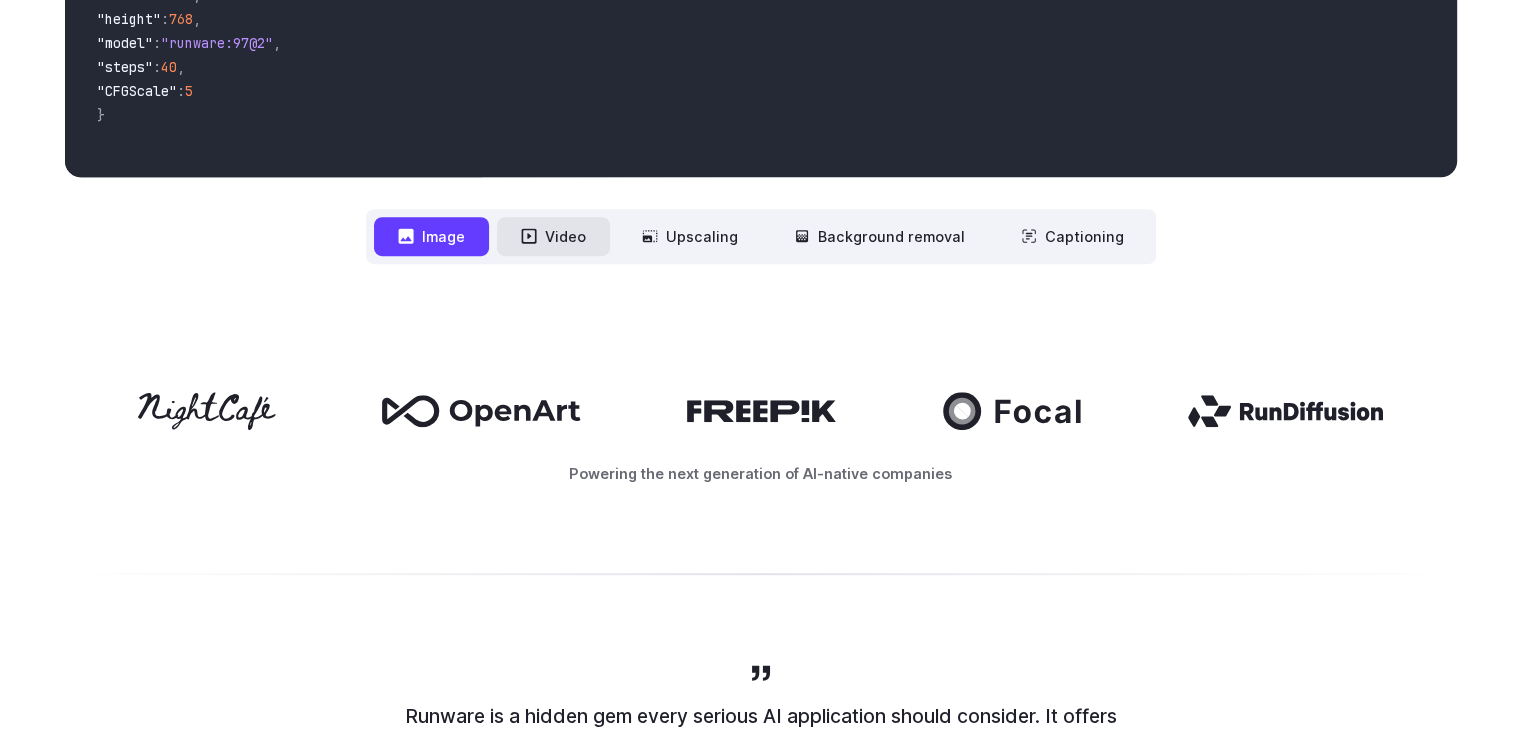 click on "Video" at bounding box center [553, 236] 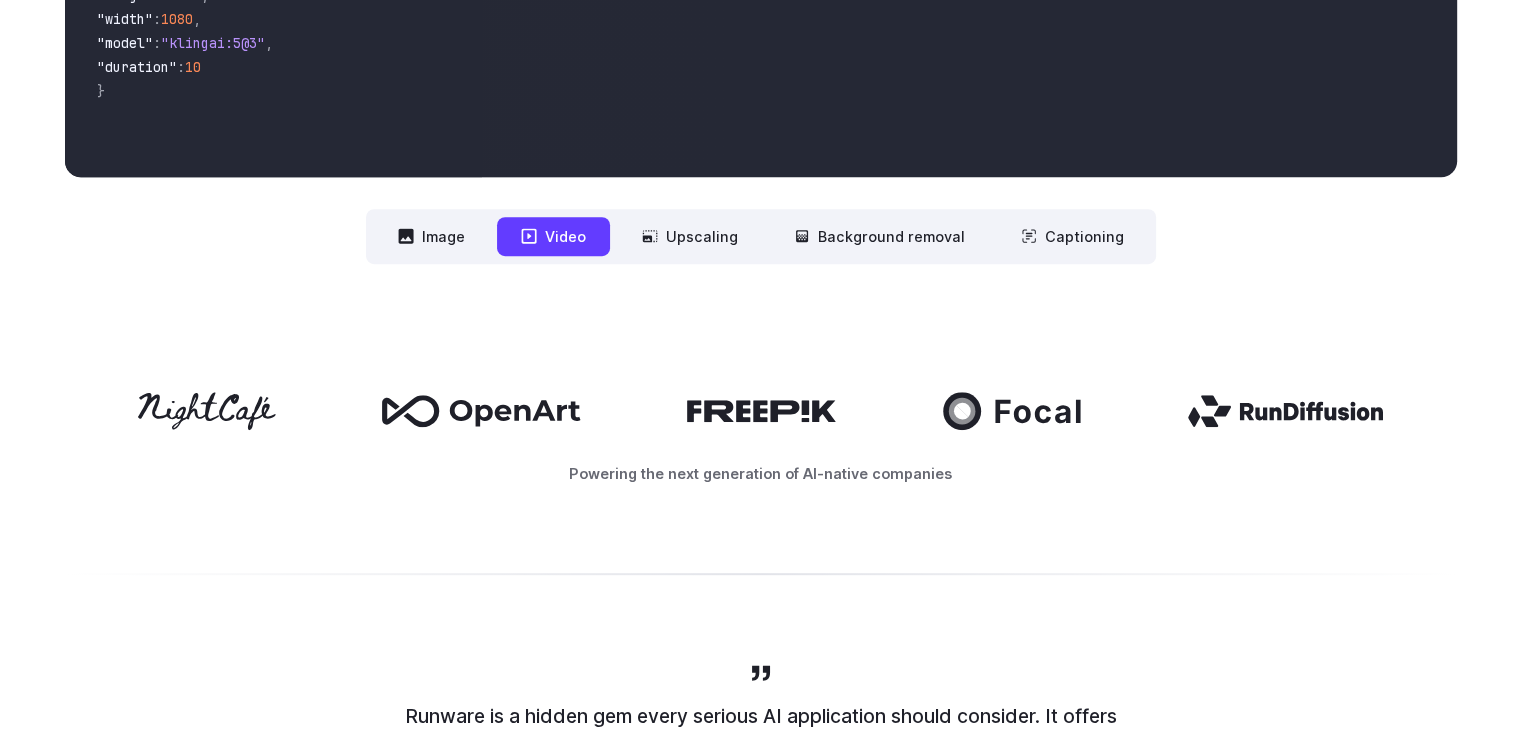 scroll, scrollTop: 300, scrollLeft: 0, axis: vertical 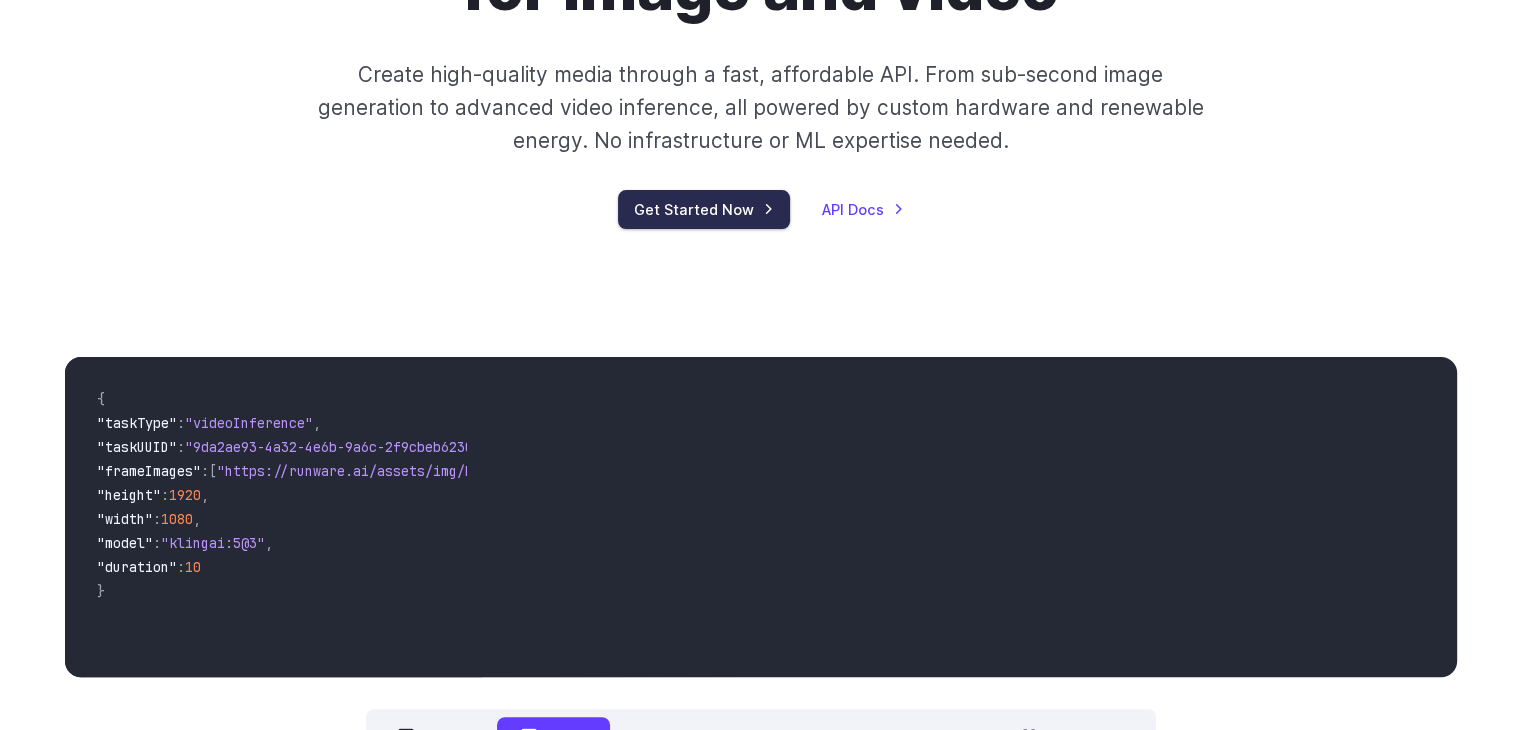 click on "Get Started Now" at bounding box center (704, 209) 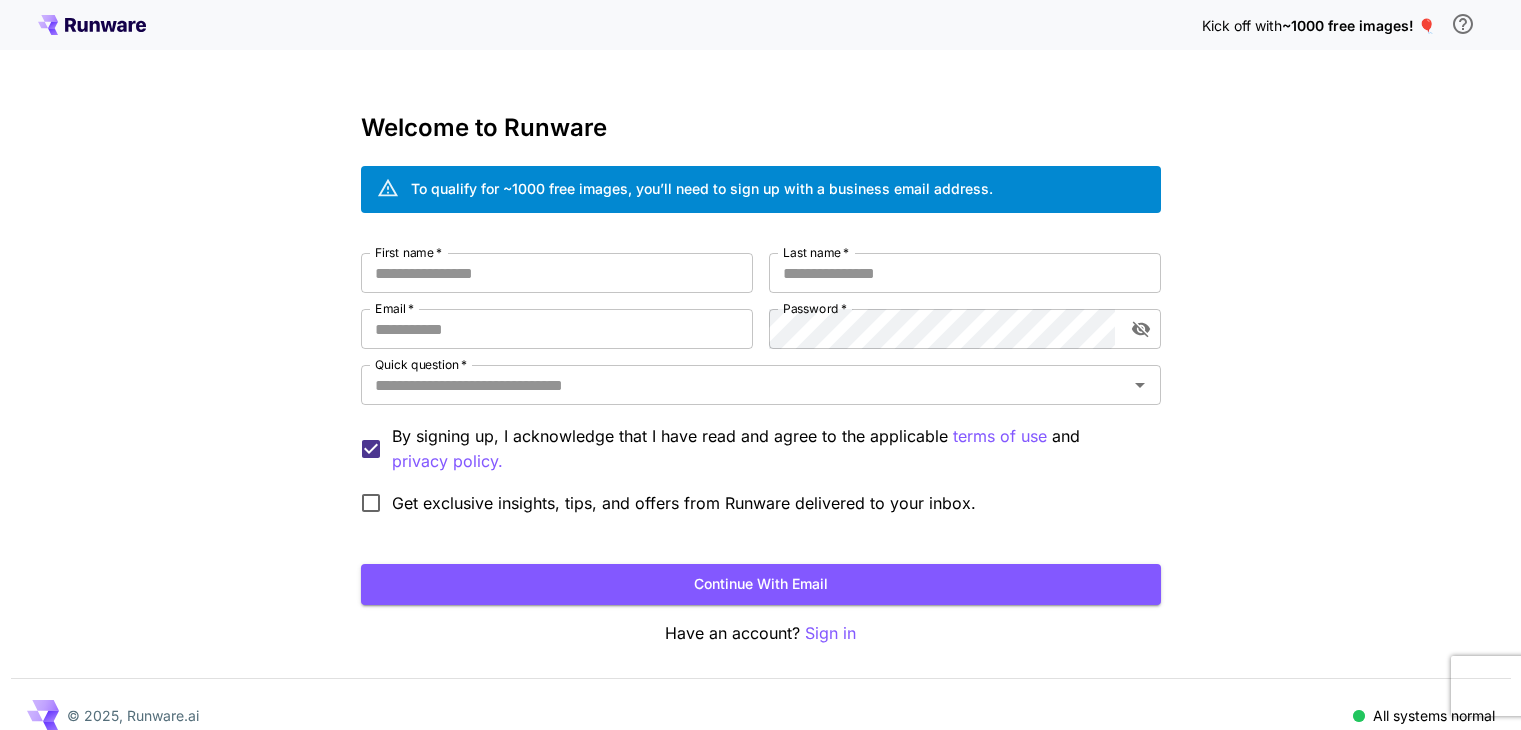 scroll, scrollTop: 22, scrollLeft: 0, axis: vertical 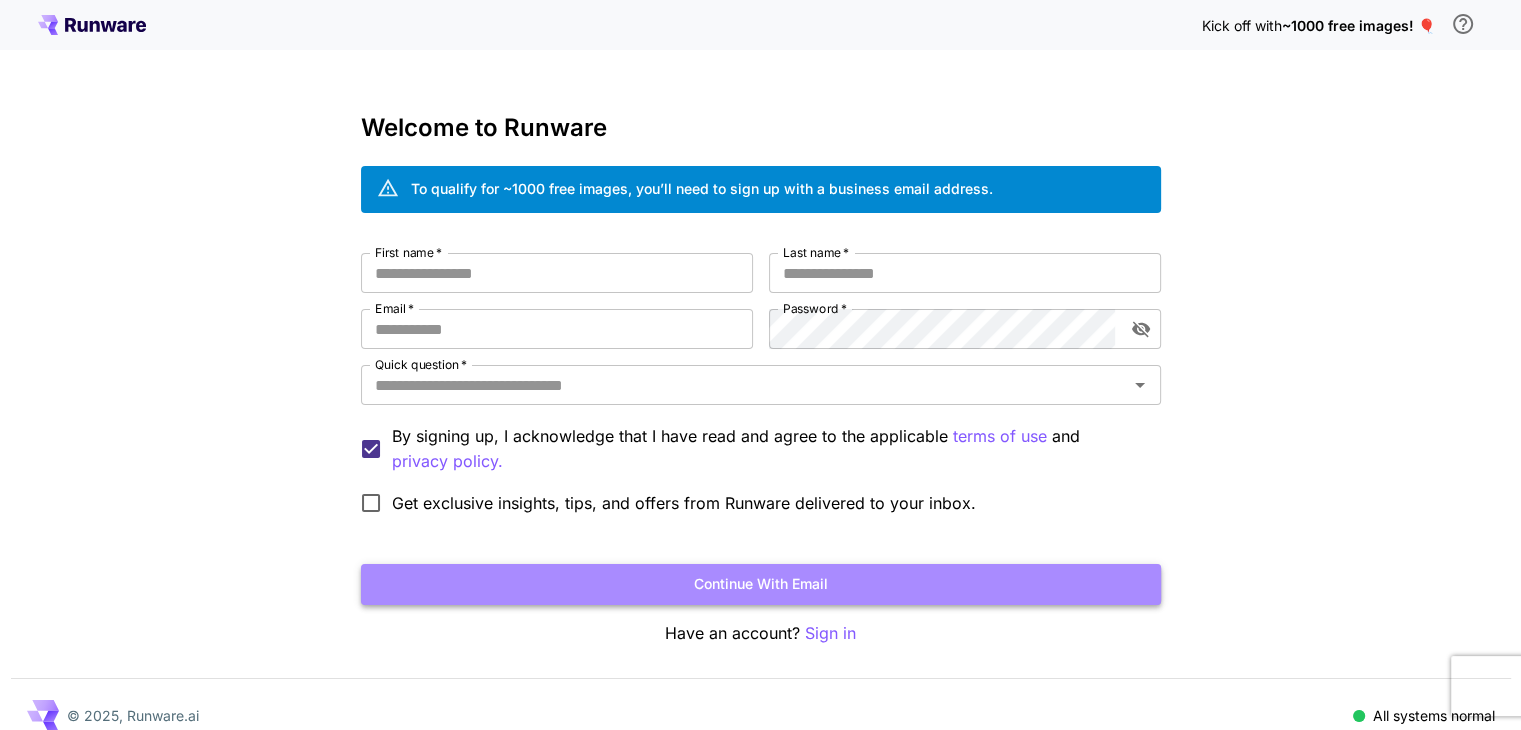 click on "Continue with email" at bounding box center [761, 584] 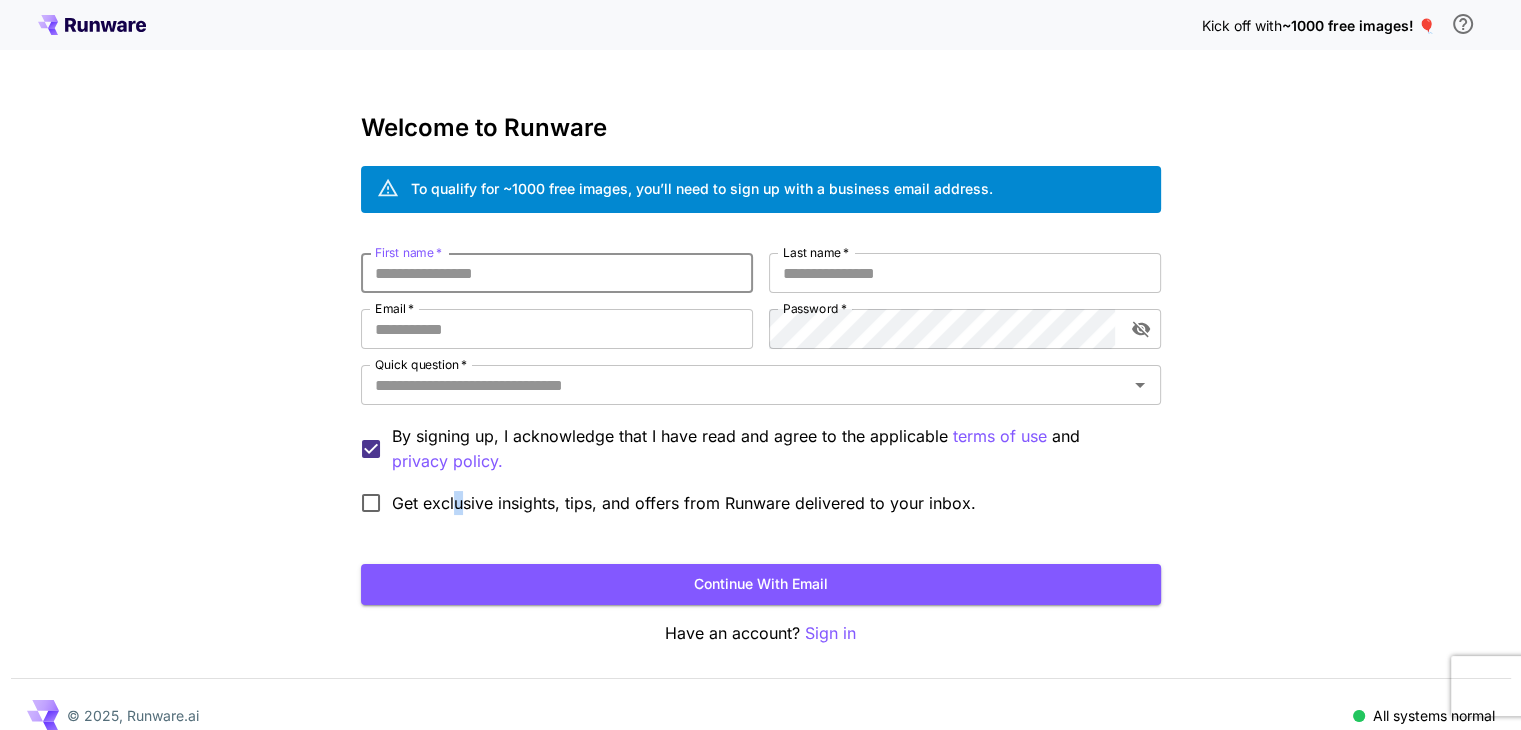 click on "Get exclusive insights, tips, and offers from Runware delivered to your inbox." at bounding box center (684, 503) 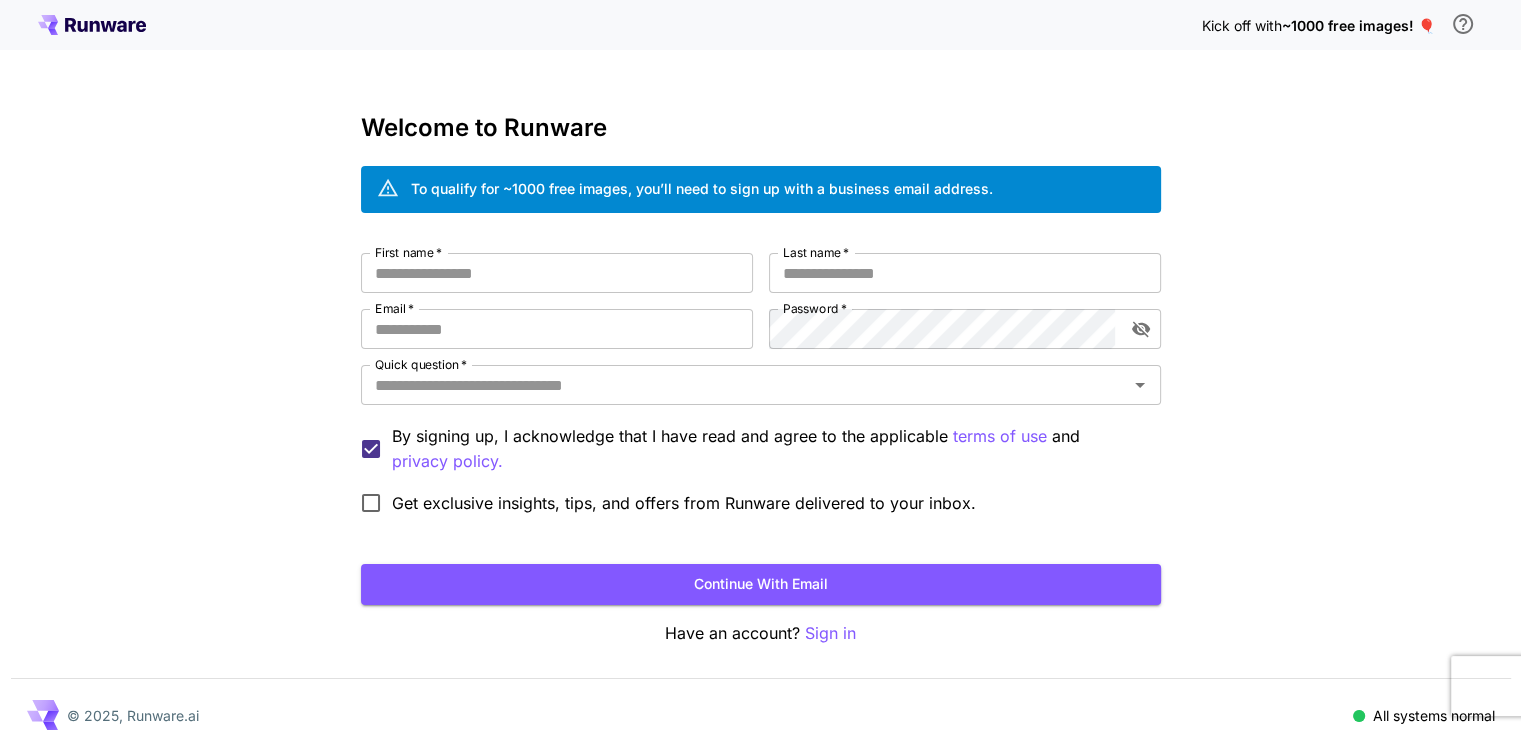 click on "Get exclusive insights, tips, and offers from Runware delivered to your inbox." at bounding box center (663, 503) 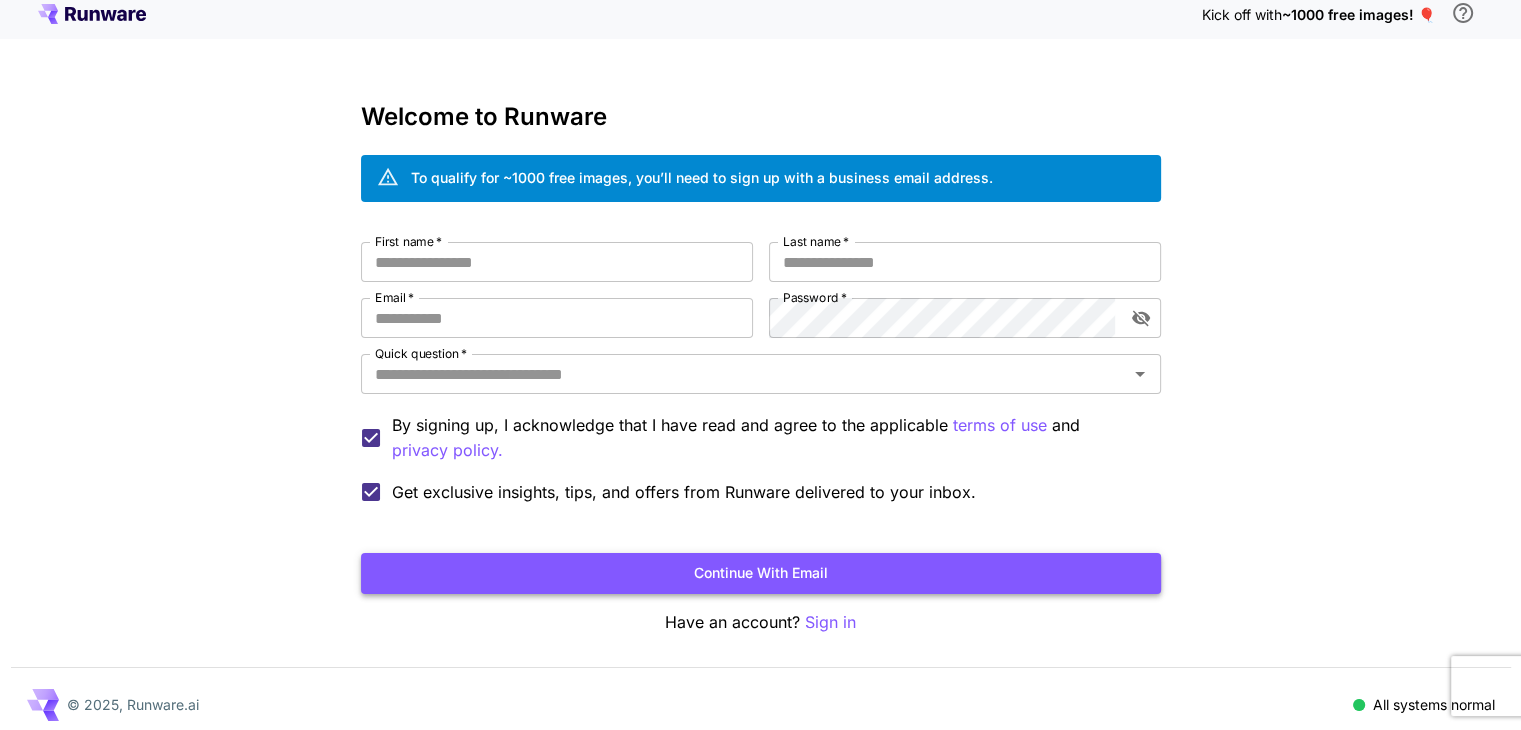 scroll, scrollTop: 22, scrollLeft: 0, axis: vertical 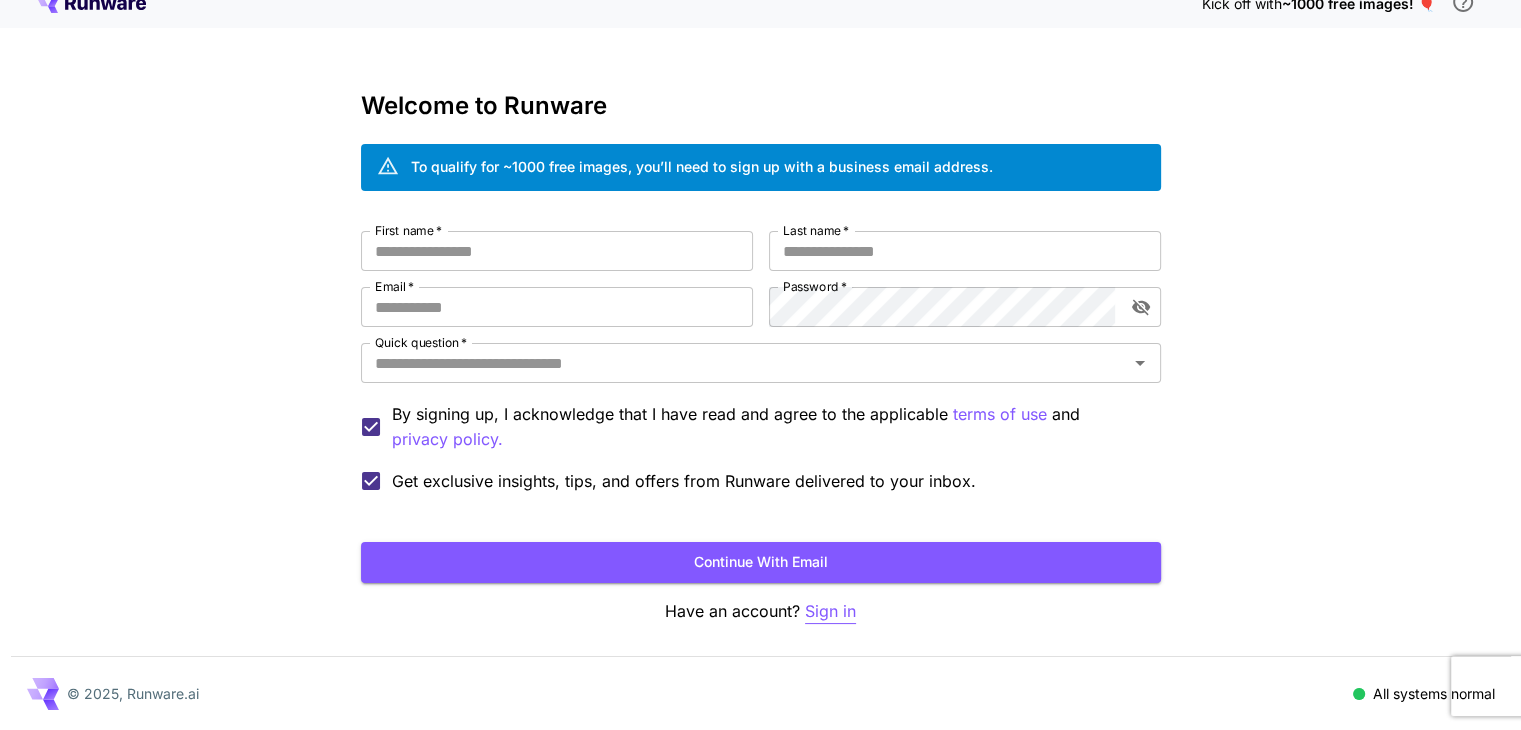 click on "Sign in" at bounding box center (830, 611) 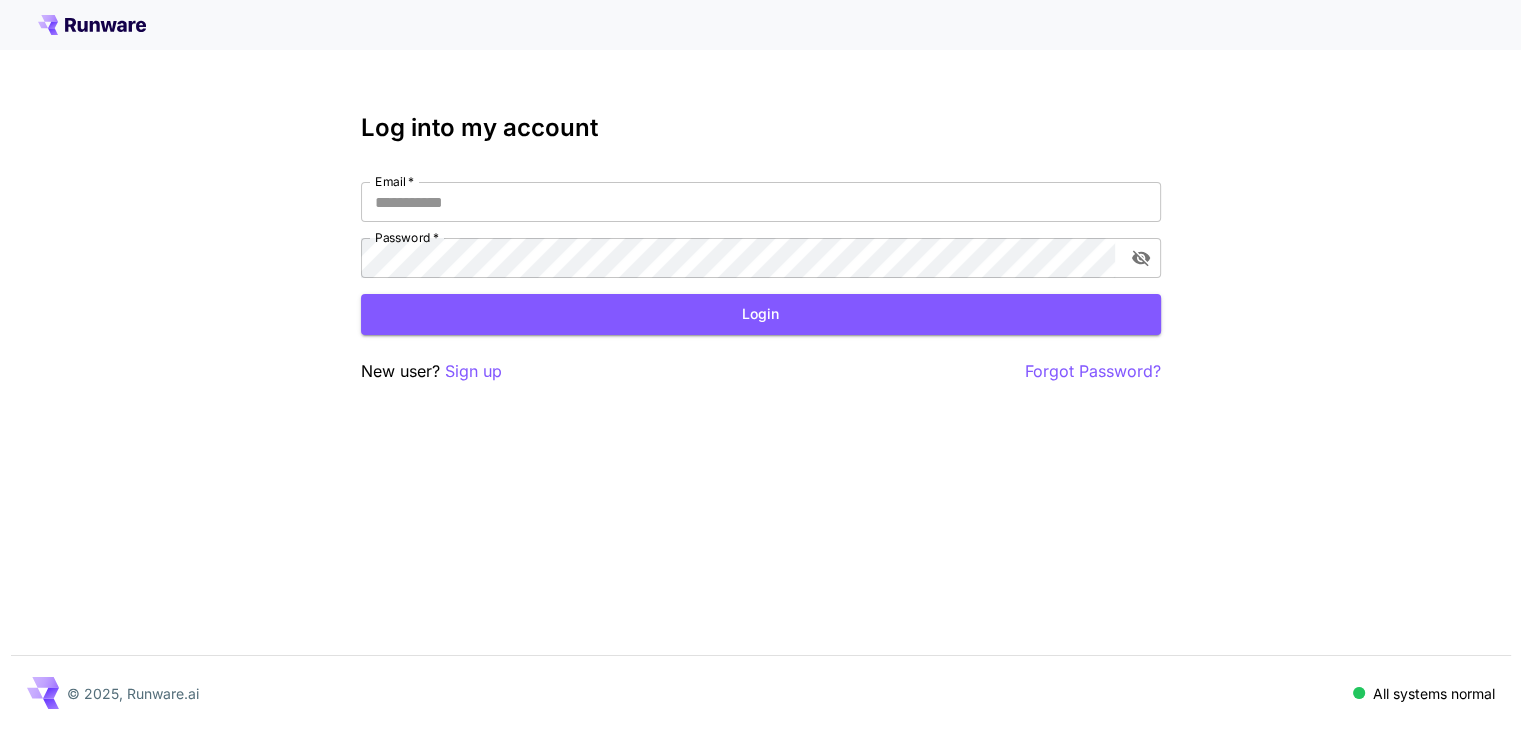 scroll, scrollTop: 0, scrollLeft: 0, axis: both 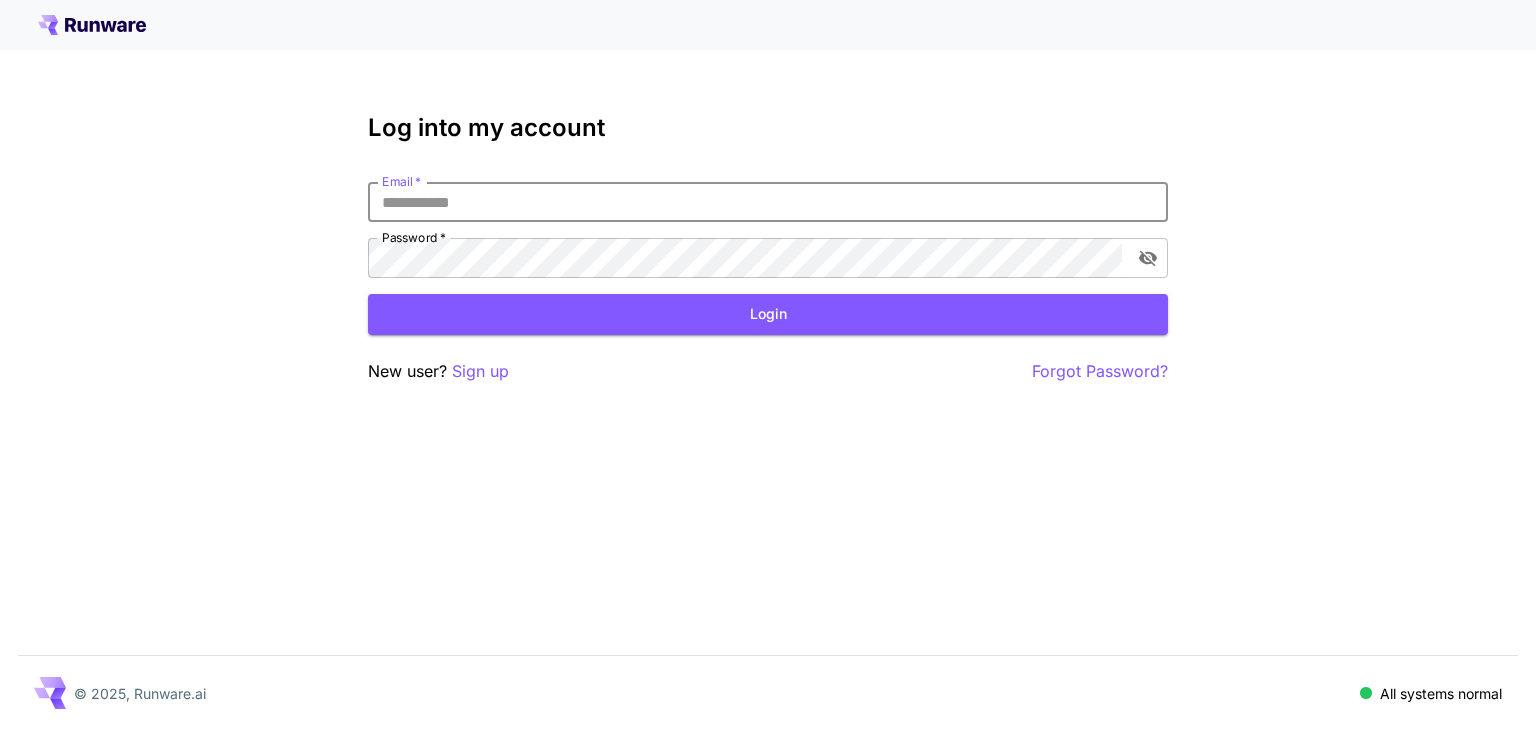 click on "Email   *" at bounding box center [768, 202] 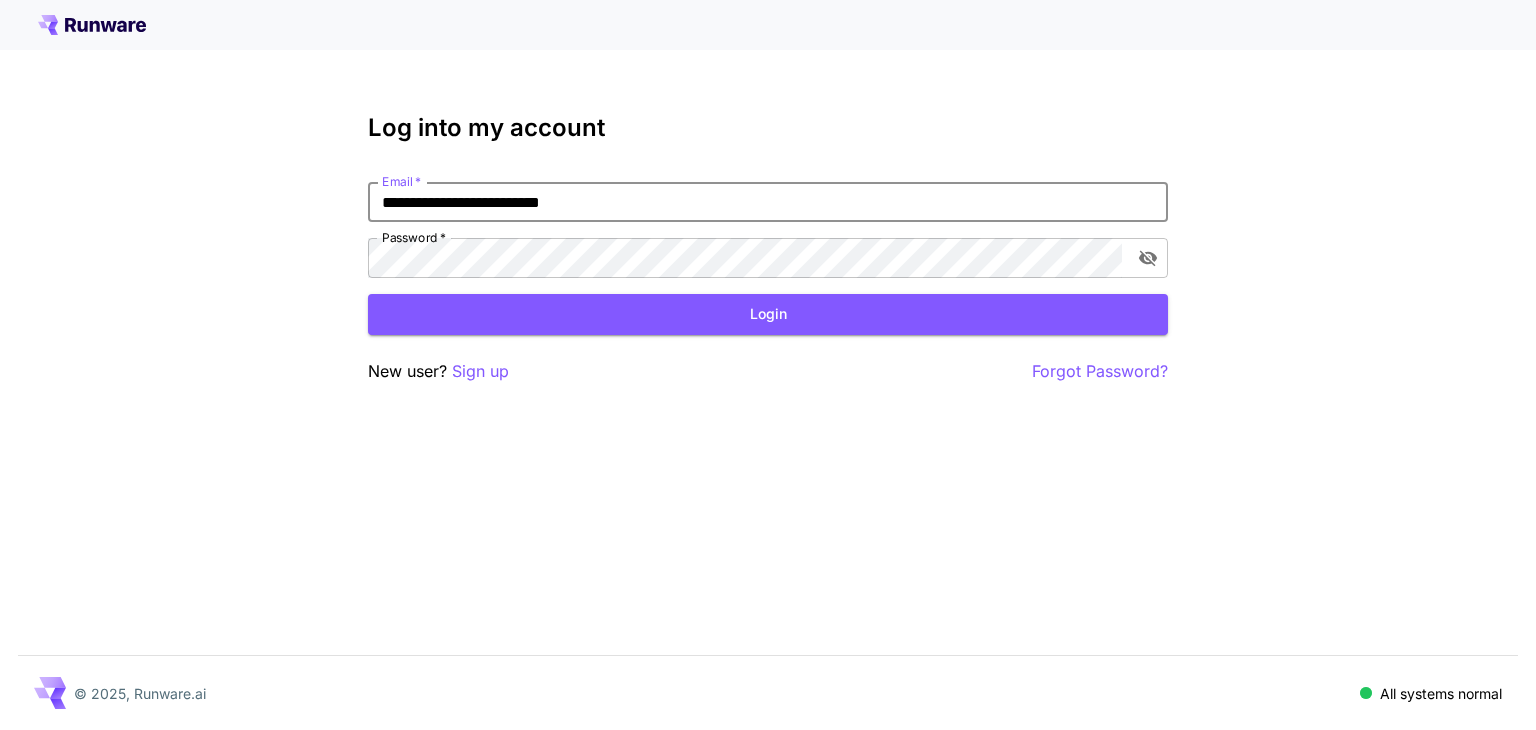 type on "**********" 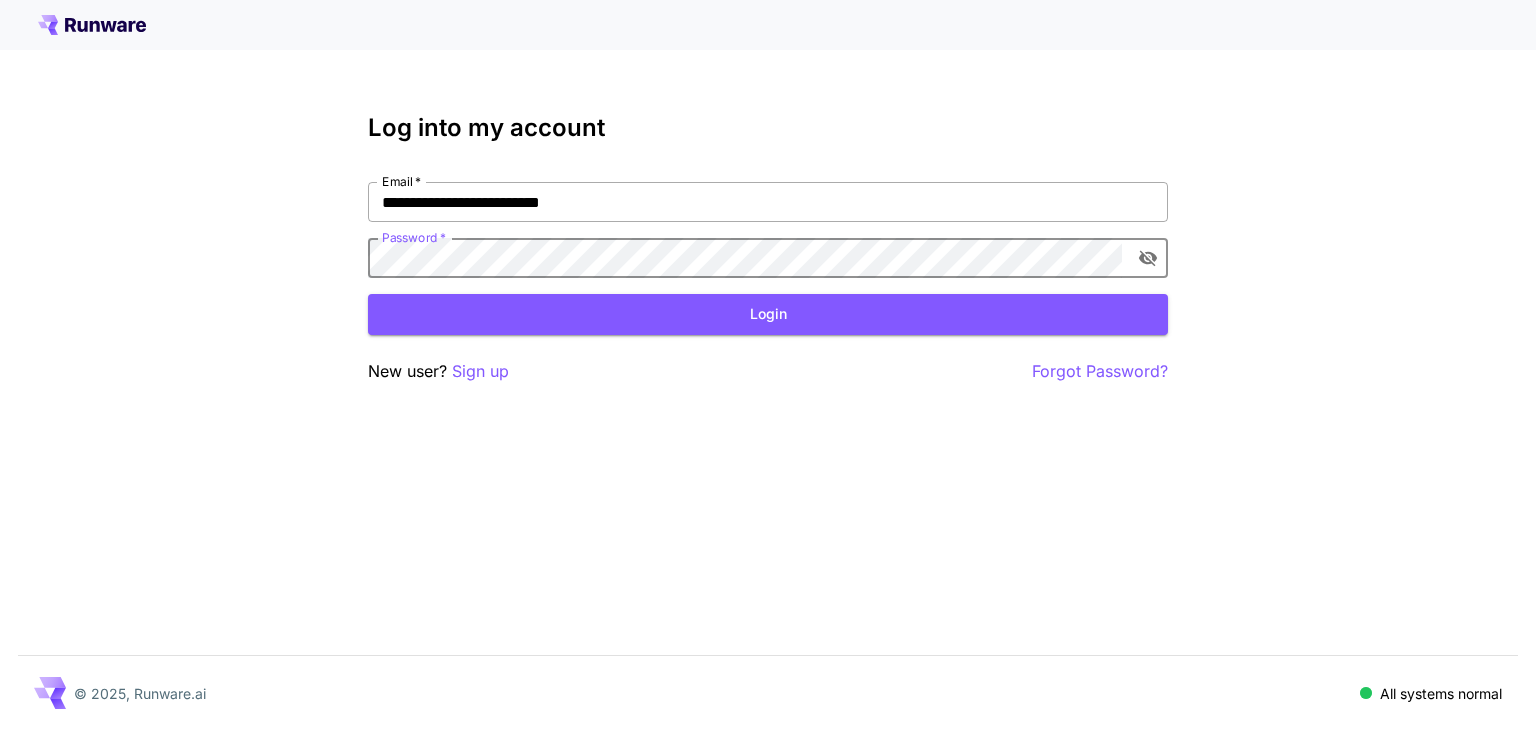 click on "Login" at bounding box center (768, 314) 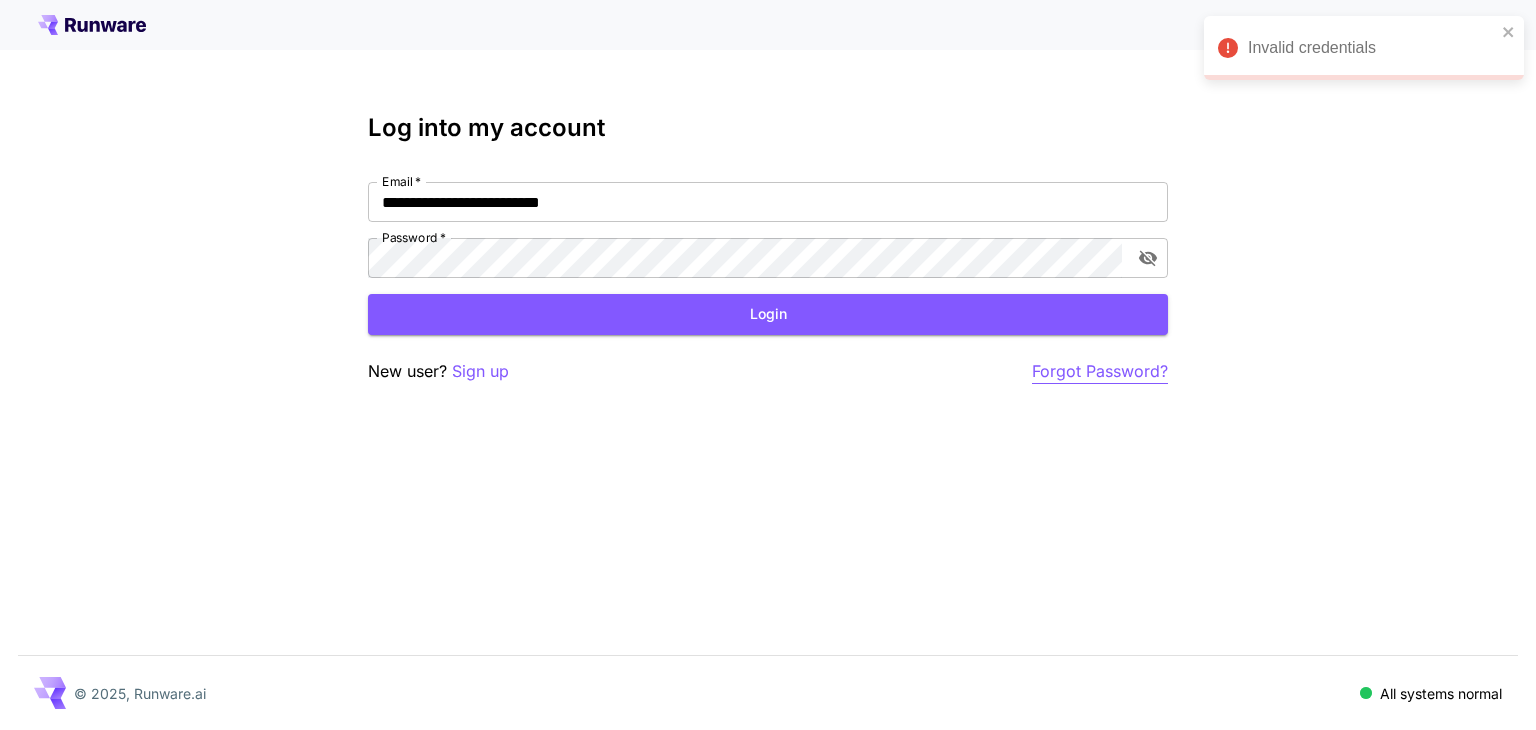 click on "Forgot Password?" at bounding box center (1100, 371) 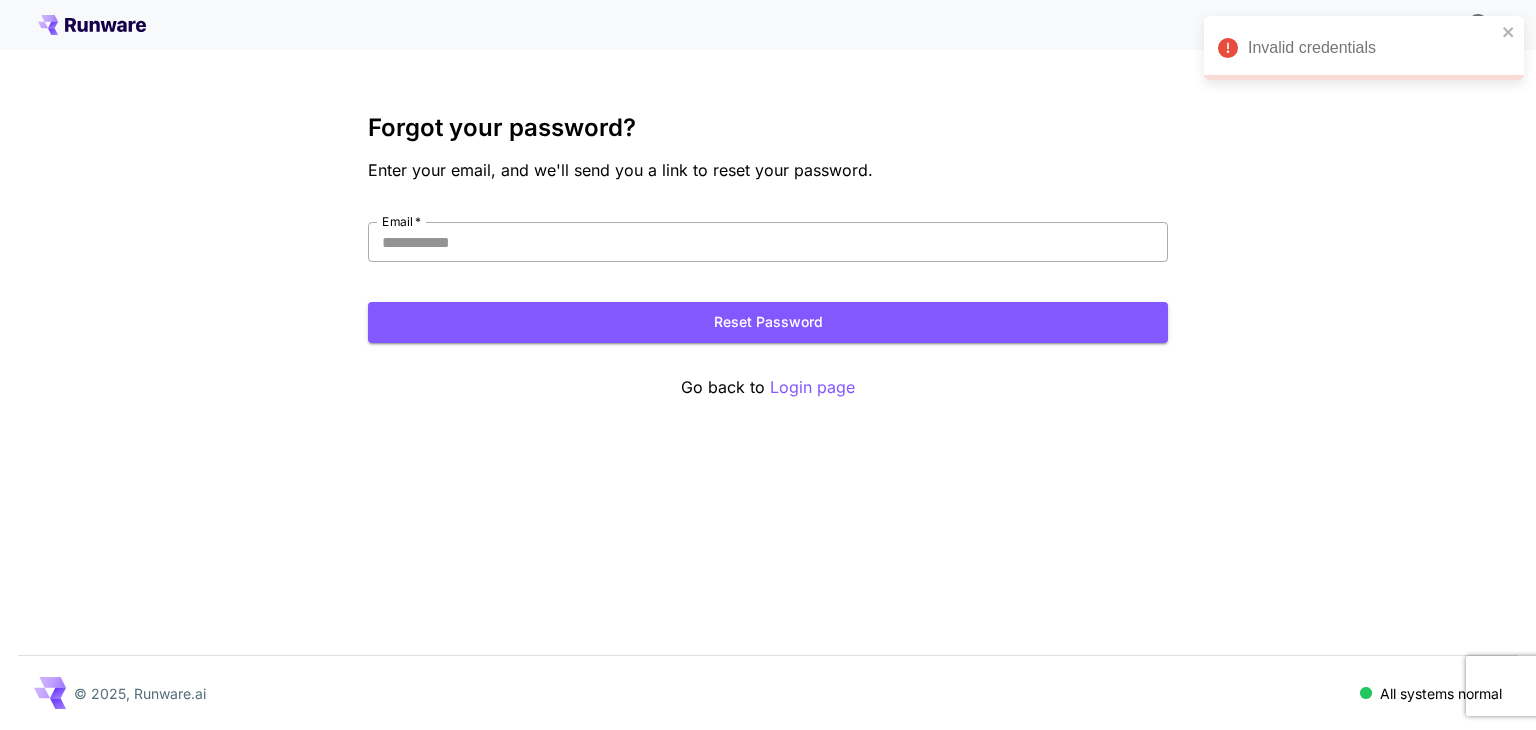 drag, startPoint x: 609, startPoint y: 202, endPoint x: 608, endPoint y: 222, distance: 20.024984 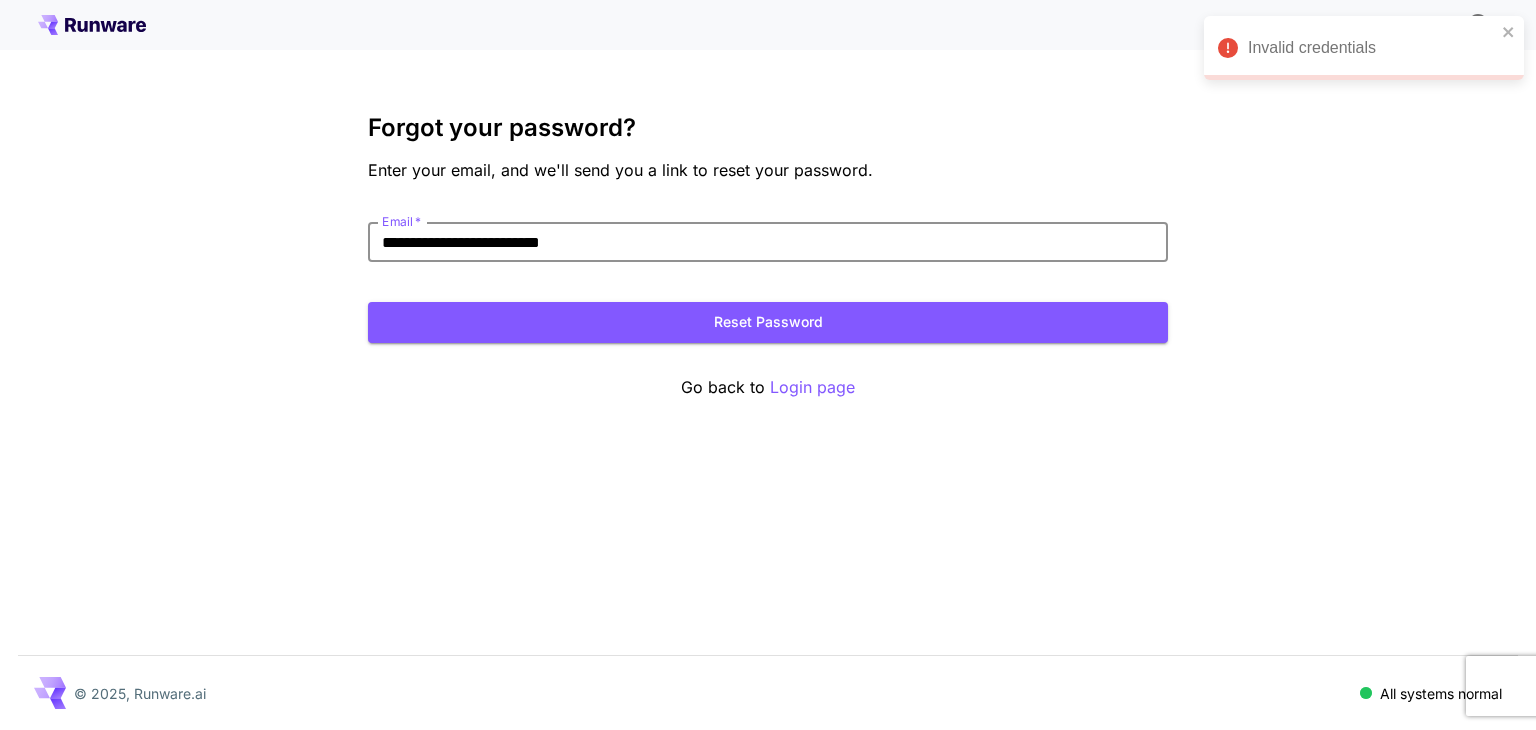 type on "**********" 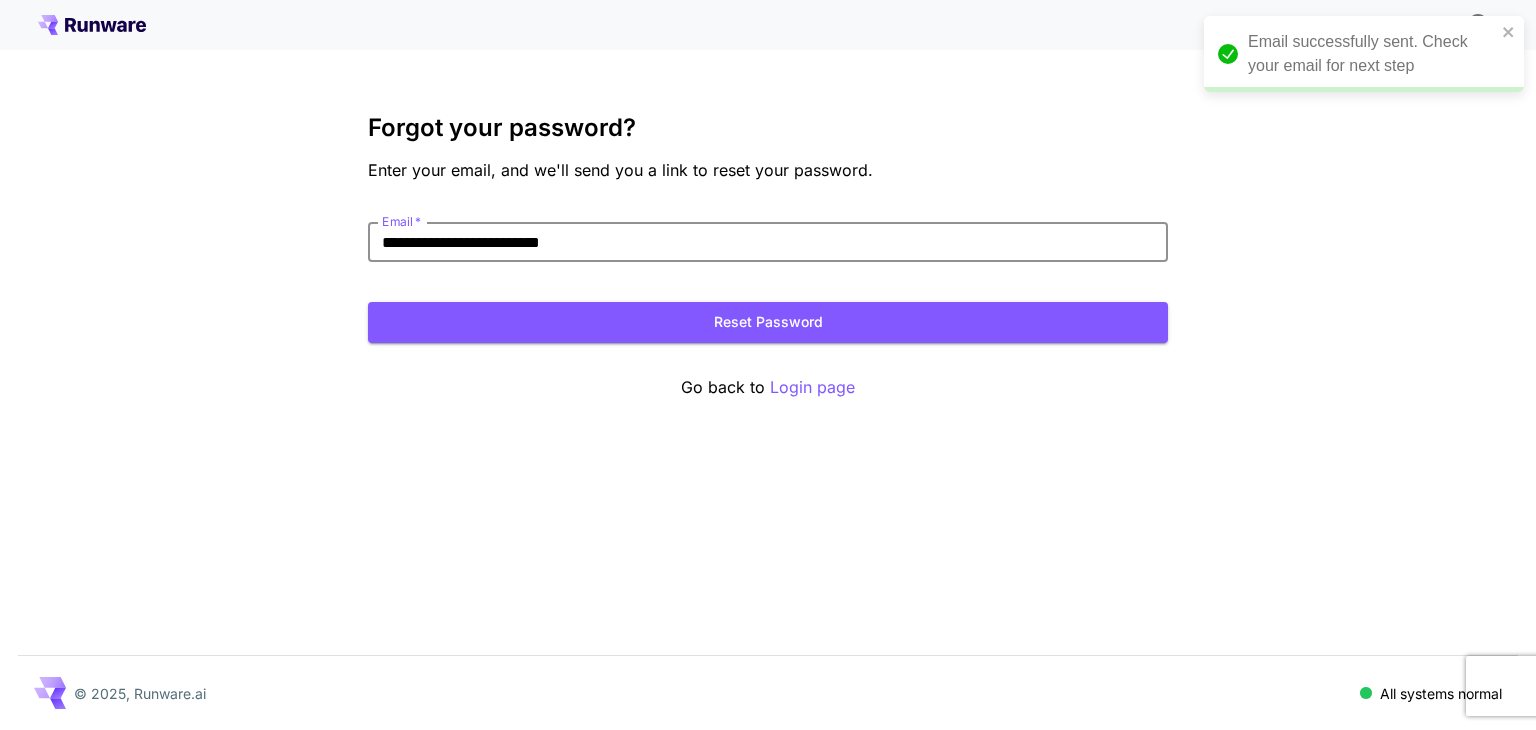 click on "**********" at bounding box center [768, 365] 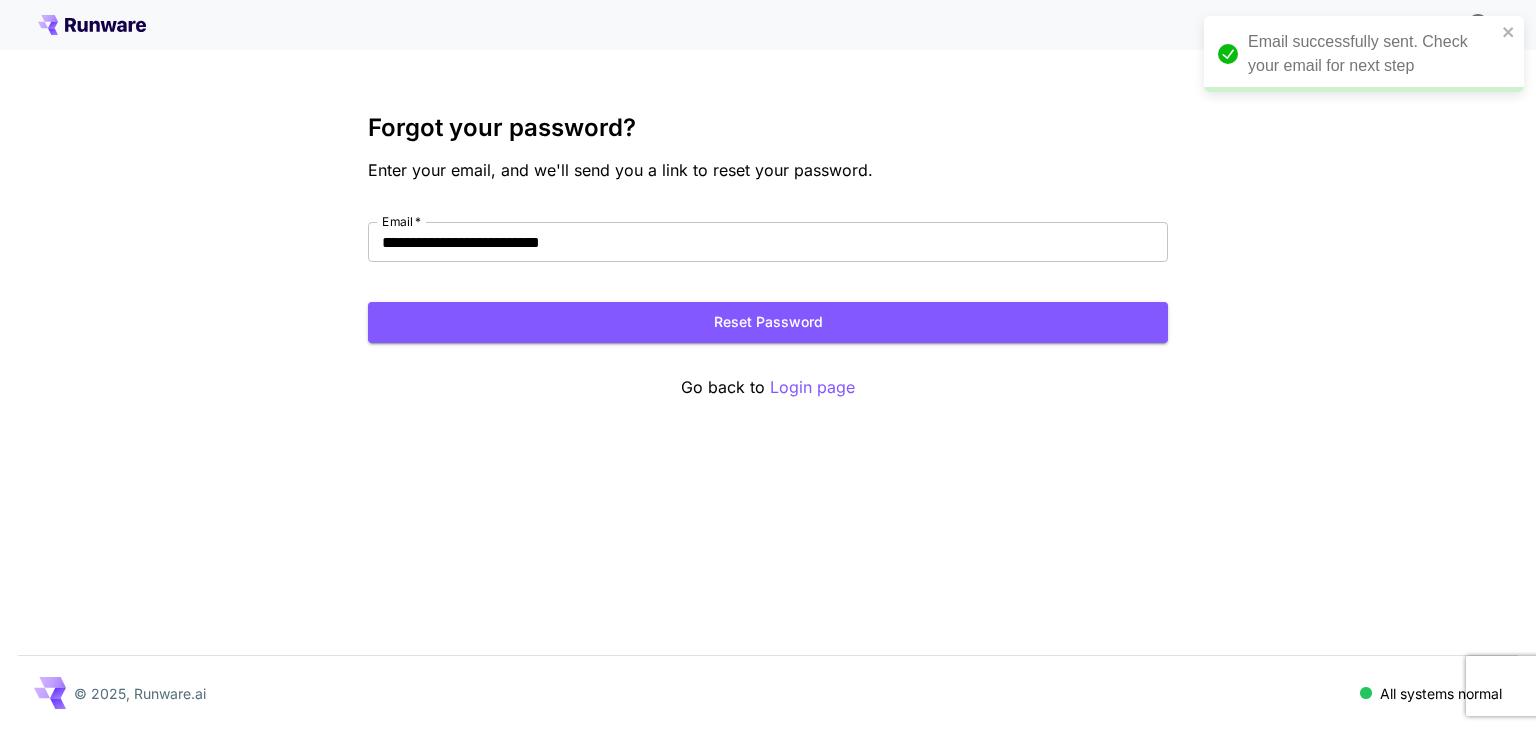 click on "Email successfully sent. Check your email for next step" at bounding box center [1372, 54] 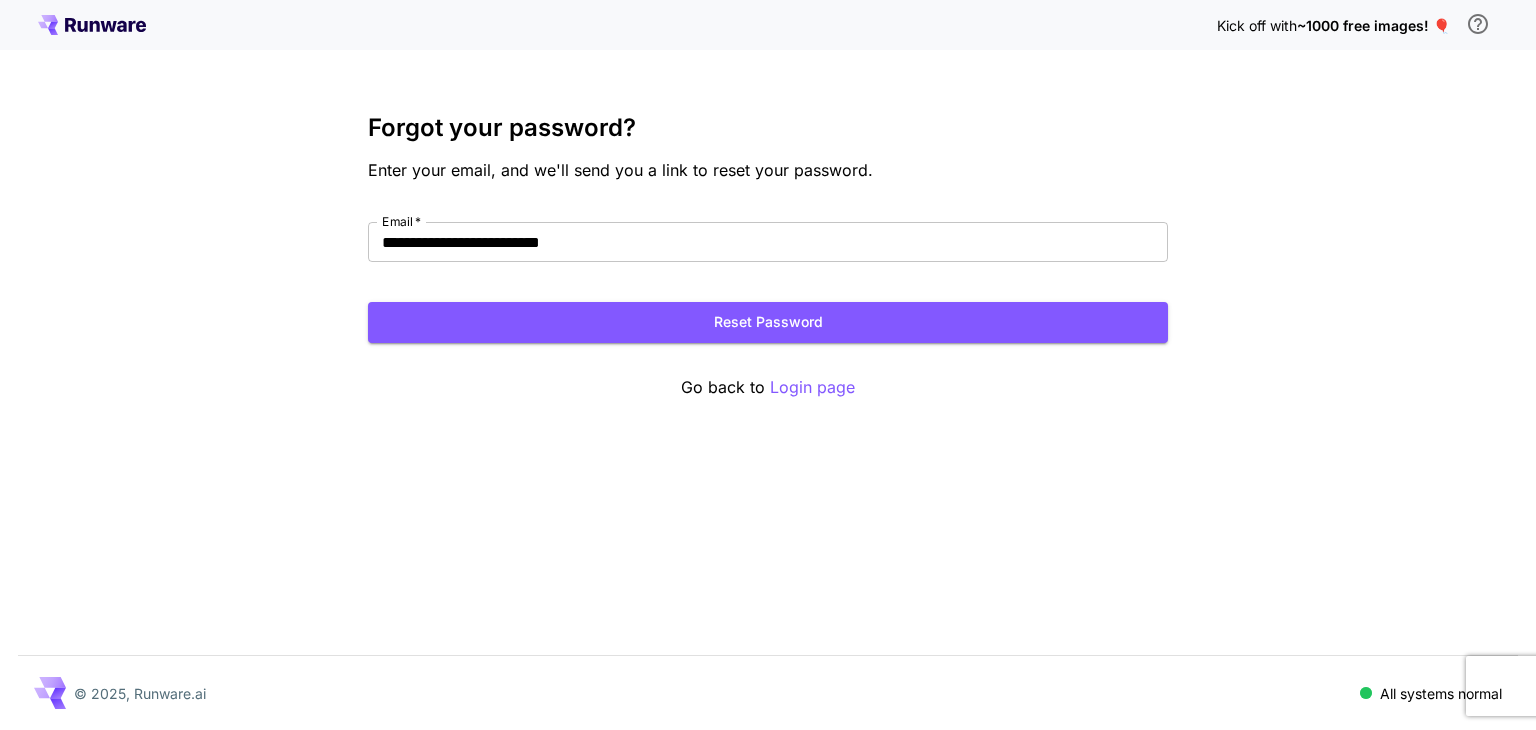 click on "~1000 free images! 🎈" at bounding box center [1373, 25] 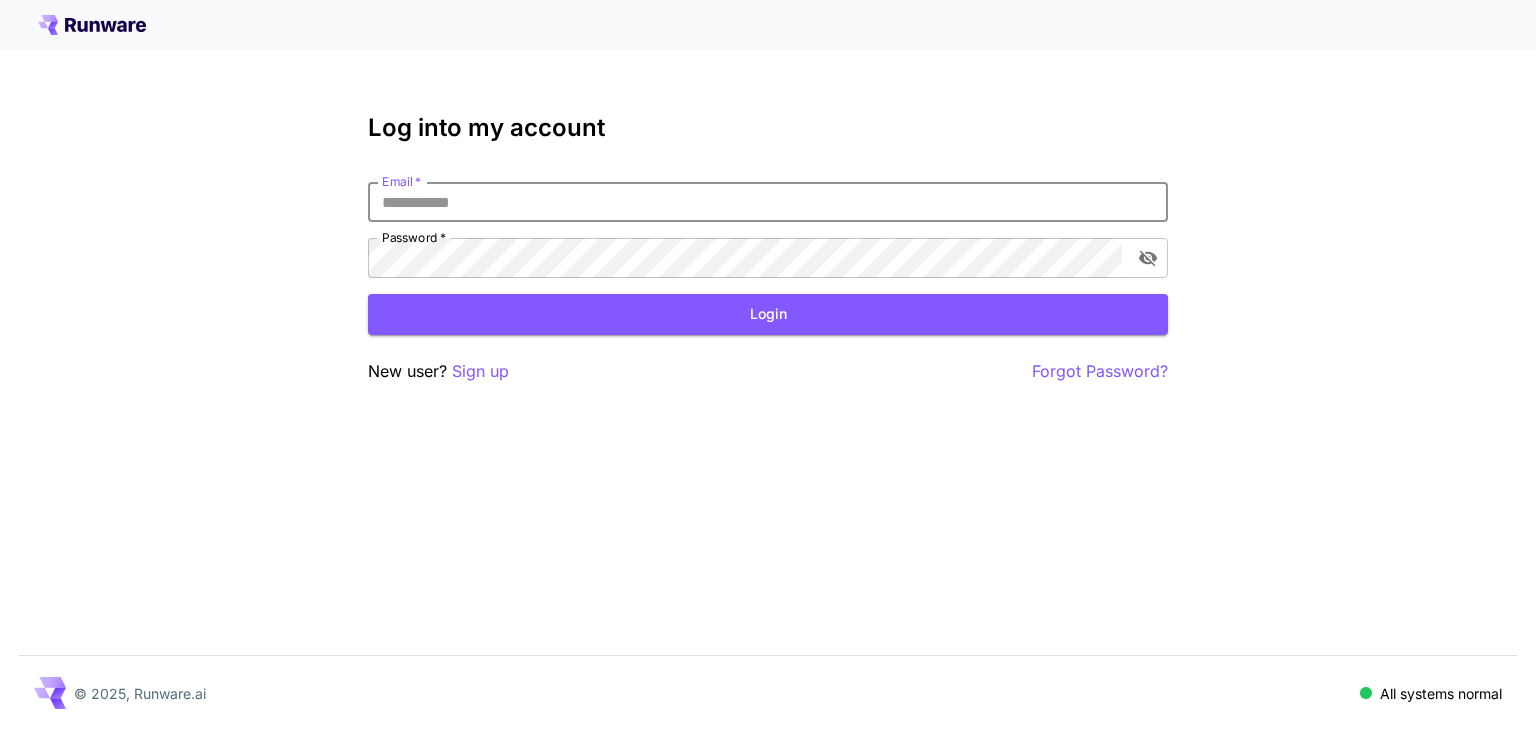 click on "Email   *" at bounding box center [768, 202] 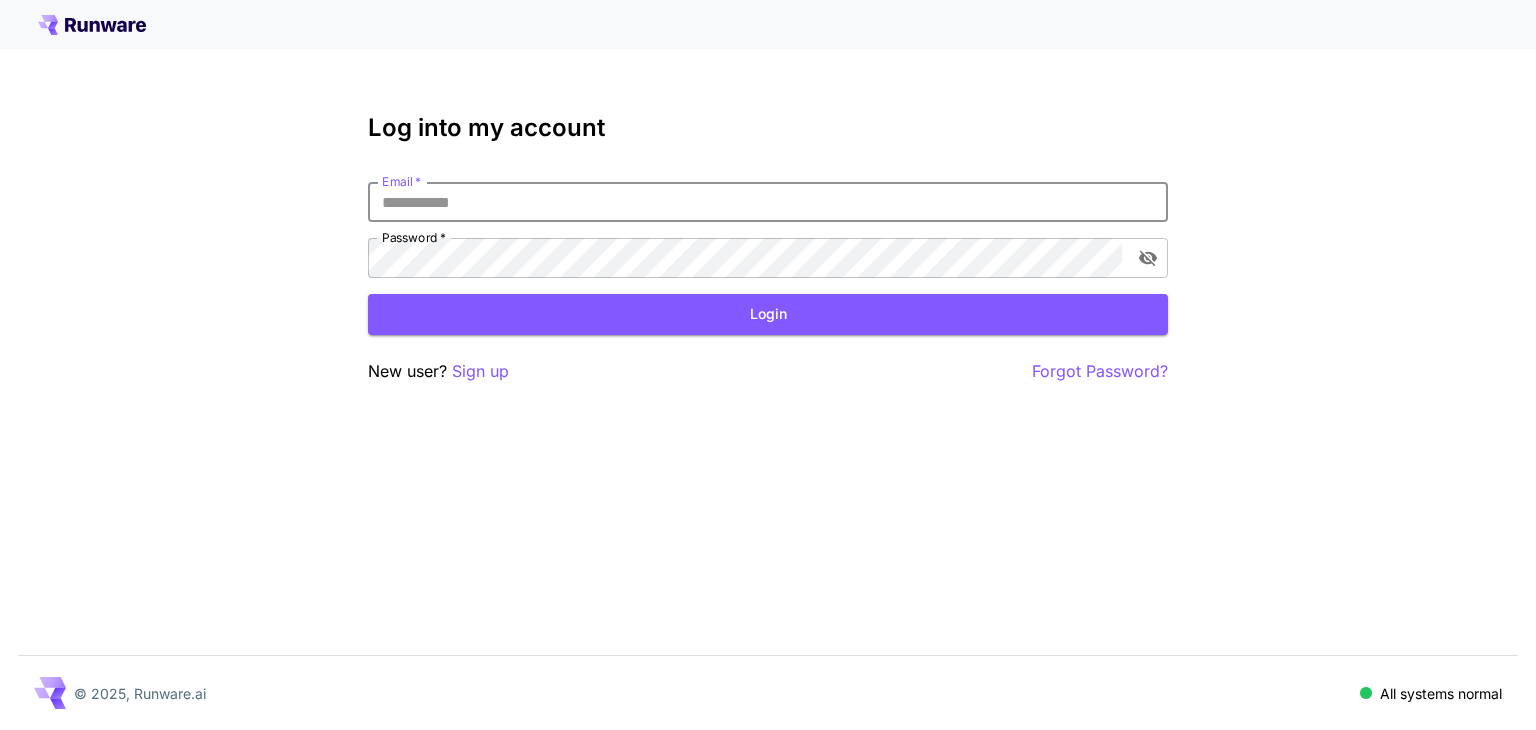 click on "Email   *" at bounding box center [768, 202] 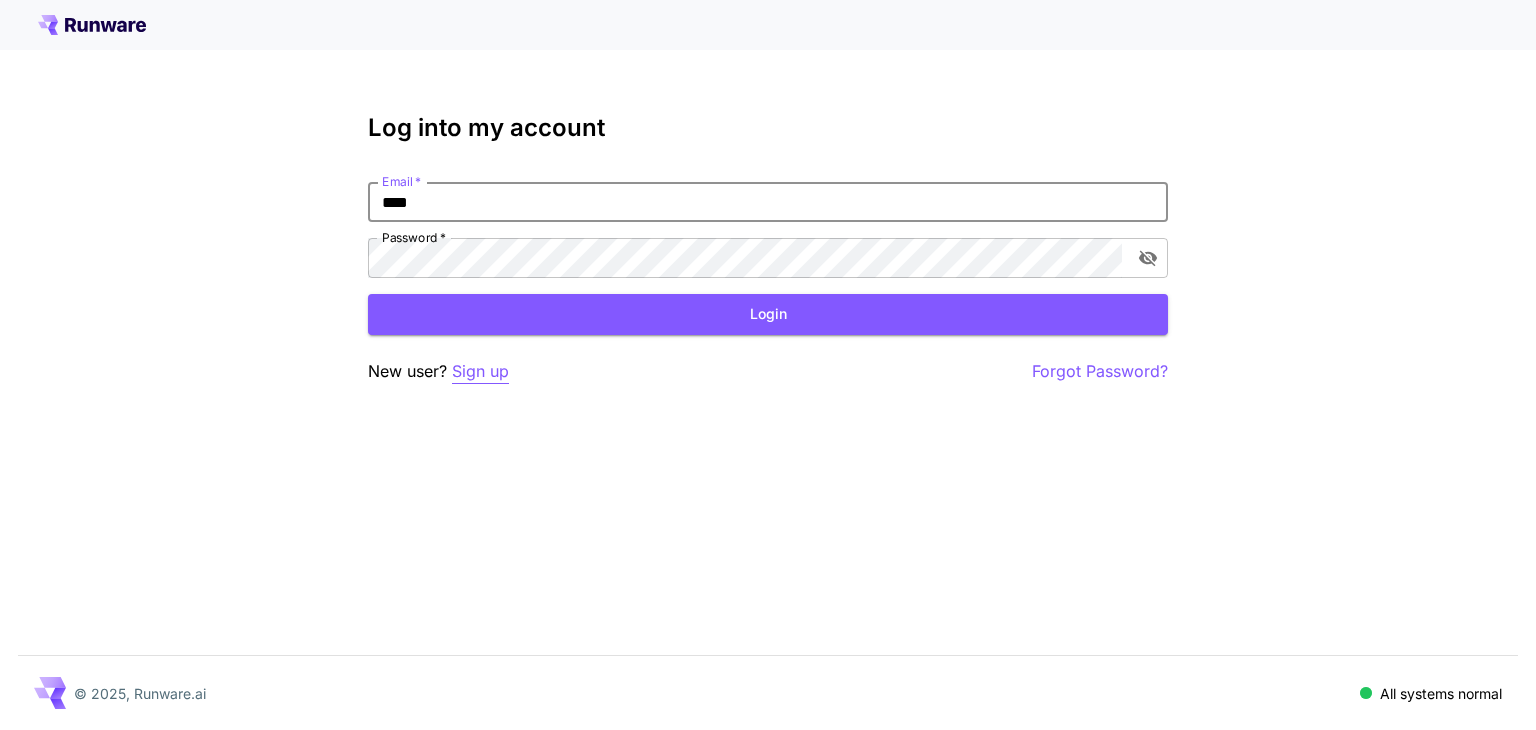 type on "****" 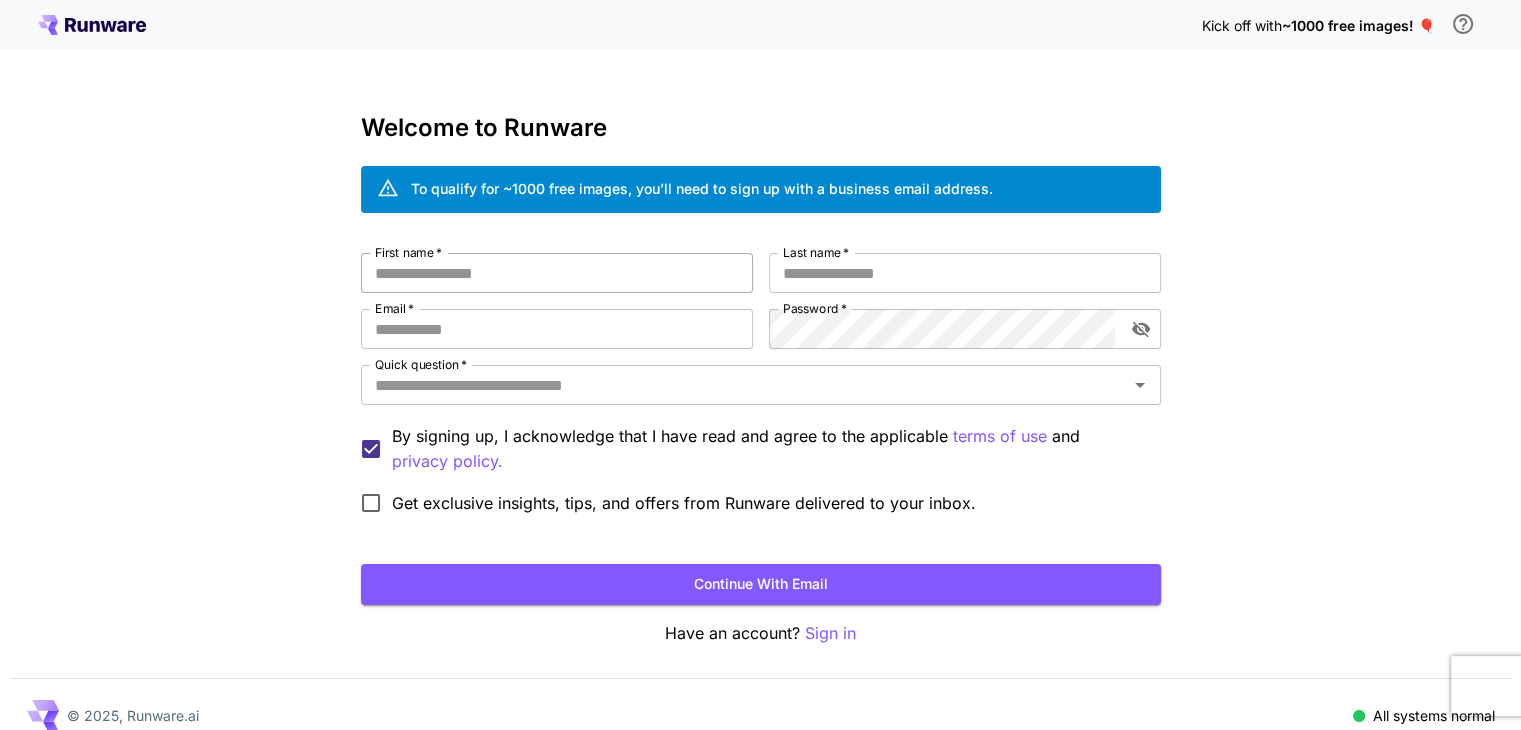 click on "First name   *" at bounding box center (557, 273) 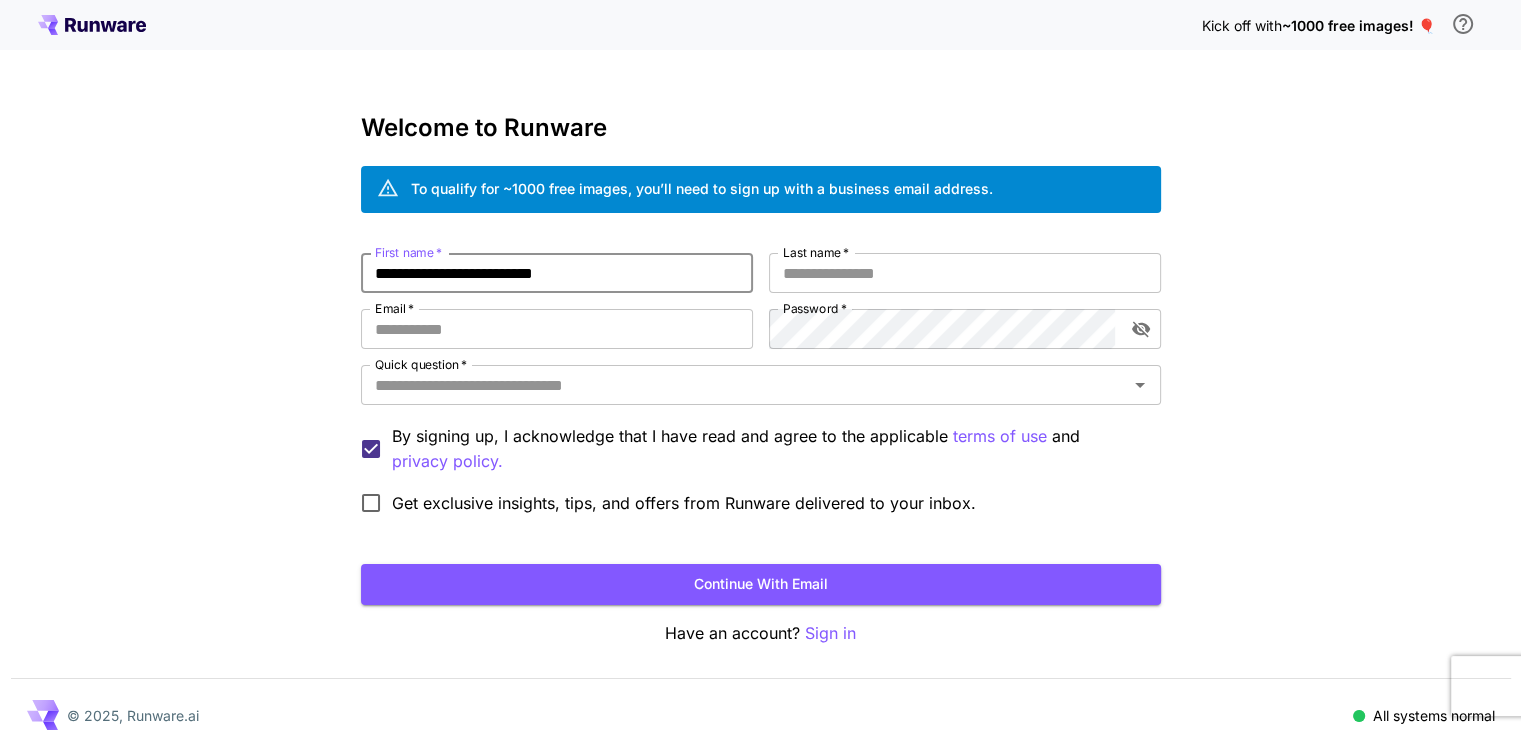 type on "**********" 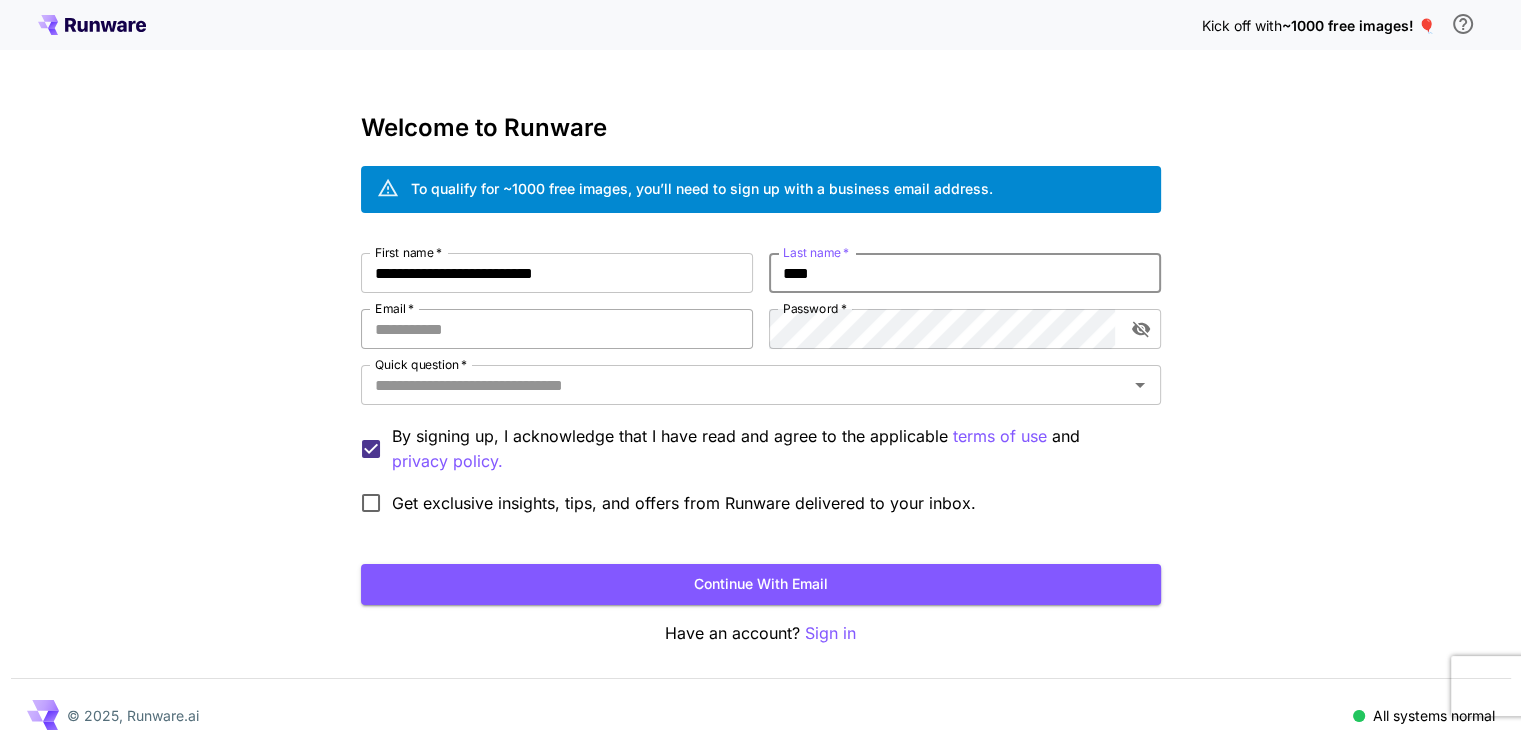 type on "****" 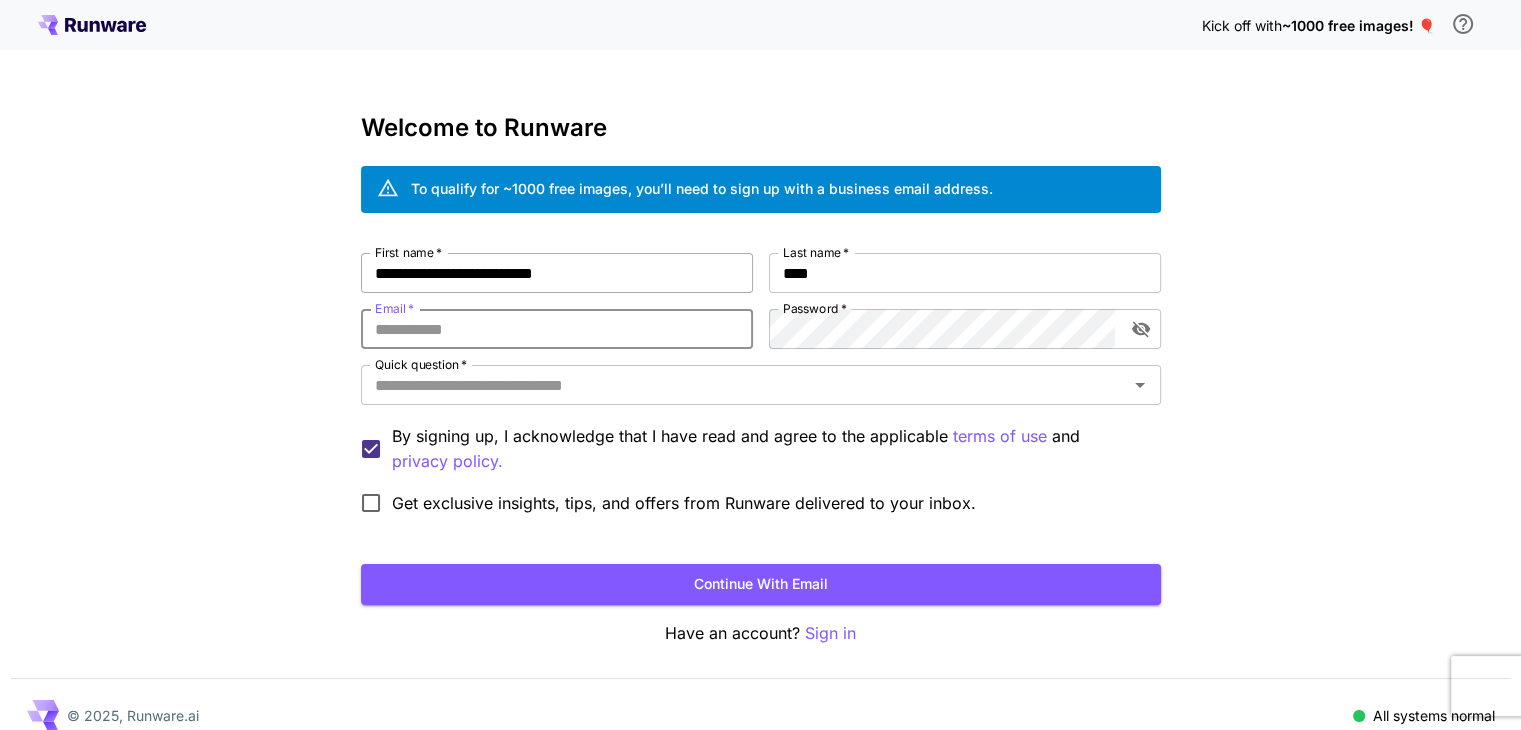 click on "**********" at bounding box center (557, 273) 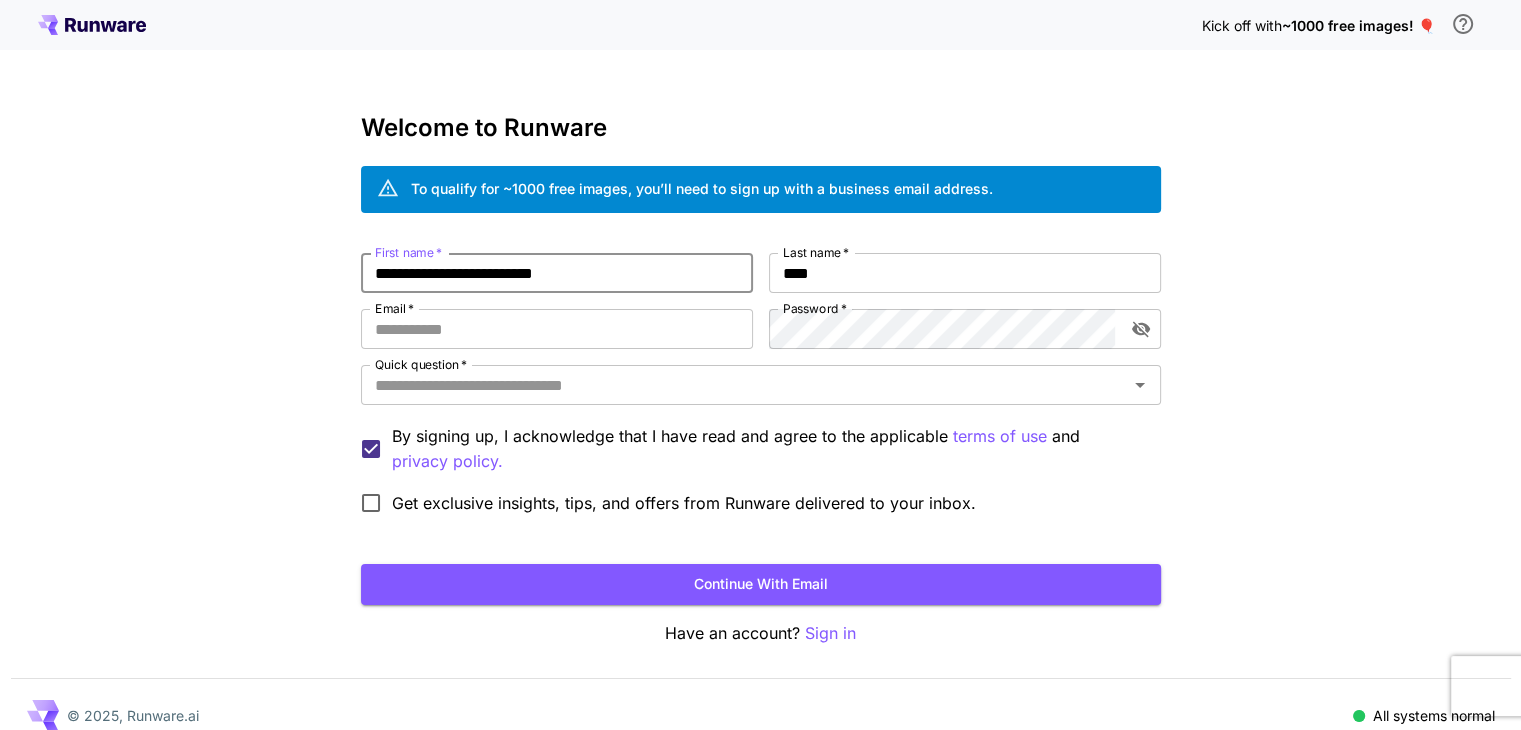 click on "**********" at bounding box center [557, 273] 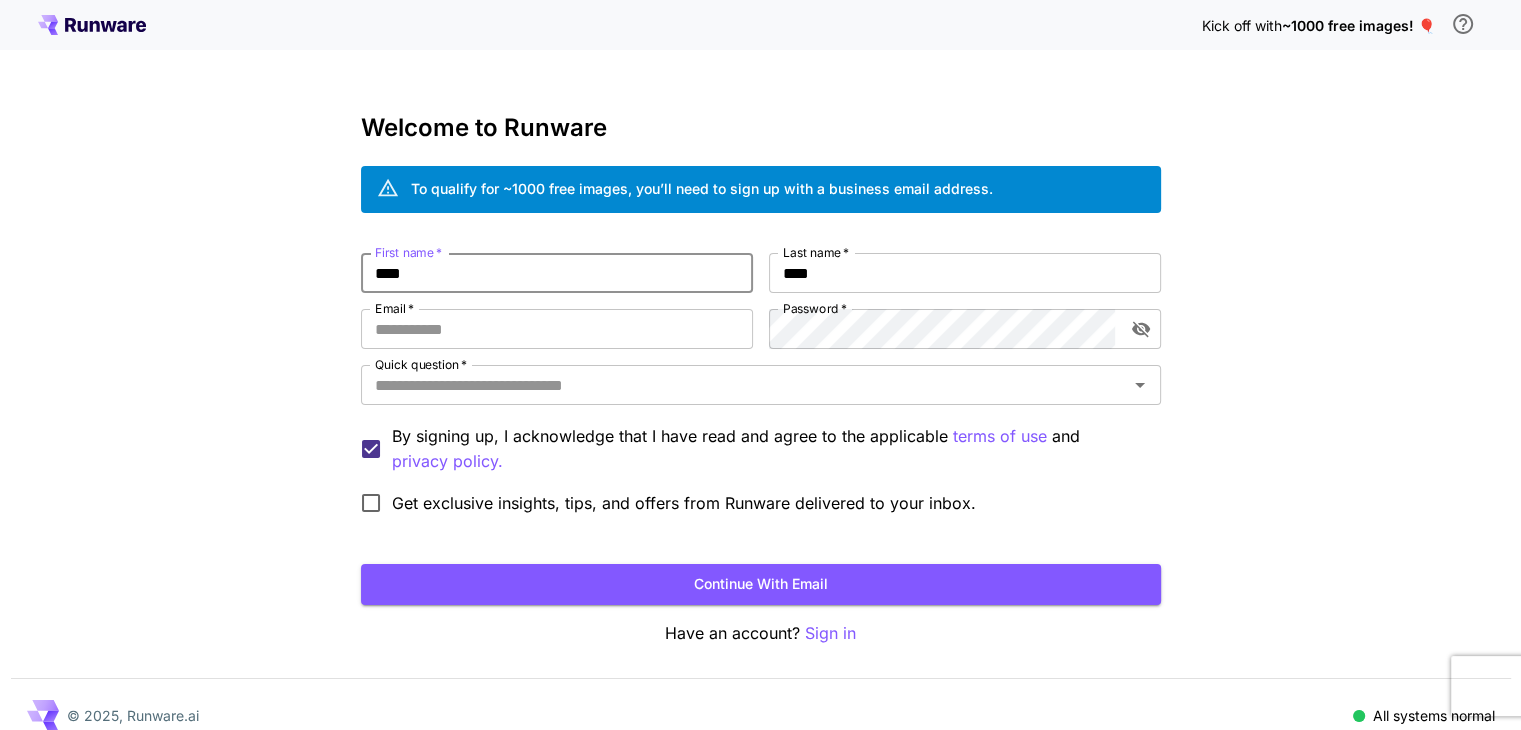 type on "****" 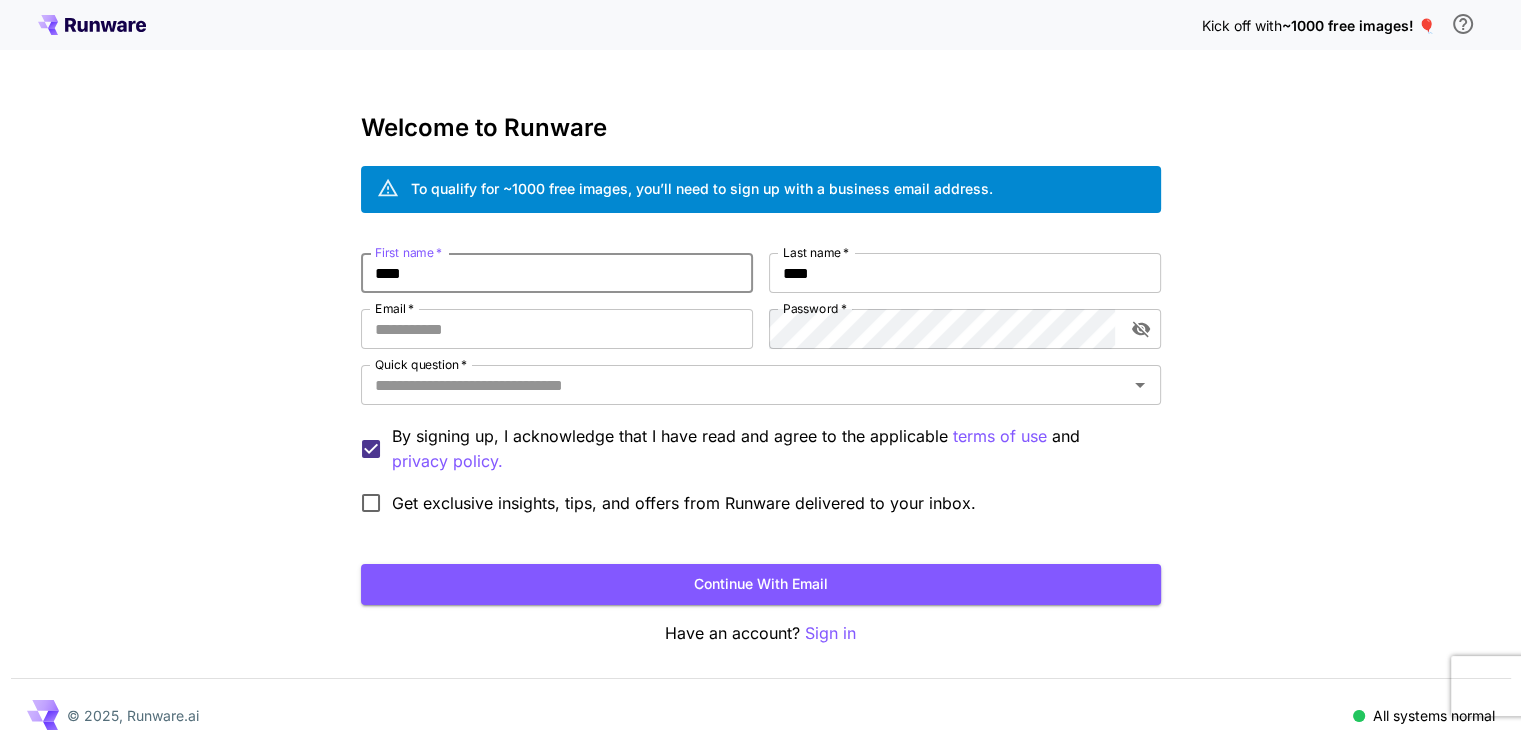 click on "First name   * **** First name   * Last name   * **** Last name   * Email   * Email   * Password   * Password   * Quick question   * Quick question   * By signing up, I acknowledge that I have read and agree to the applicable   terms of use     and   privacy policy.   Get exclusive insights, tips, and offers from Runware delivered to your inbox." at bounding box center (761, 388) 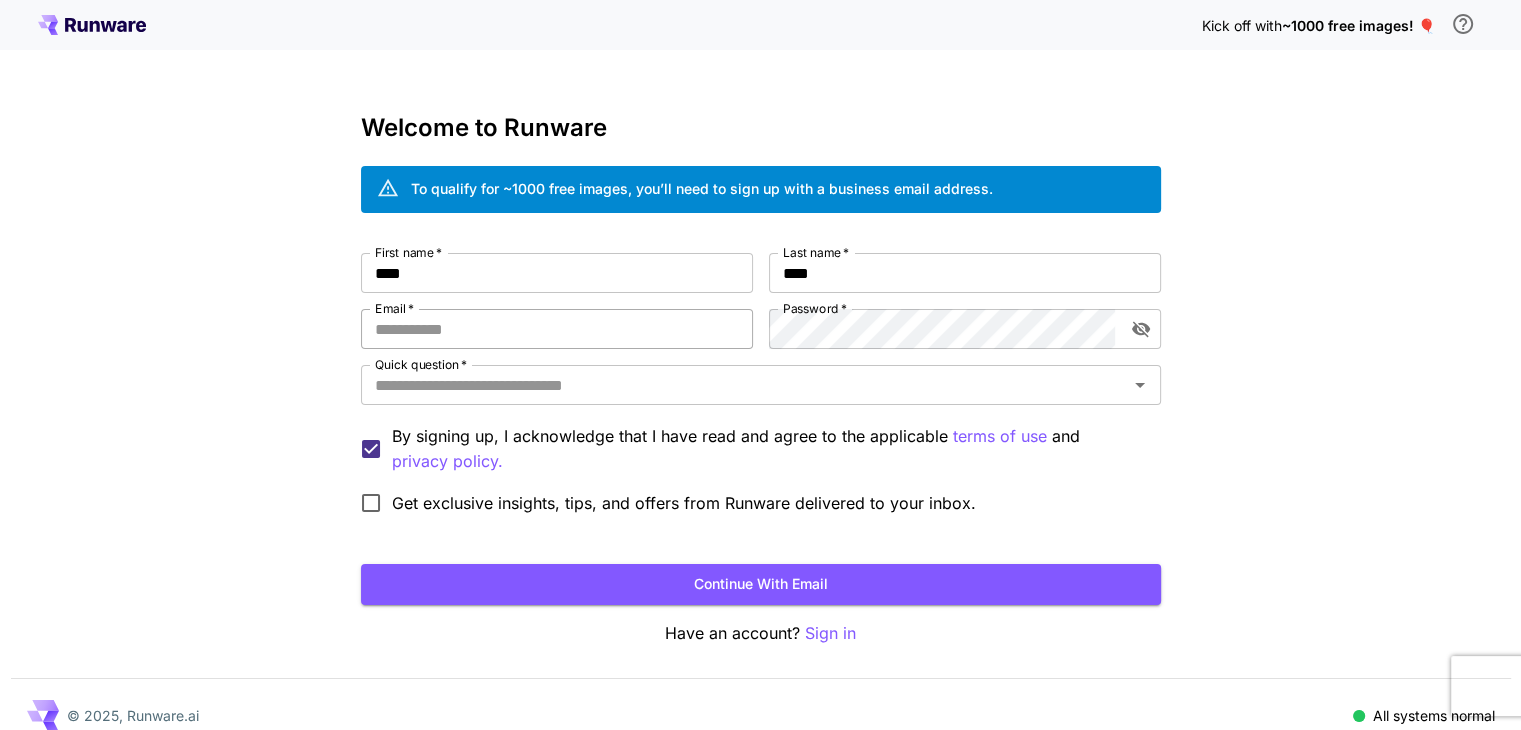 click on "Email   *" at bounding box center (557, 329) 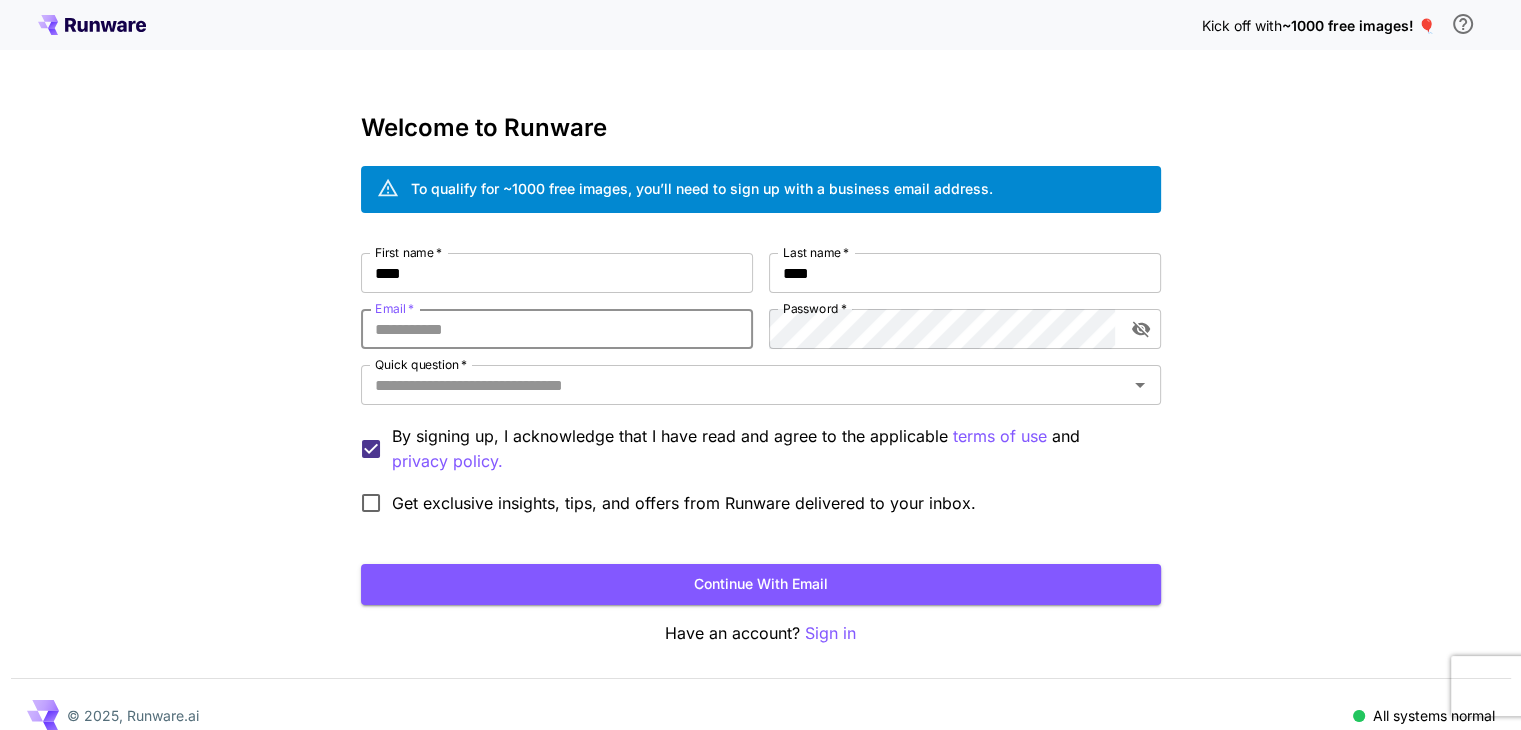 paste on "**********" 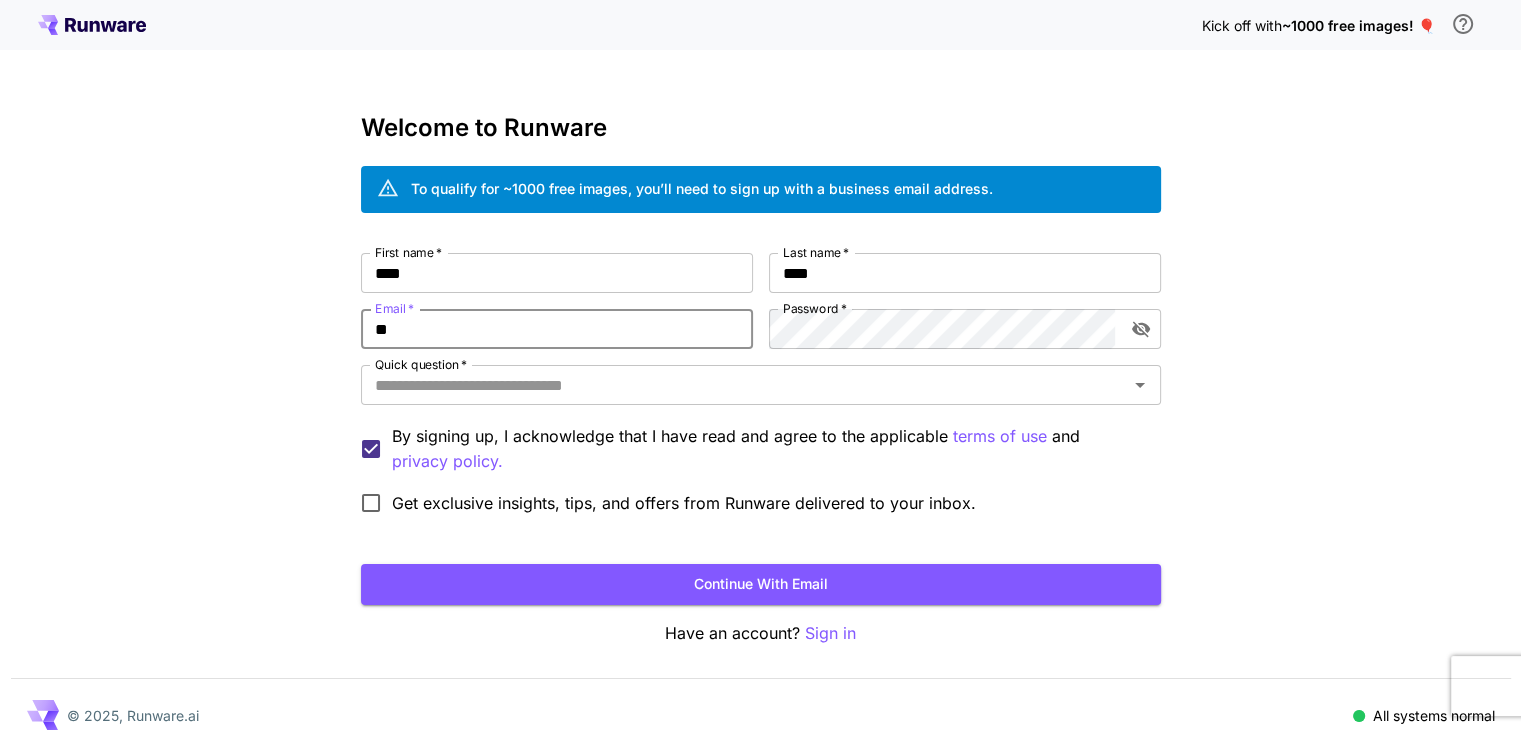 type on "*" 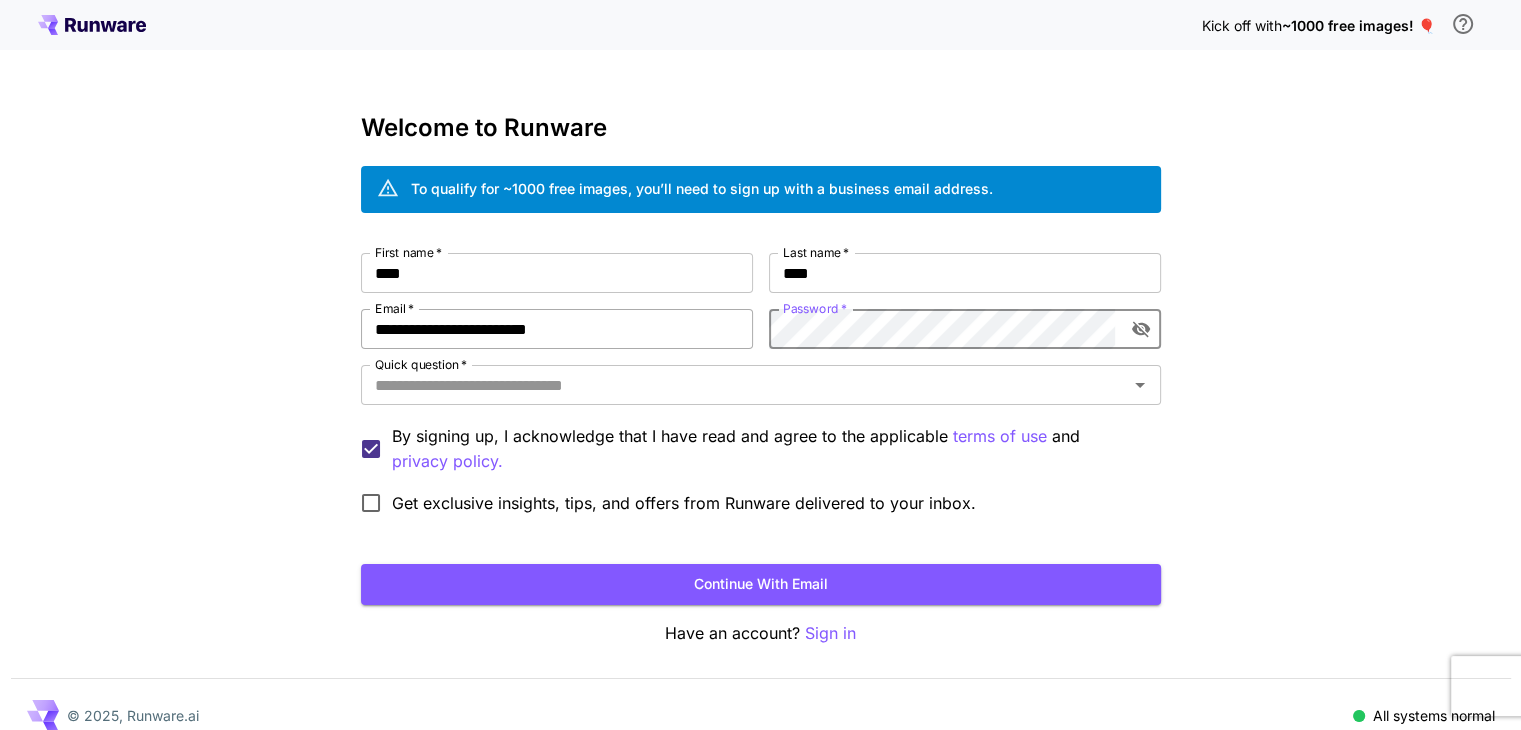 click on "**********" at bounding box center [557, 329] 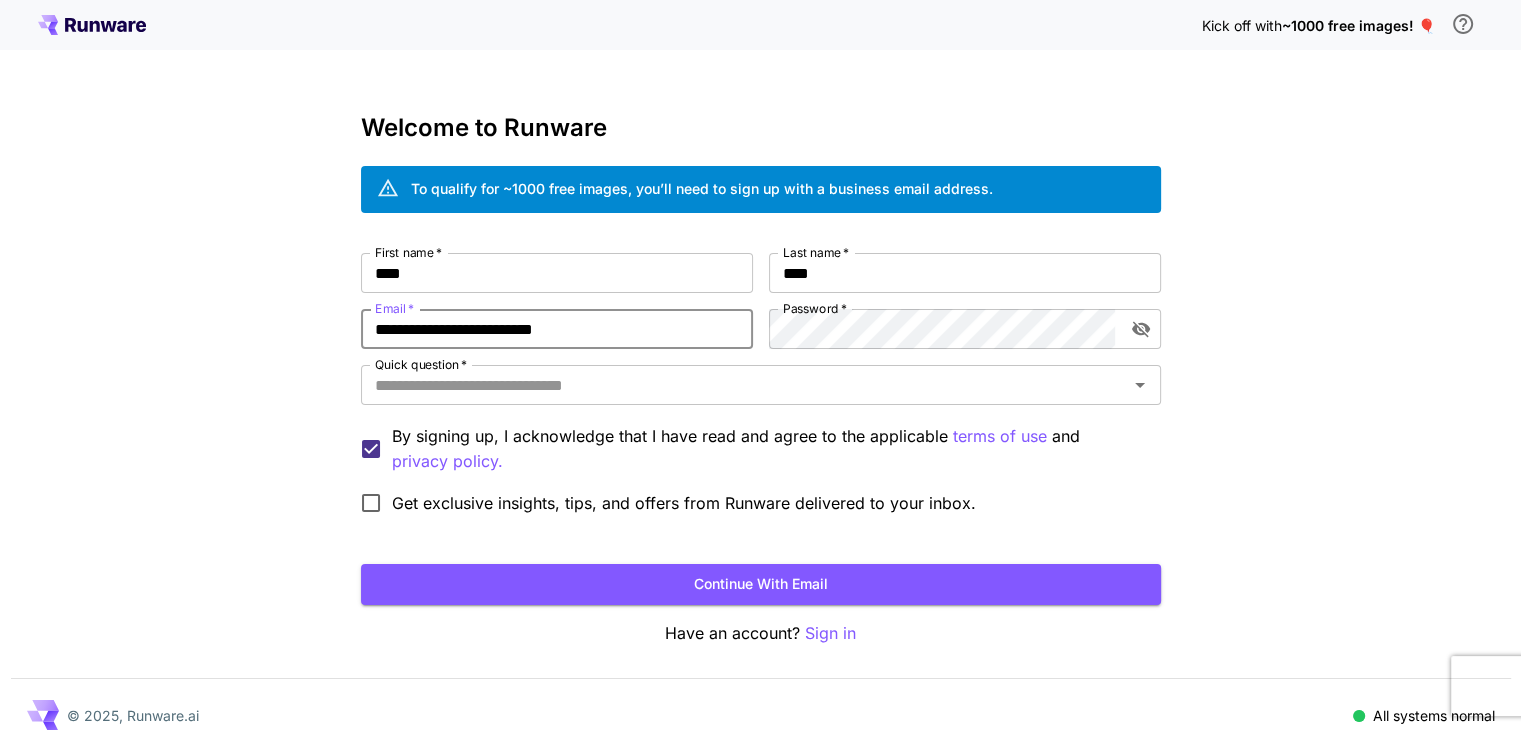 type on "**********" 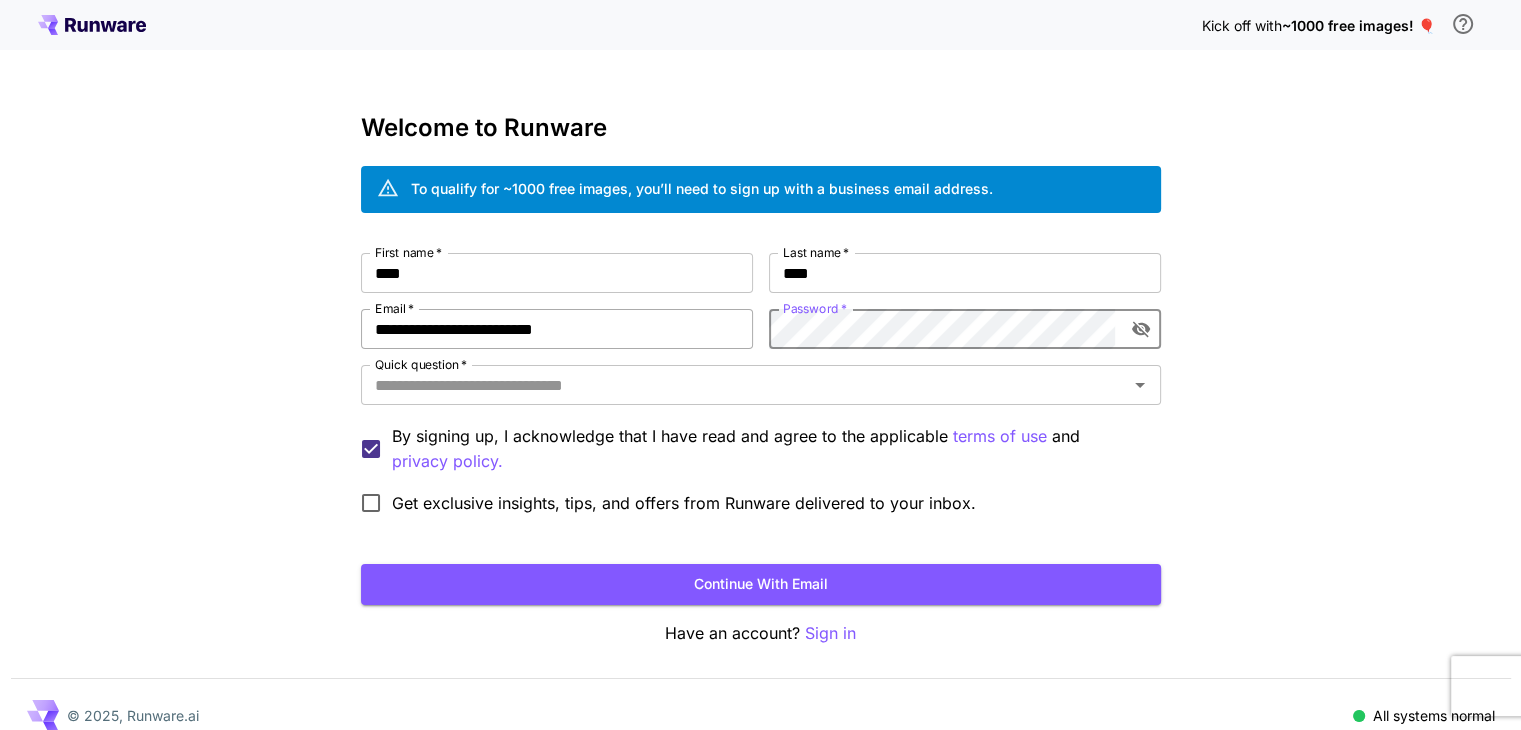 click on "Continue with email" at bounding box center (761, 584) 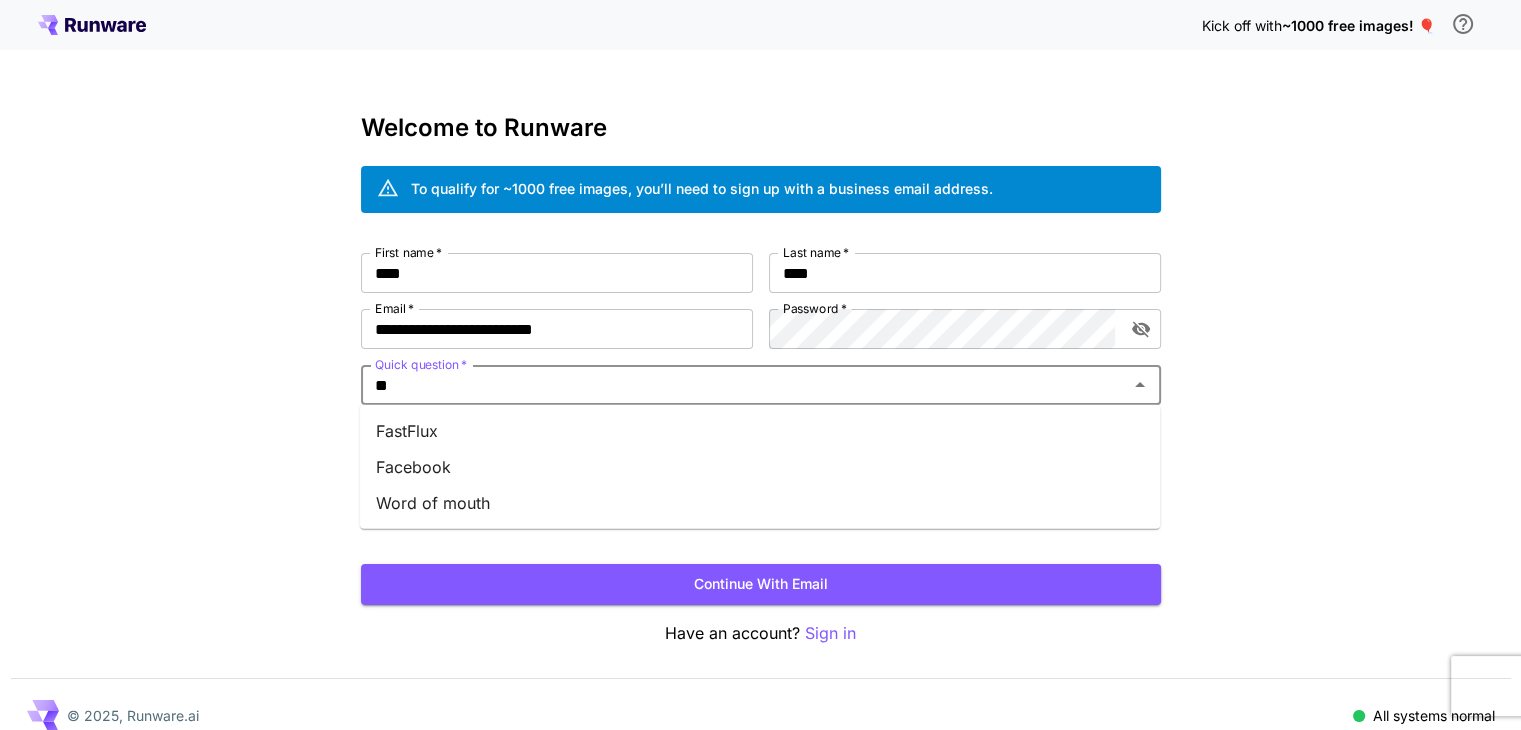 type on "*" 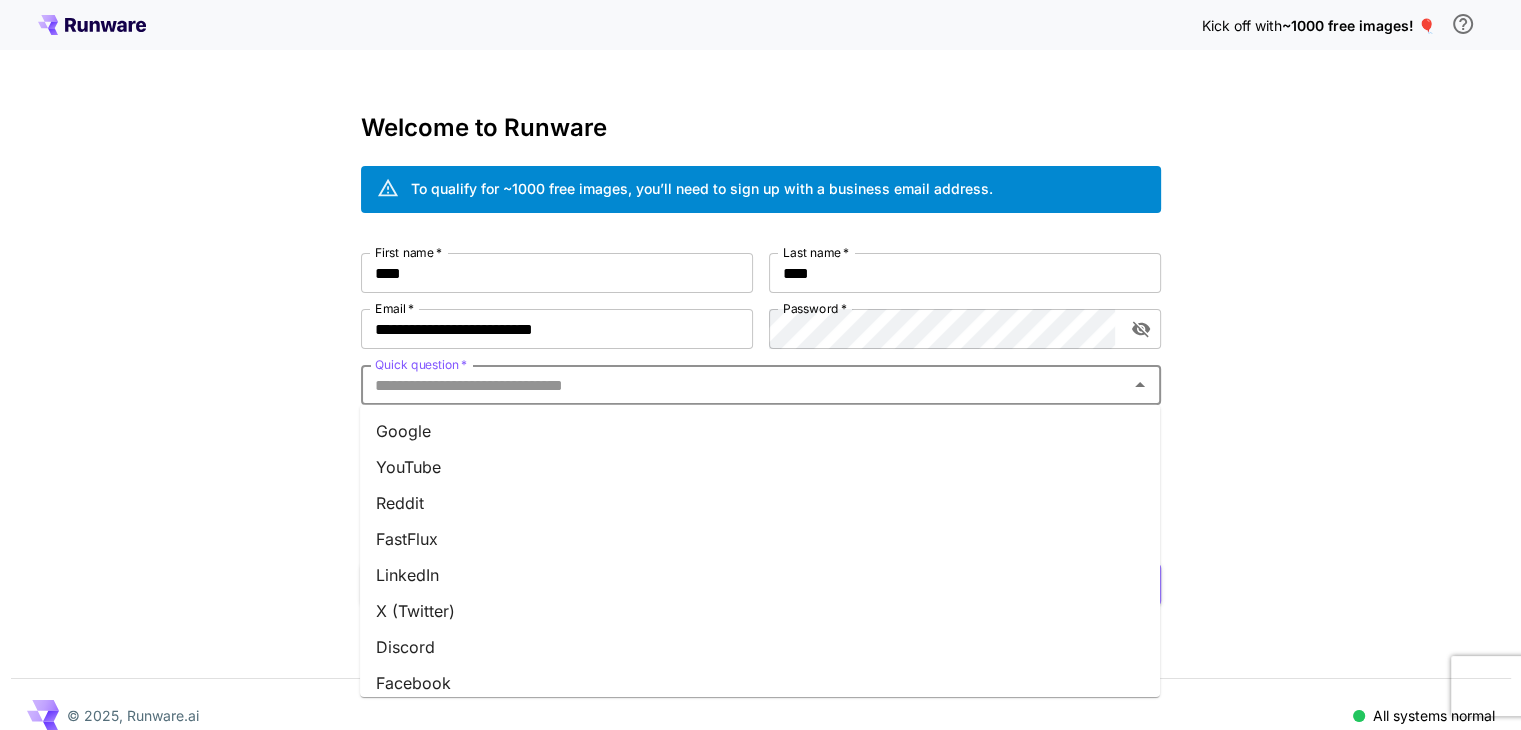 type on "*" 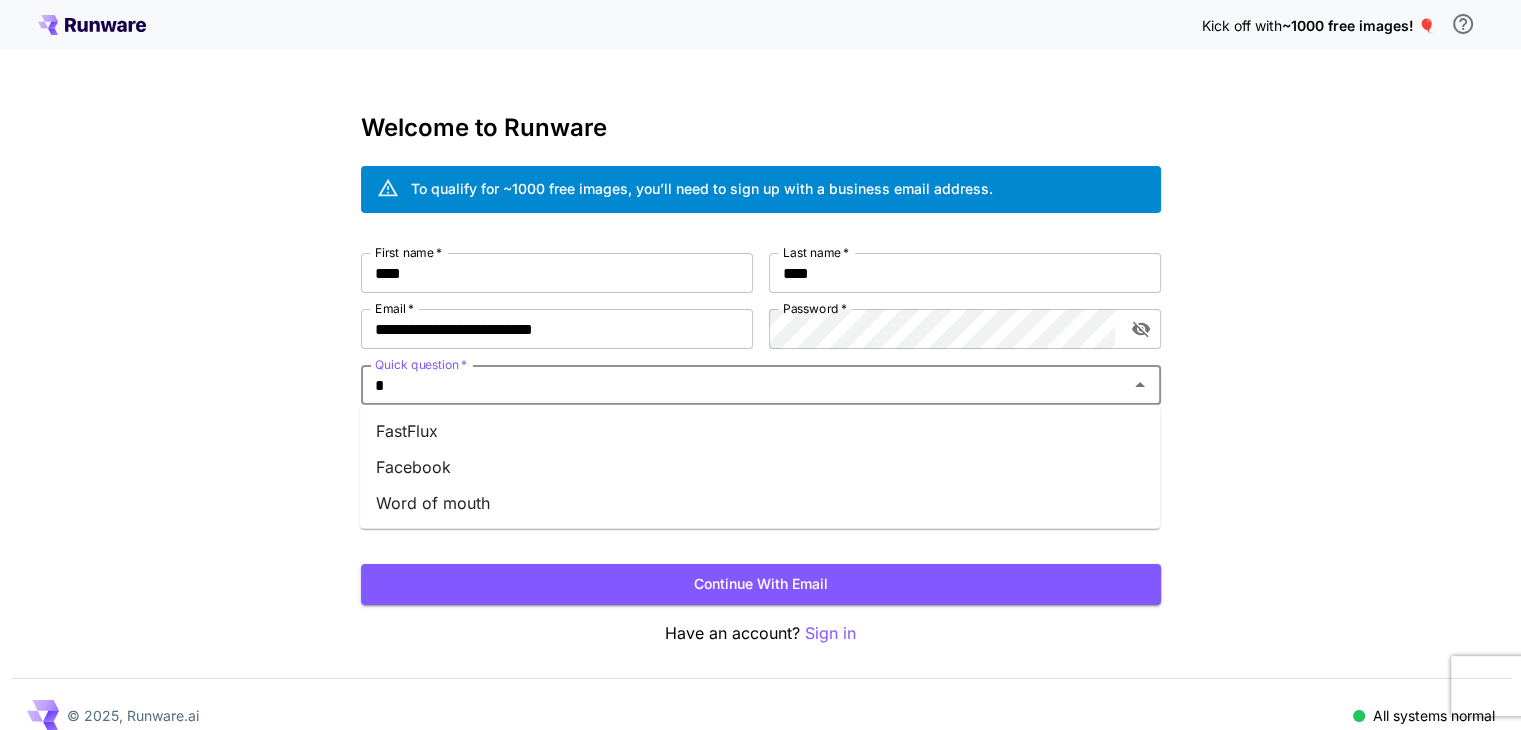type 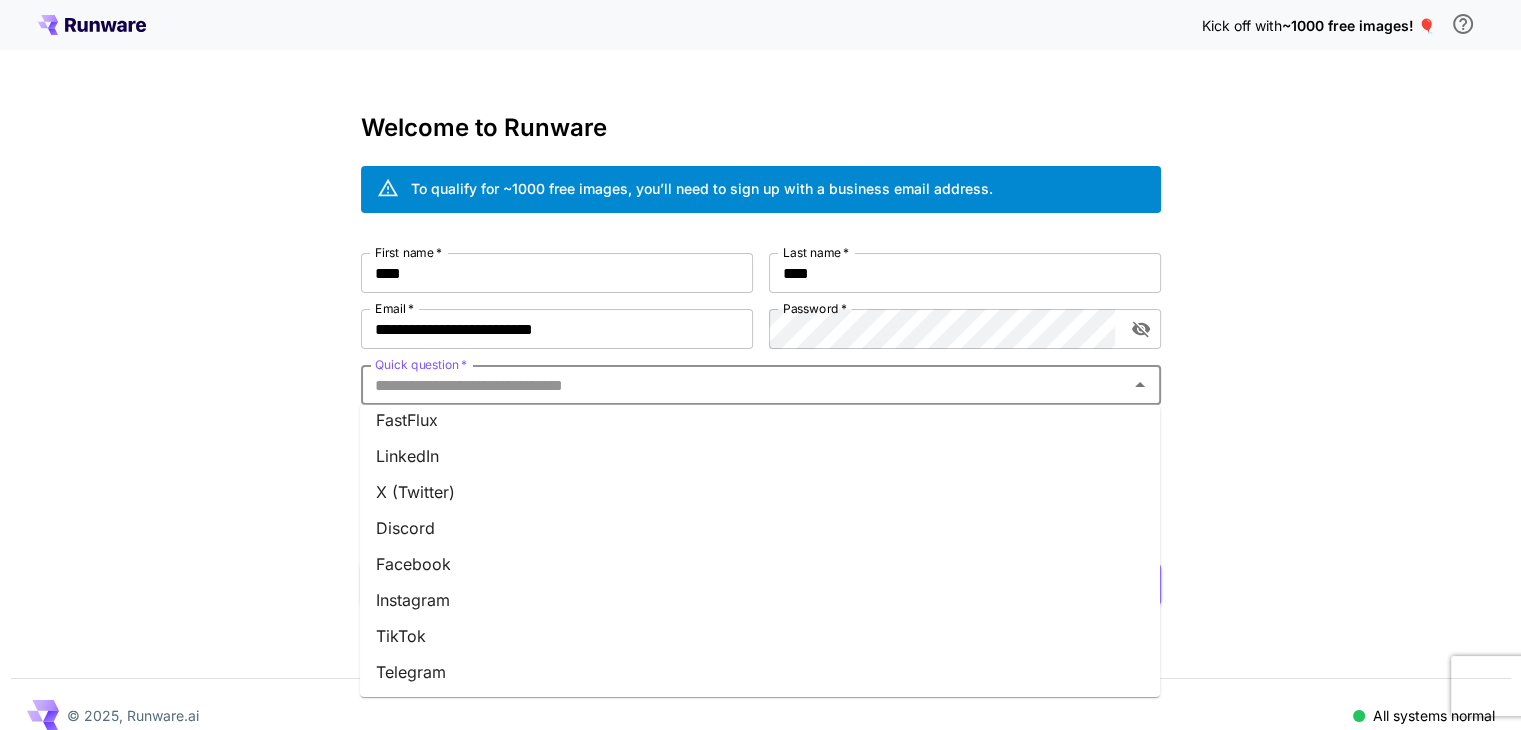 scroll, scrollTop: 200, scrollLeft: 0, axis: vertical 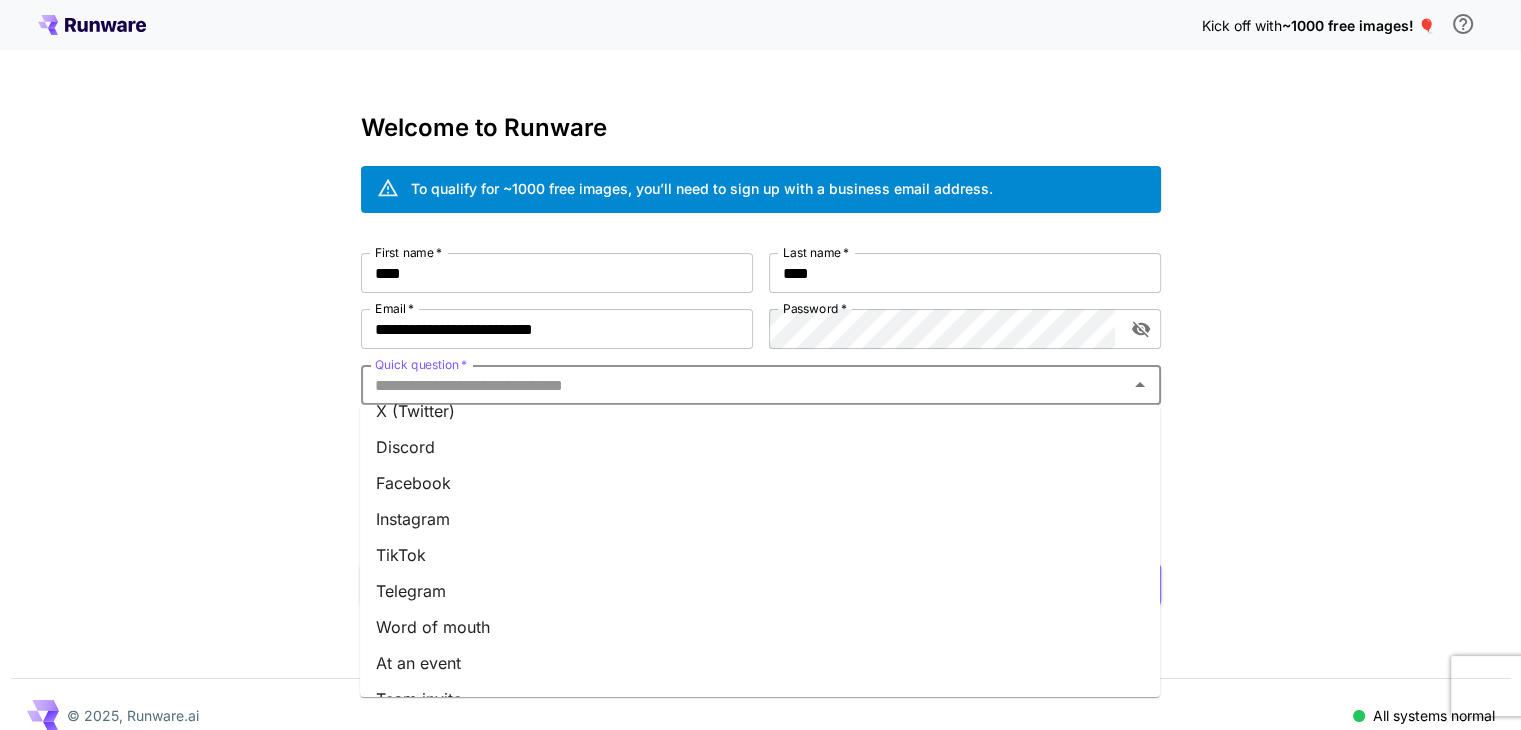 click on "Instagram" at bounding box center [760, 519] 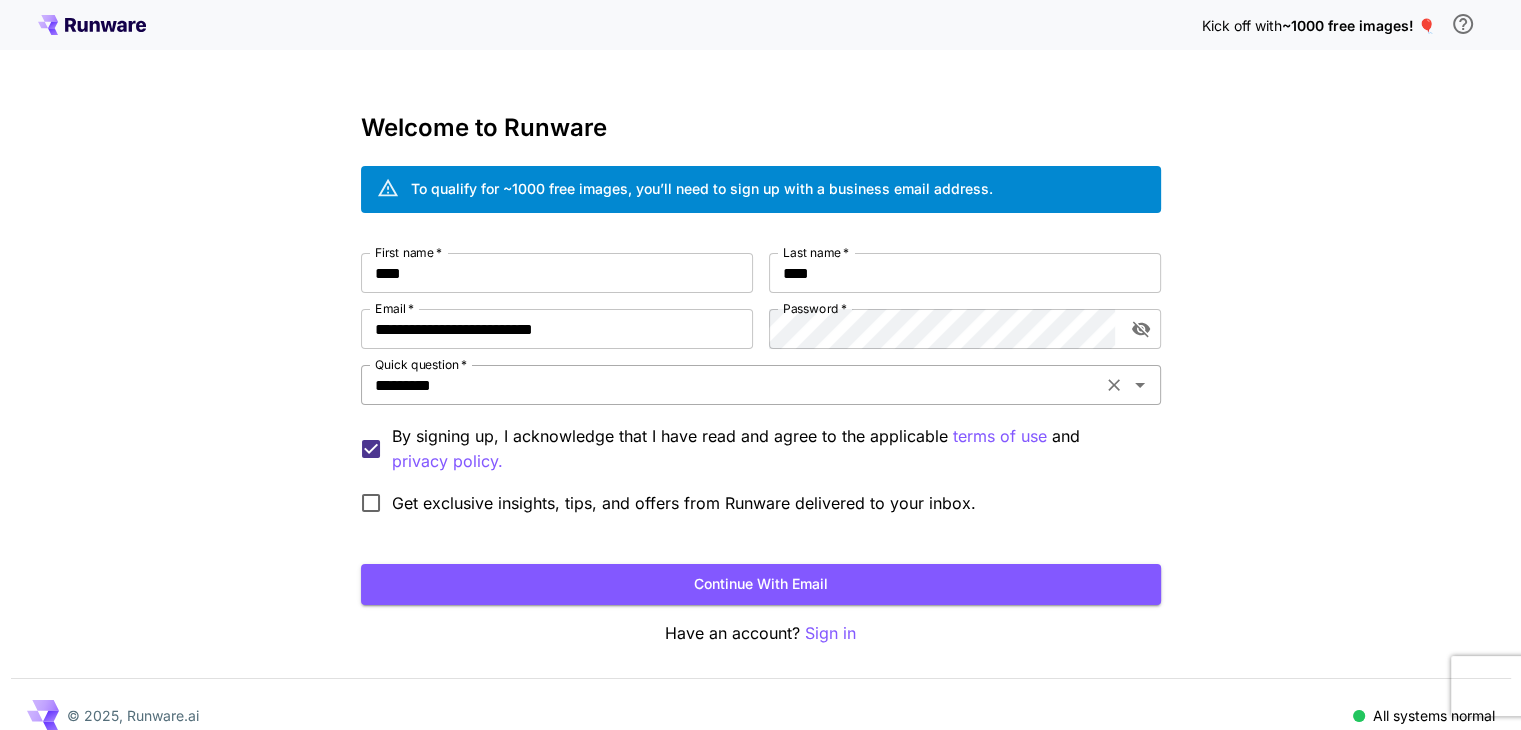 click on "*********" at bounding box center (731, 385) 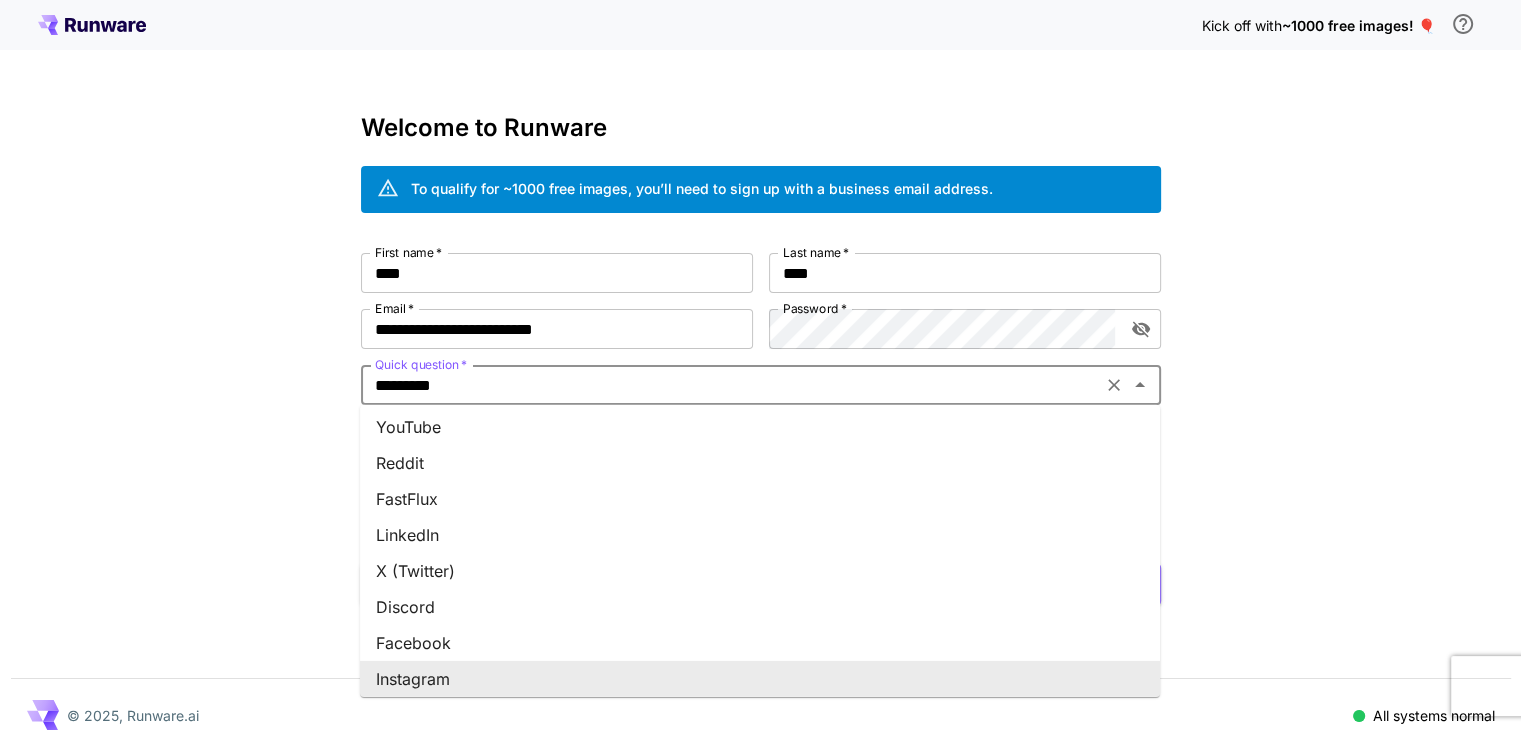 click on "*********" at bounding box center (731, 385) 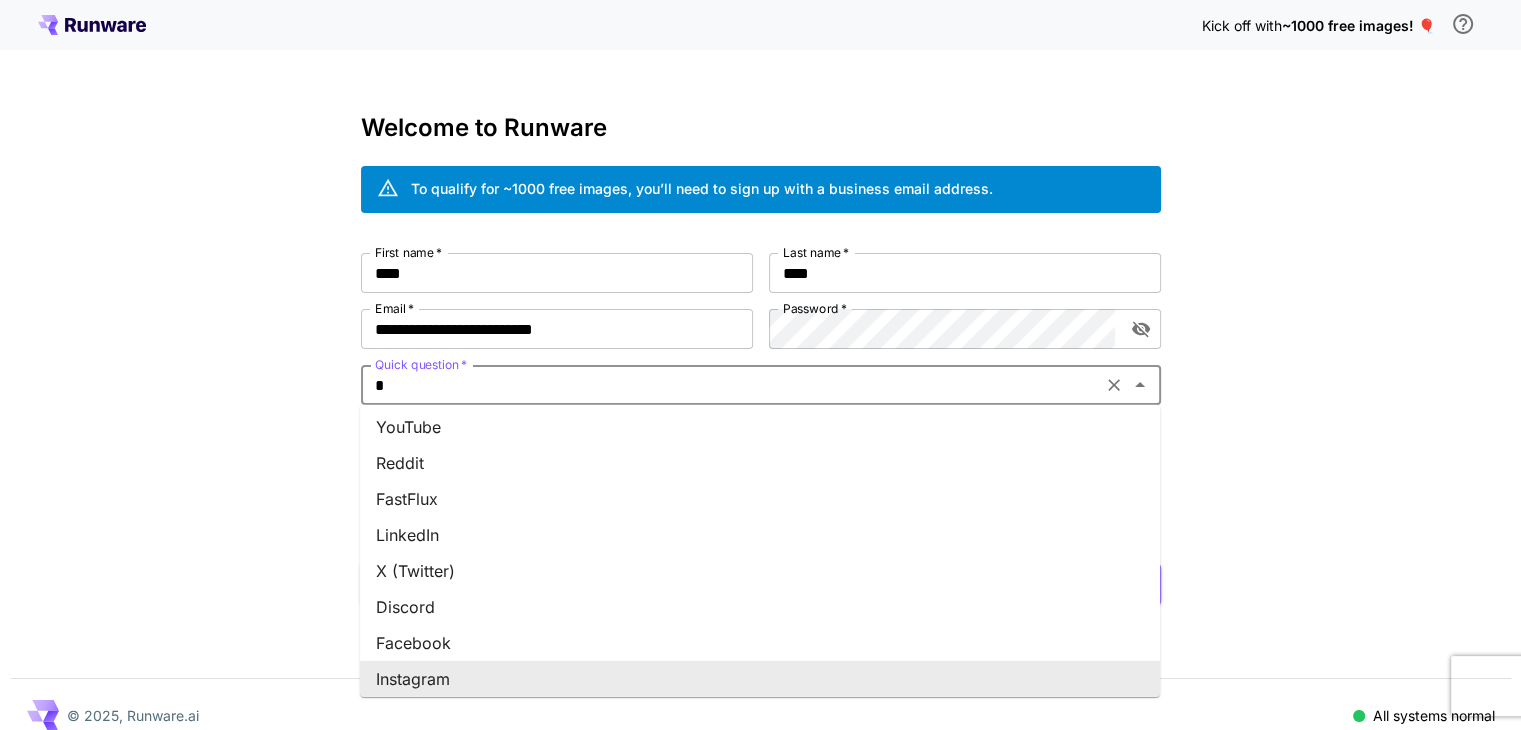 scroll, scrollTop: 4, scrollLeft: 0, axis: vertical 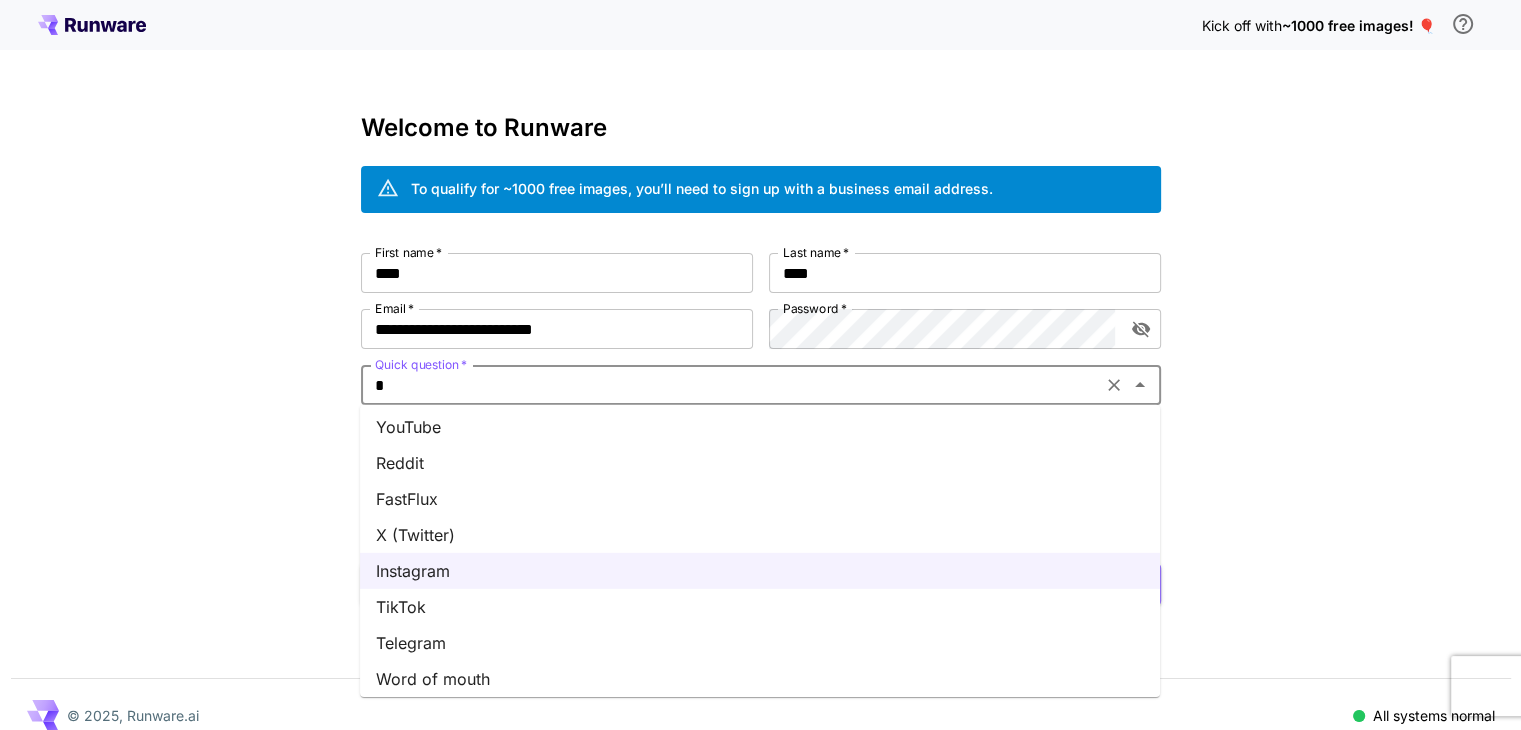 click on "TikTok" at bounding box center (760, 607) 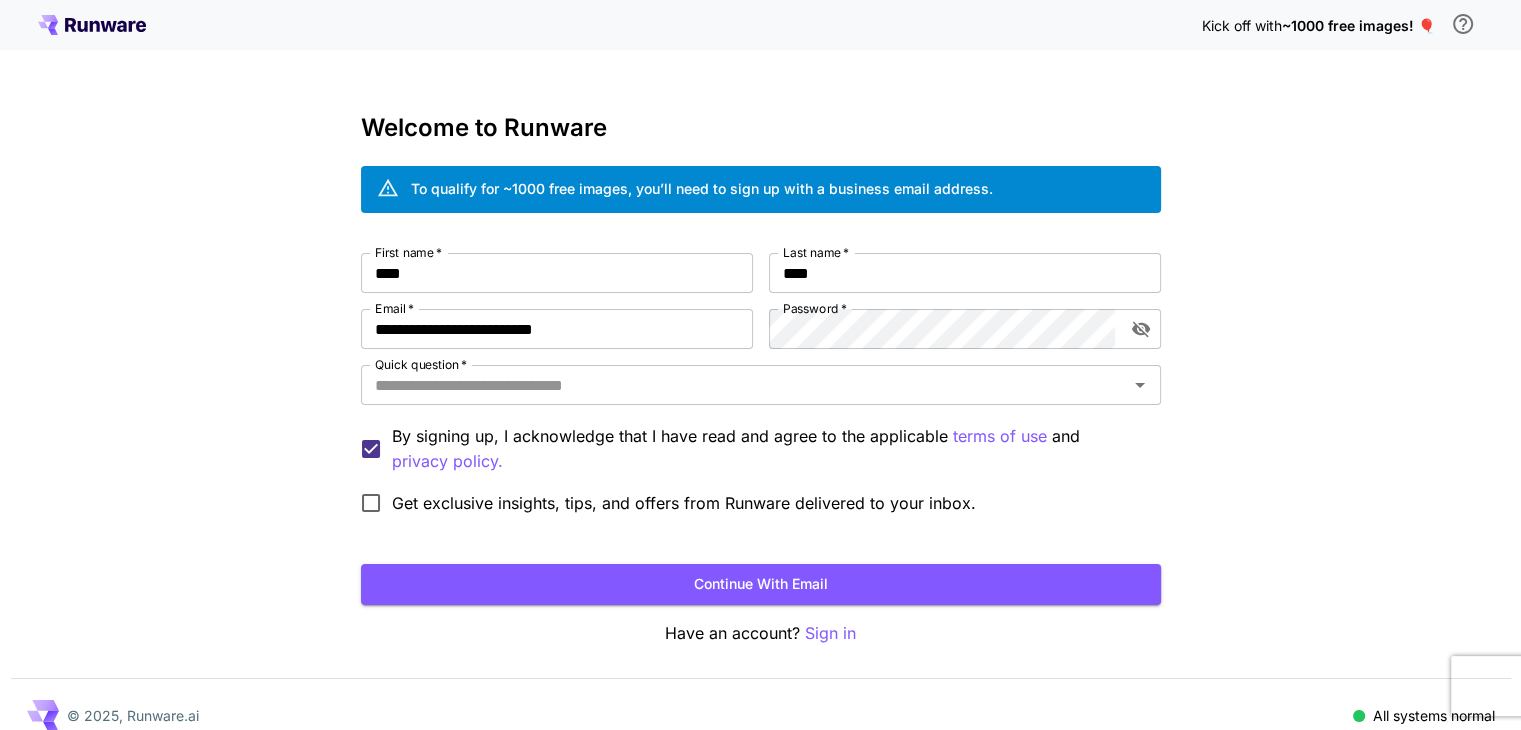 type on "******" 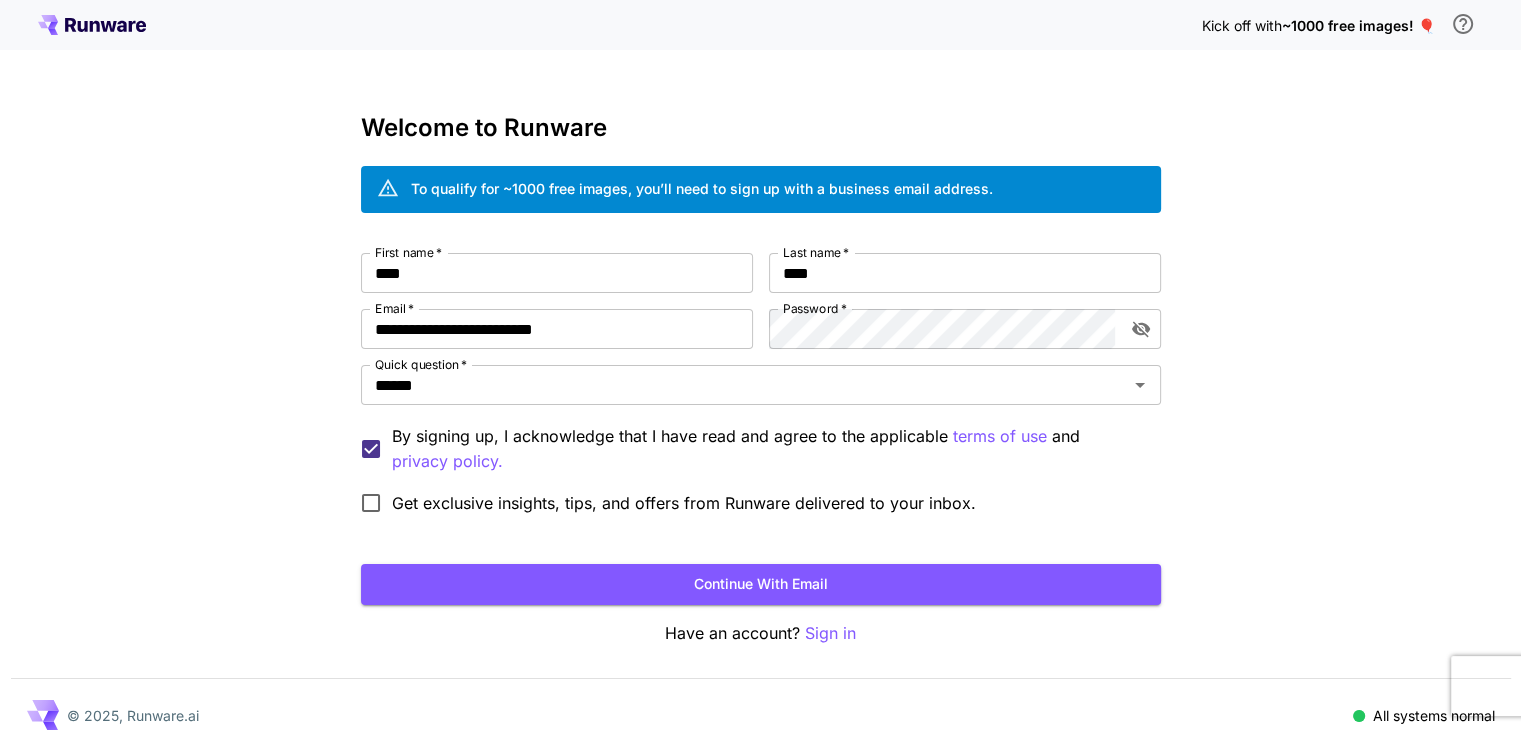 click on "Get exclusive insights, tips, and offers from Runware delivered to your inbox." at bounding box center (684, 503) 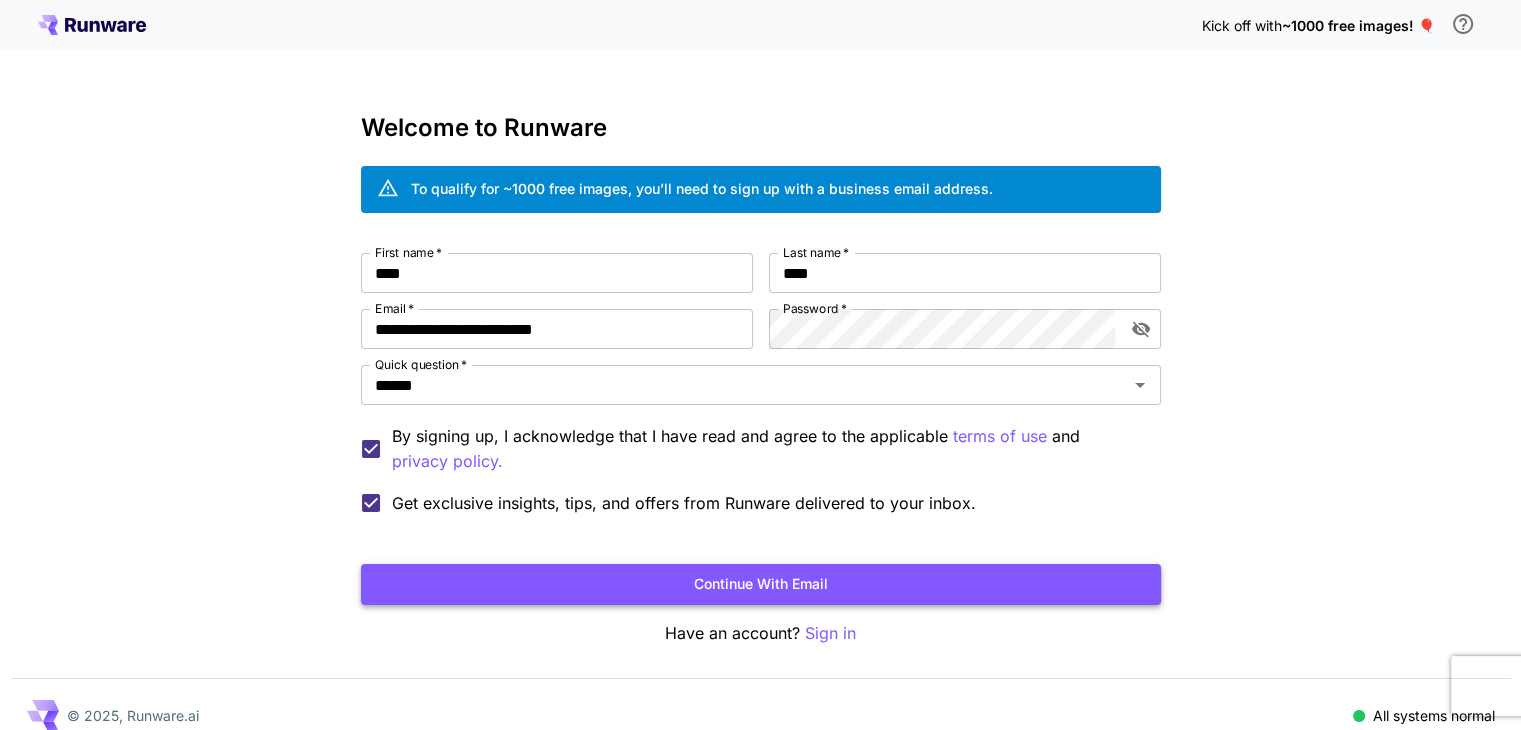 click on "Continue with email" at bounding box center [761, 584] 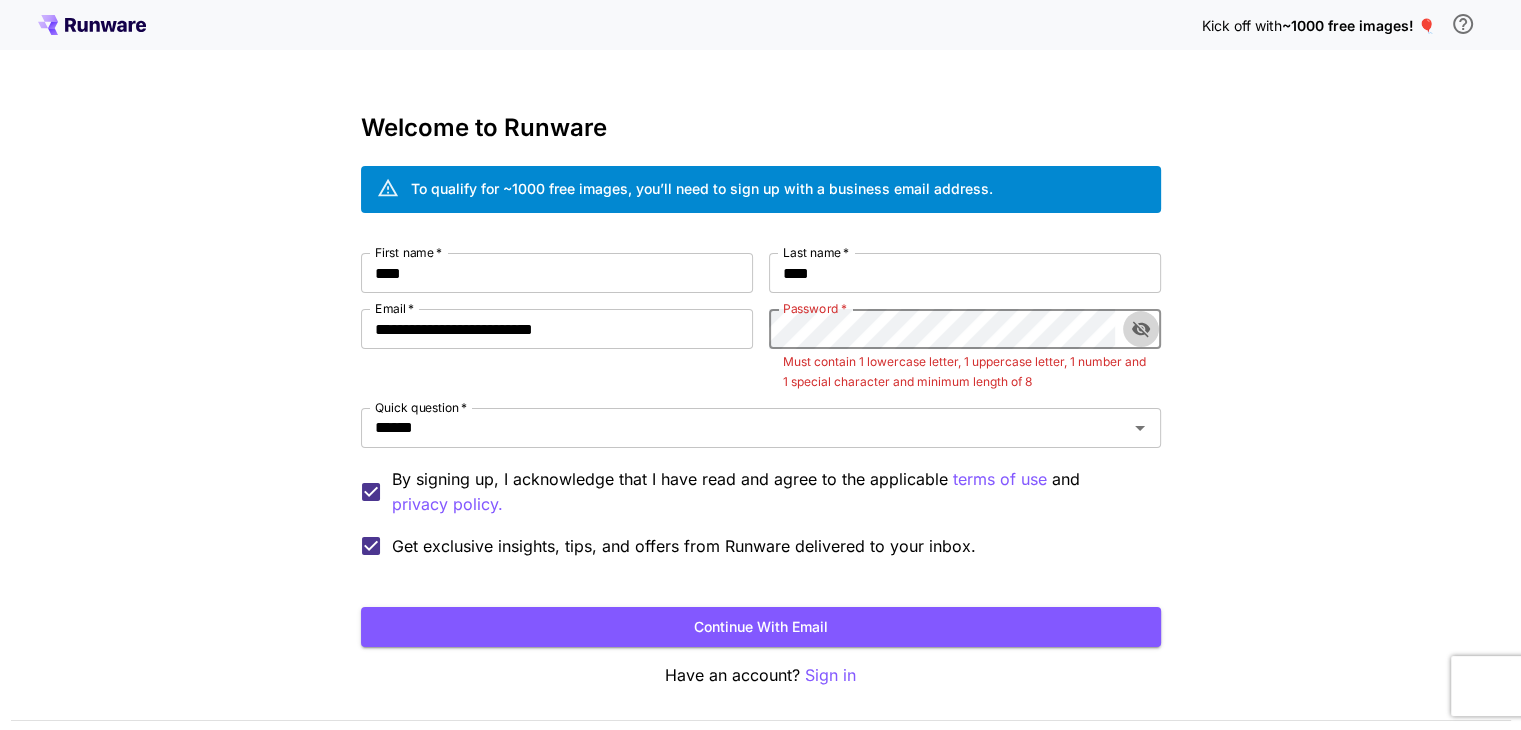 click 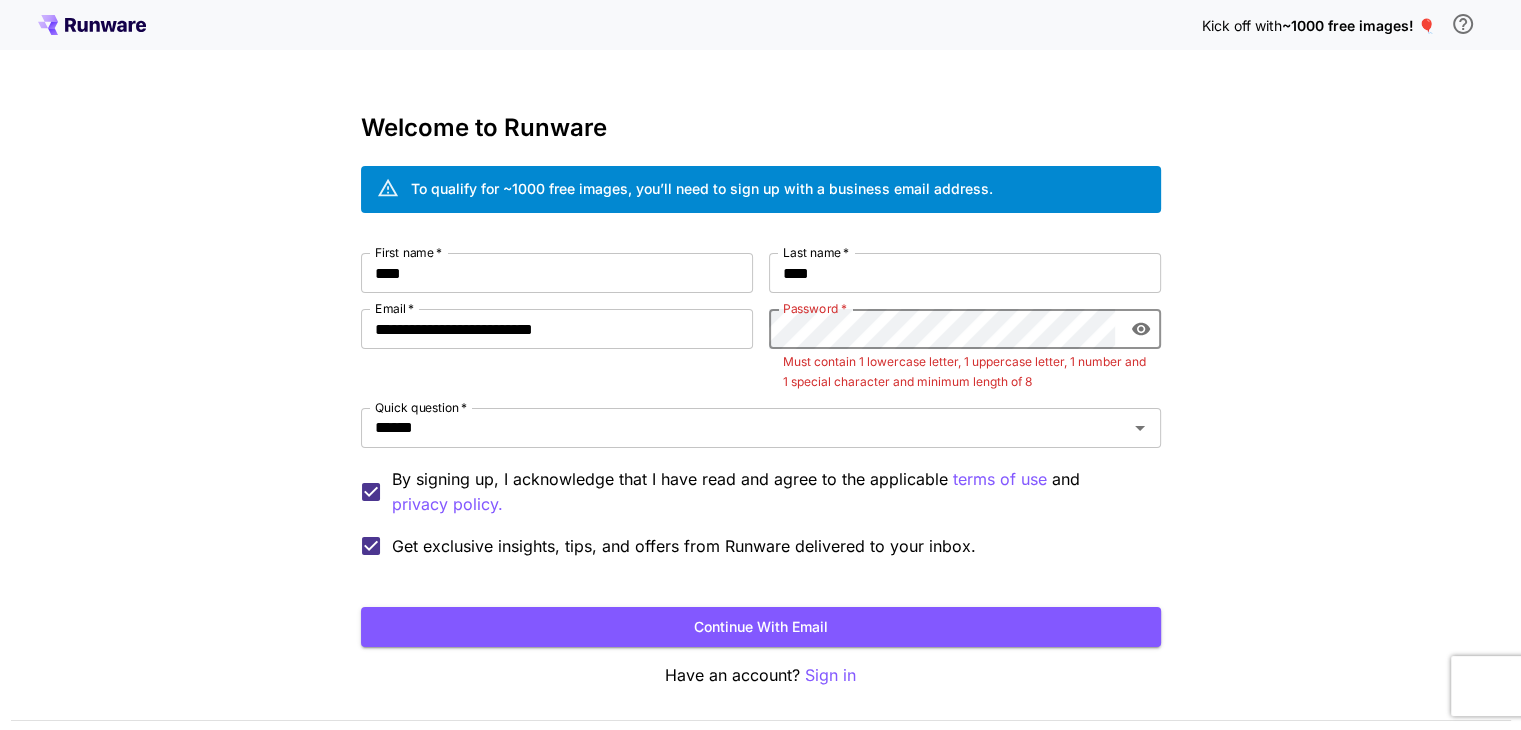 click 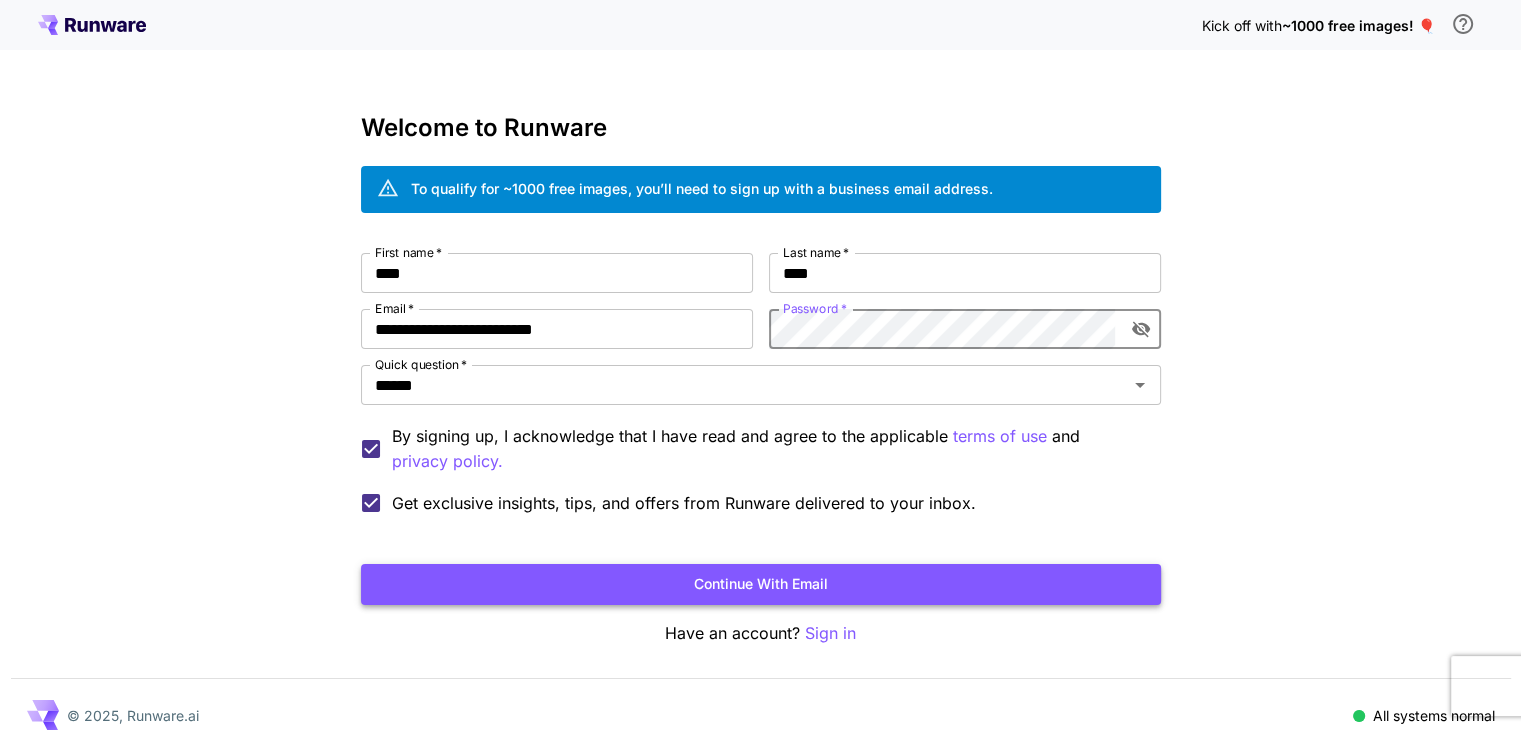 click on "Continue with email" at bounding box center (761, 584) 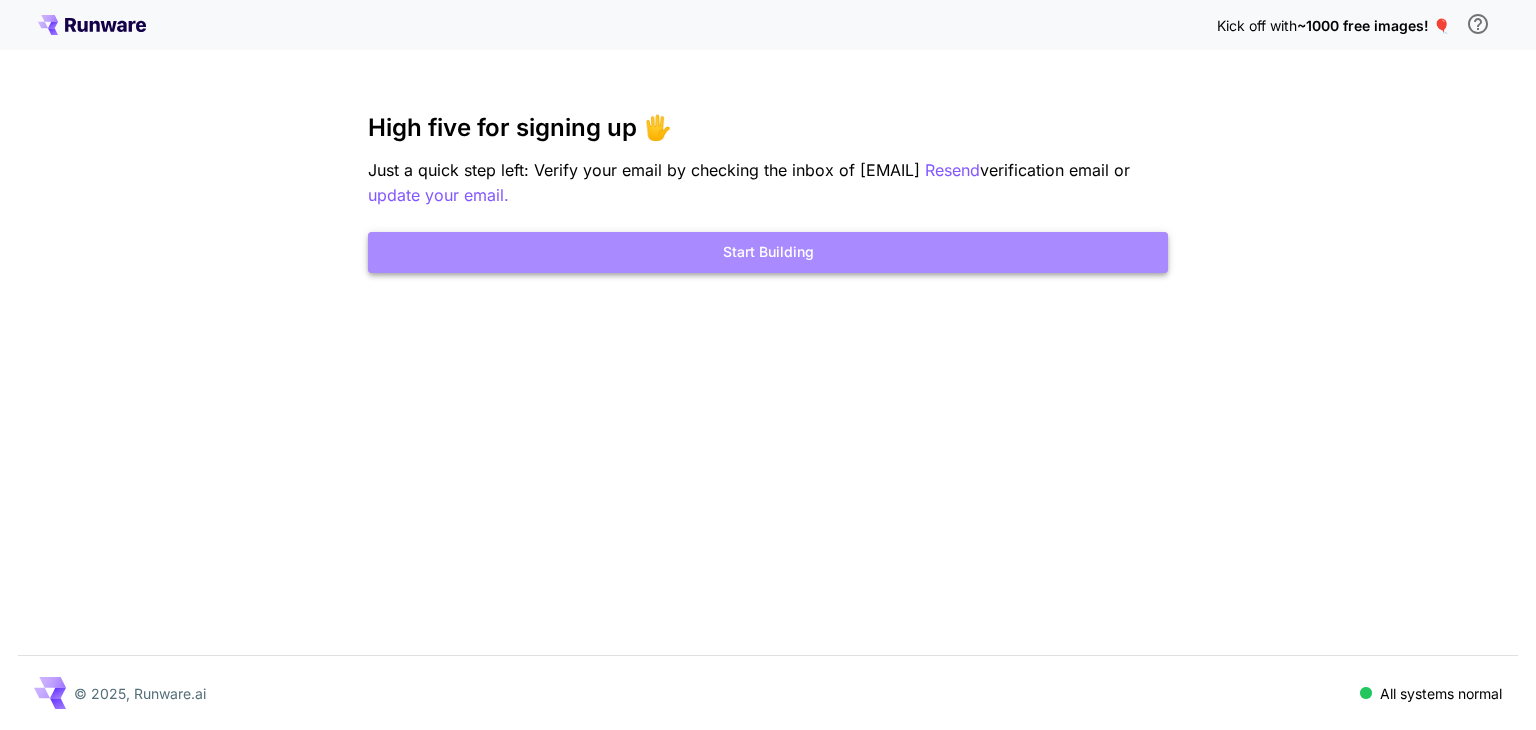 click on "Start Building" at bounding box center (768, 252) 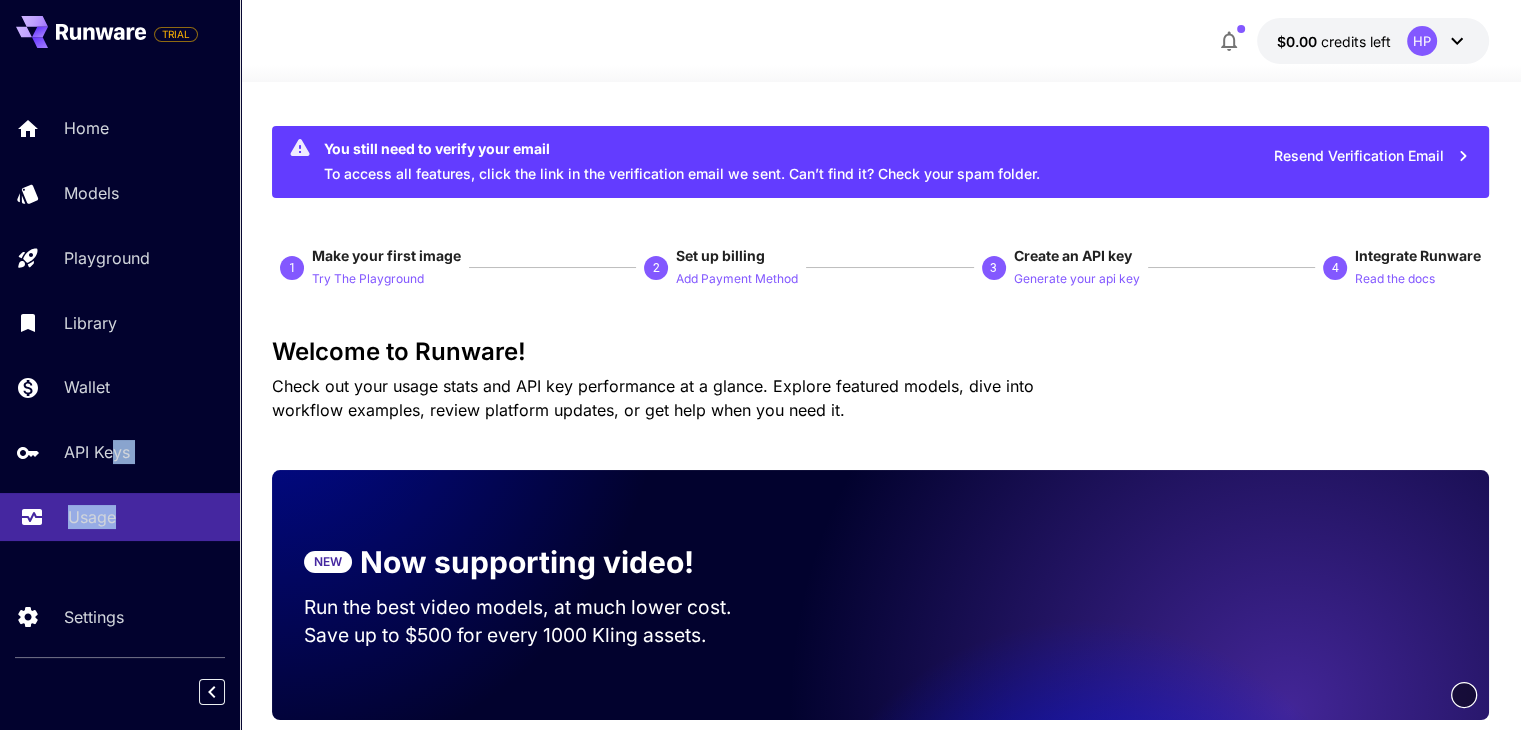 drag, startPoint x: 112, startPoint y: 487, endPoint x: 136, endPoint y: 547, distance: 64.62198 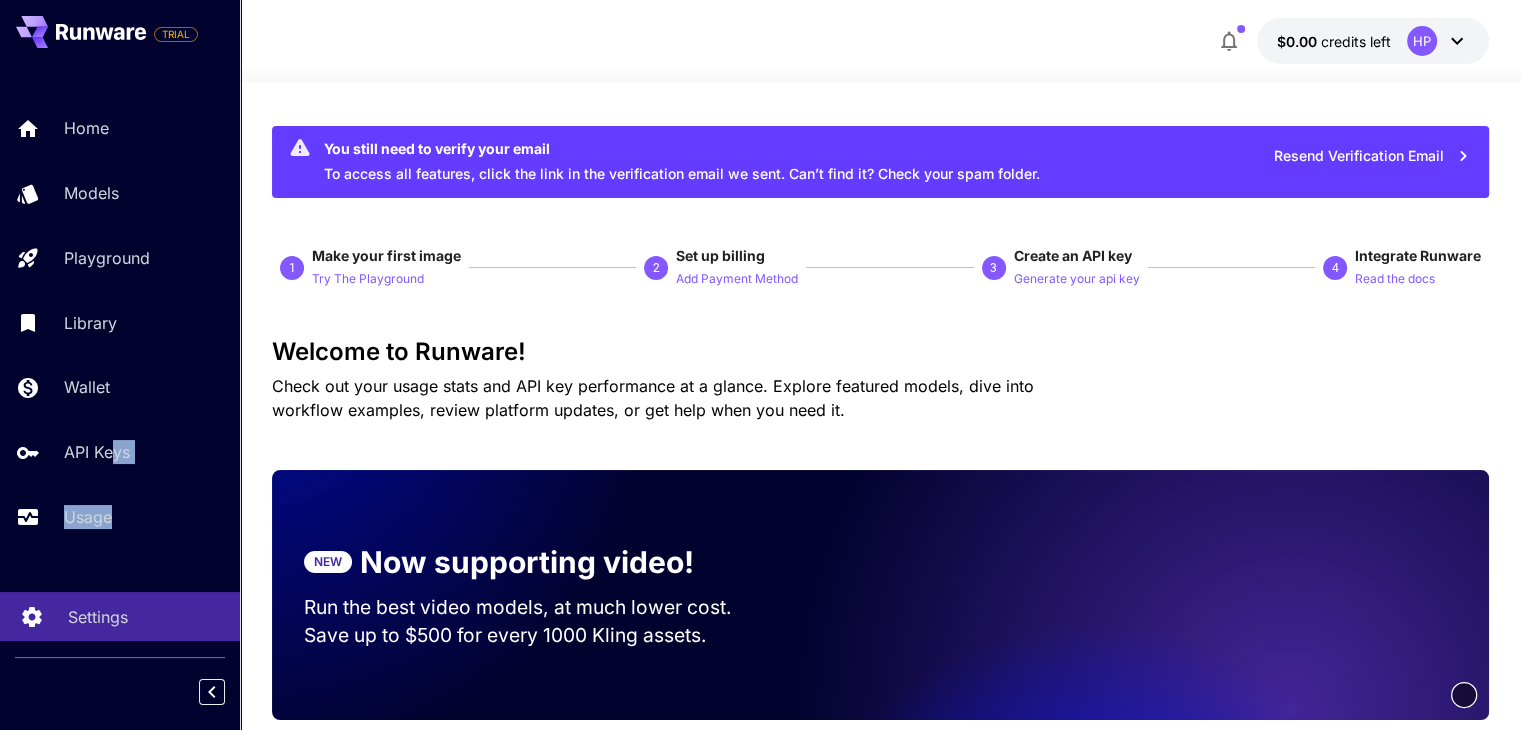 click on "Settings" at bounding box center (120, 616) 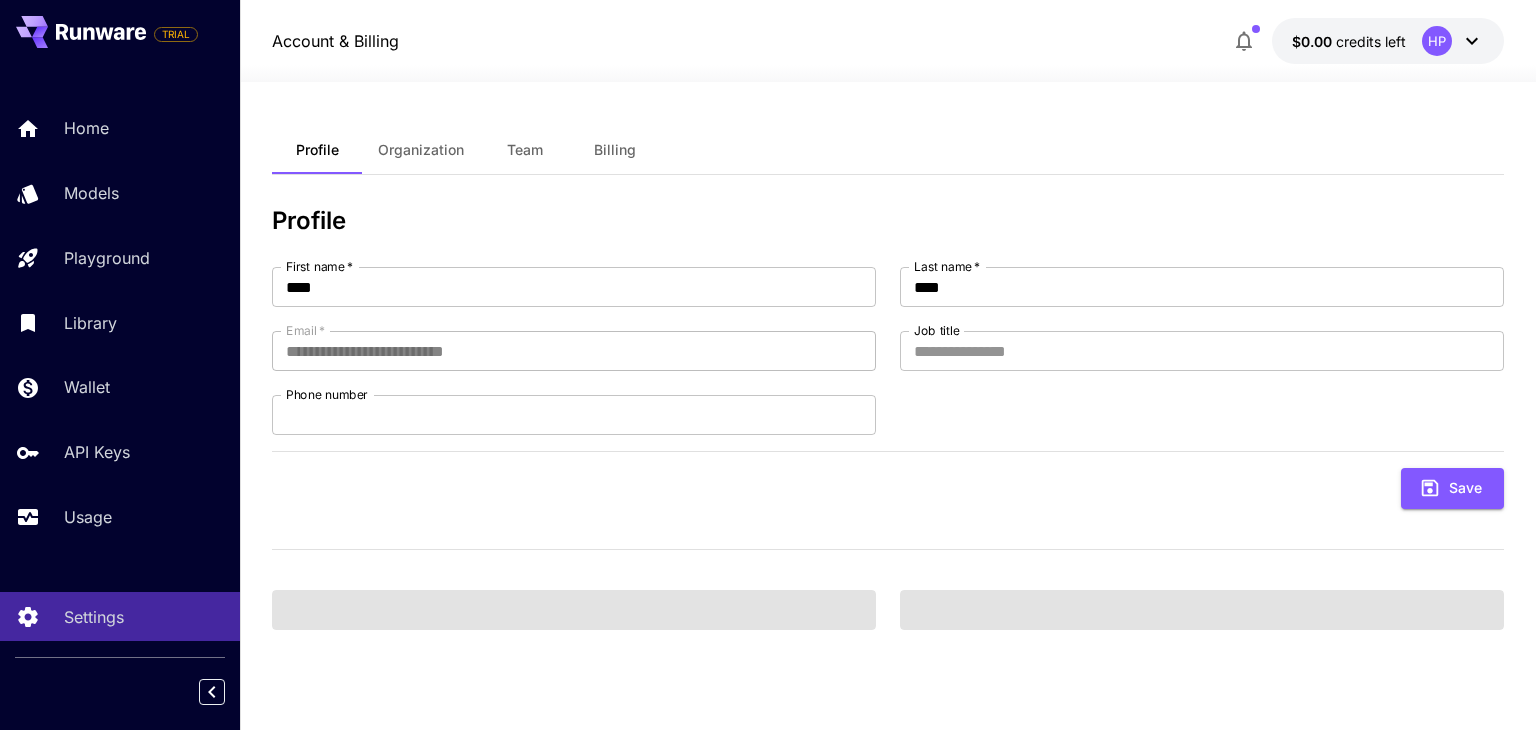 click on "Home Models Playground Library Wallet API Keys Usage" at bounding box center [120, 322] 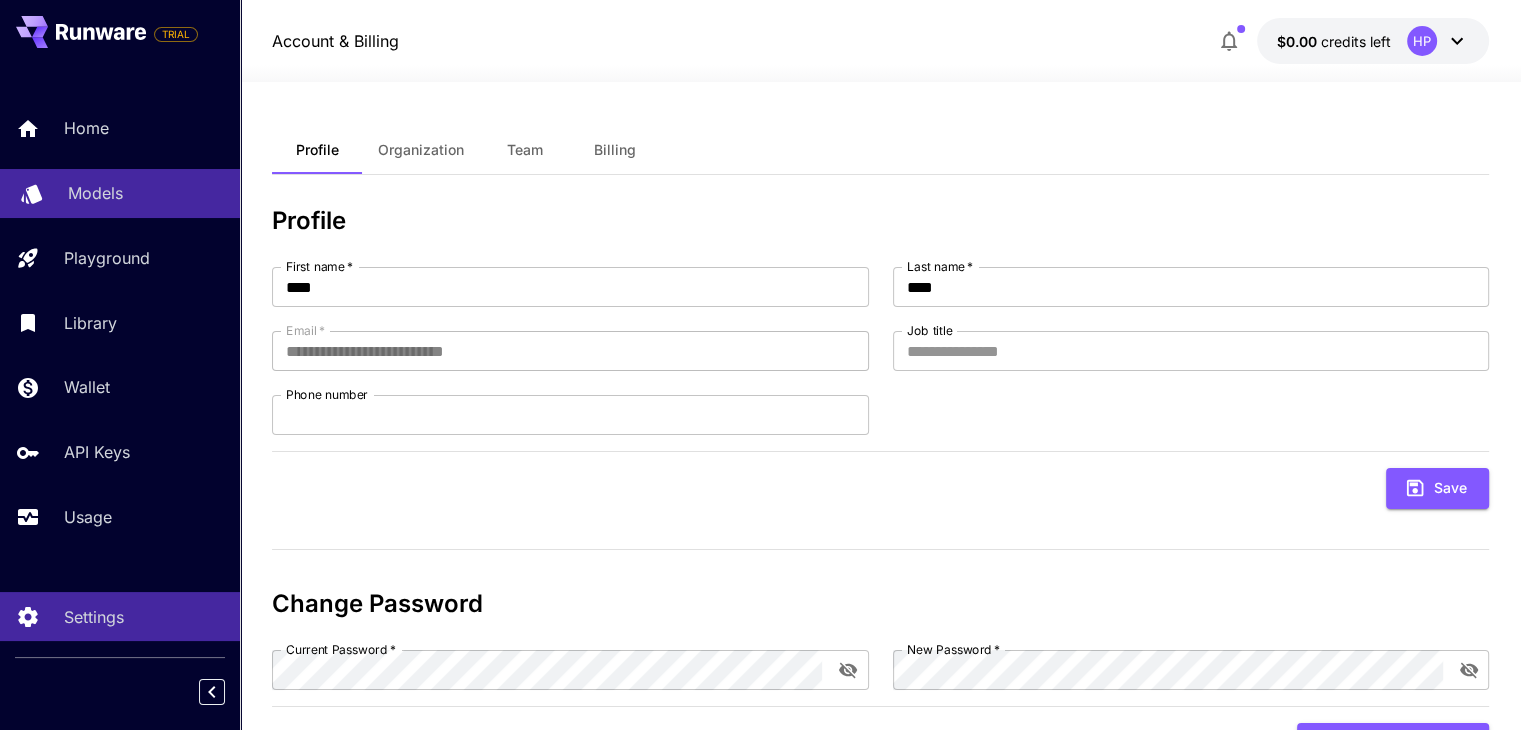 click on "Models" at bounding box center (95, 193) 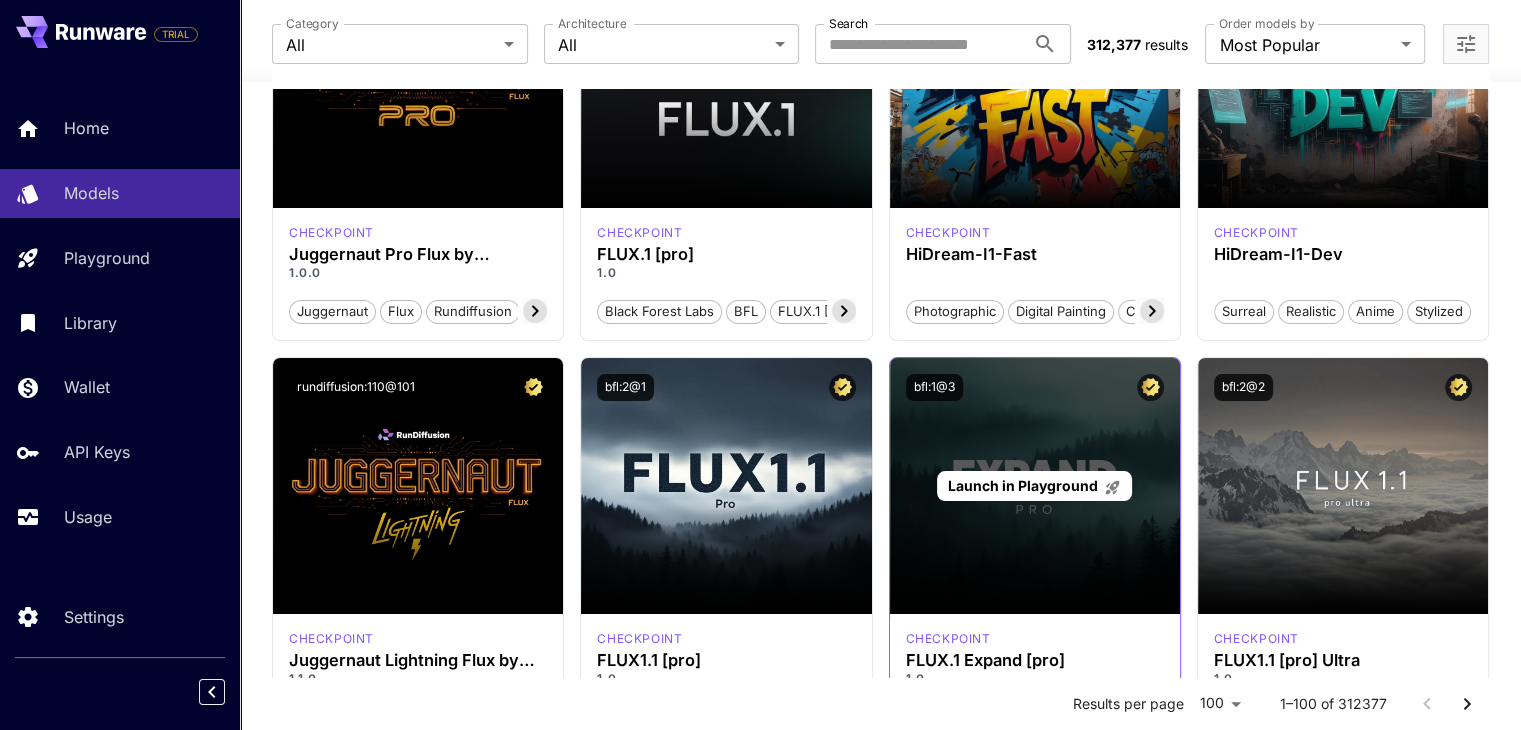 scroll, scrollTop: 500, scrollLeft: 0, axis: vertical 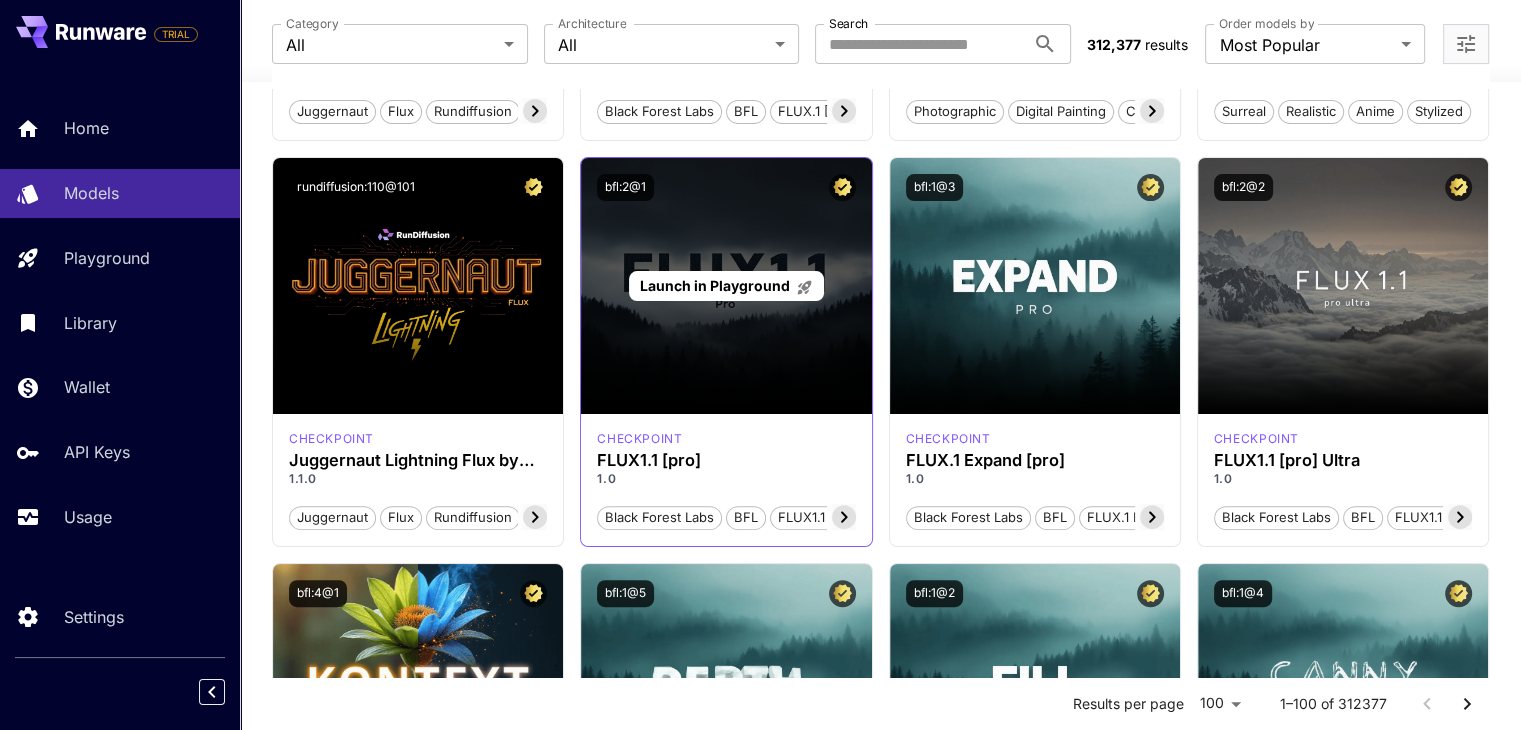 click on "Launch in Playground" at bounding box center [726, 286] 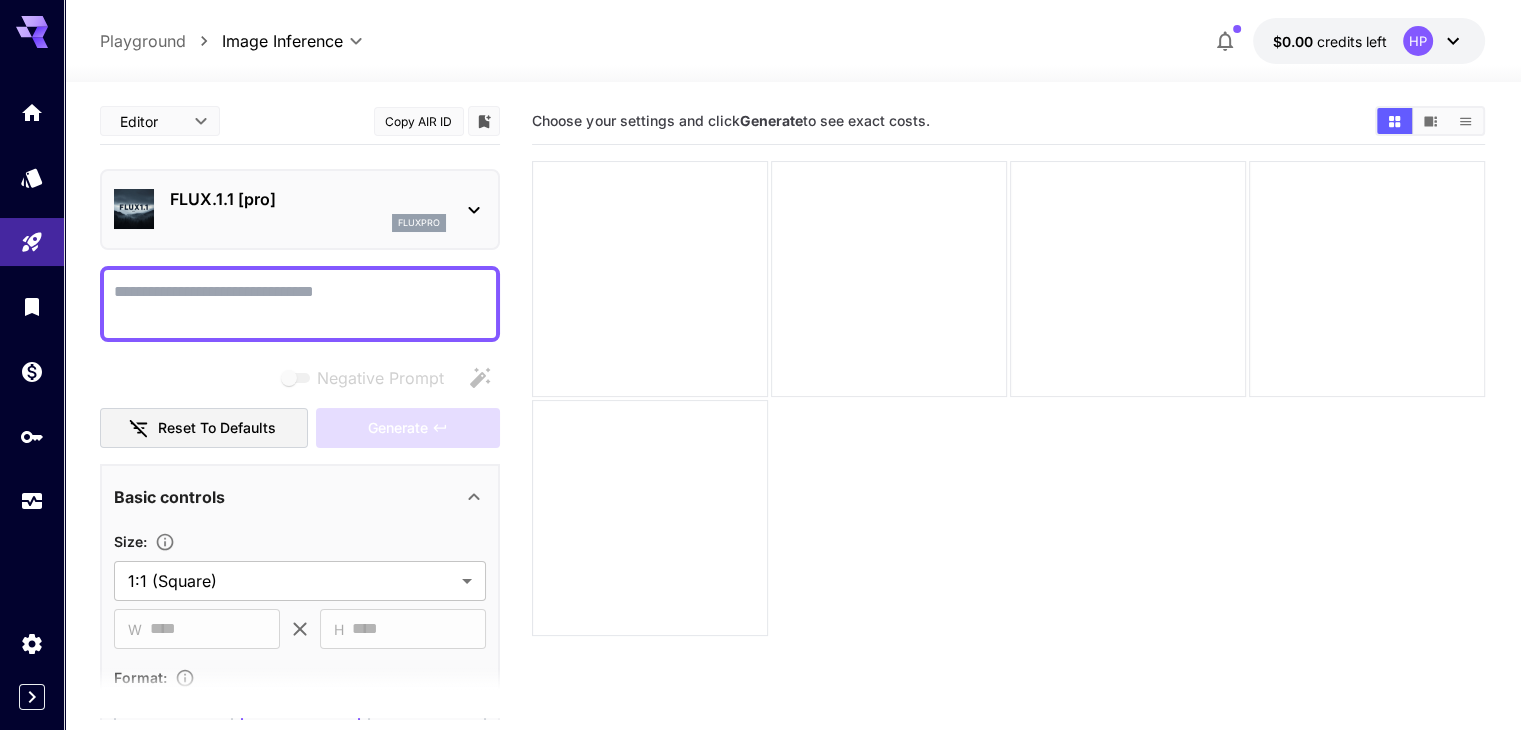 click on "Negative Prompt" at bounding box center (300, 304) 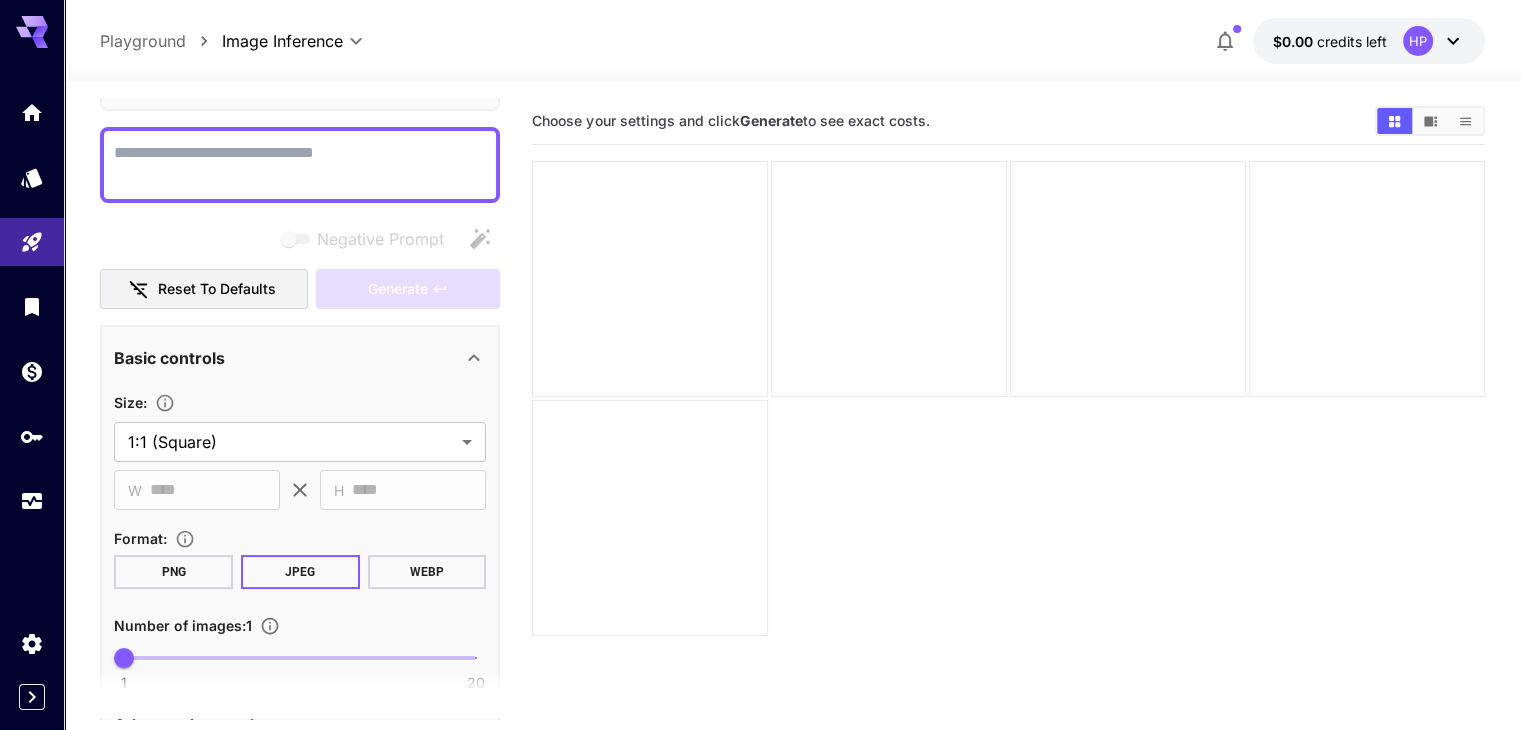 scroll, scrollTop: 276, scrollLeft: 0, axis: vertical 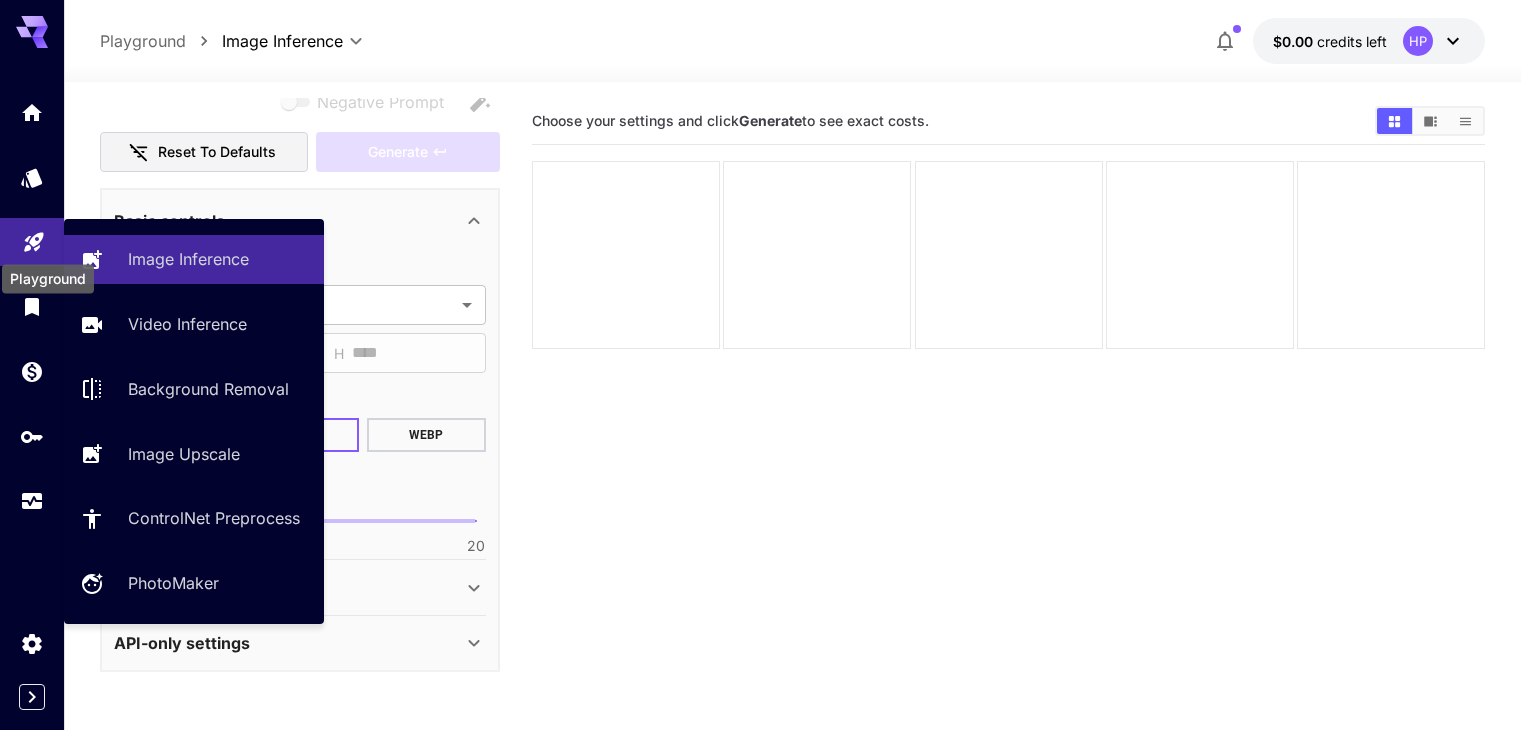 click 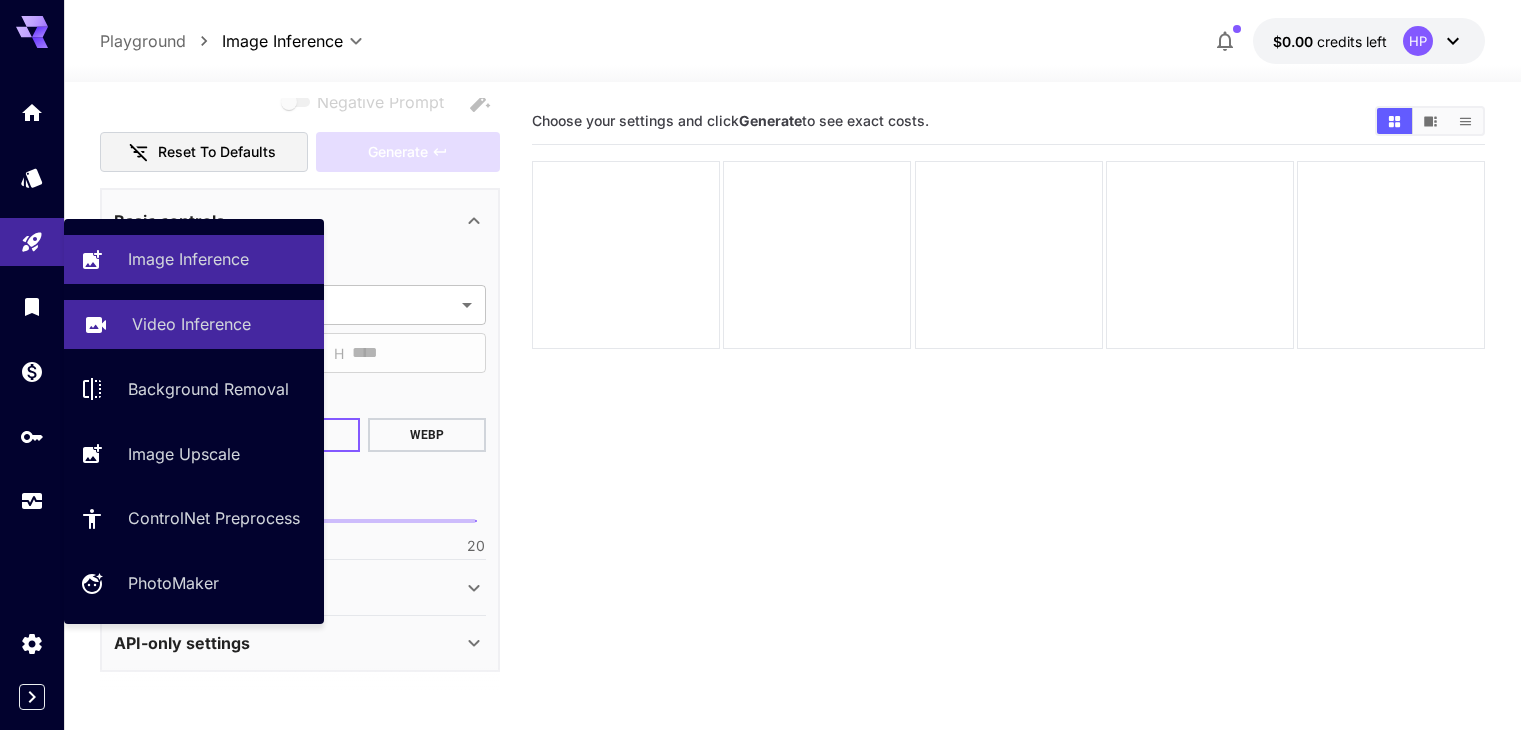 click on "Video Inference" at bounding box center [191, 324] 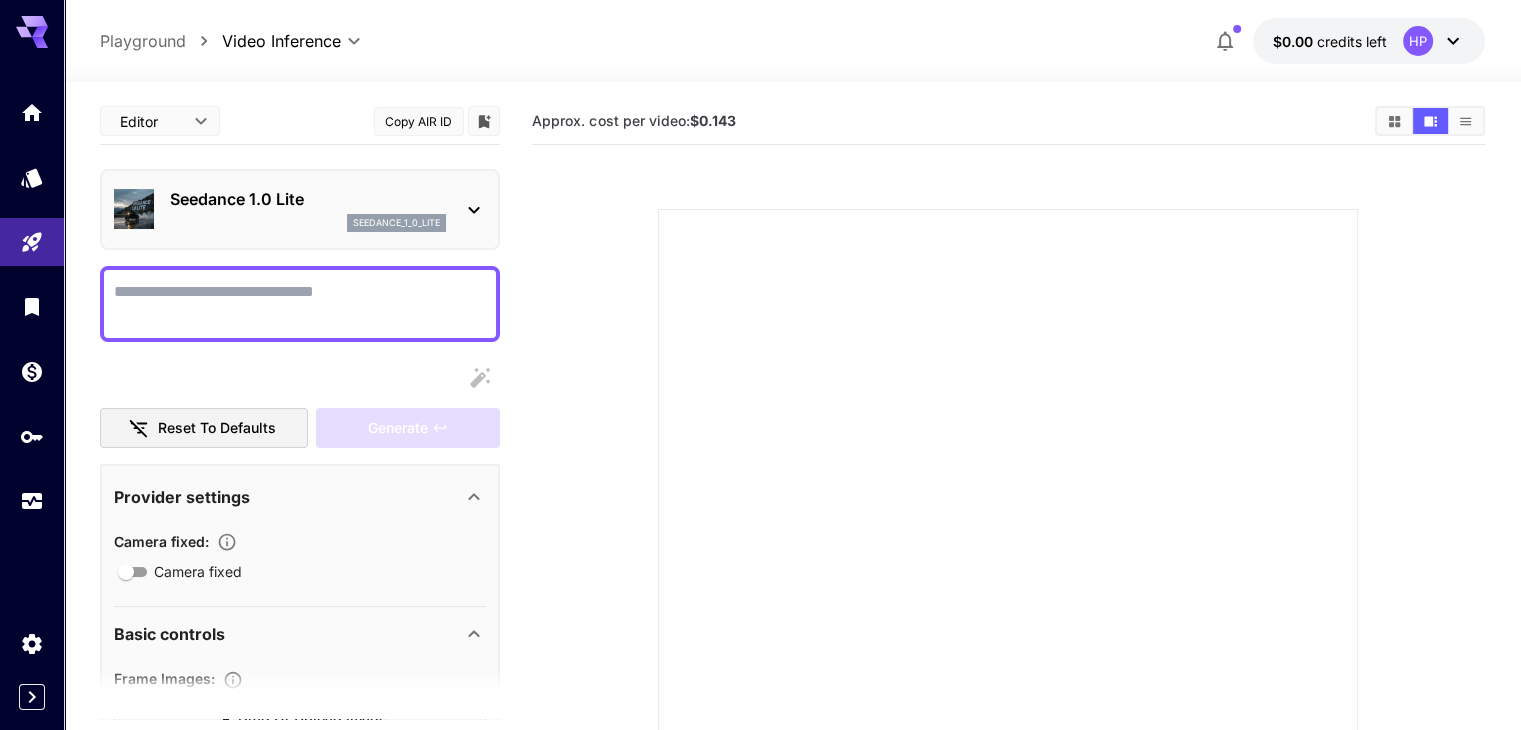 click on "Camera fixed" at bounding box center [300, 304] 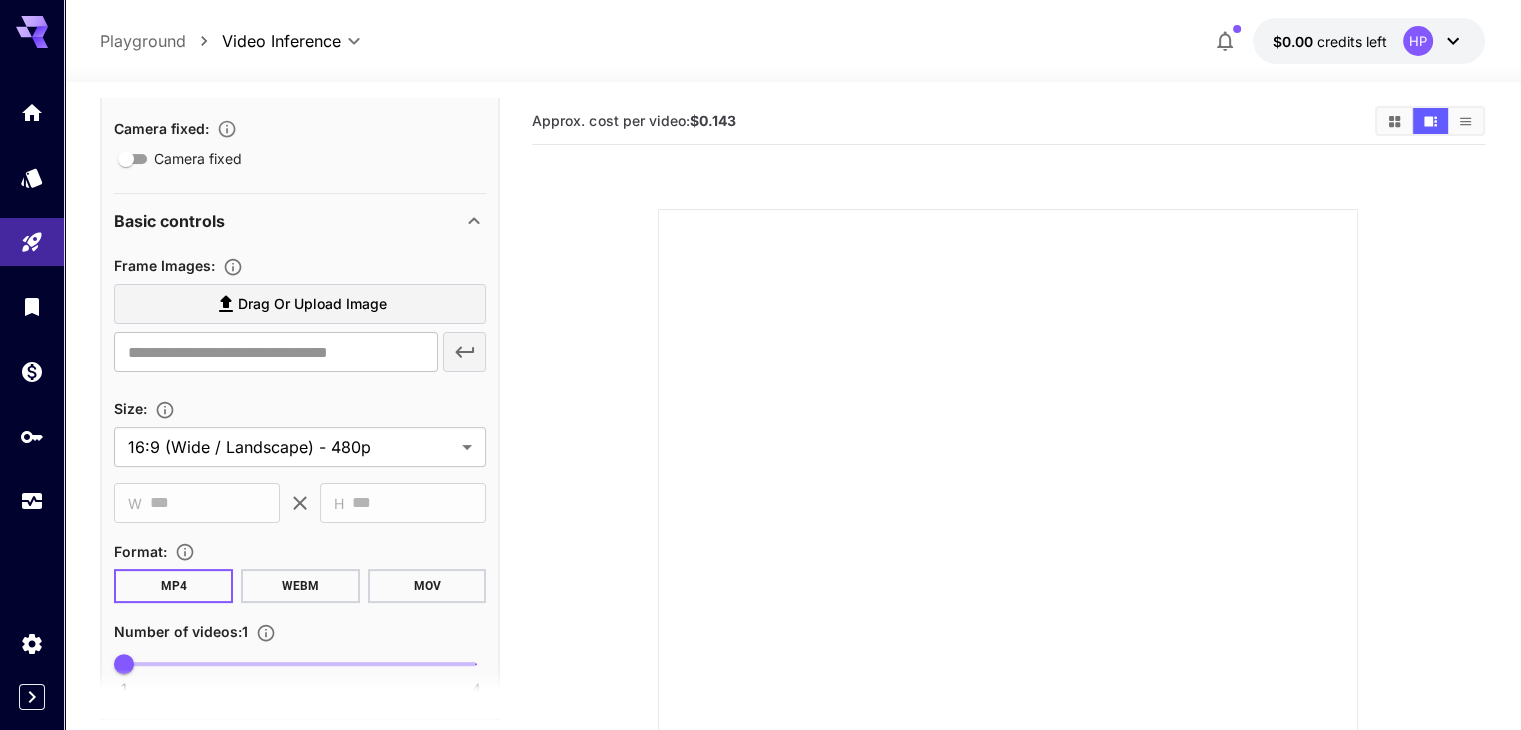 scroll, scrollTop: 500, scrollLeft: 0, axis: vertical 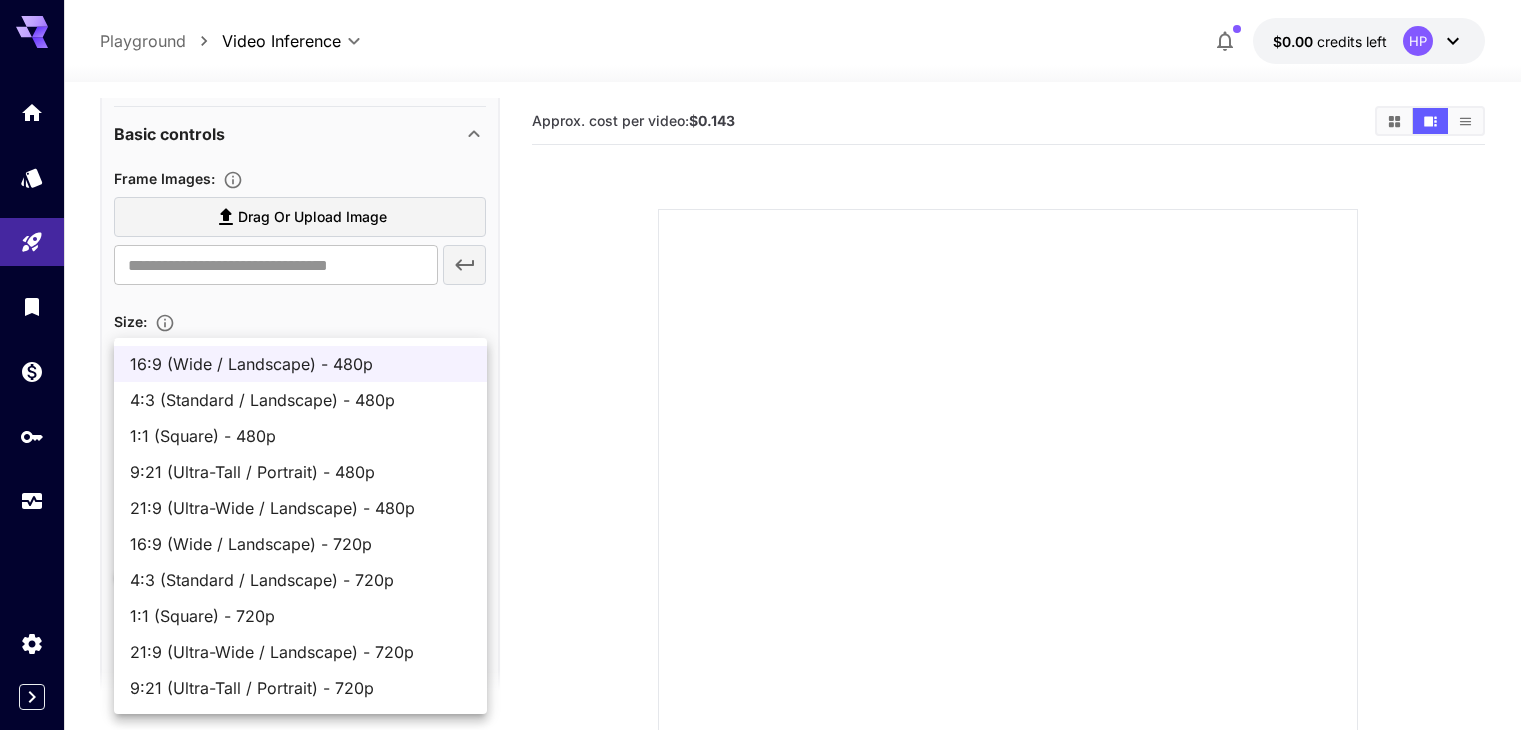 click on "**********" at bounding box center [768, 484] 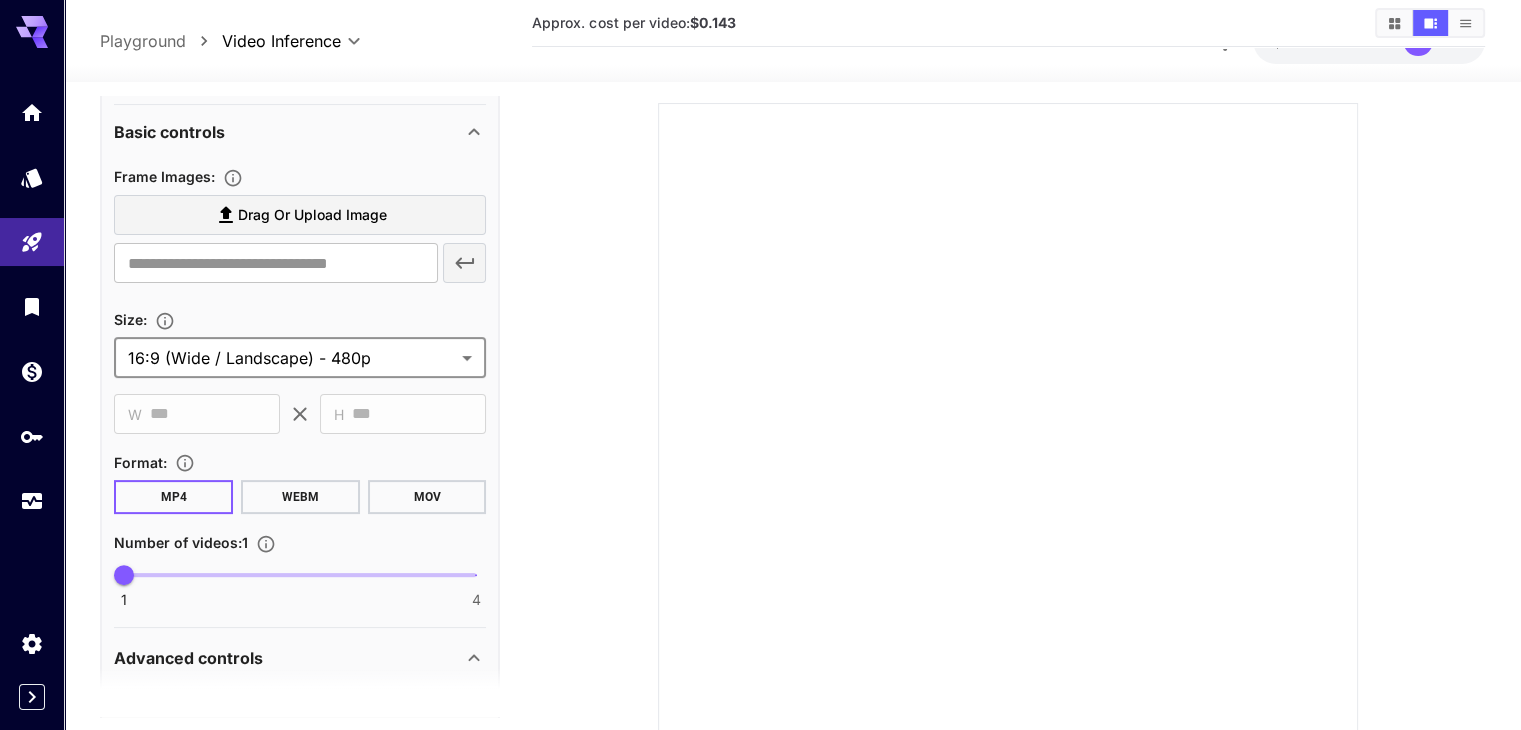 scroll, scrollTop: 239, scrollLeft: 0, axis: vertical 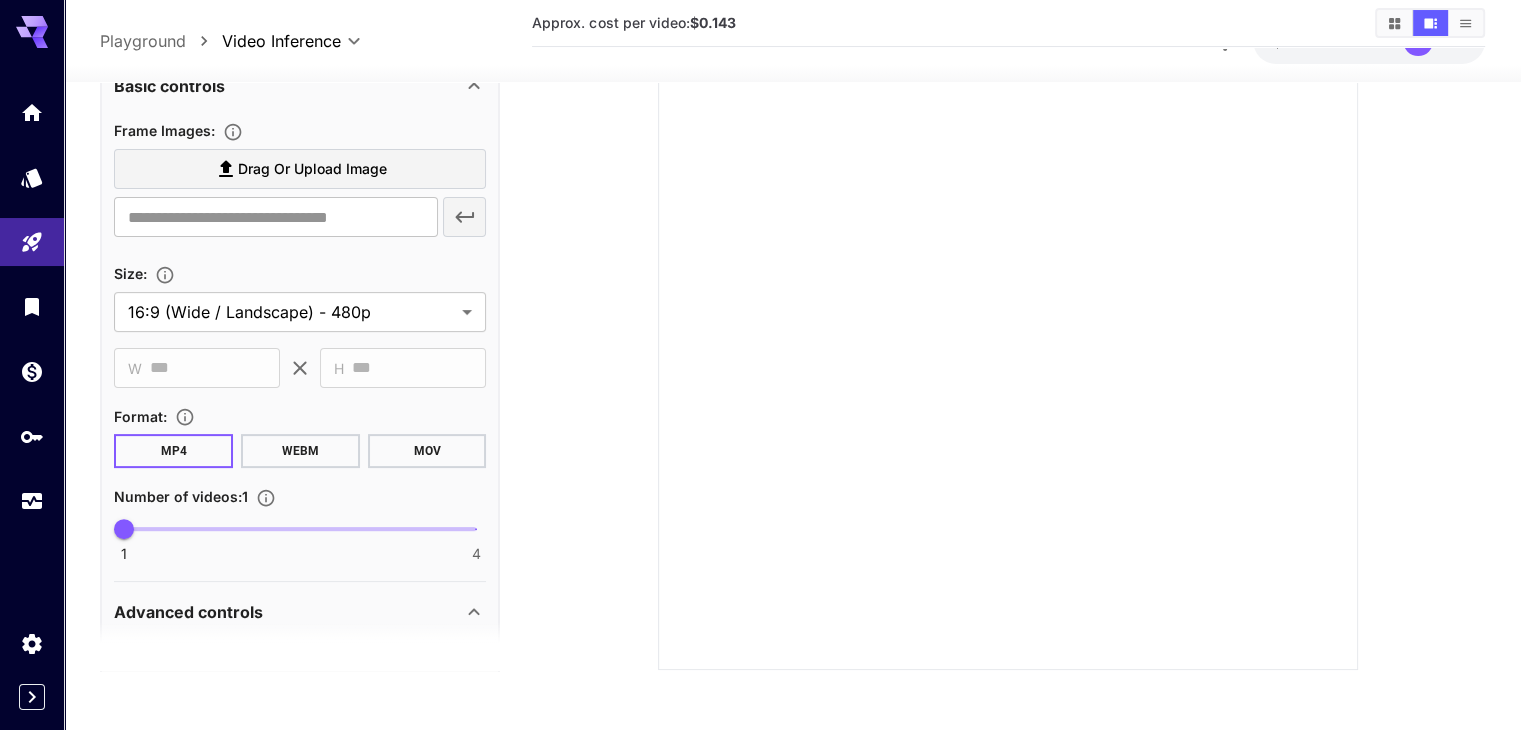 click at bounding box center (300, 645) 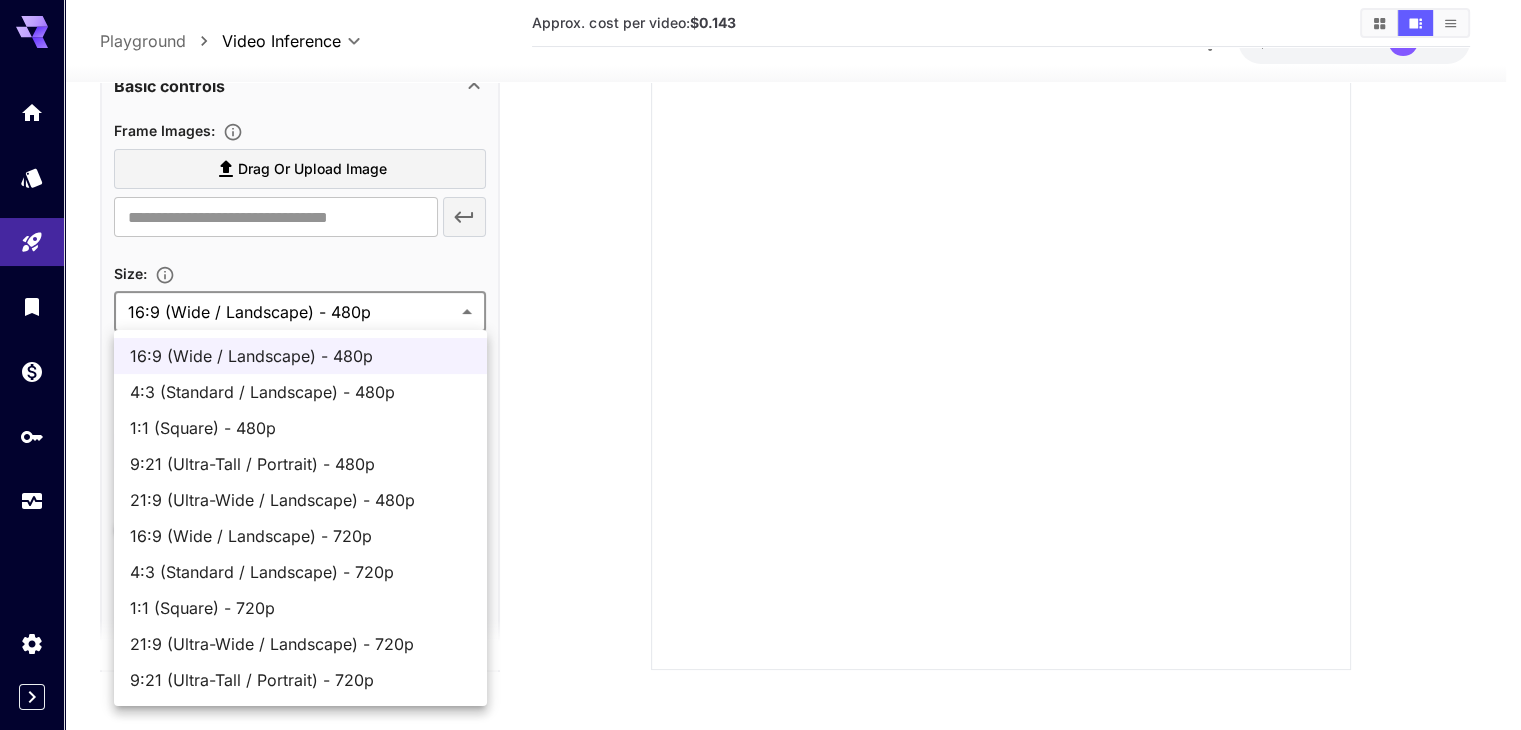click on "**********" at bounding box center [760, 245] 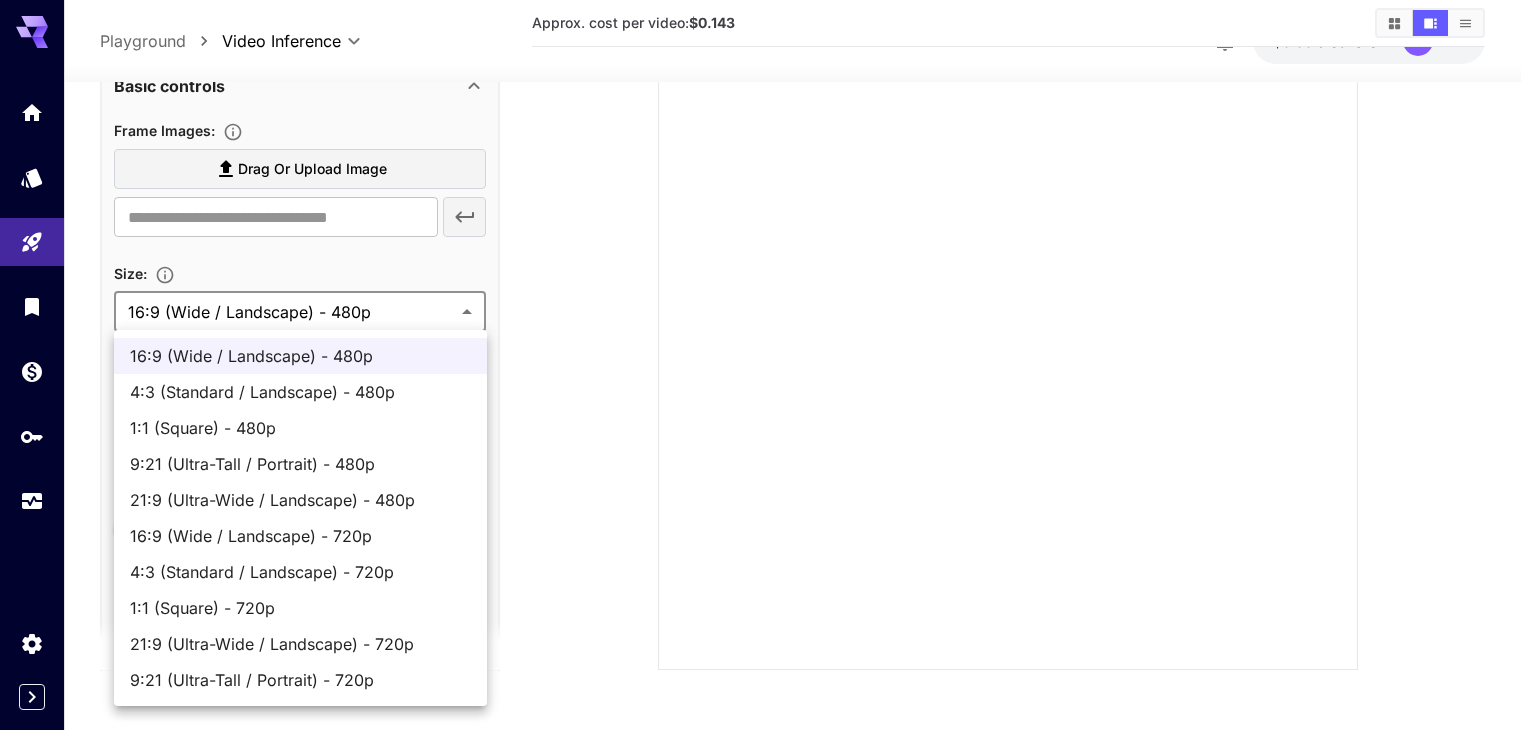 click at bounding box center [768, 365] 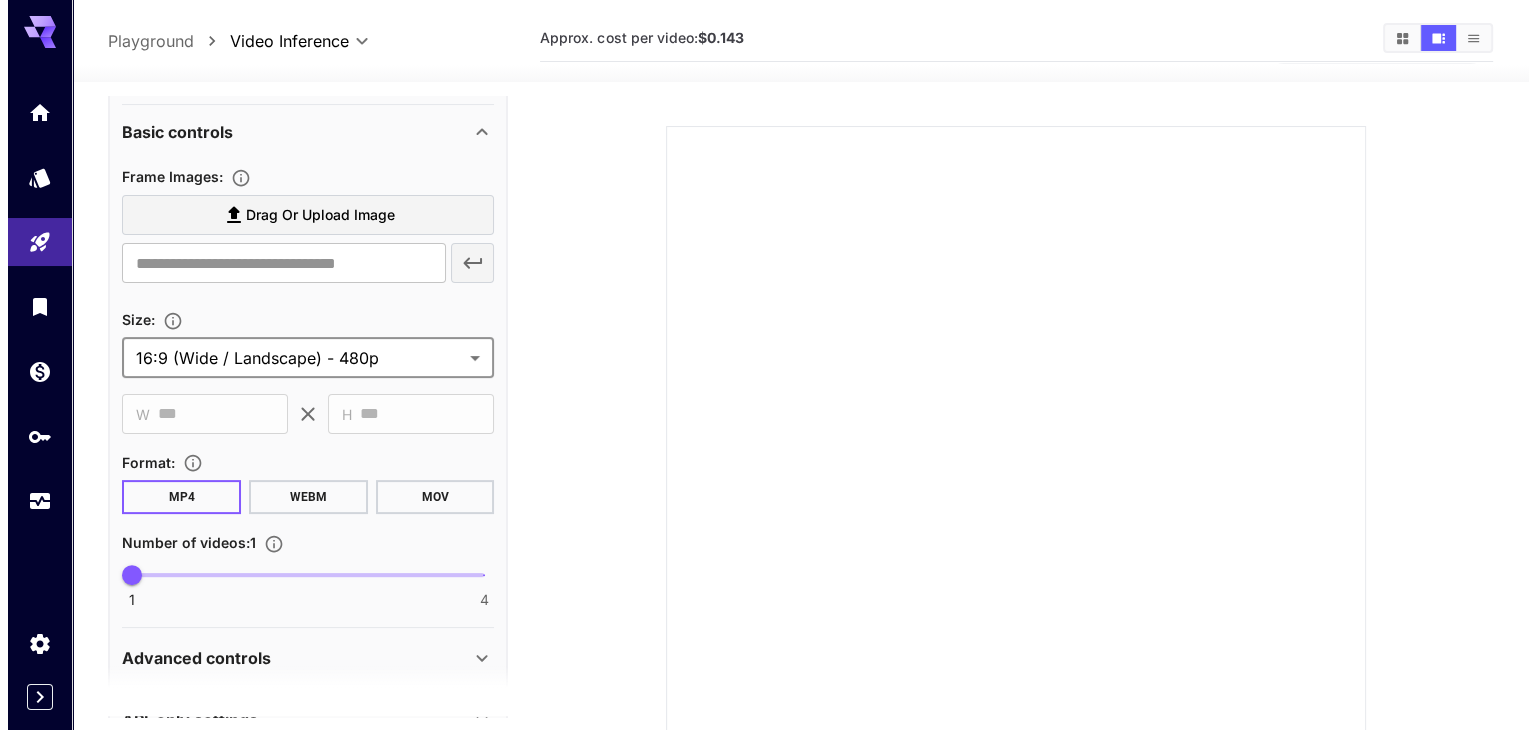 scroll, scrollTop: 0, scrollLeft: 0, axis: both 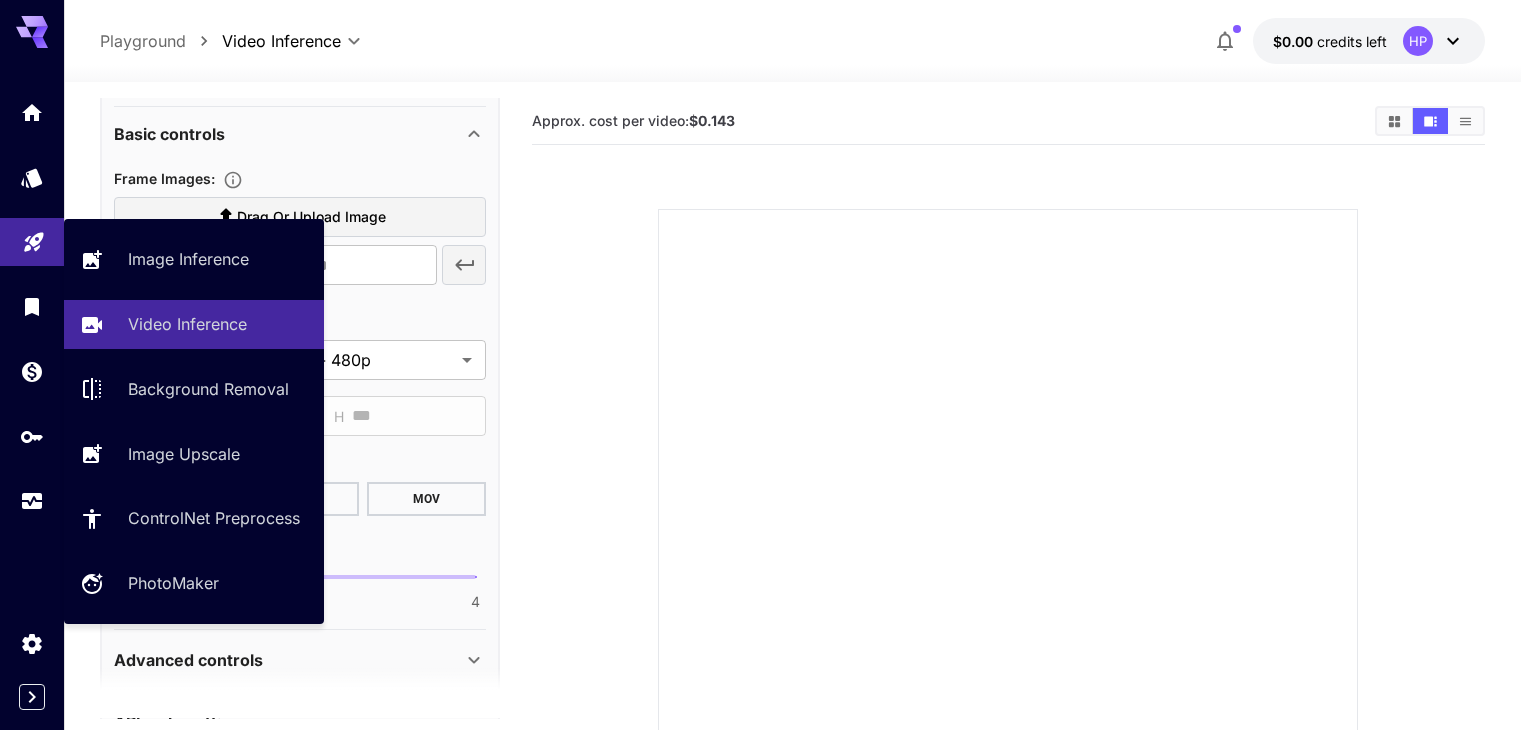 click at bounding box center [32, 242] 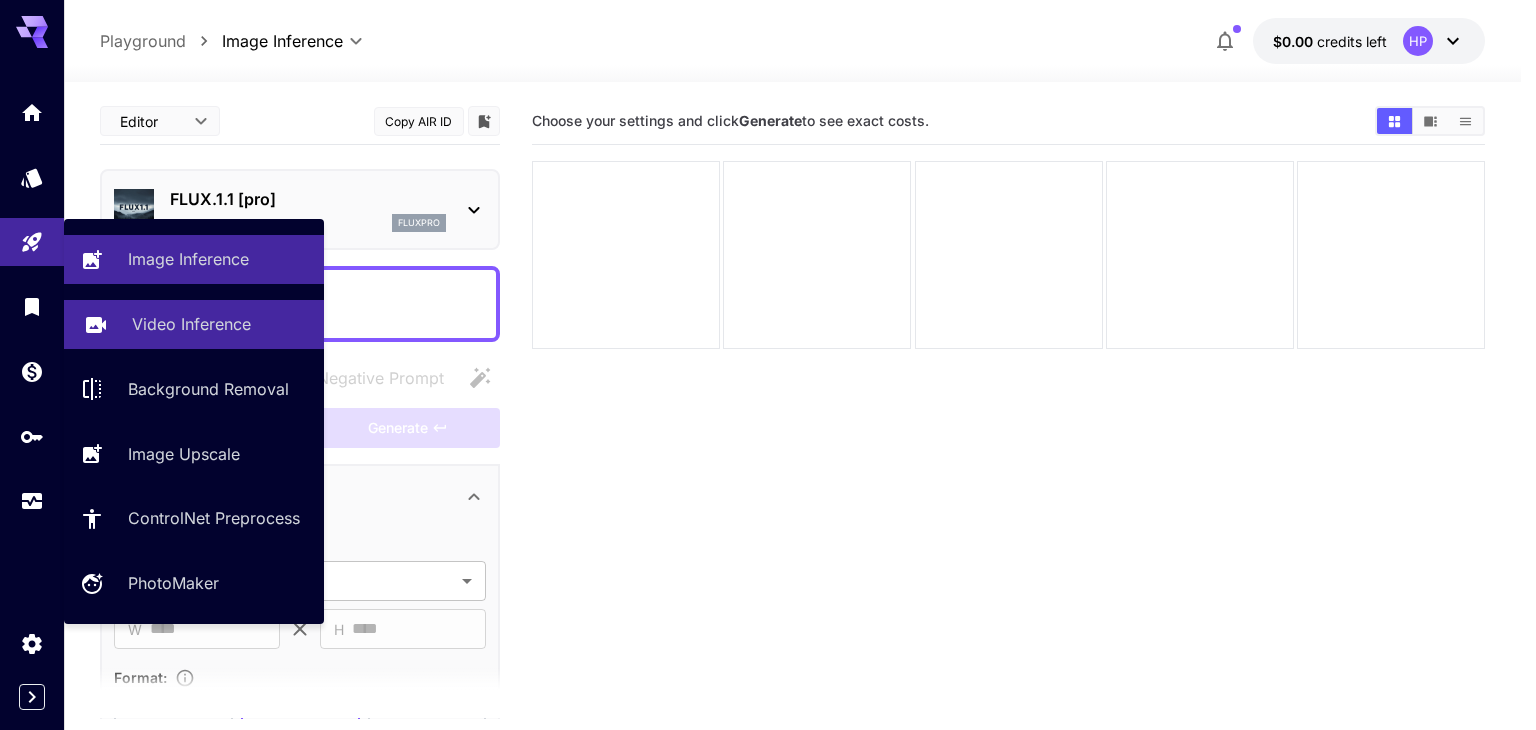 click on "Video Inference" at bounding box center [194, 324] 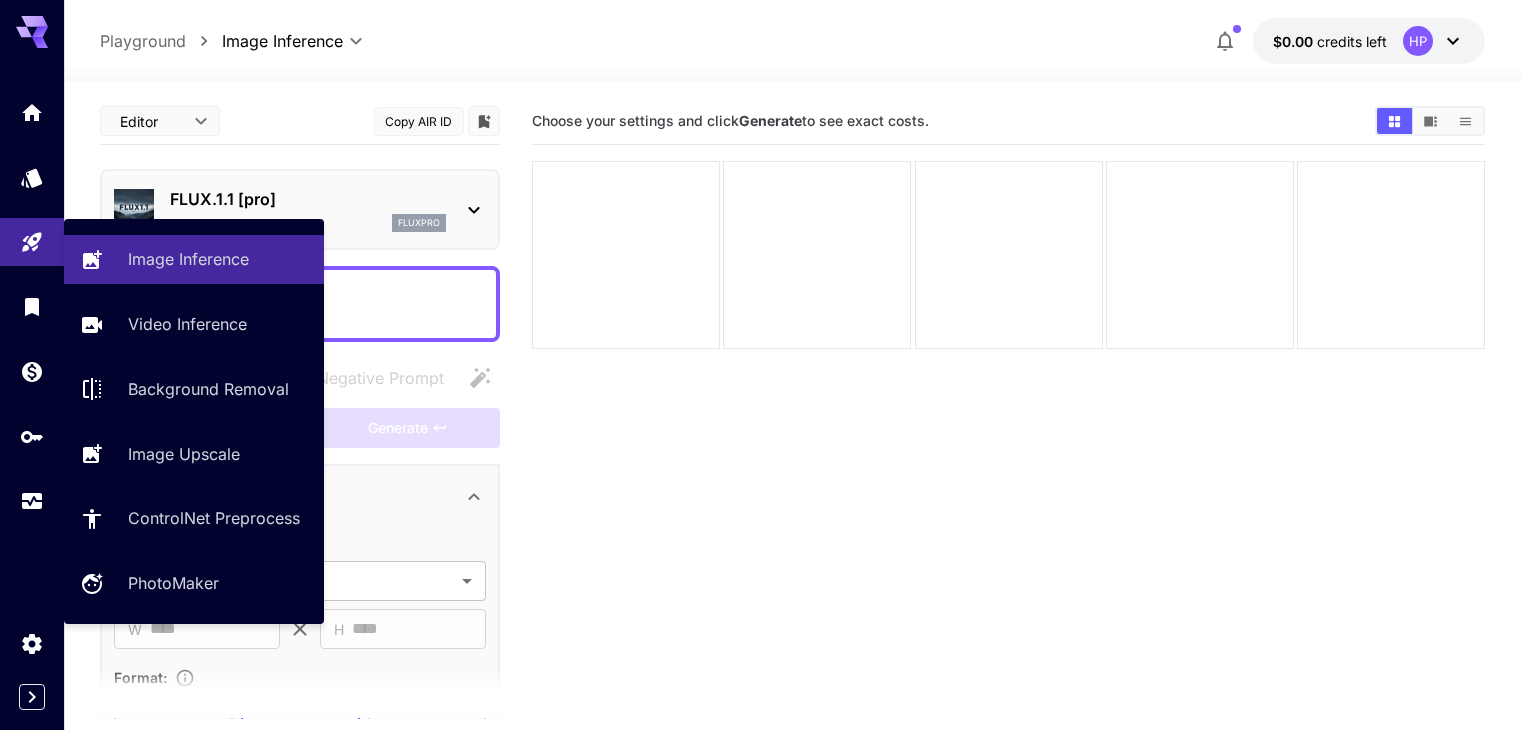 type on "**********" 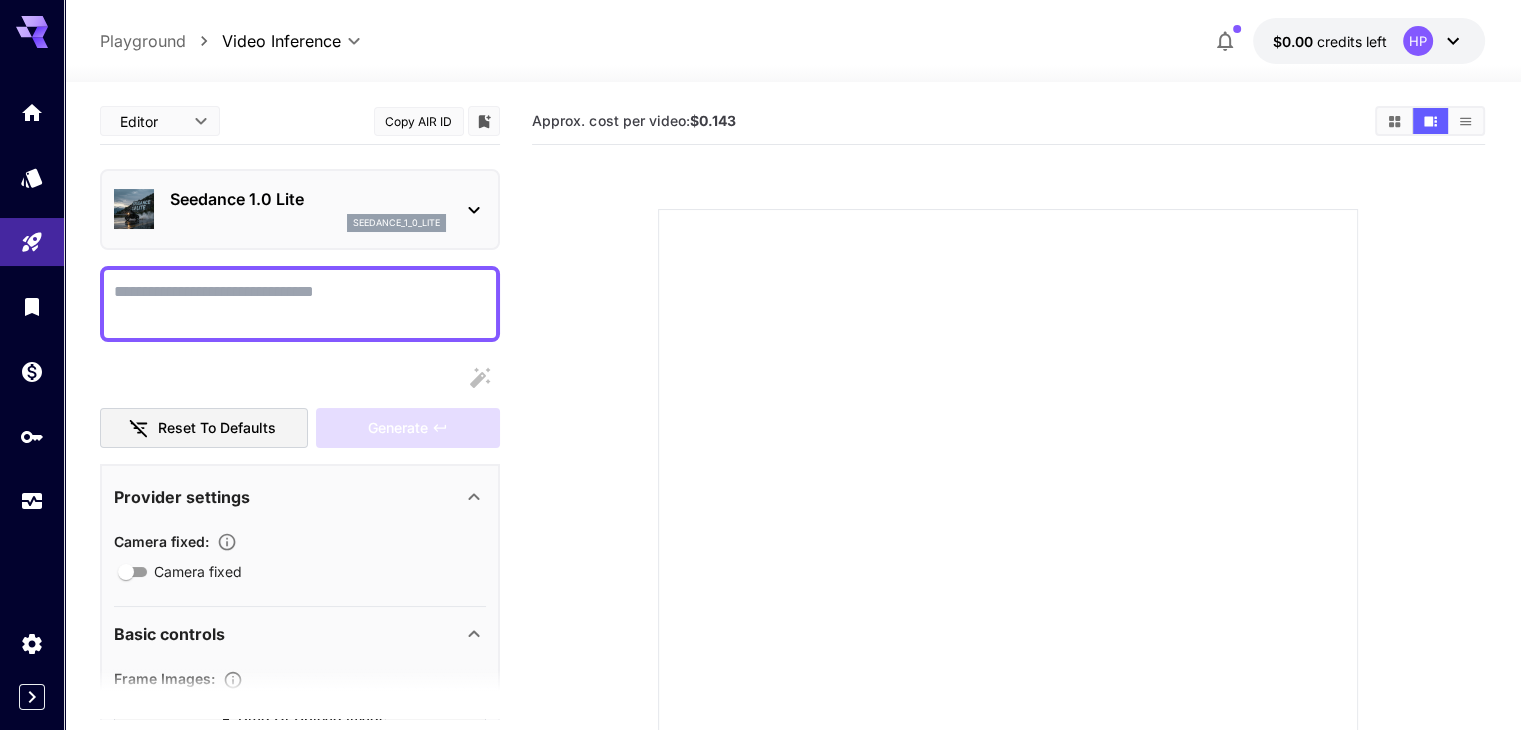 click on "Seedance 1.0 Lite" at bounding box center [308, 199] 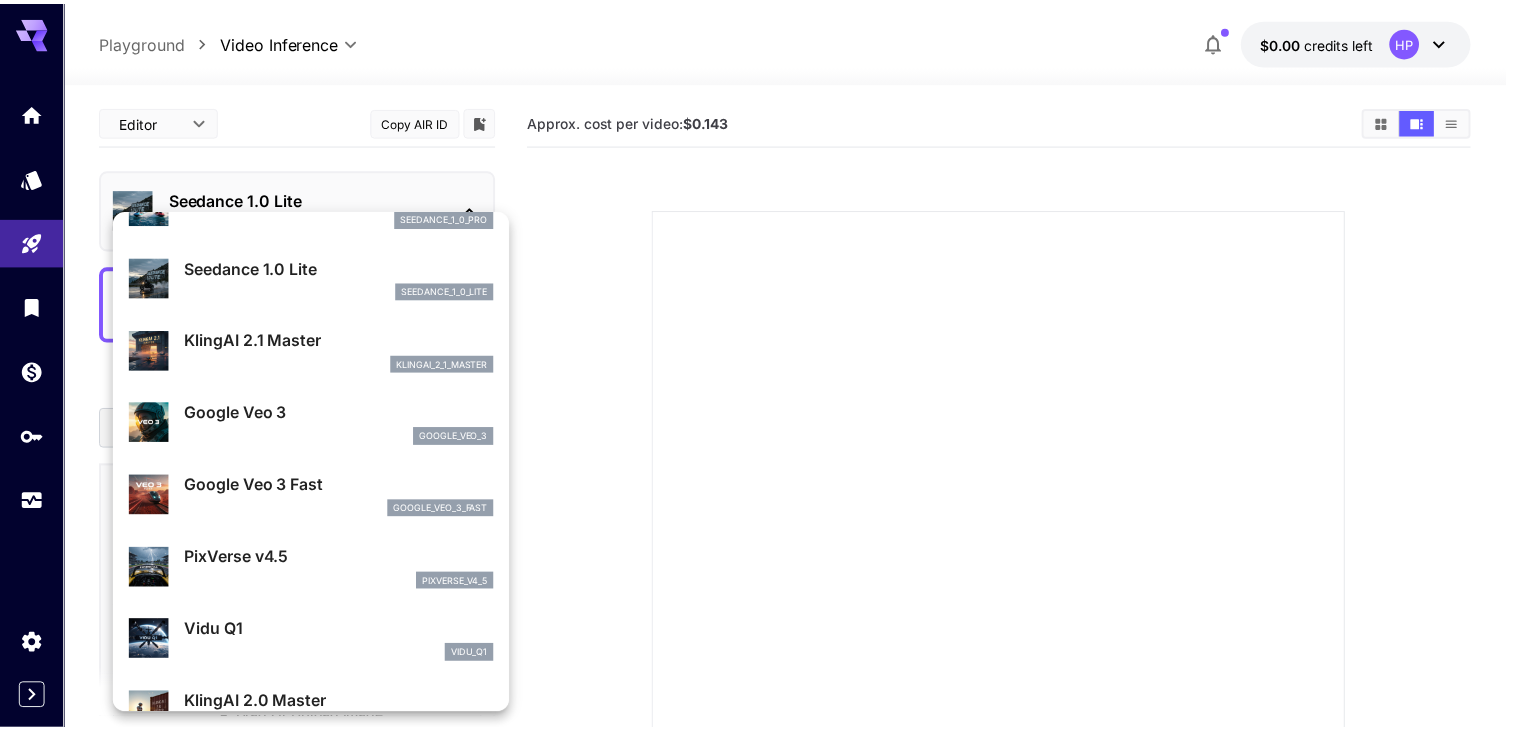scroll, scrollTop: 200, scrollLeft: 0, axis: vertical 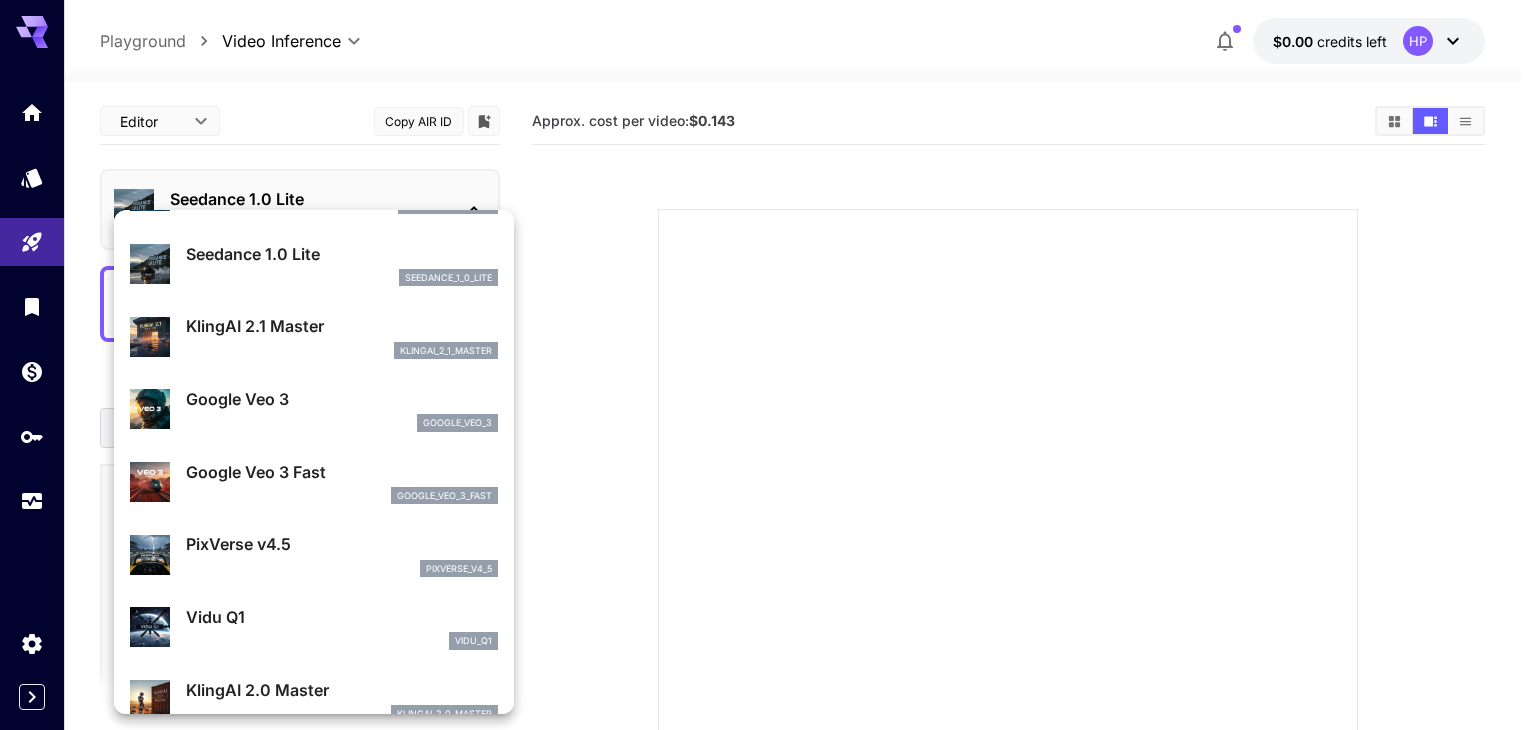 click on "Google Veo 3" at bounding box center [342, 399] 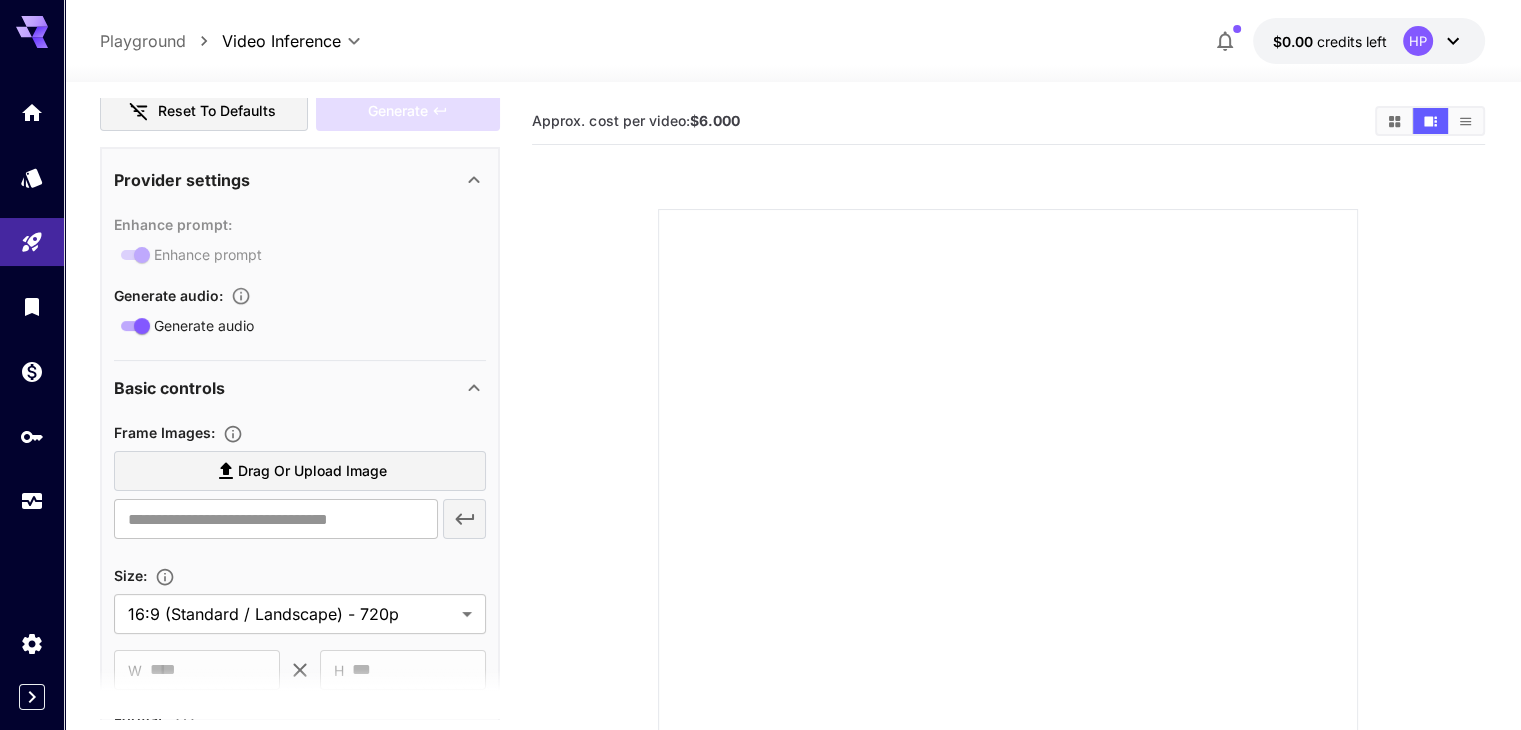 scroll, scrollTop: 500, scrollLeft: 0, axis: vertical 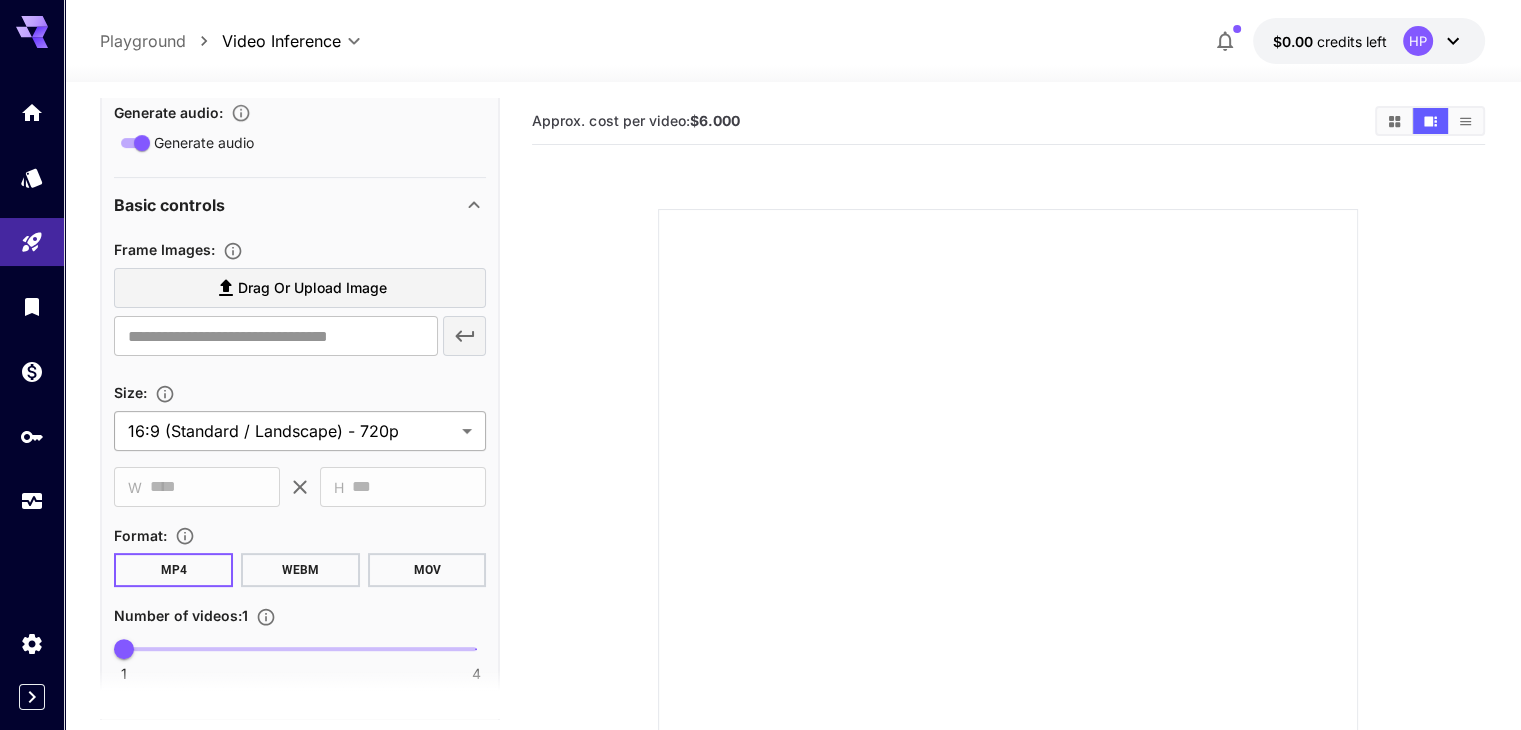 click on "**********" at bounding box center (760, 484) 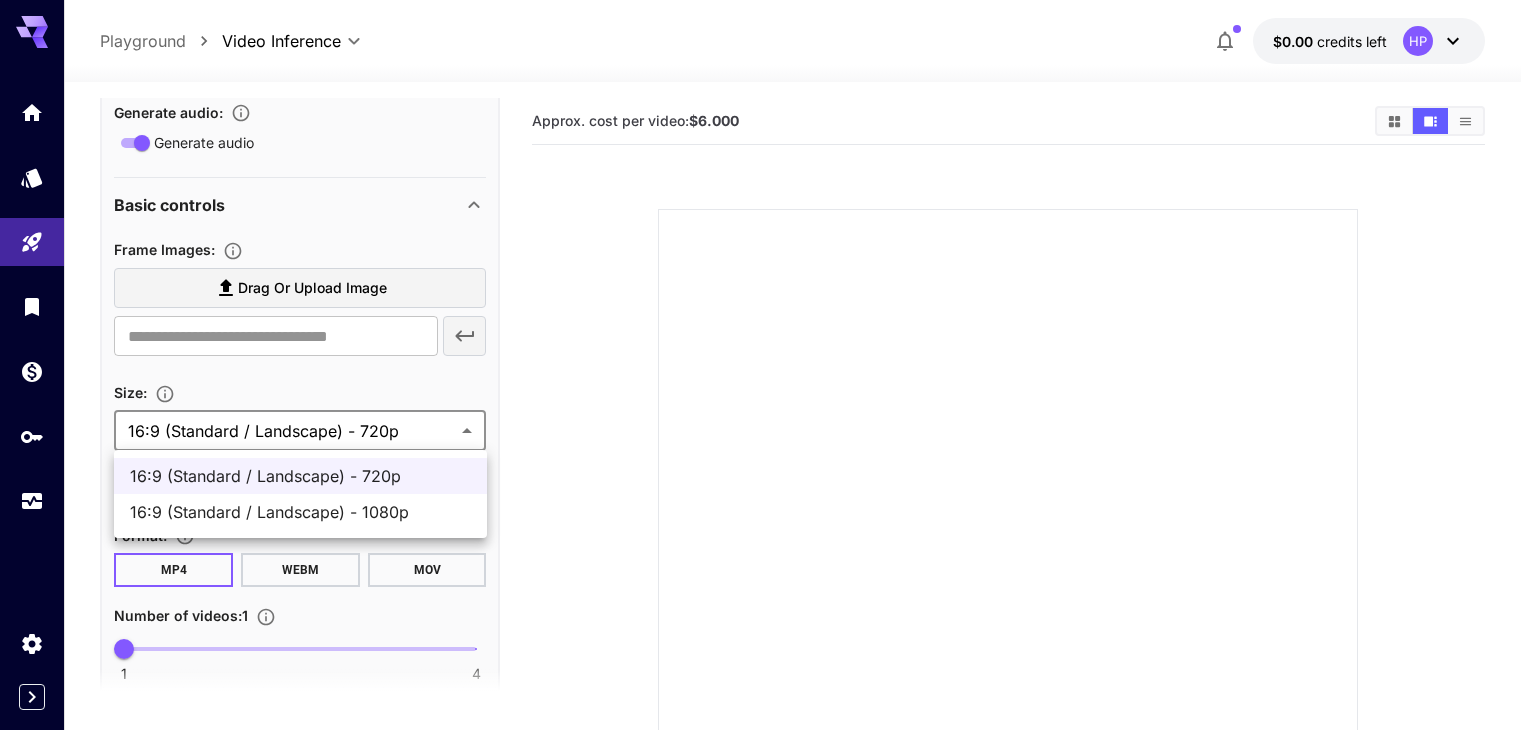 click on "16:9 (Standard / Landscape) - 1080p" at bounding box center (300, 512) 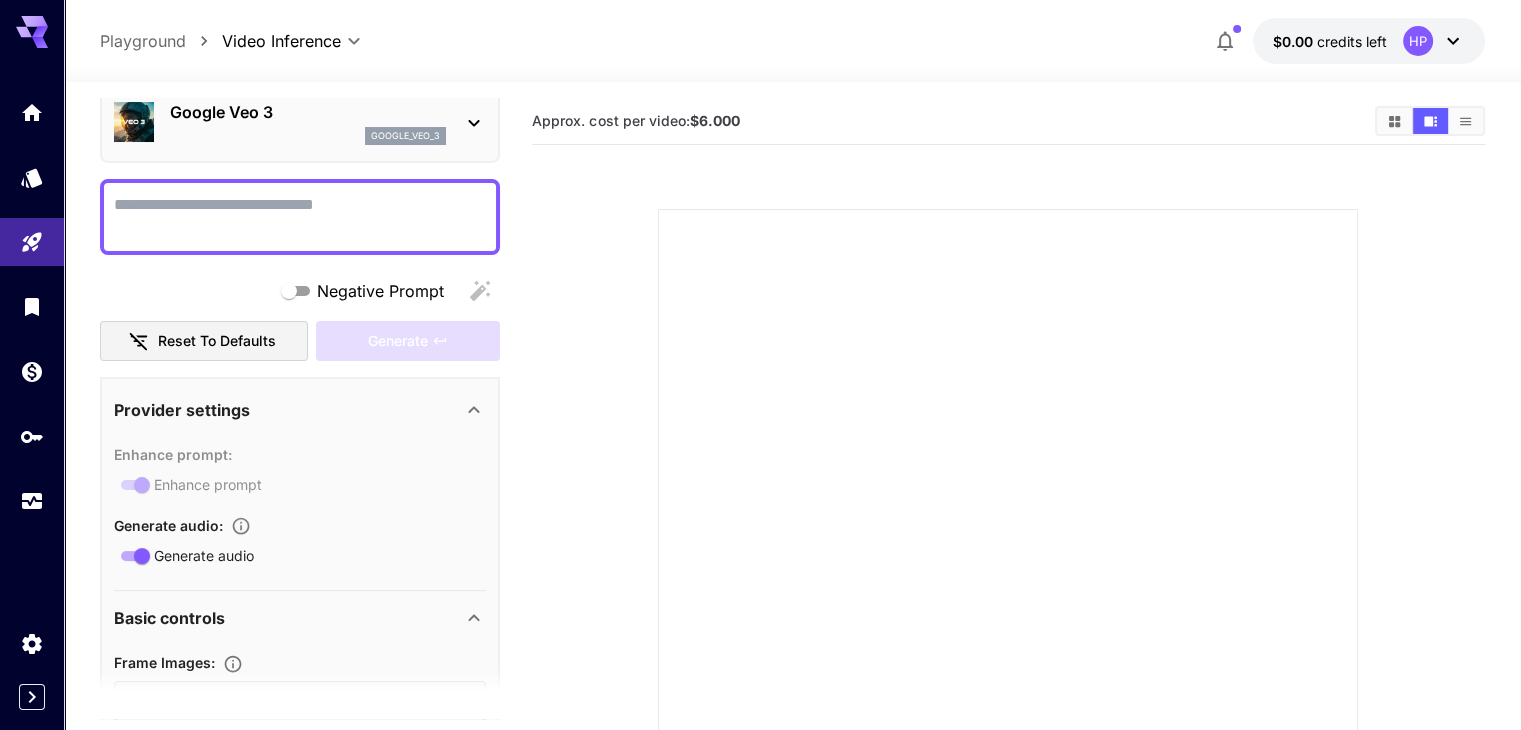 scroll, scrollTop: 0, scrollLeft: 0, axis: both 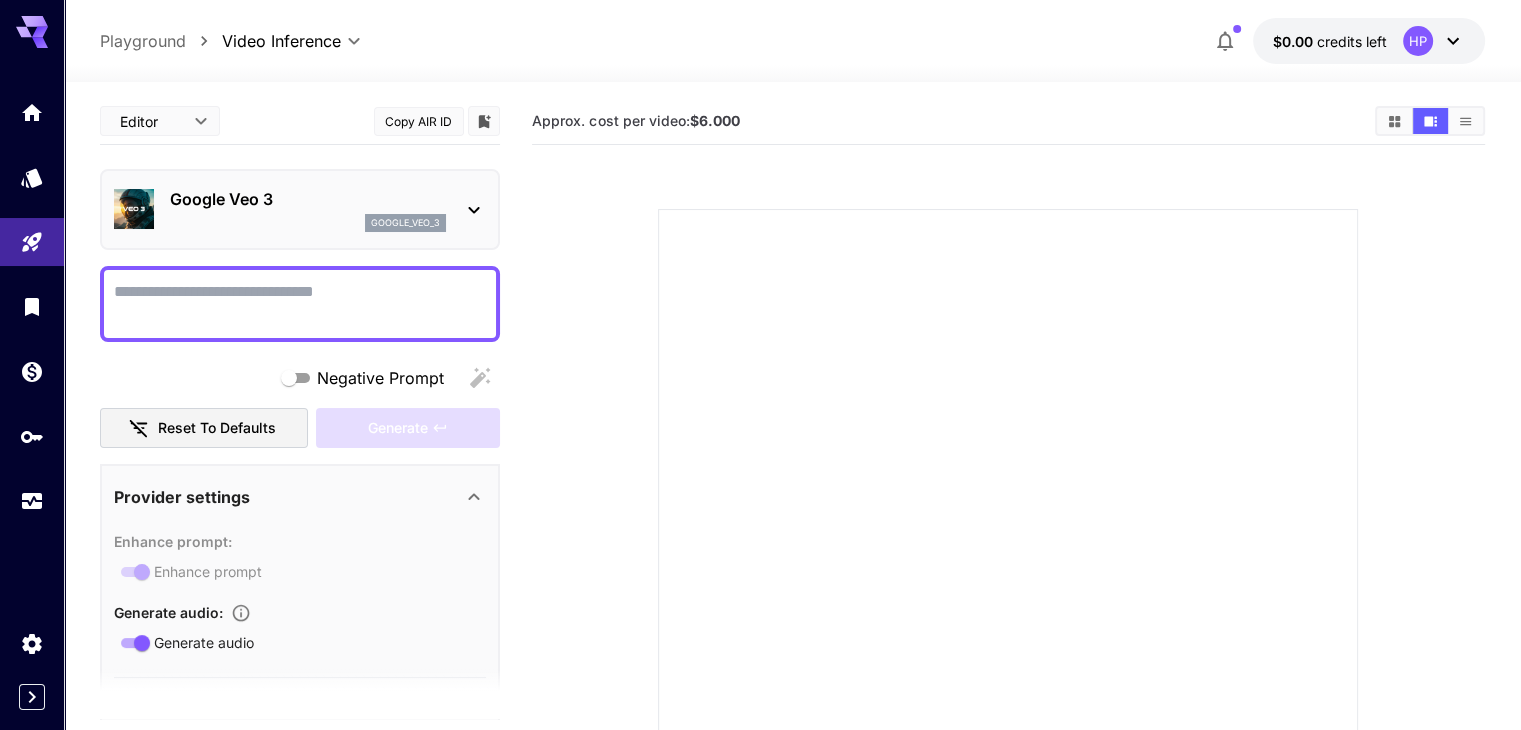click at bounding box center (300, 304) 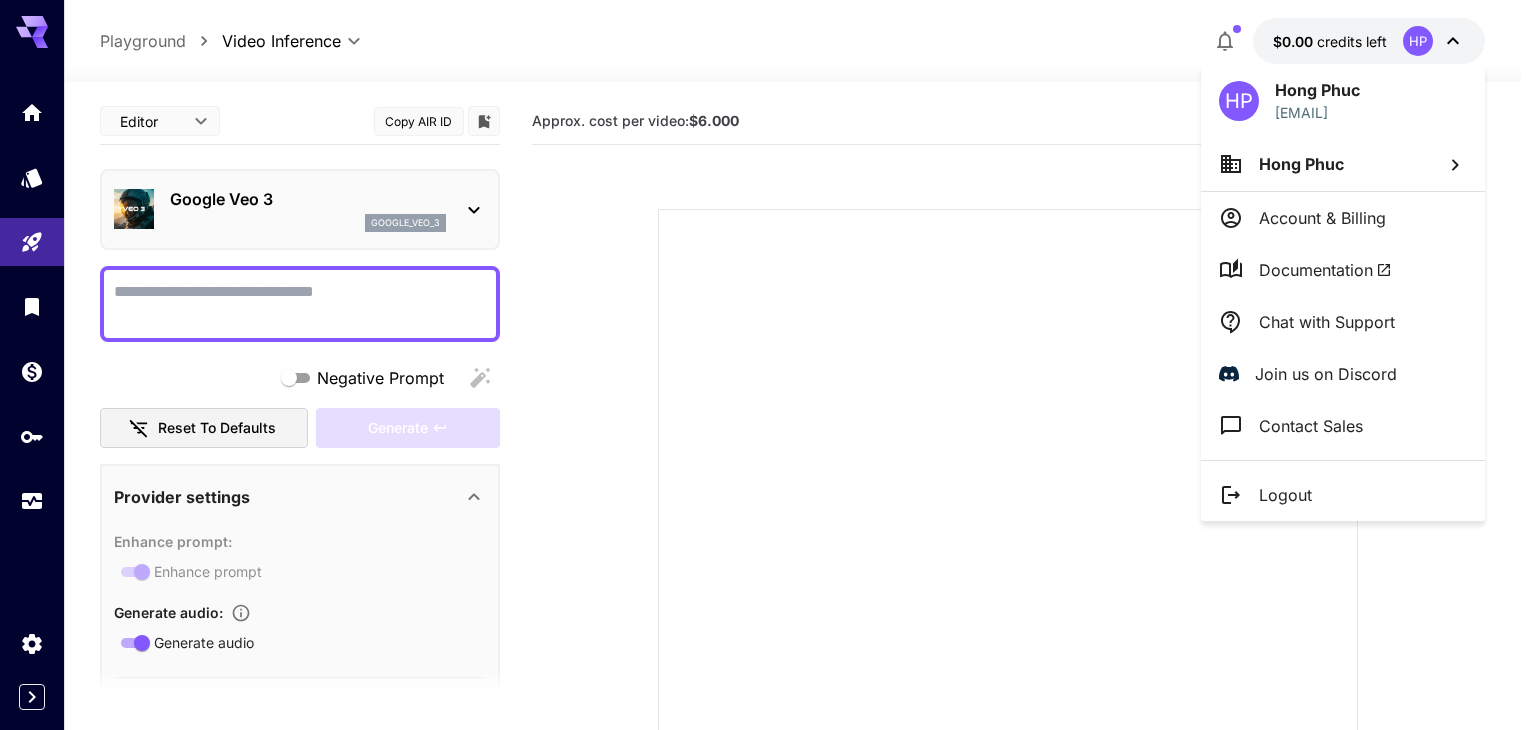 click at bounding box center (768, 365) 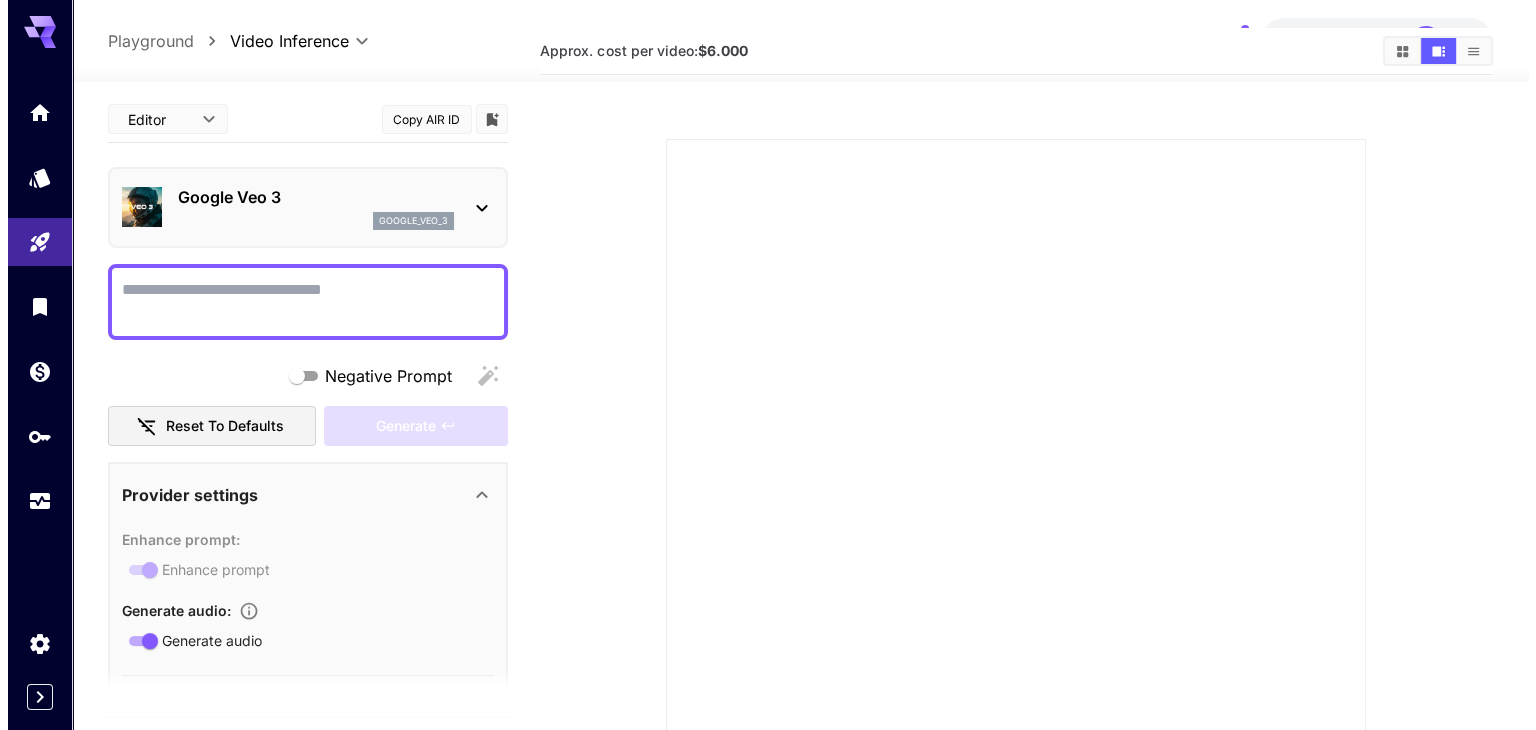 scroll, scrollTop: 0, scrollLeft: 0, axis: both 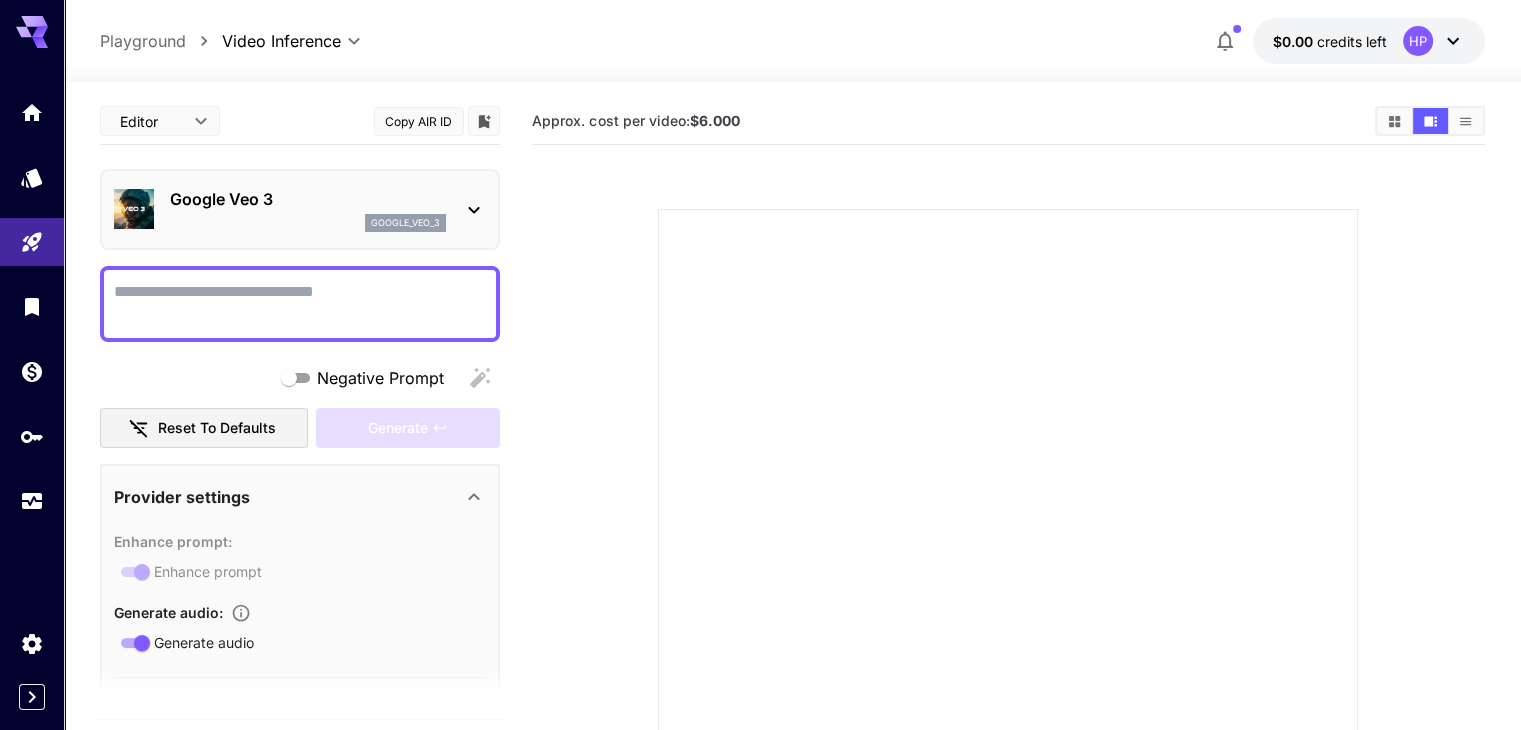 click on "Negative Prompt" at bounding box center (300, 304) 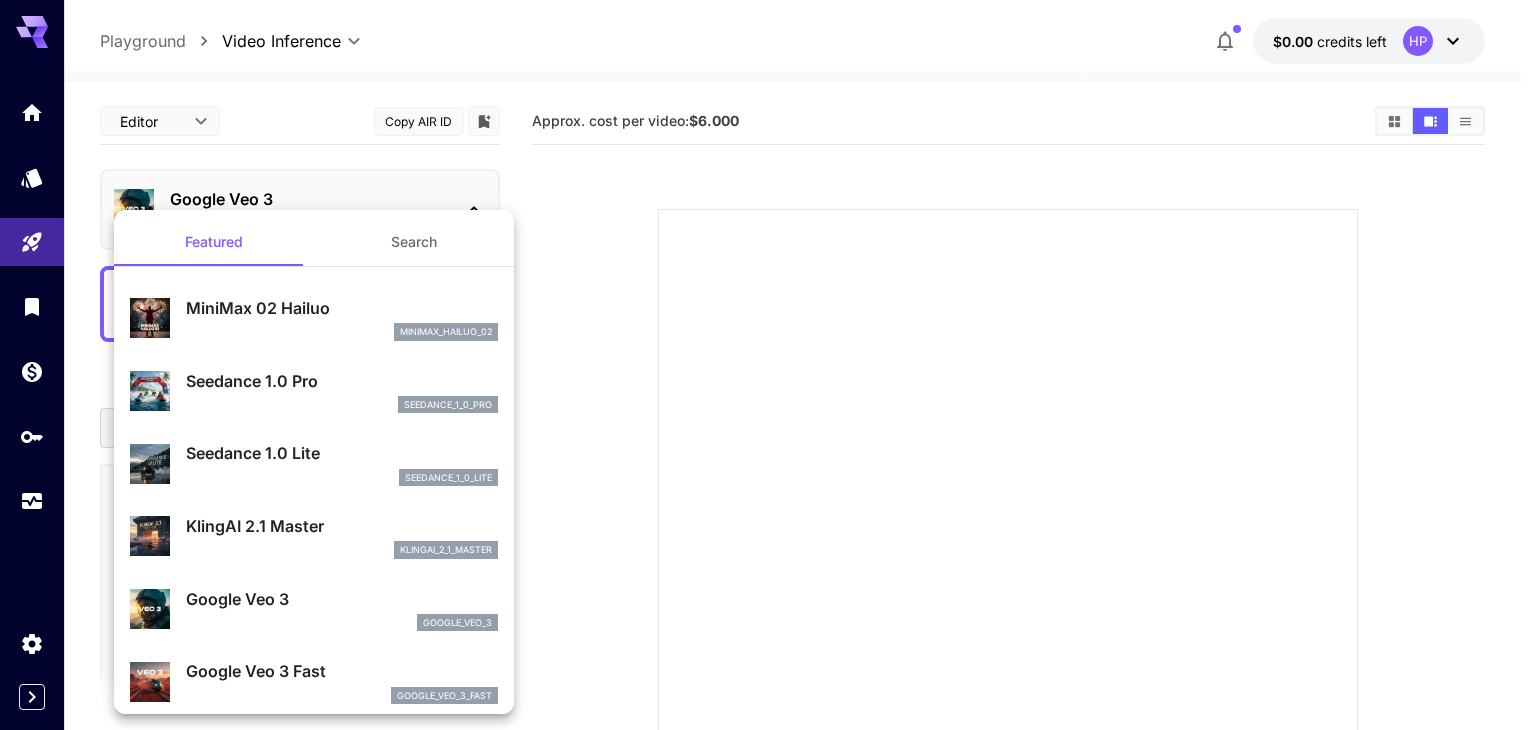 click on "Featured Search MiniMax 02 Hailuo minimax_hailuo_02 Seedance 1.0 Pro seedance_1_0_pro Seedance 1.0 Lite seedance_1_0_lite KlingAI 2.1 Master klingai_2_1_master Google Veo 3 google_veo_3 Google Veo 3 Fast google_veo_3_fast" at bounding box center (314, 2568) 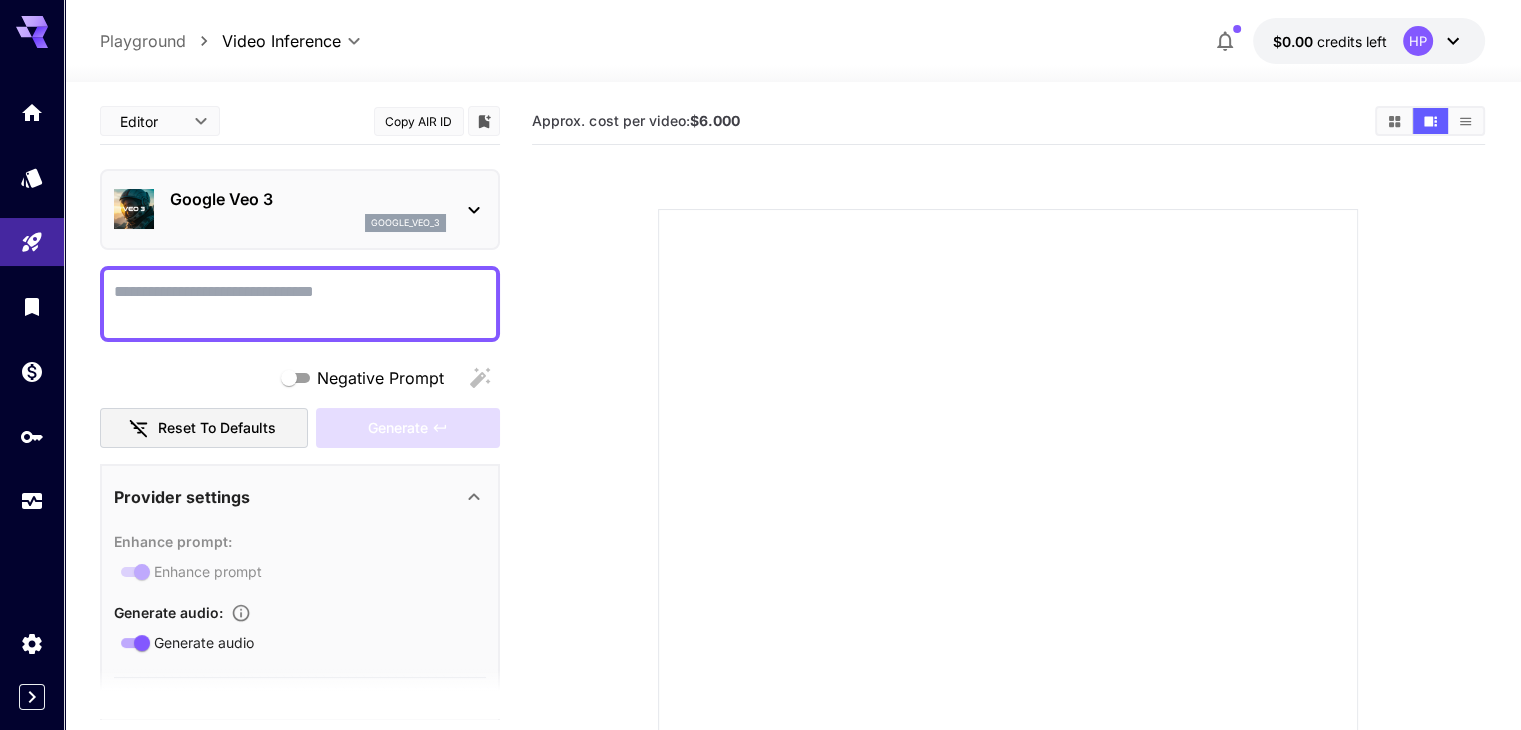 click 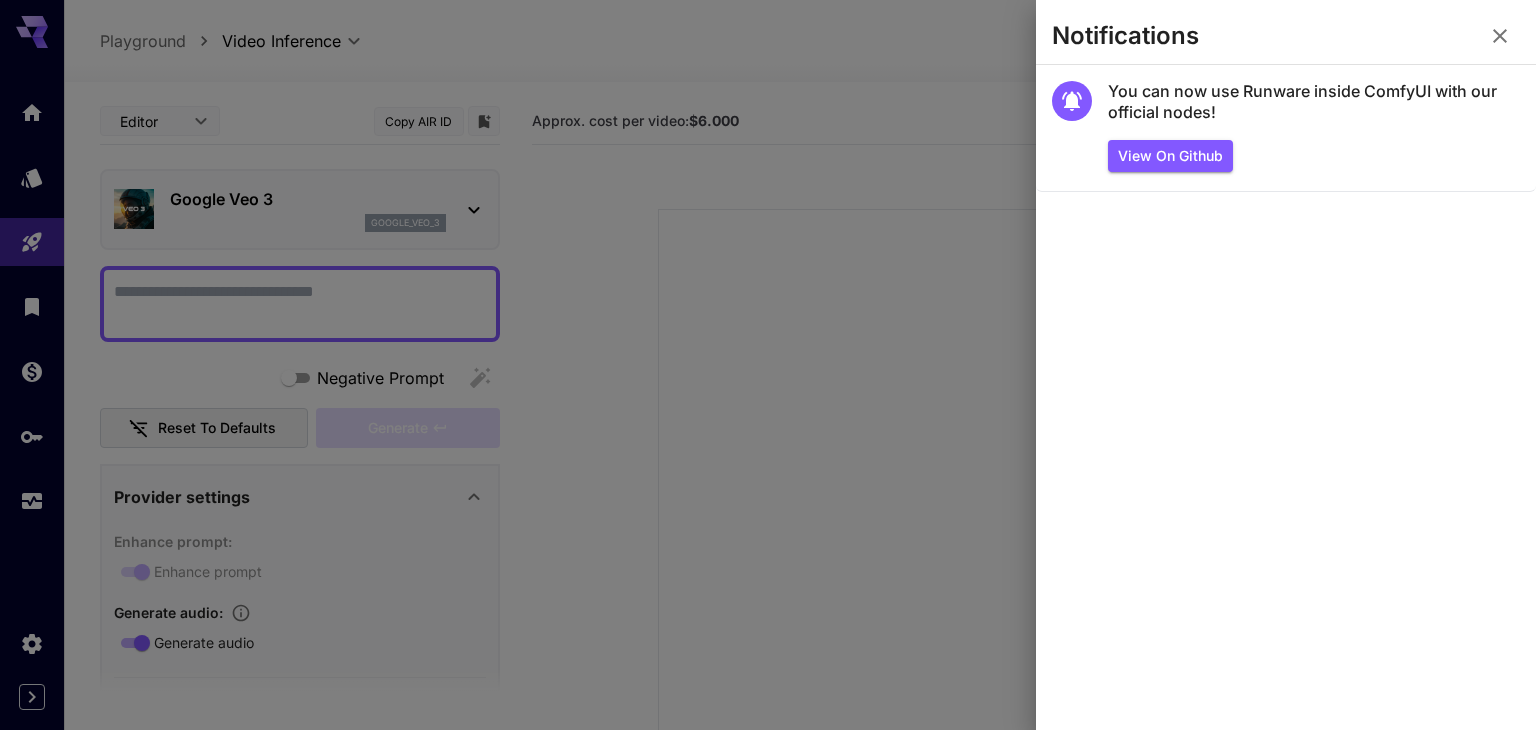 click 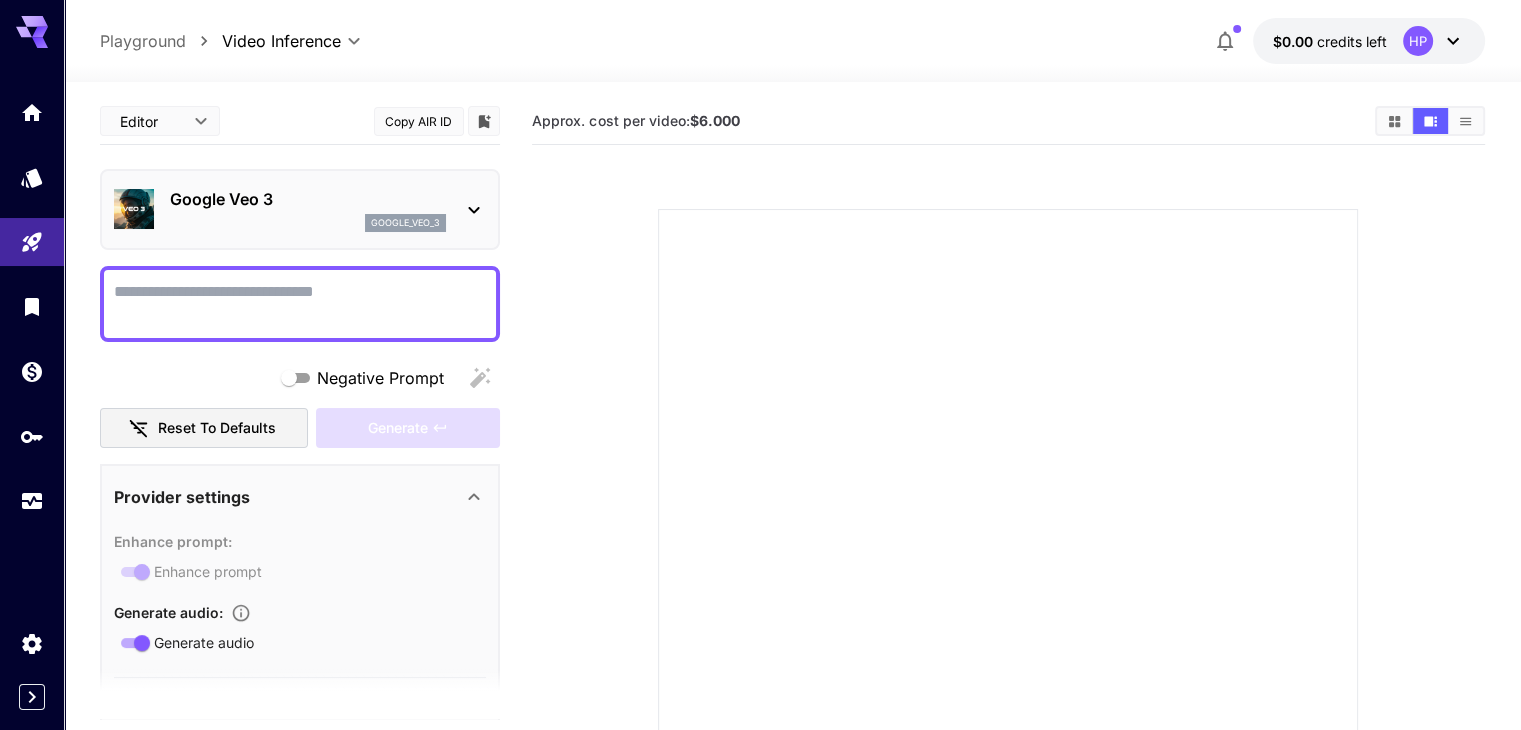 click on "Google Veo 3 google_veo_3" at bounding box center [308, 209] 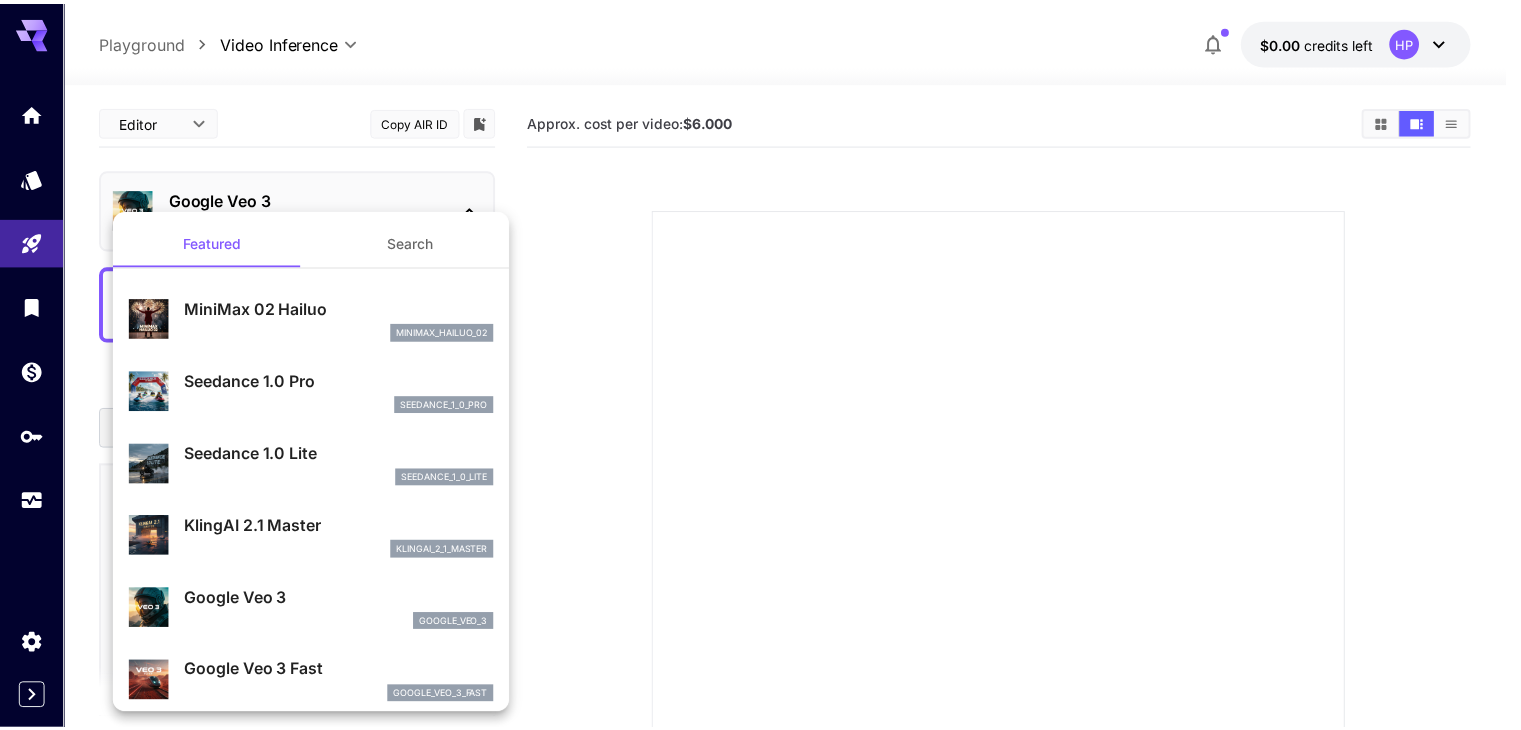 scroll, scrollTop: 501, scrollLeft: 0, axis: vertical 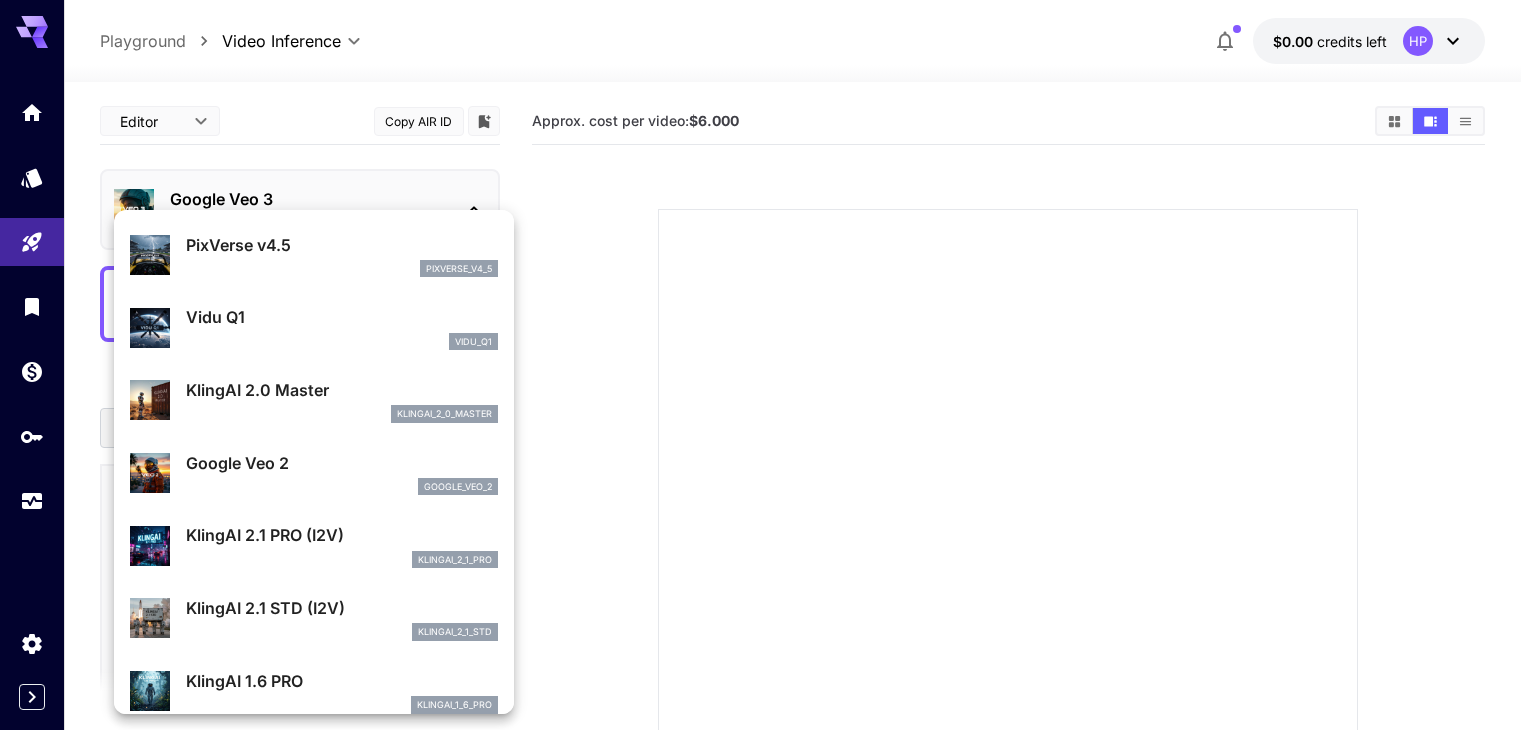 click on "klingai_2_1_pro" at bounding box center [342, 560] 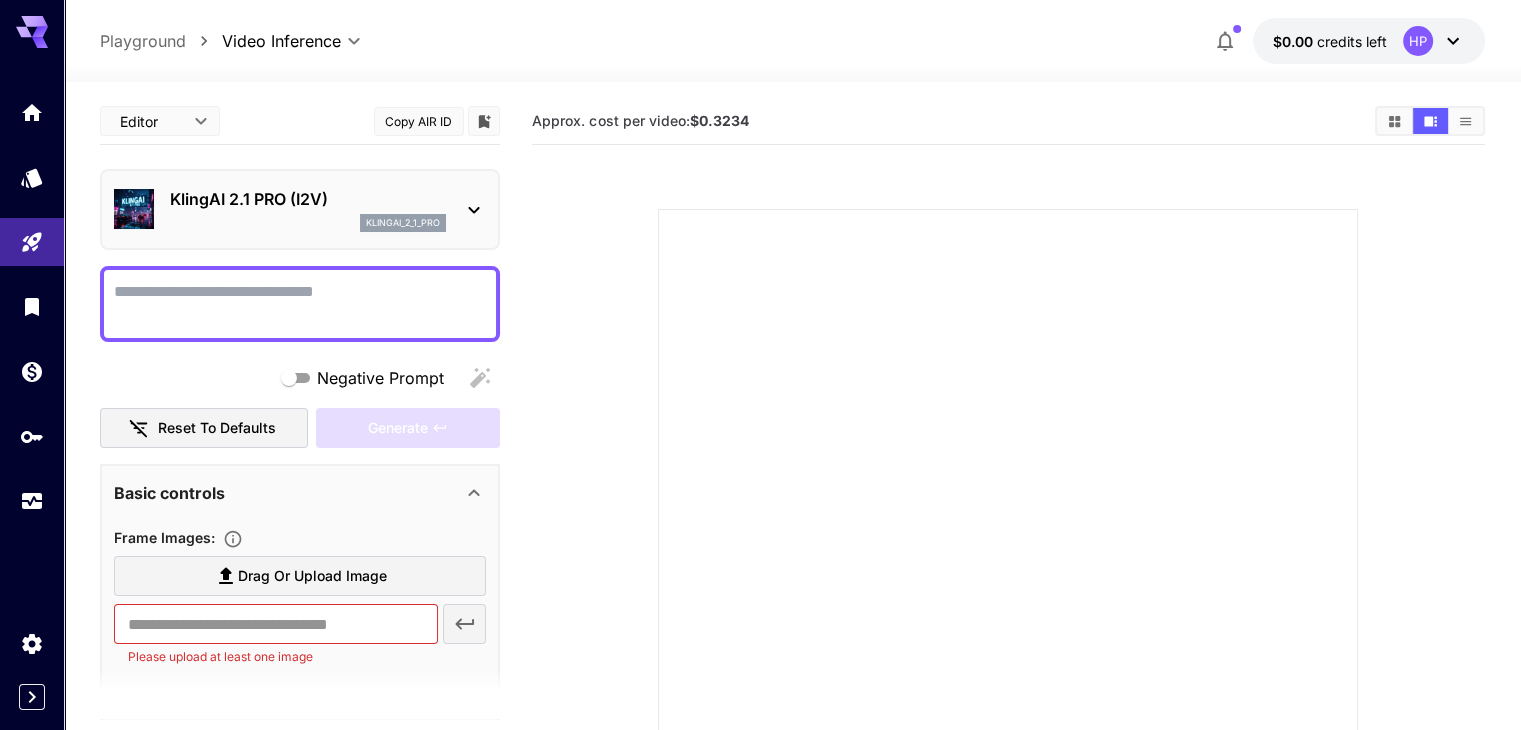 scroll, scrollTop: 400, scrollLeft: 0, axis: vertical 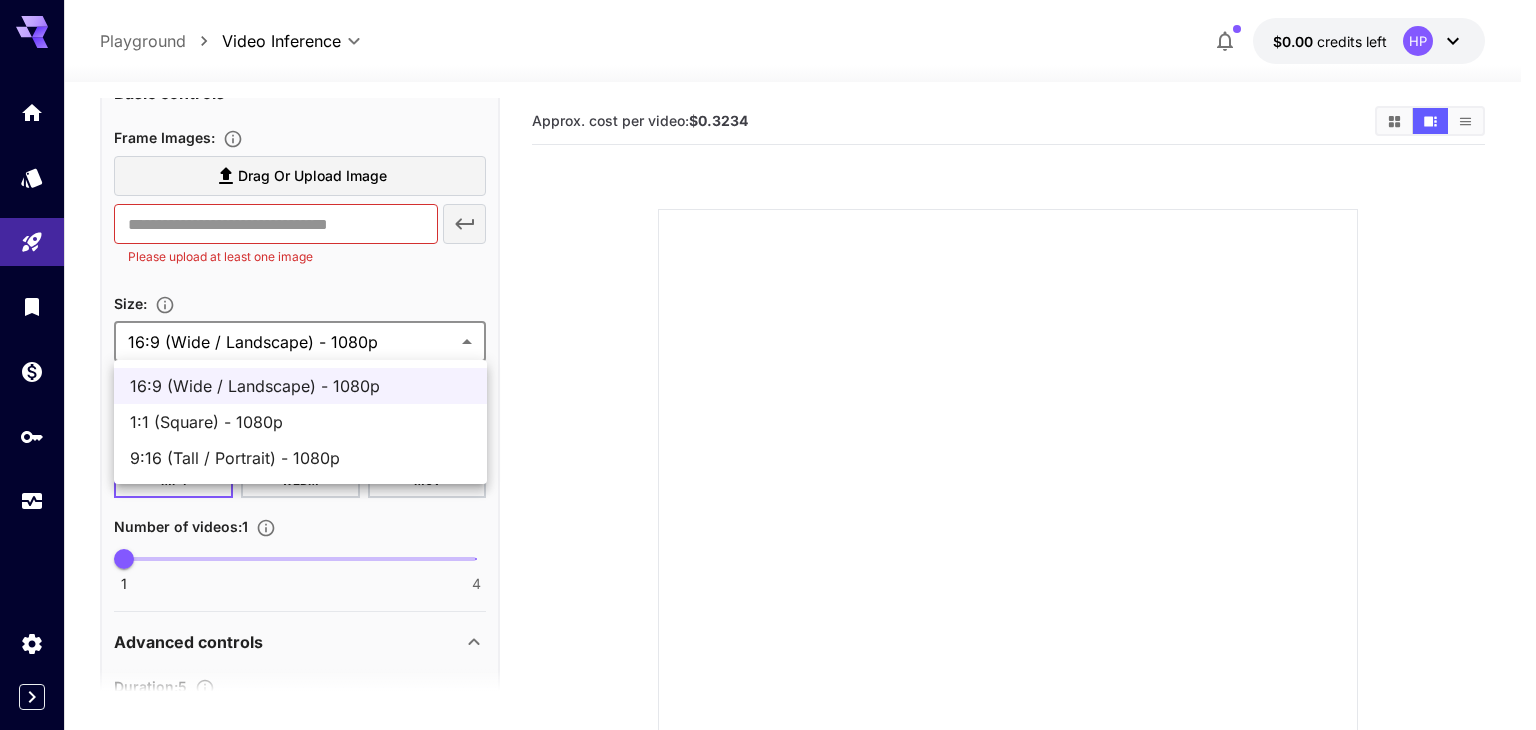 click on "**********" at bounding box center [768, 484] 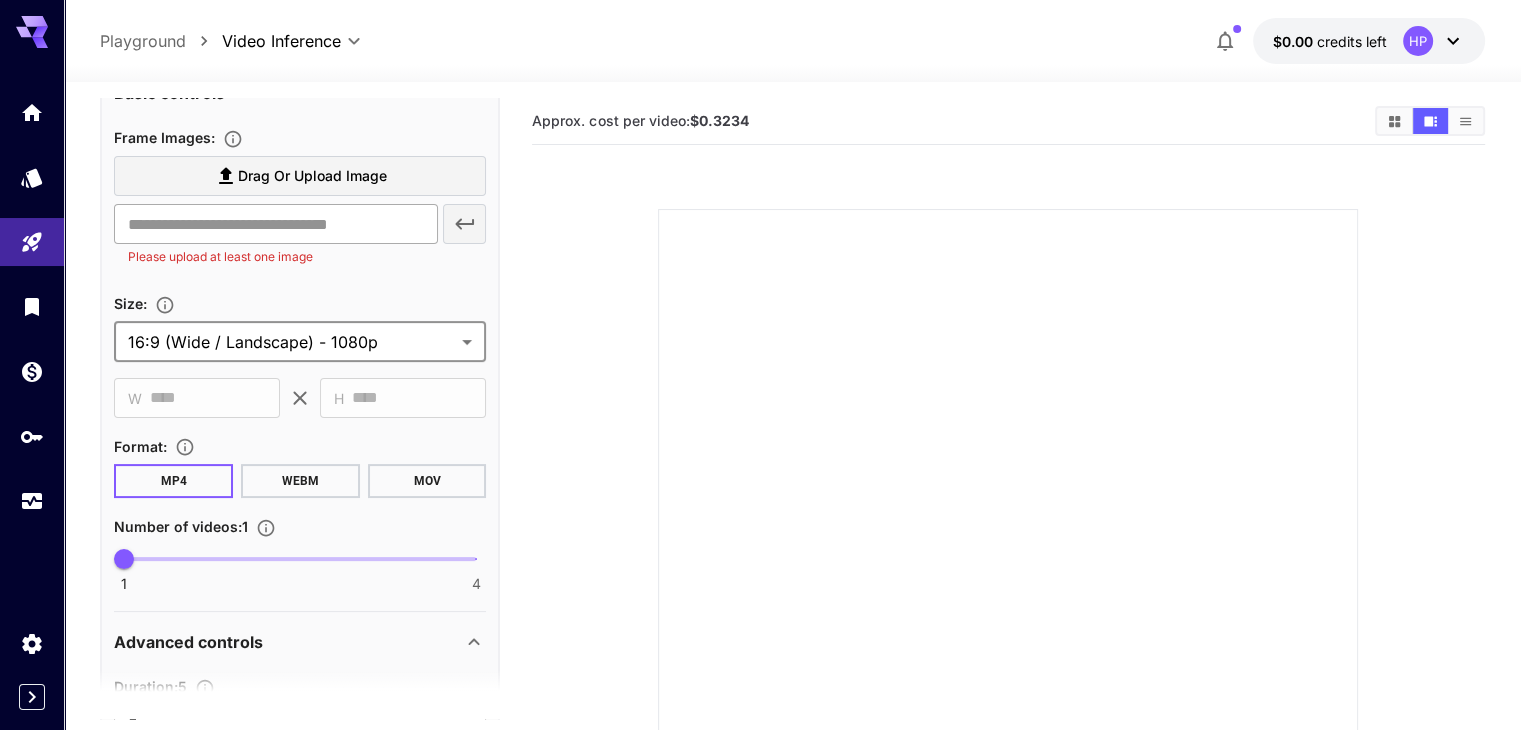 click at bounding box center [275, 224] 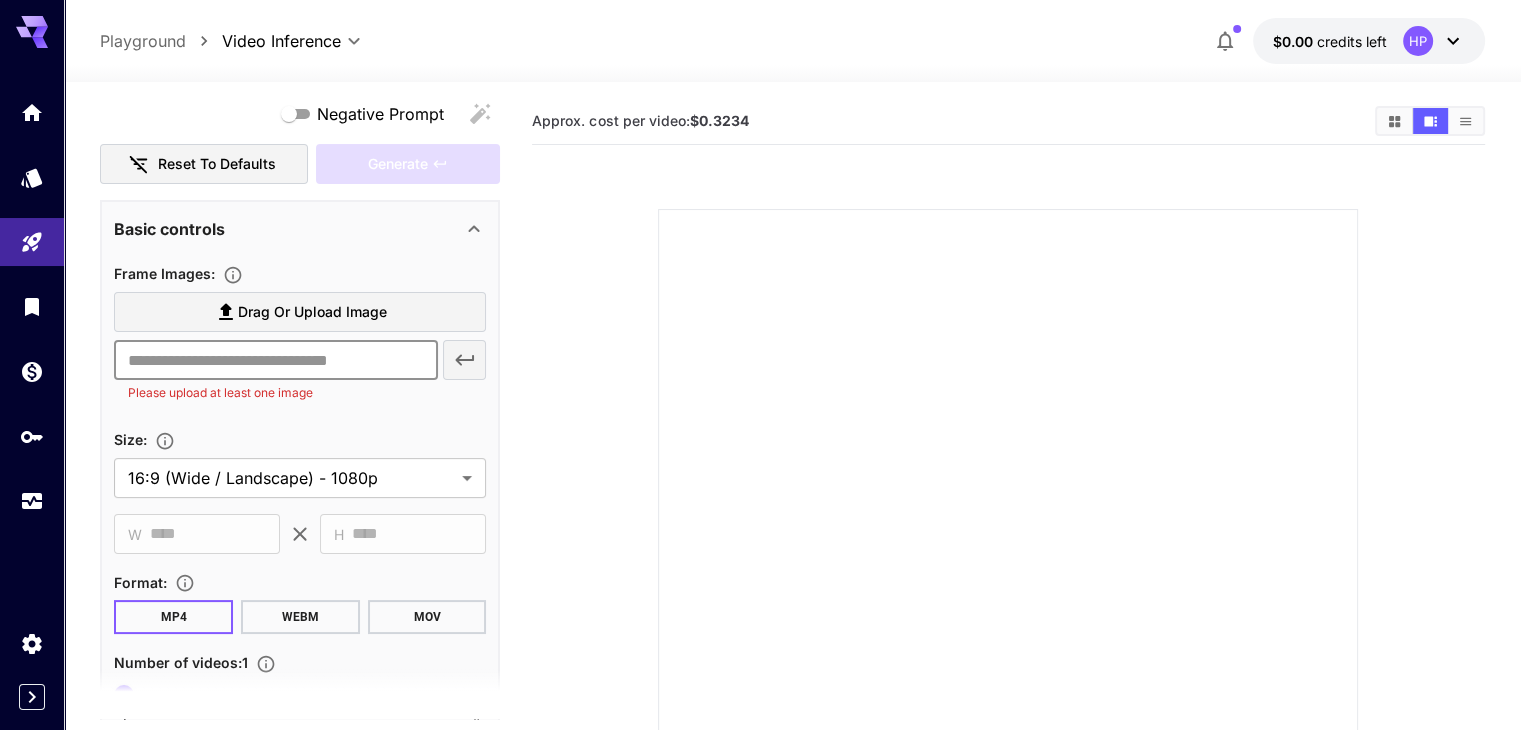 scroll, scrollTop: 100, scrollLeft: 0, axis: vertical 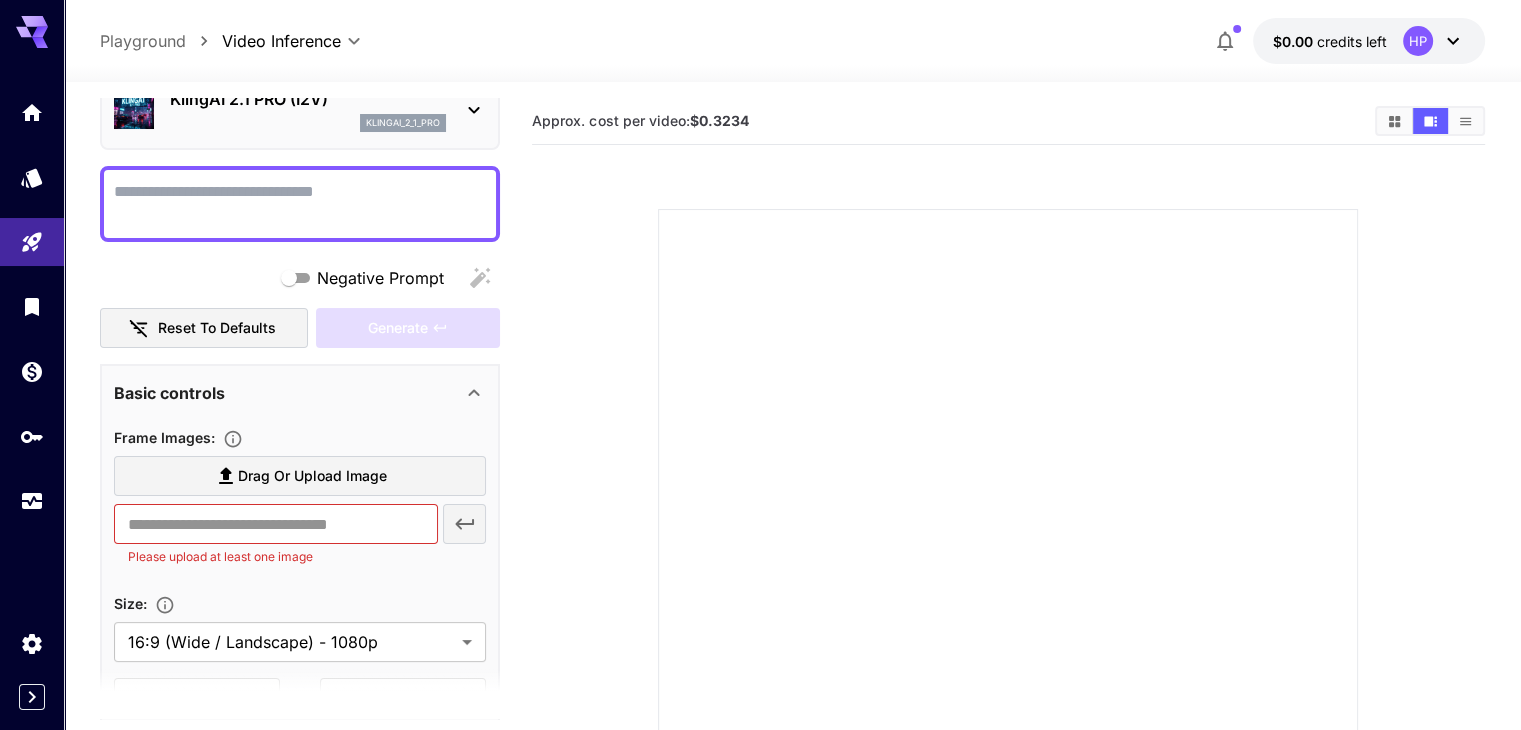 click 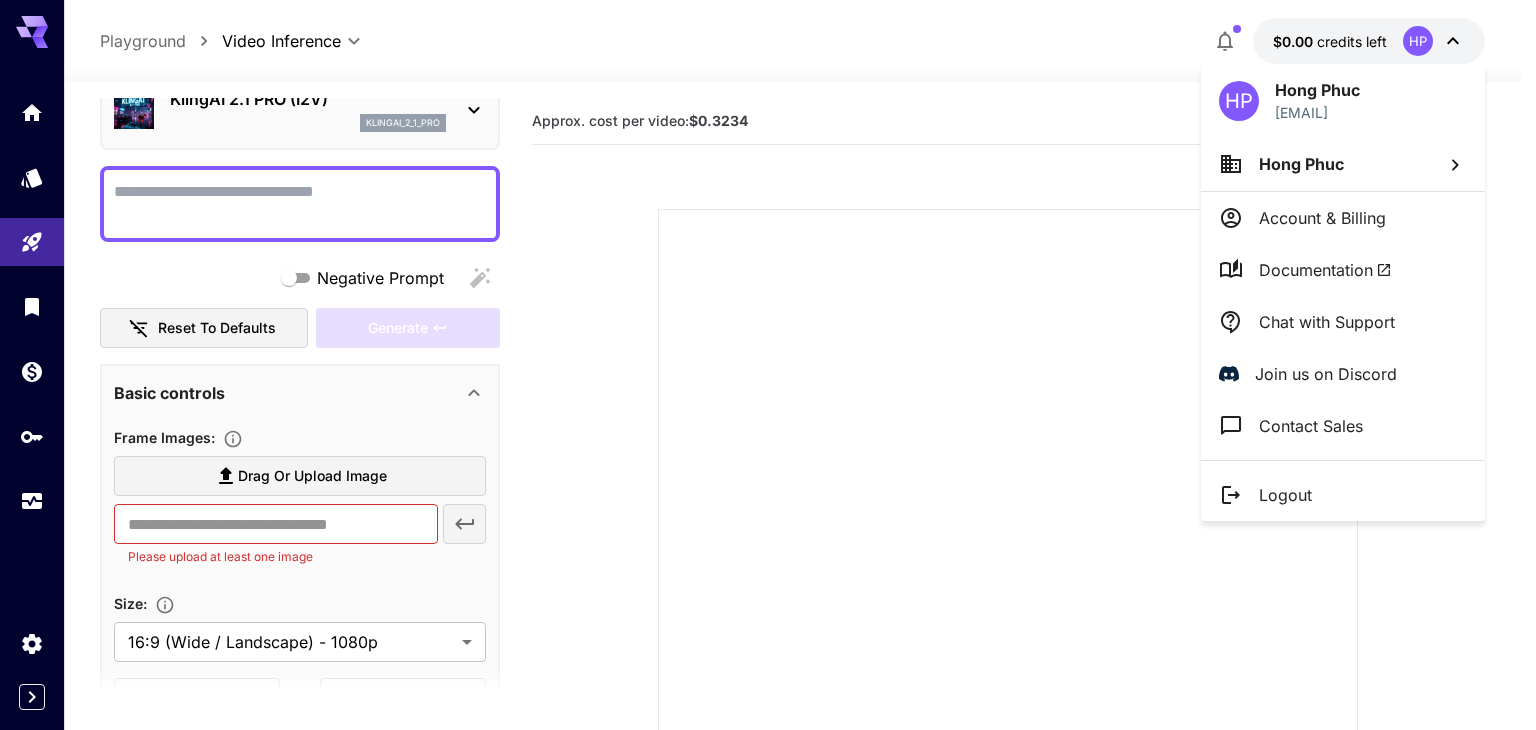 drag, startPoint x: 1332, startPoint y: 189, endPoint x: 1334, endPoint y: 221, distance: 32.06244 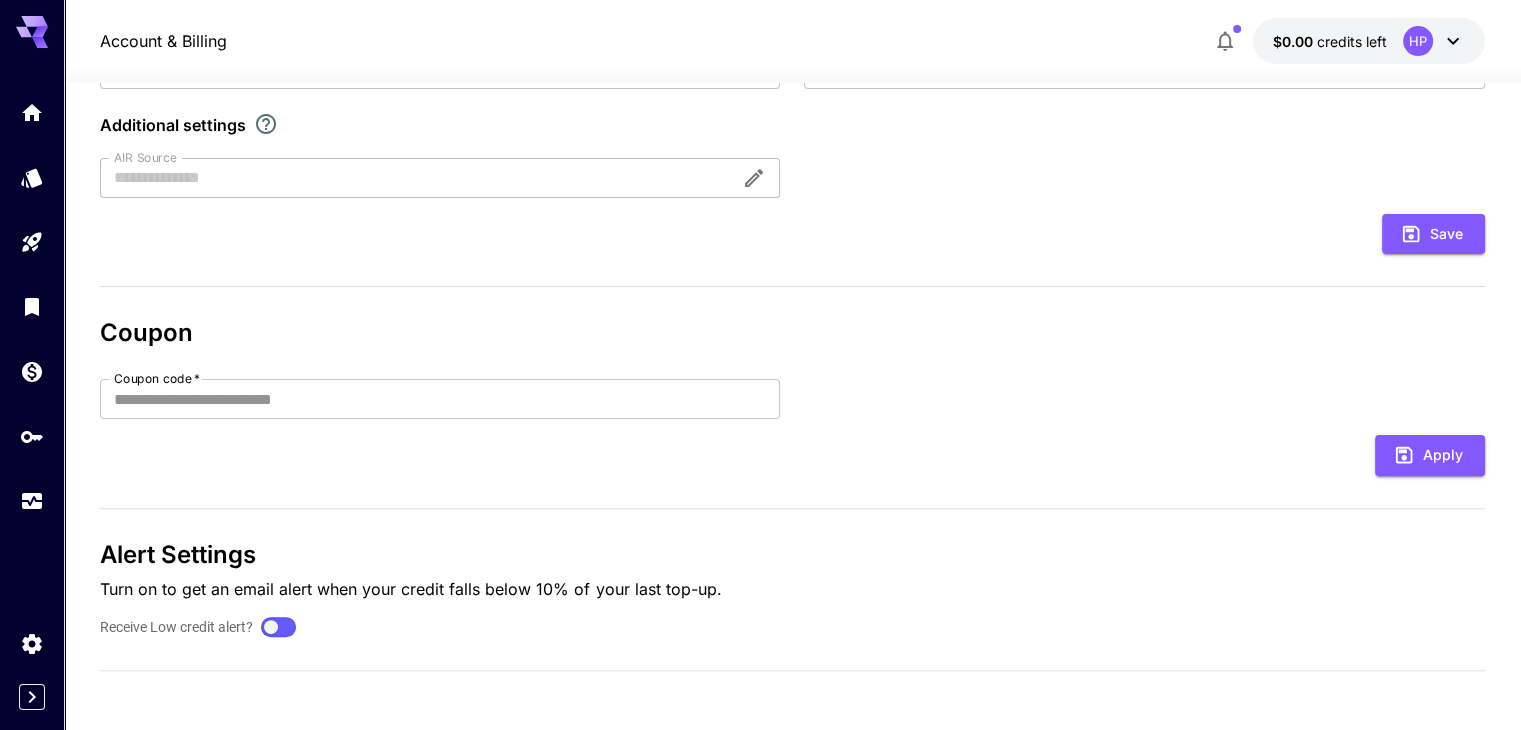 scroll, scrollTop: 91, scrollLeft: 0, axis: vertical 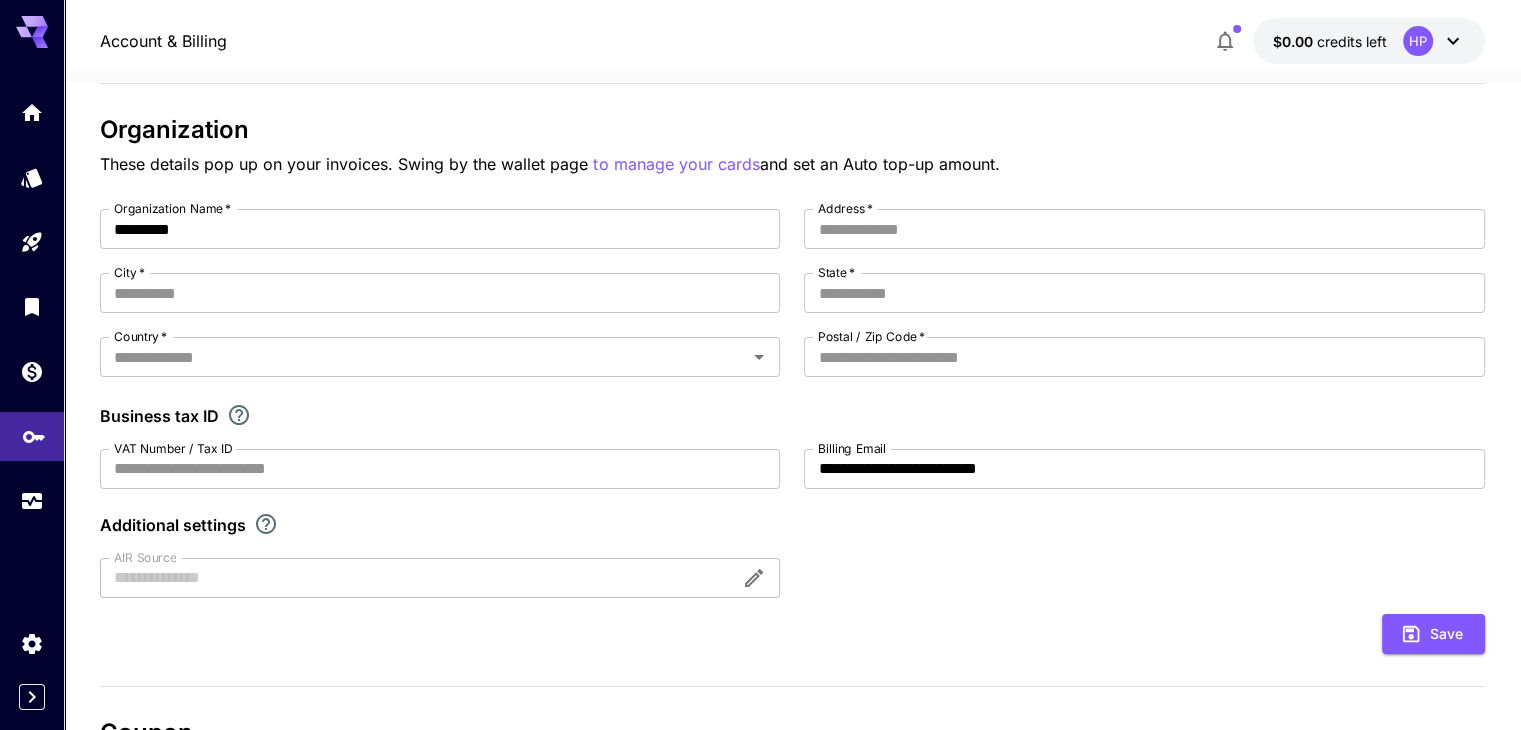 click at bounding box center (32, 436) 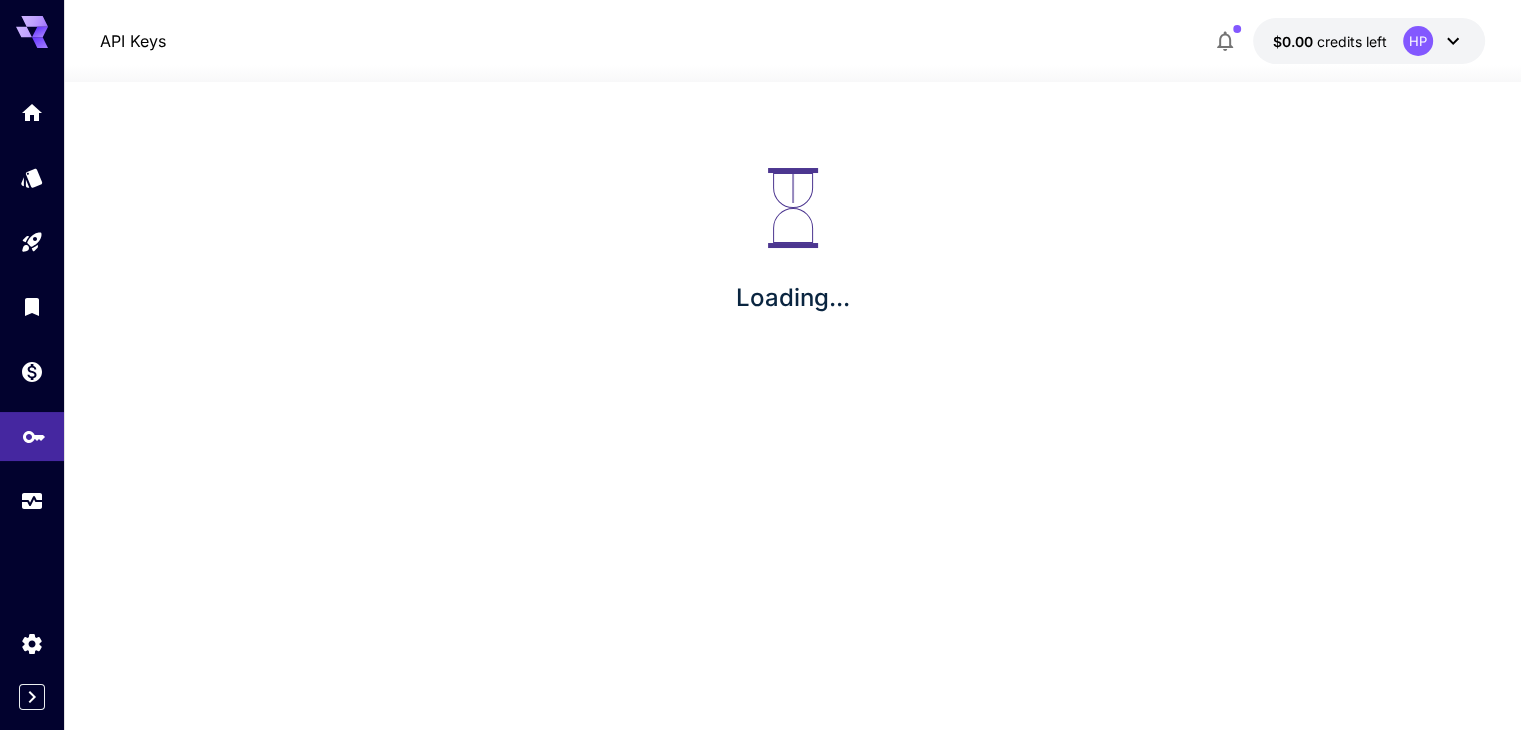 scroll, scrollTop: 0, scrollLeft: 0, axis: both 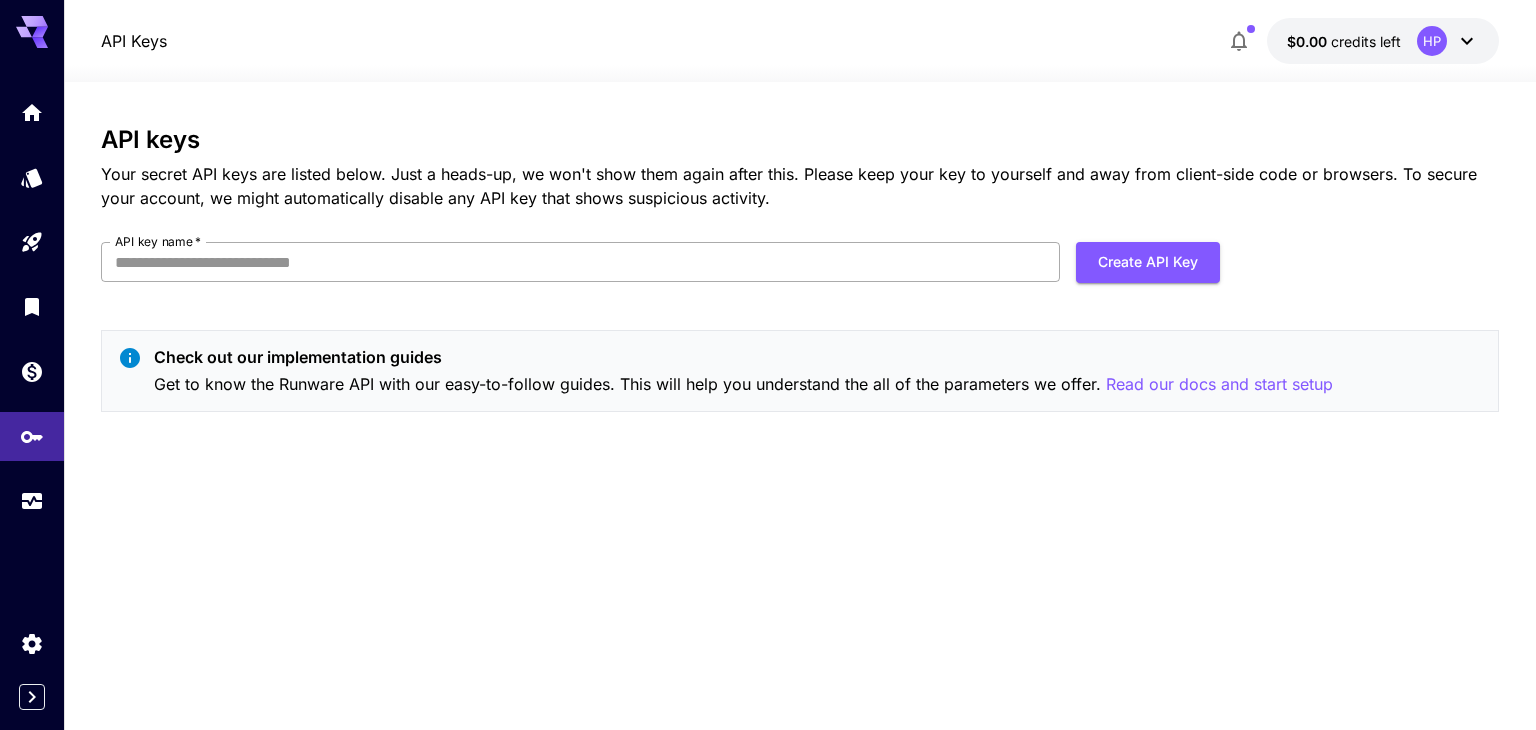 click on "API key name   *" at bounding box center [580, 262] 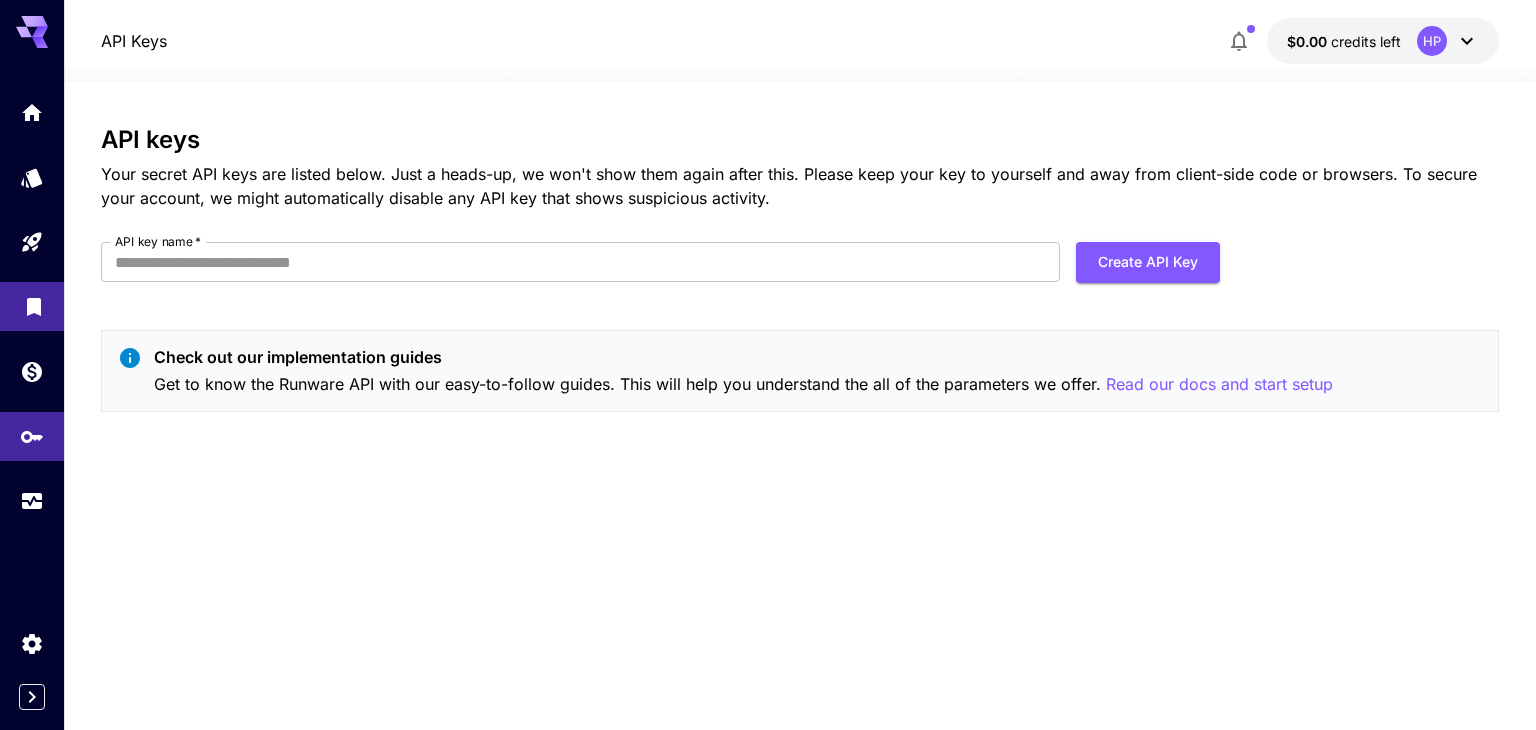 click at bounding box center (32, 306) 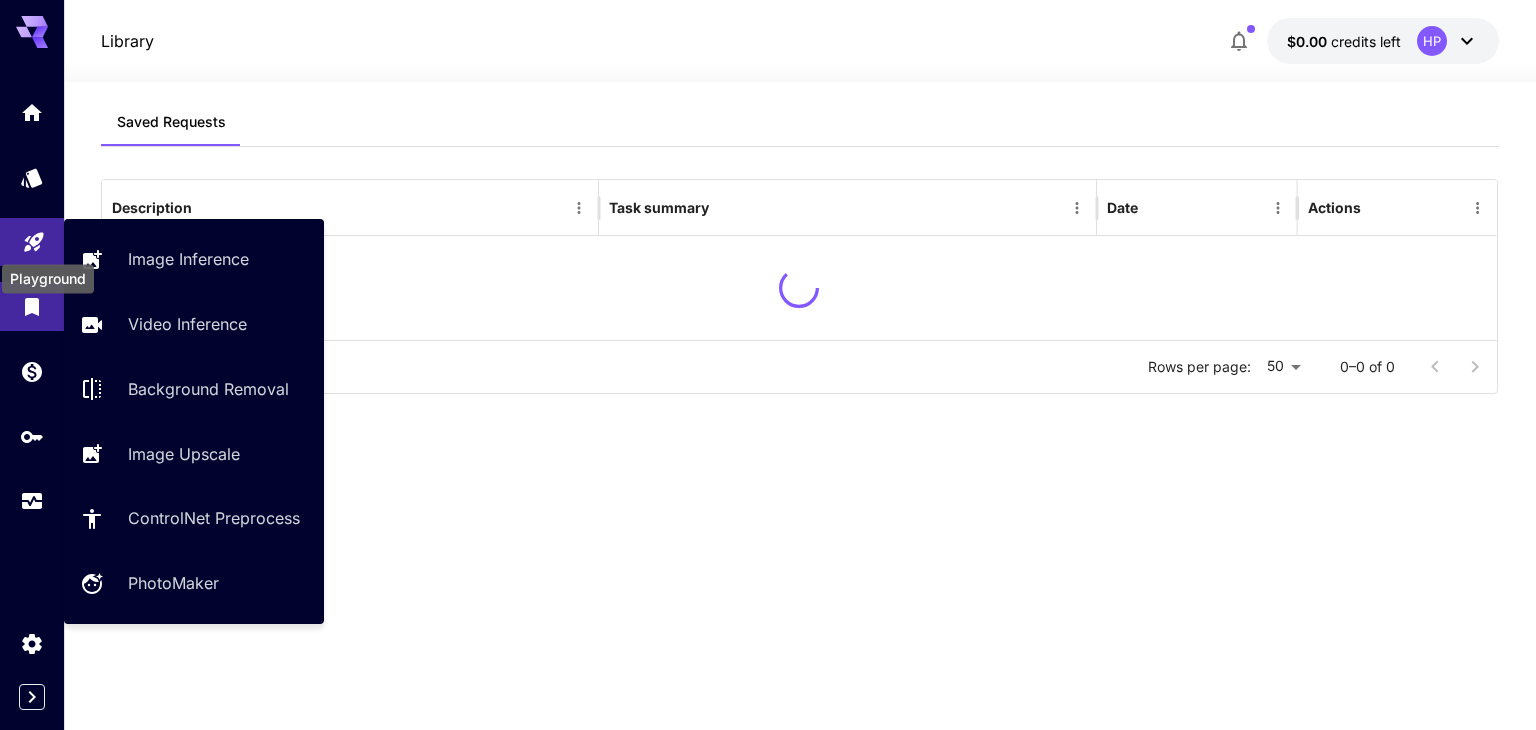 click at bounding box center [32, 242] 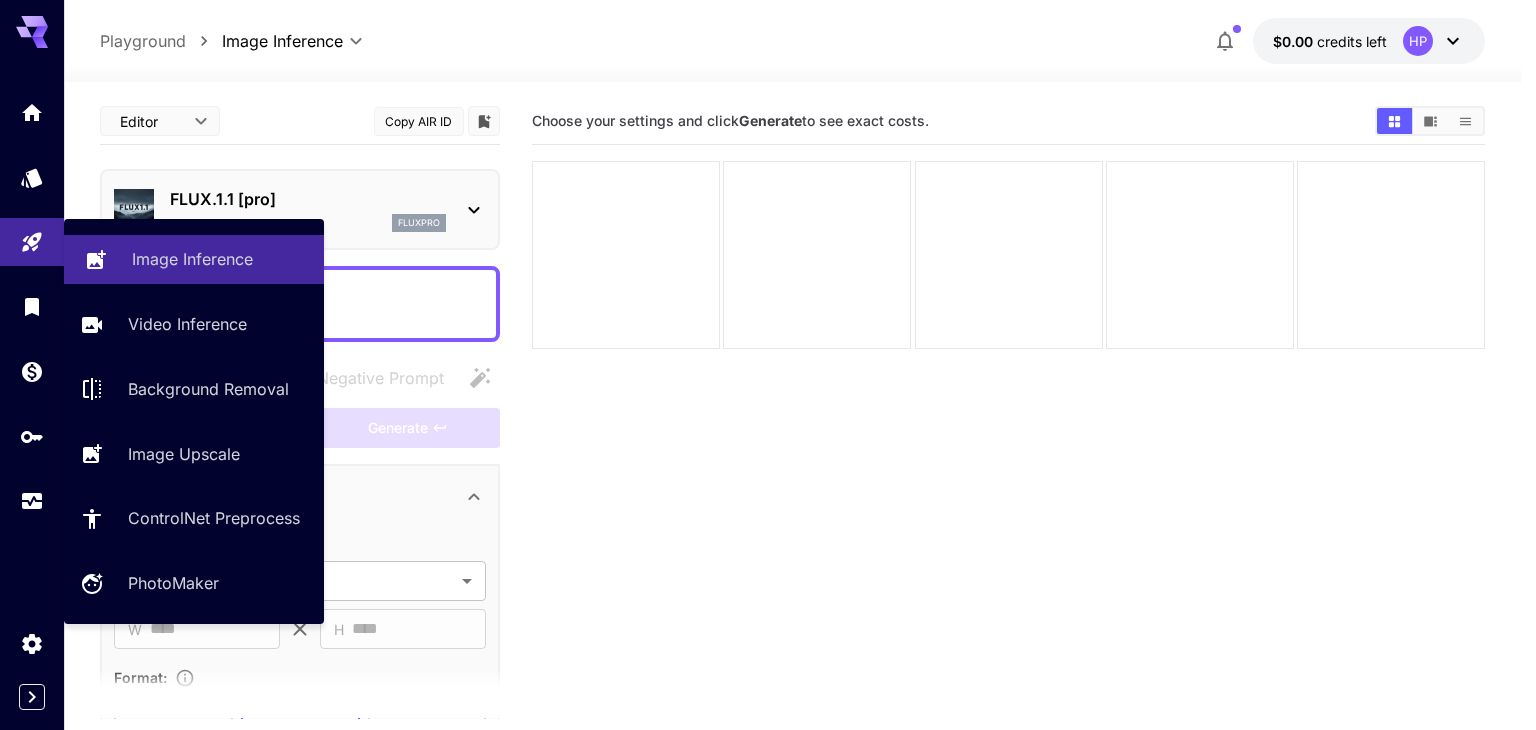 click on "Image Inference" at bounding box center (194, 259) 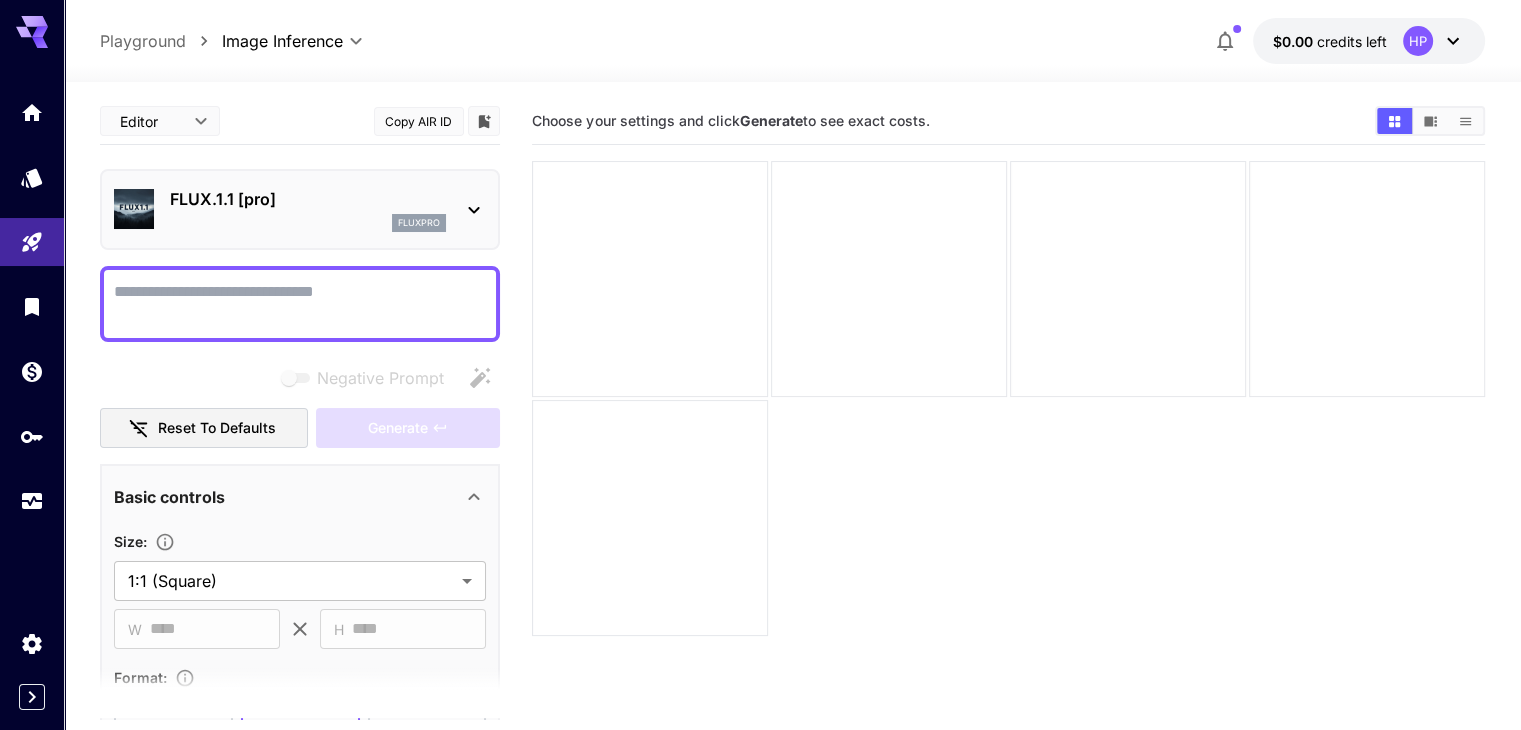 click on "fluxpro" at bounding box center [308, 223] 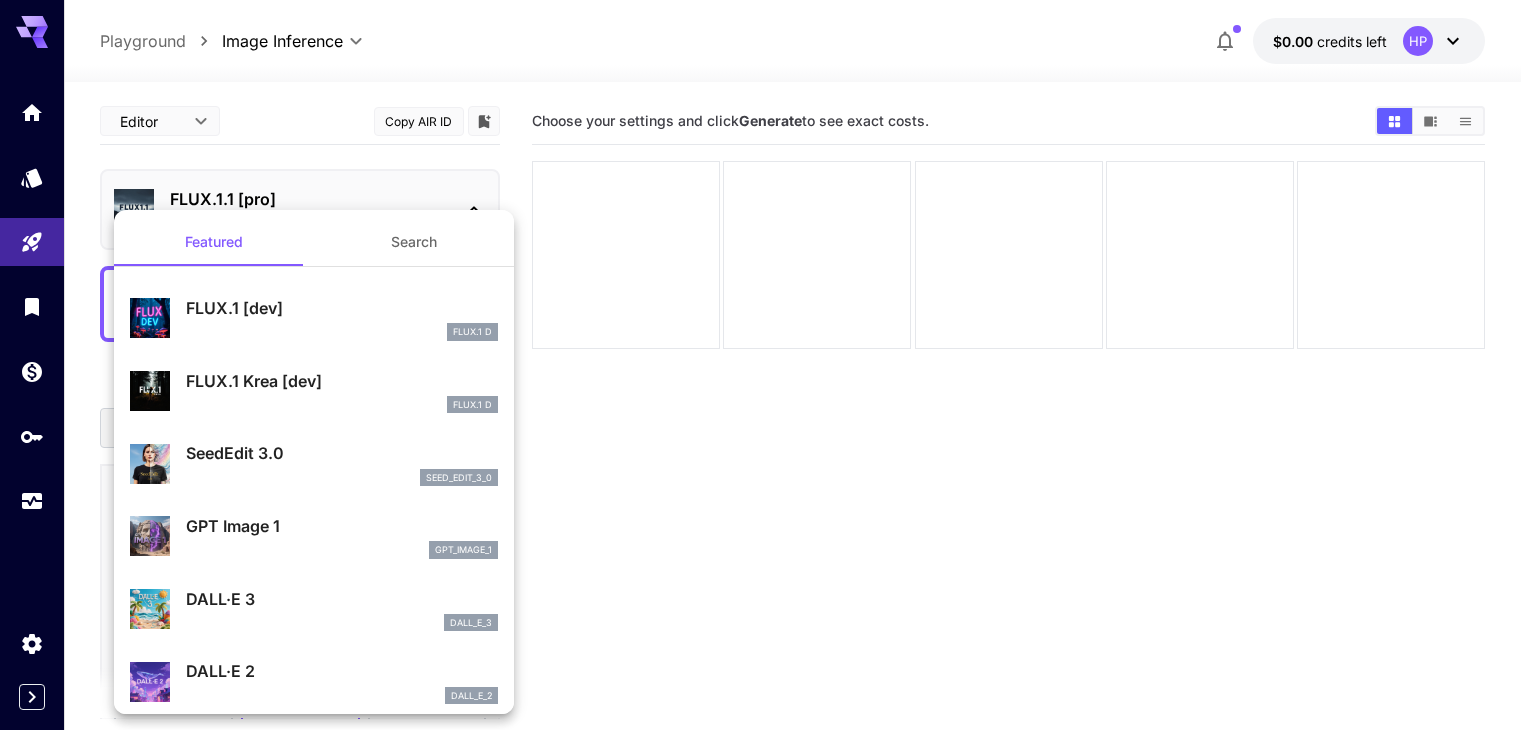 click on "Featured" at bounding box center (214, 242) 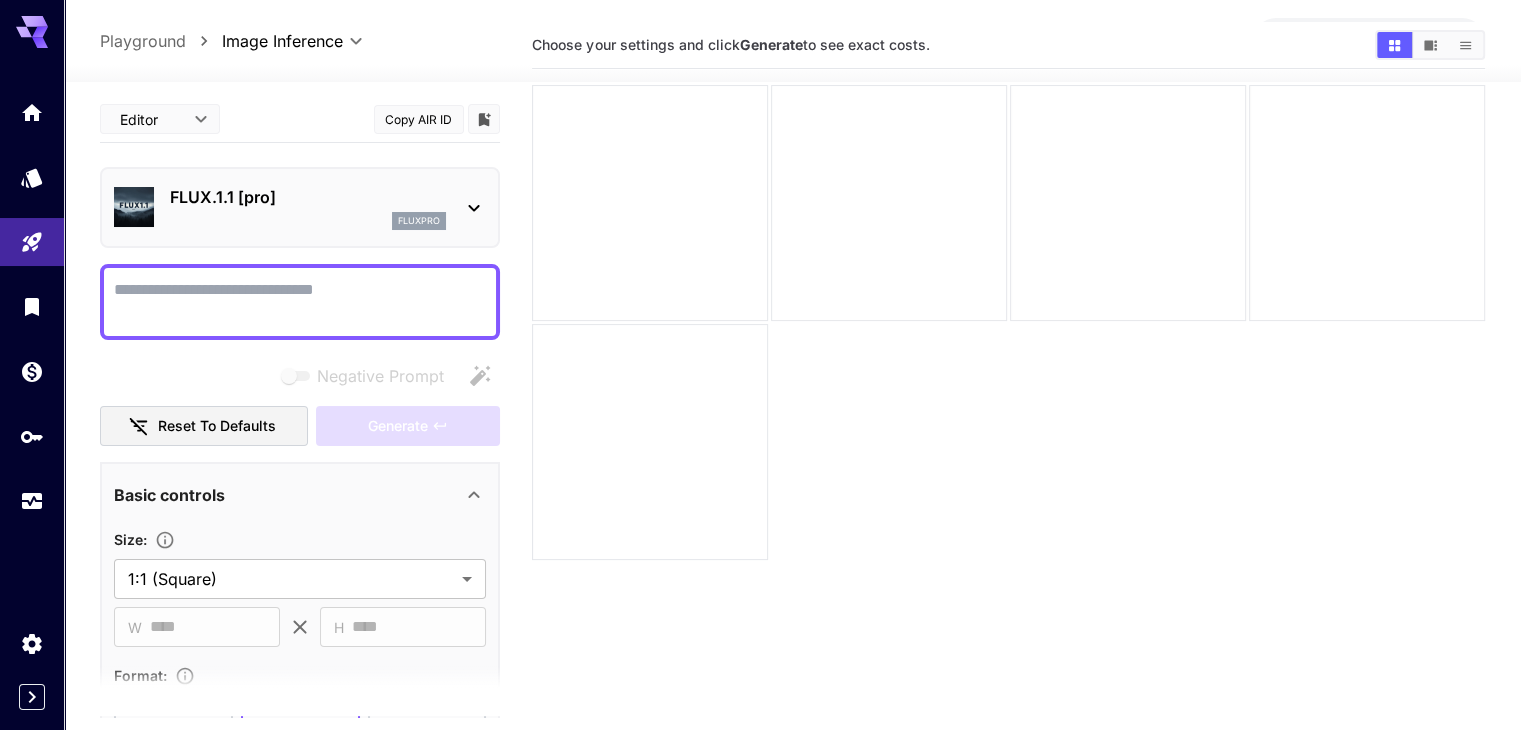 scroll, scrollTop: 158, scrollLeft: 0, axis: vertical 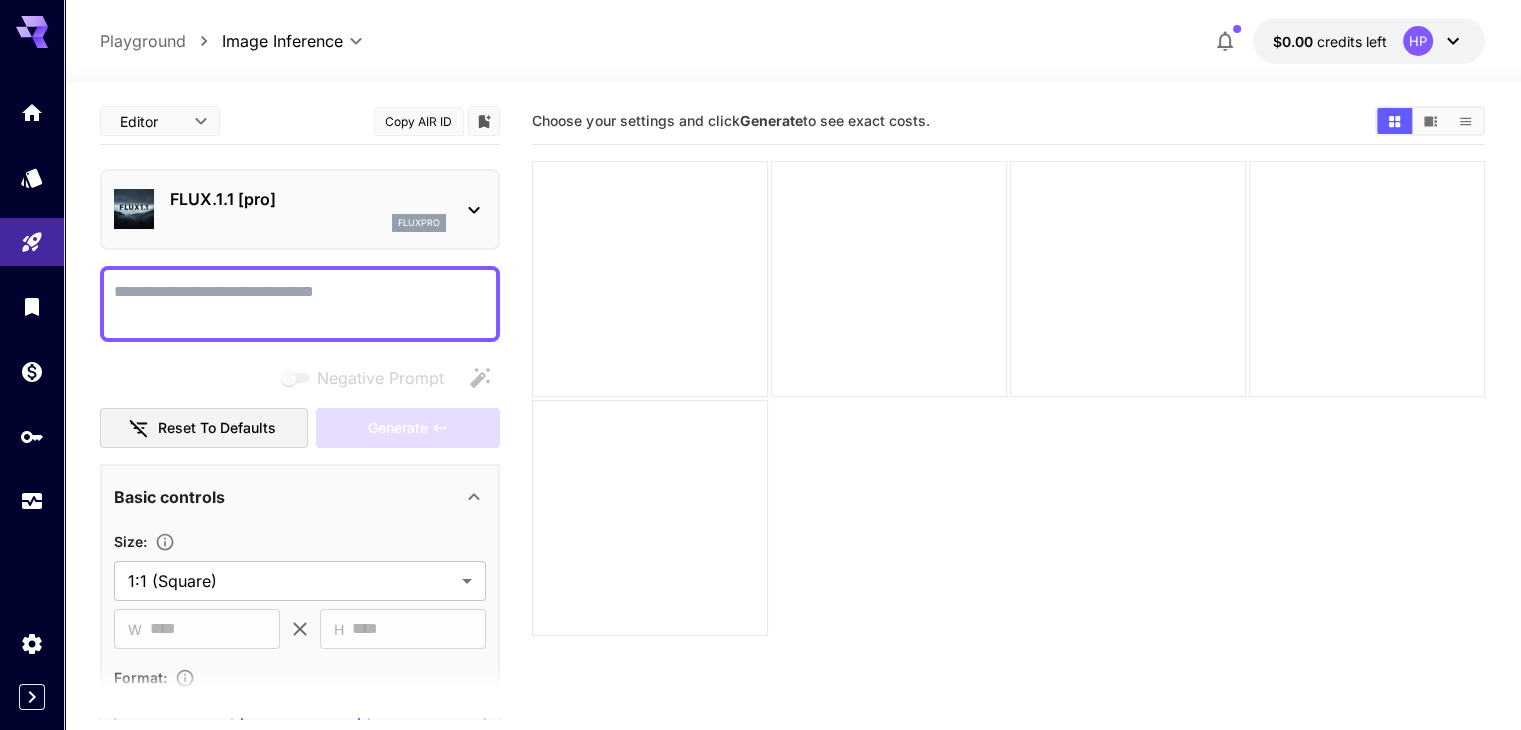 click 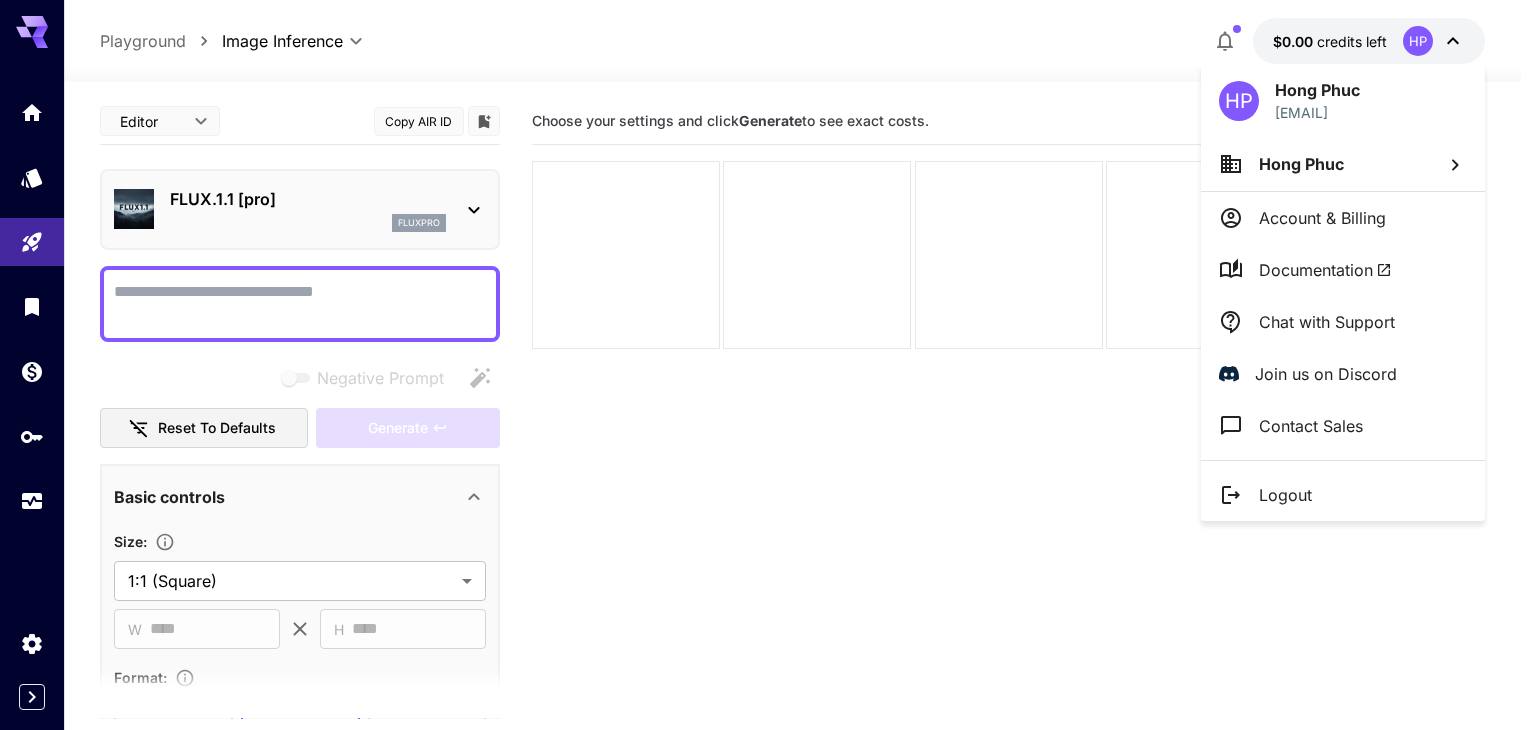 click at bounding box center (768, 365) 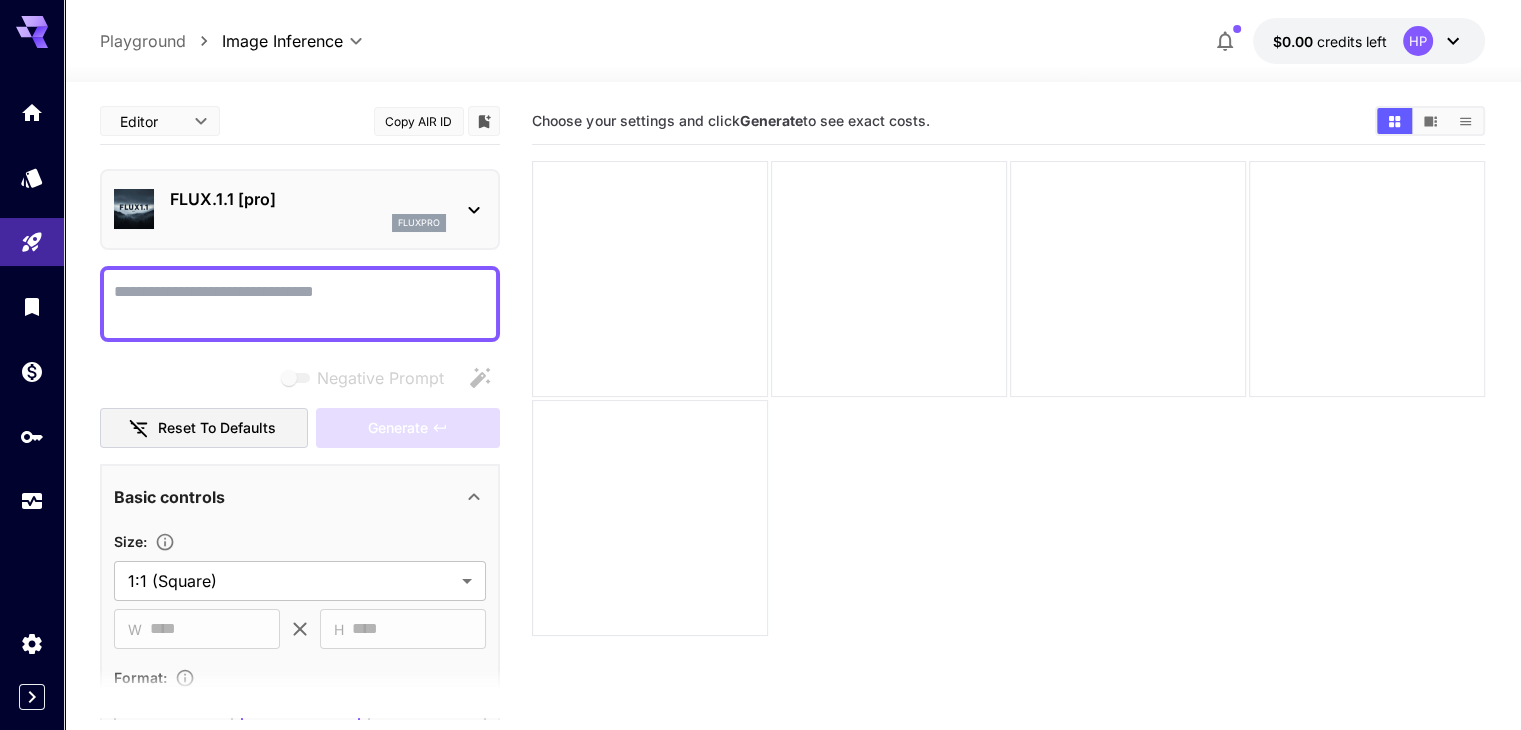 click on "Choose your settings and click  Generate  to see exact costs." at bounding box center (1008, 463) 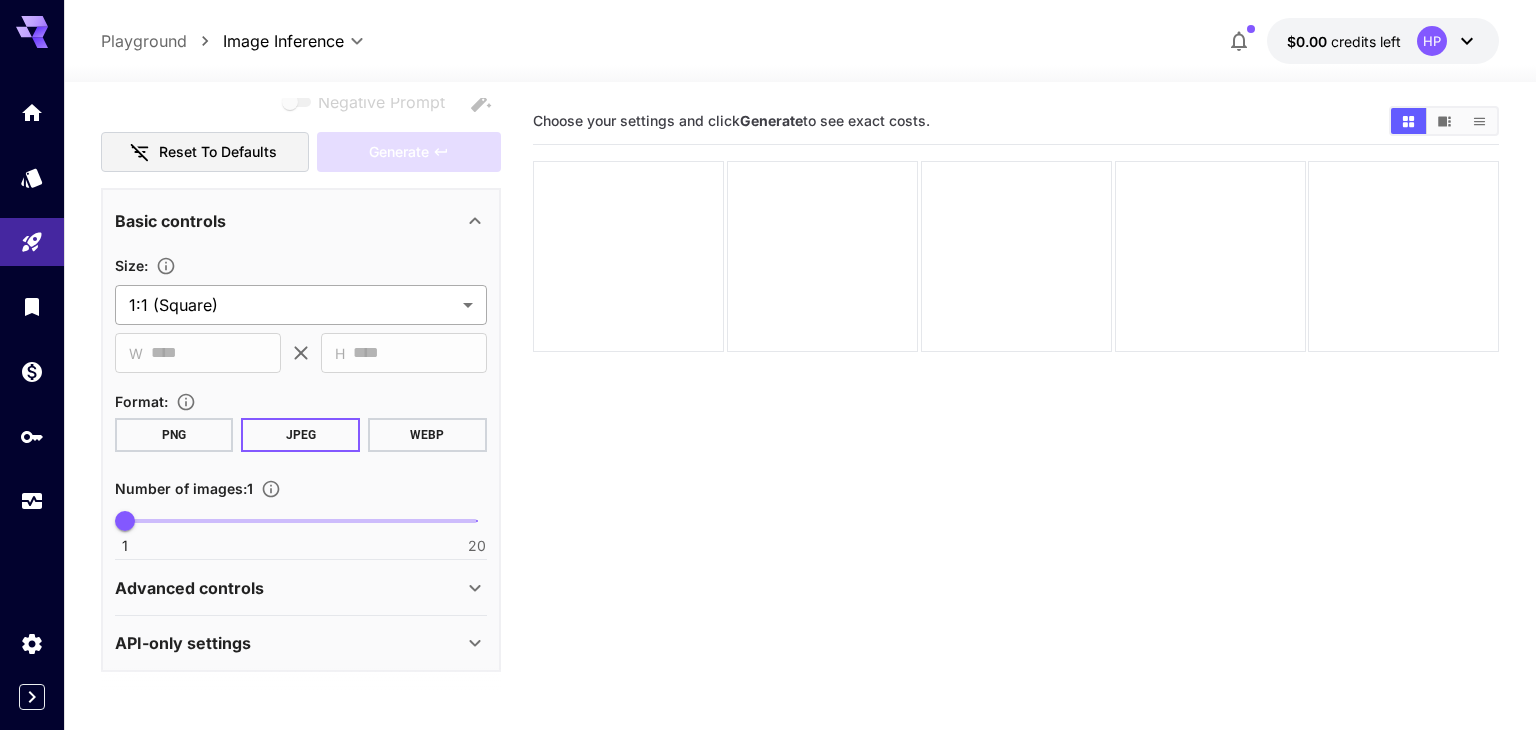click on "**********" at bounding box center [768, 444] 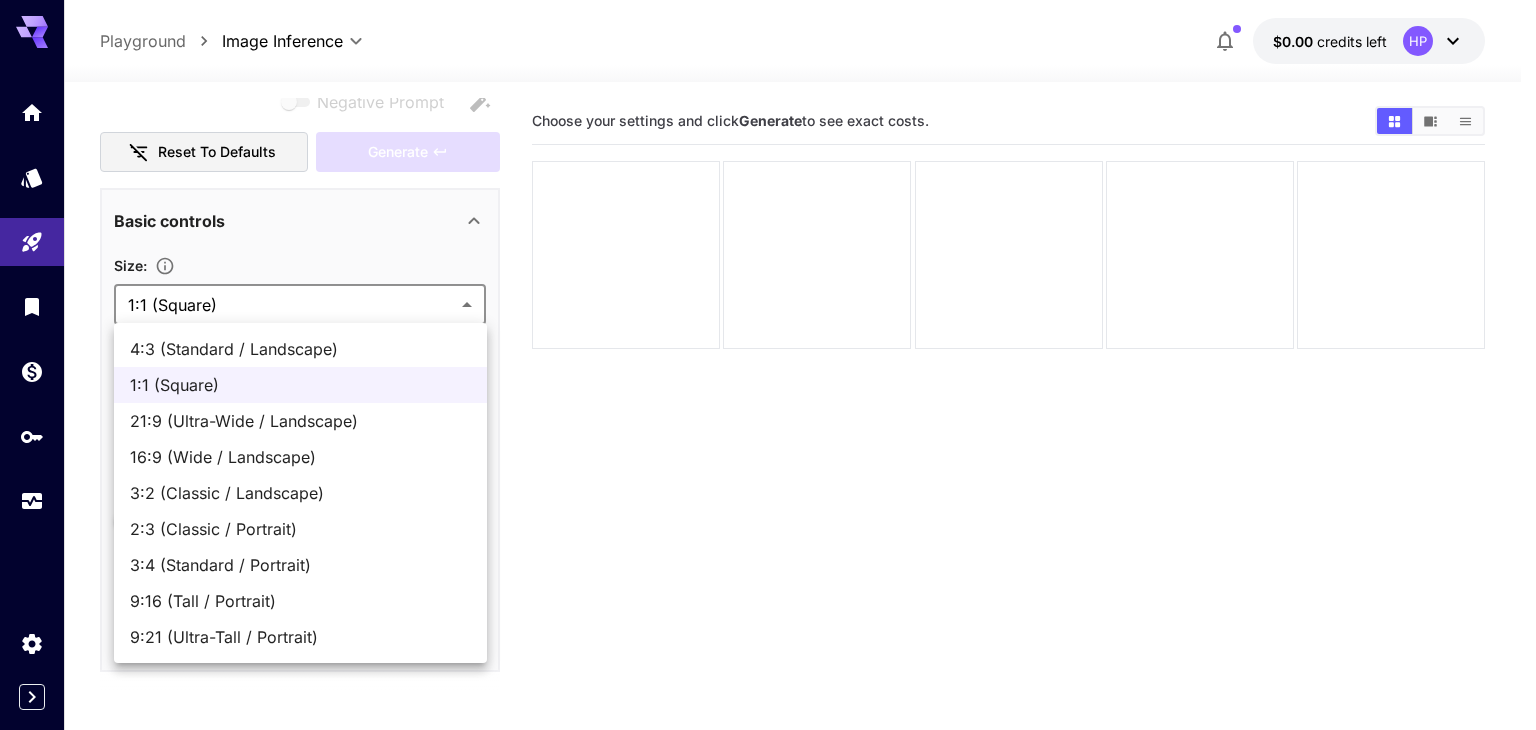 click at bounding box center (768, 365) 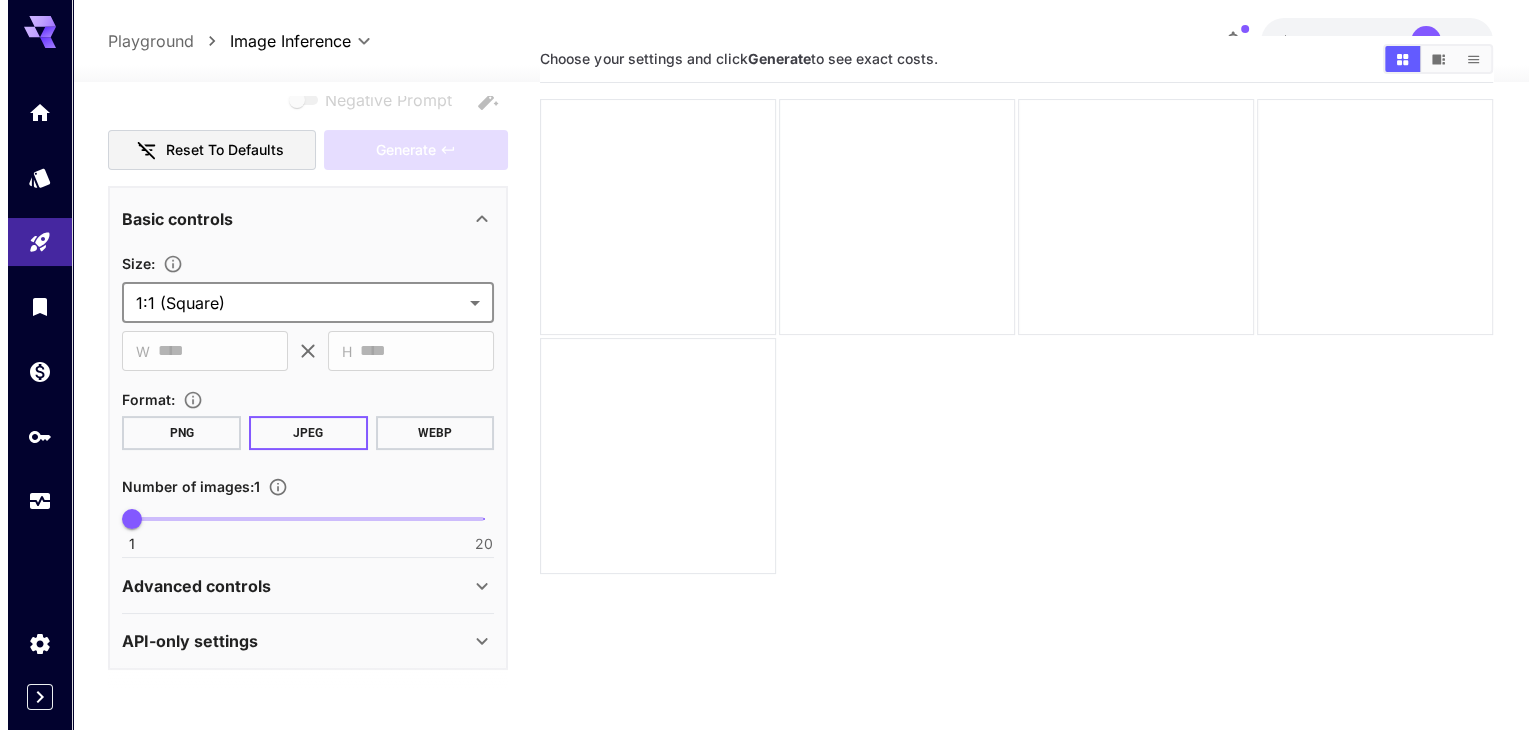 scroll, scrollTop: 0, scrollLeft: 0, axis: both 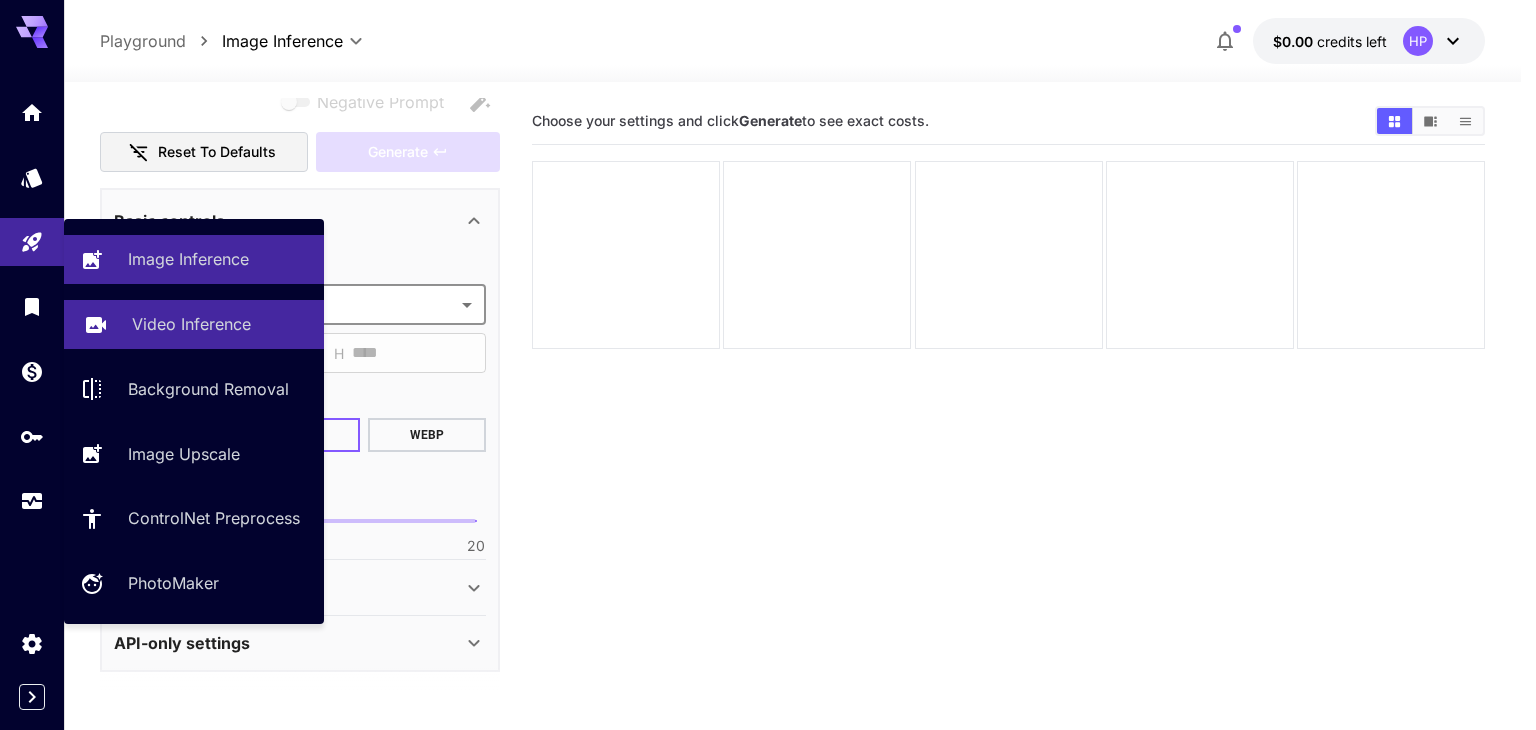 click on "Video Inference" at bounding box center (191, 324) 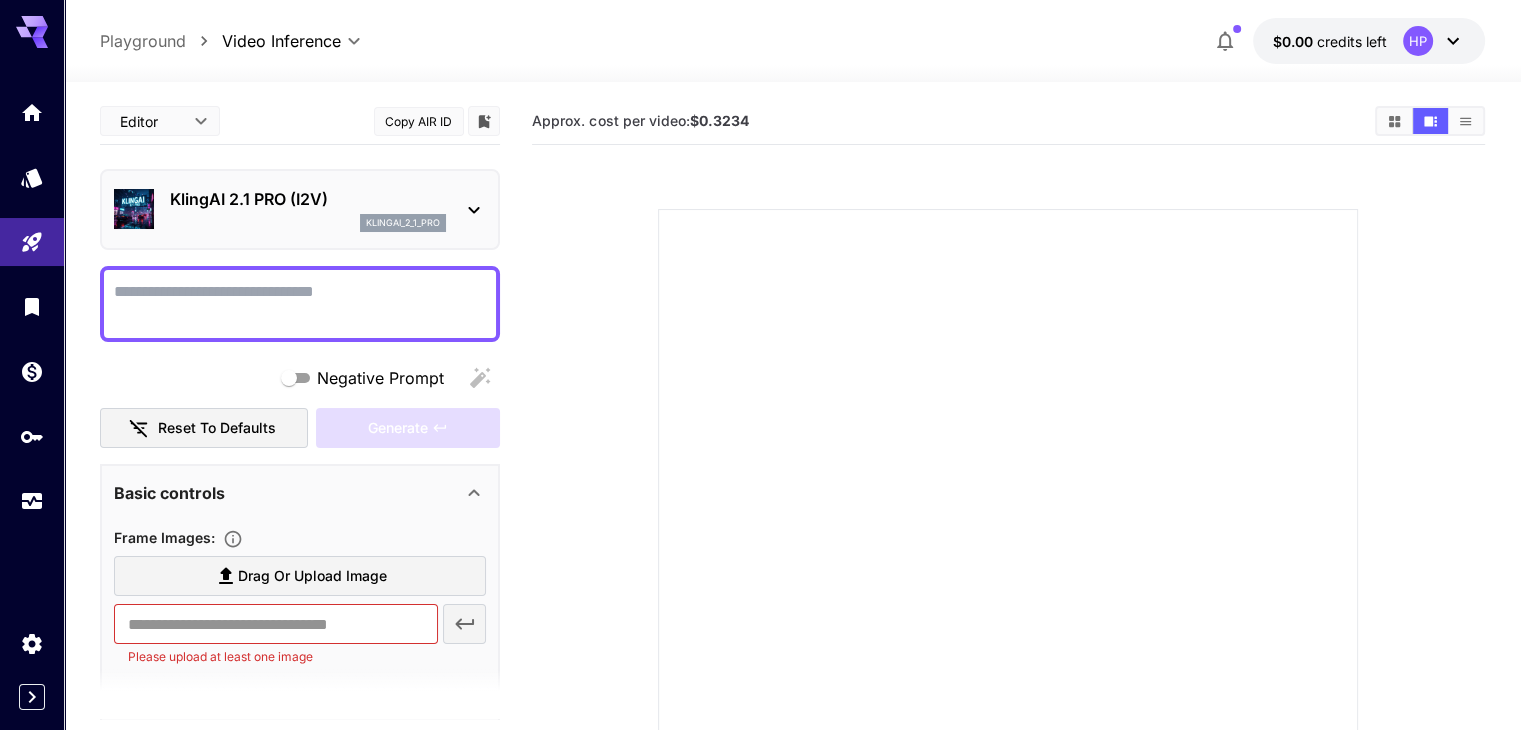 click 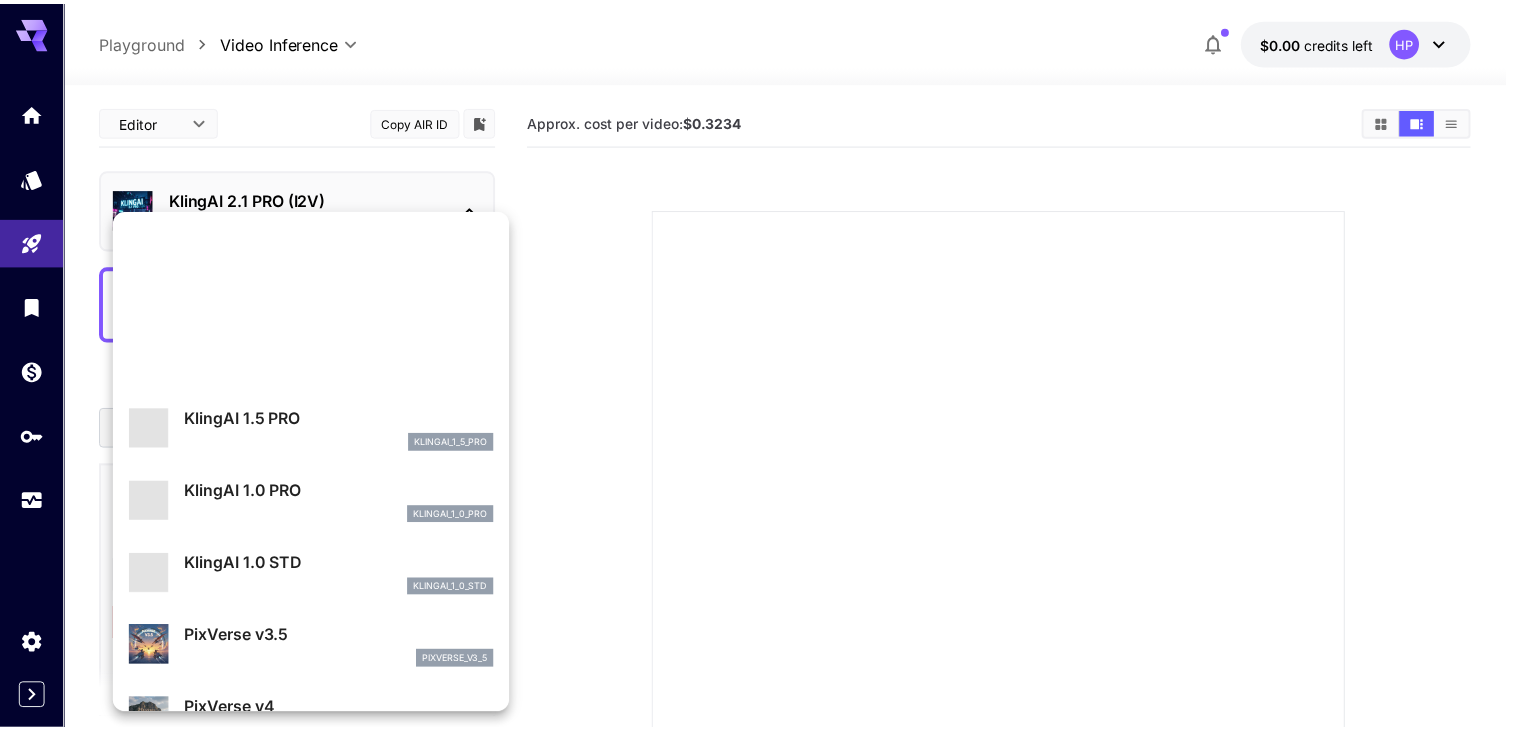 scroll, scrollTop: 1104, scrollLeft: 0, axis: vertical 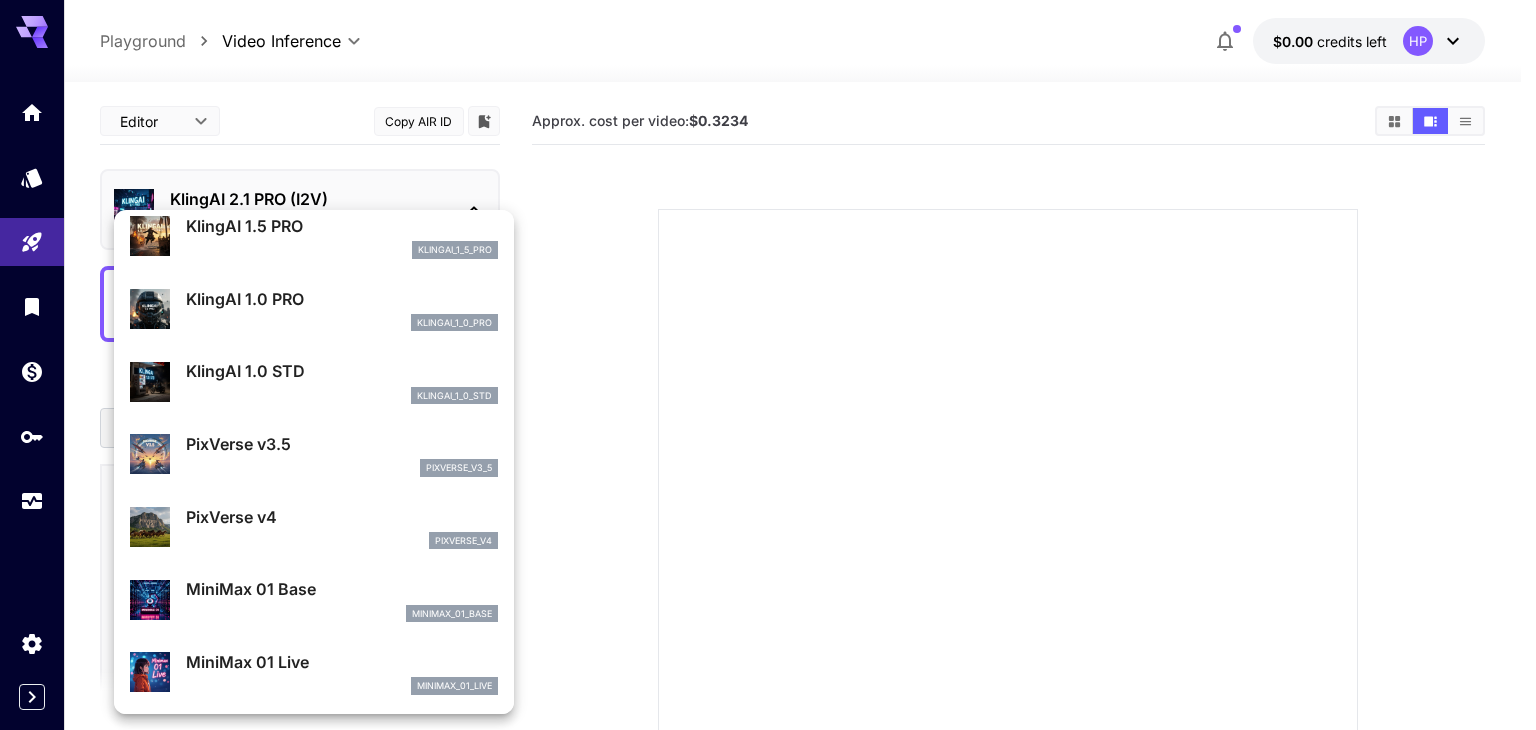 click on "pixverse_v3_5" at bounding box center (342, 468) 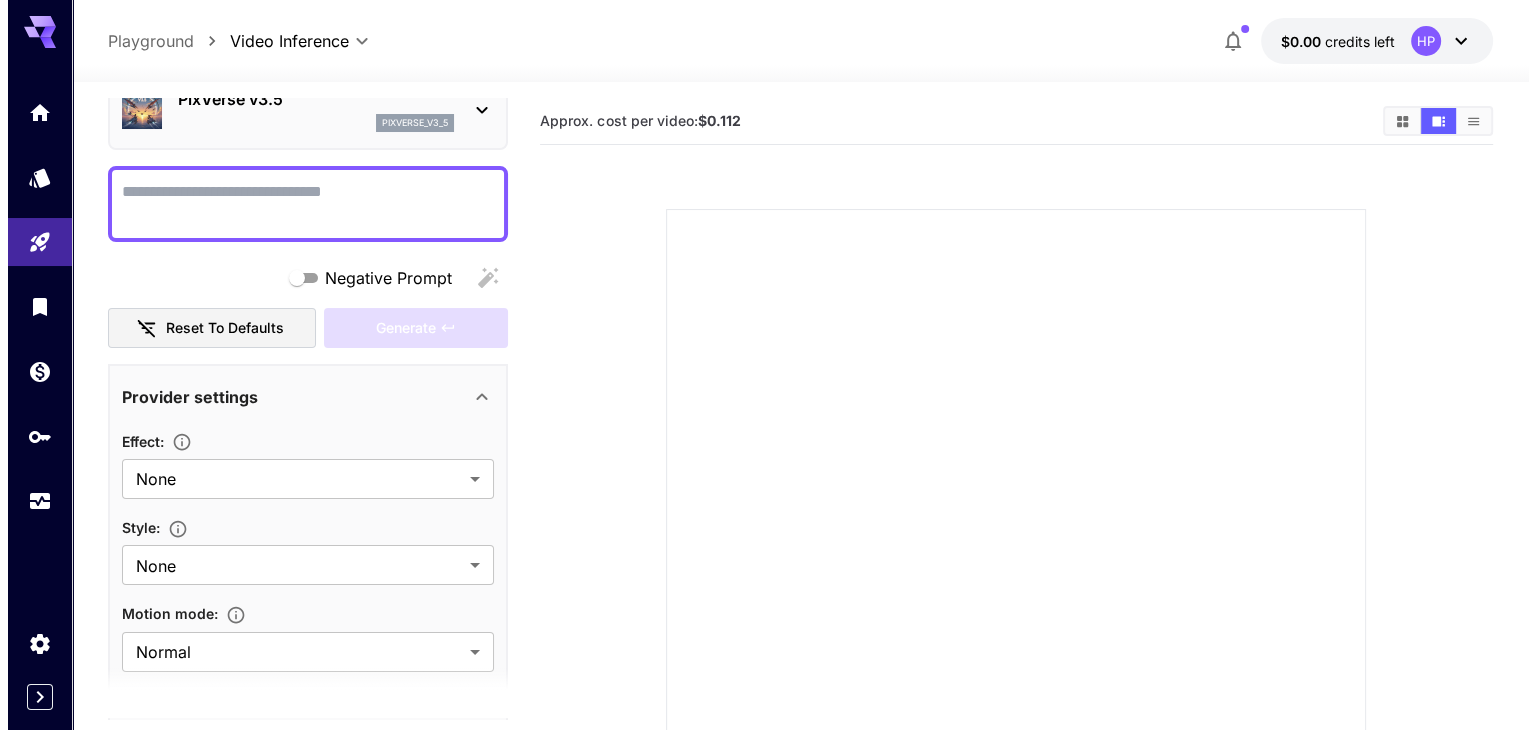 scroll, scrollTop: 0, scrollLeft: 0, axis: both 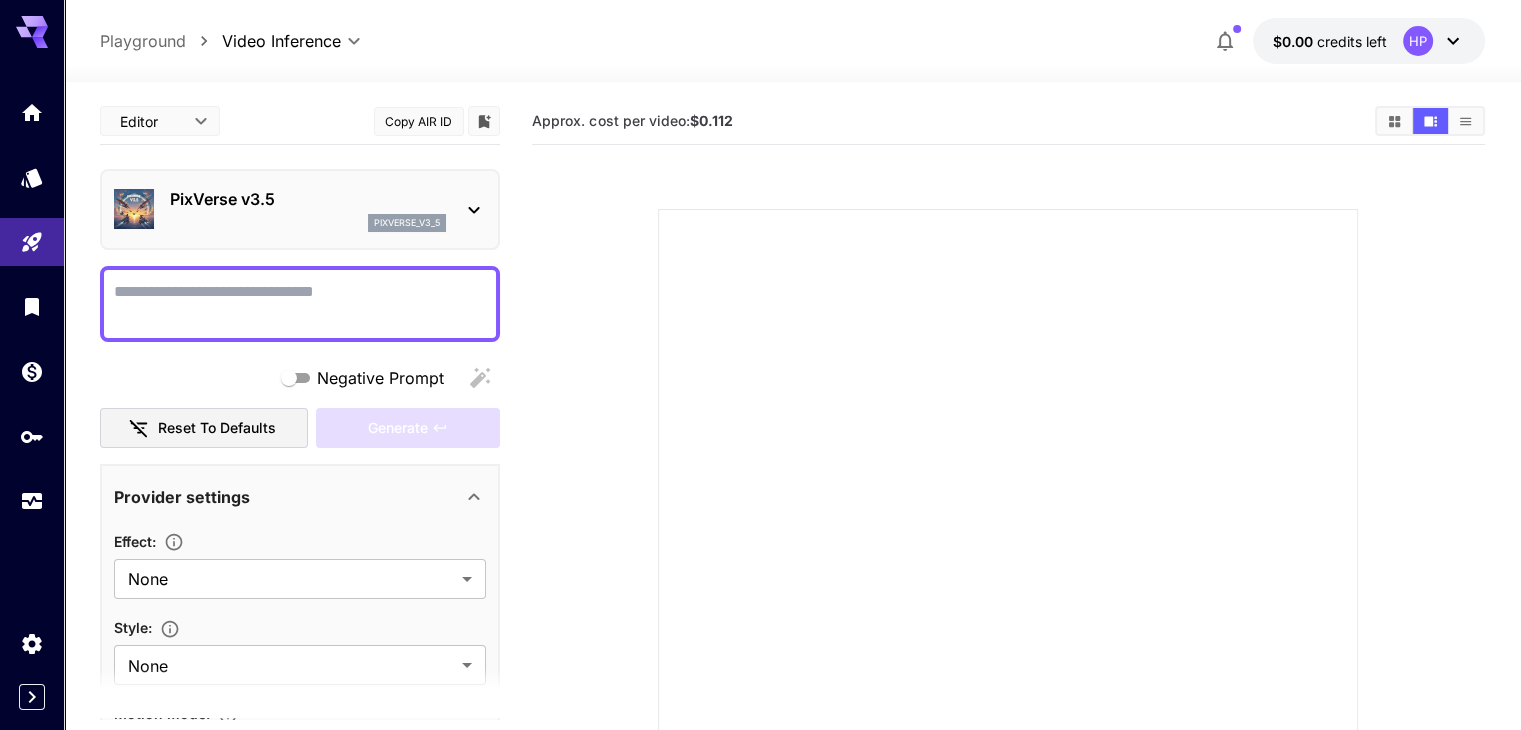 click on "PixVerse v3.5 pixverse_v3_5" at bounding box center [308, 209] 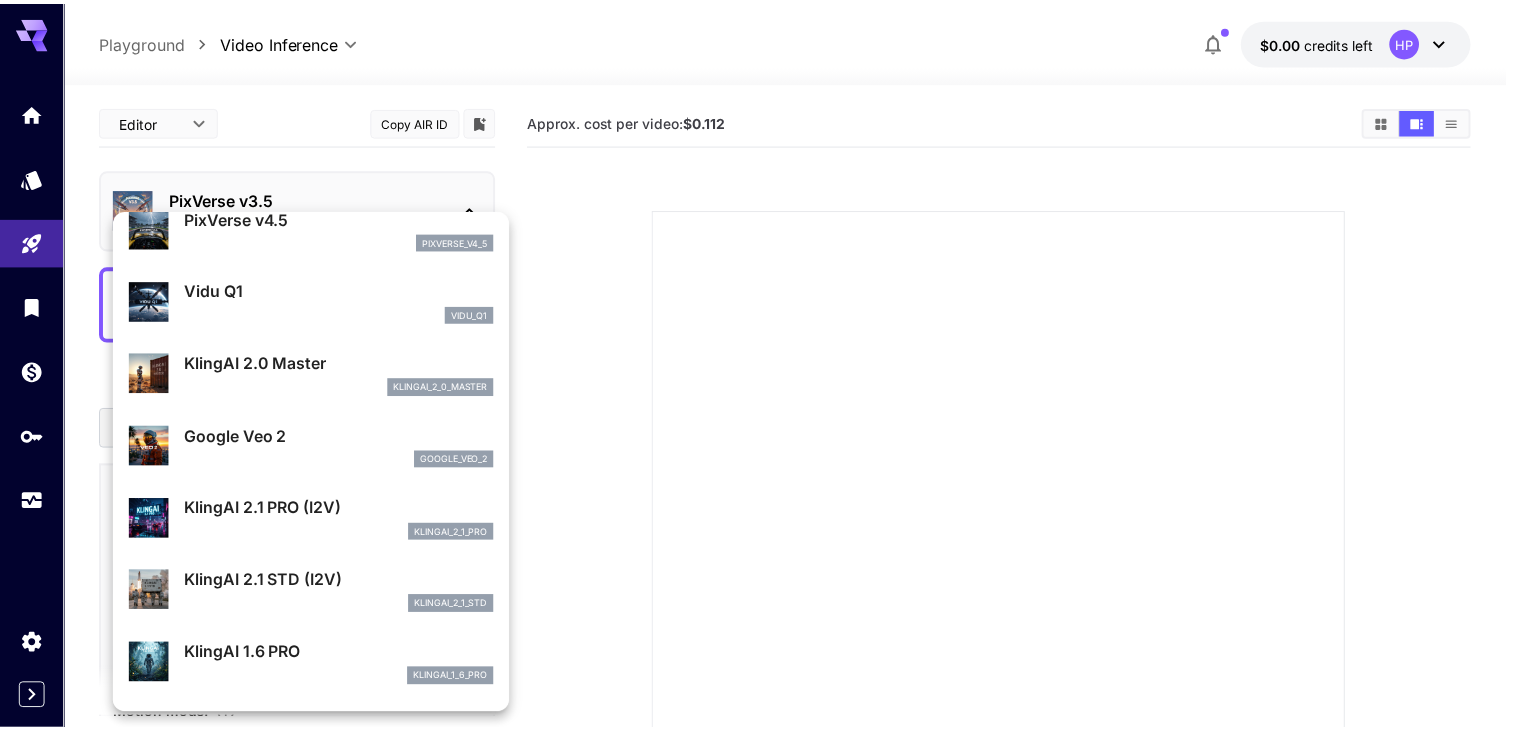 scroll, scrollTop: 444, scrollLeft: 0, axis: vertical 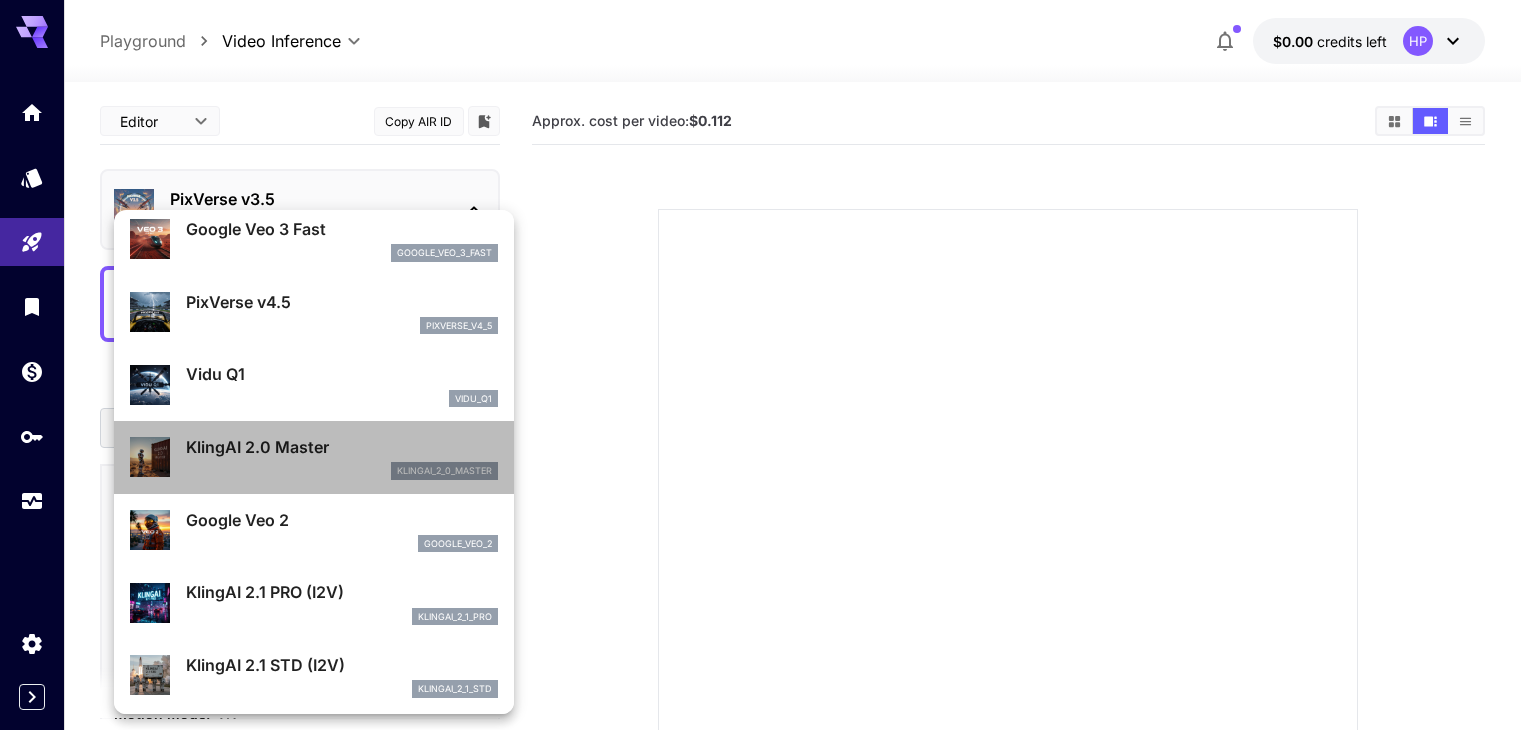 click on "KlingAI 2.0 Master" at bounding box center [342, 447] 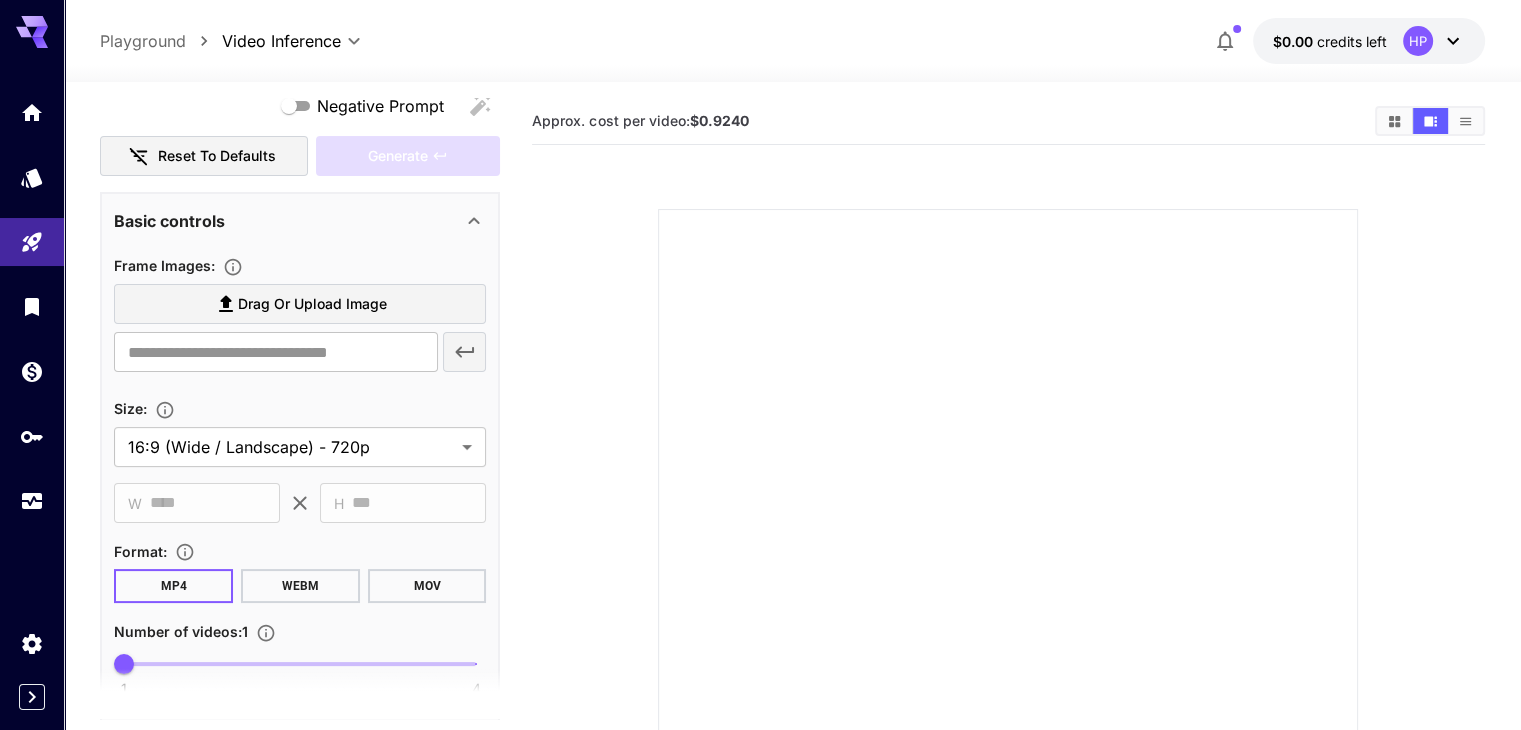 scroll, scrollTop: 300, scrollLeft: 0, axis: vertical 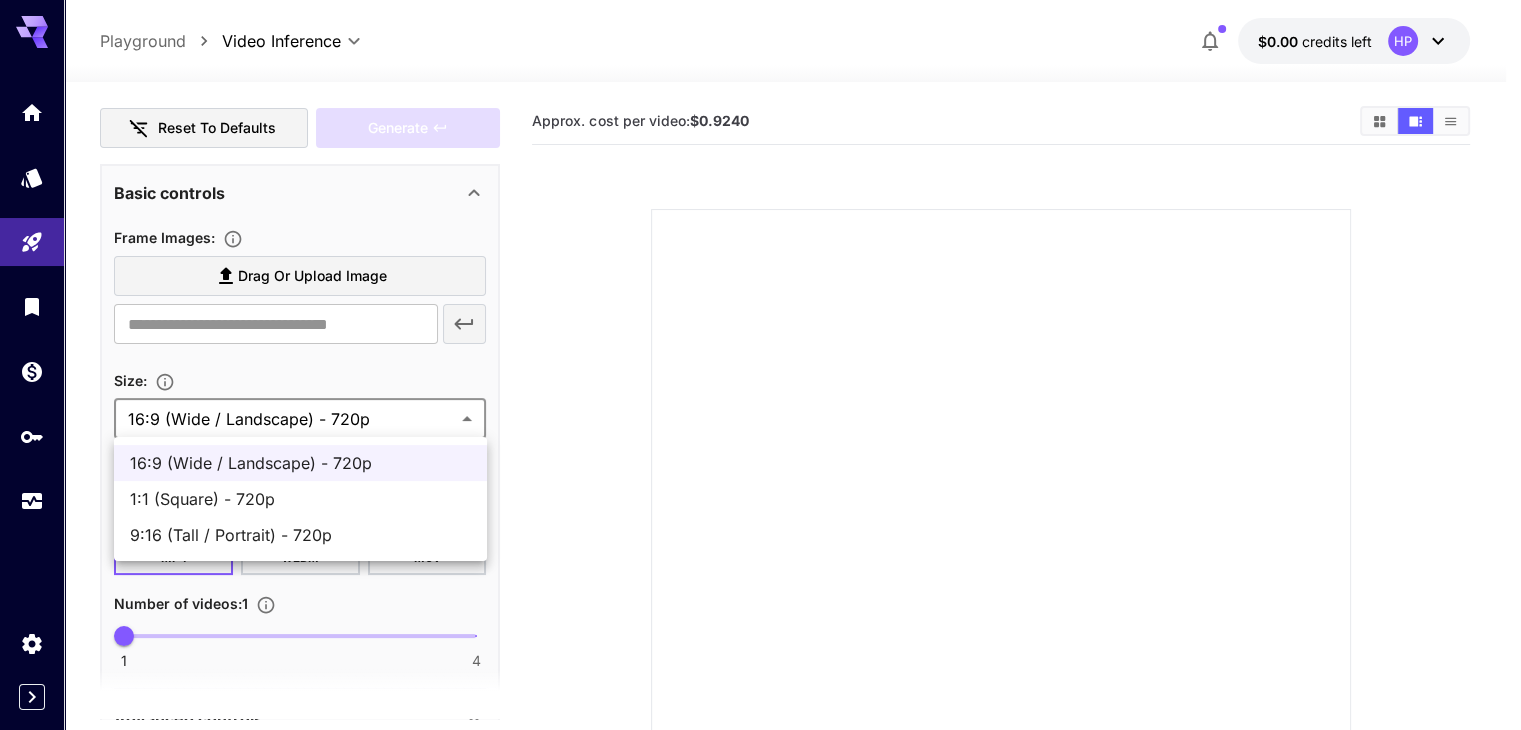click on "**********" at bounding box center (760, 484) 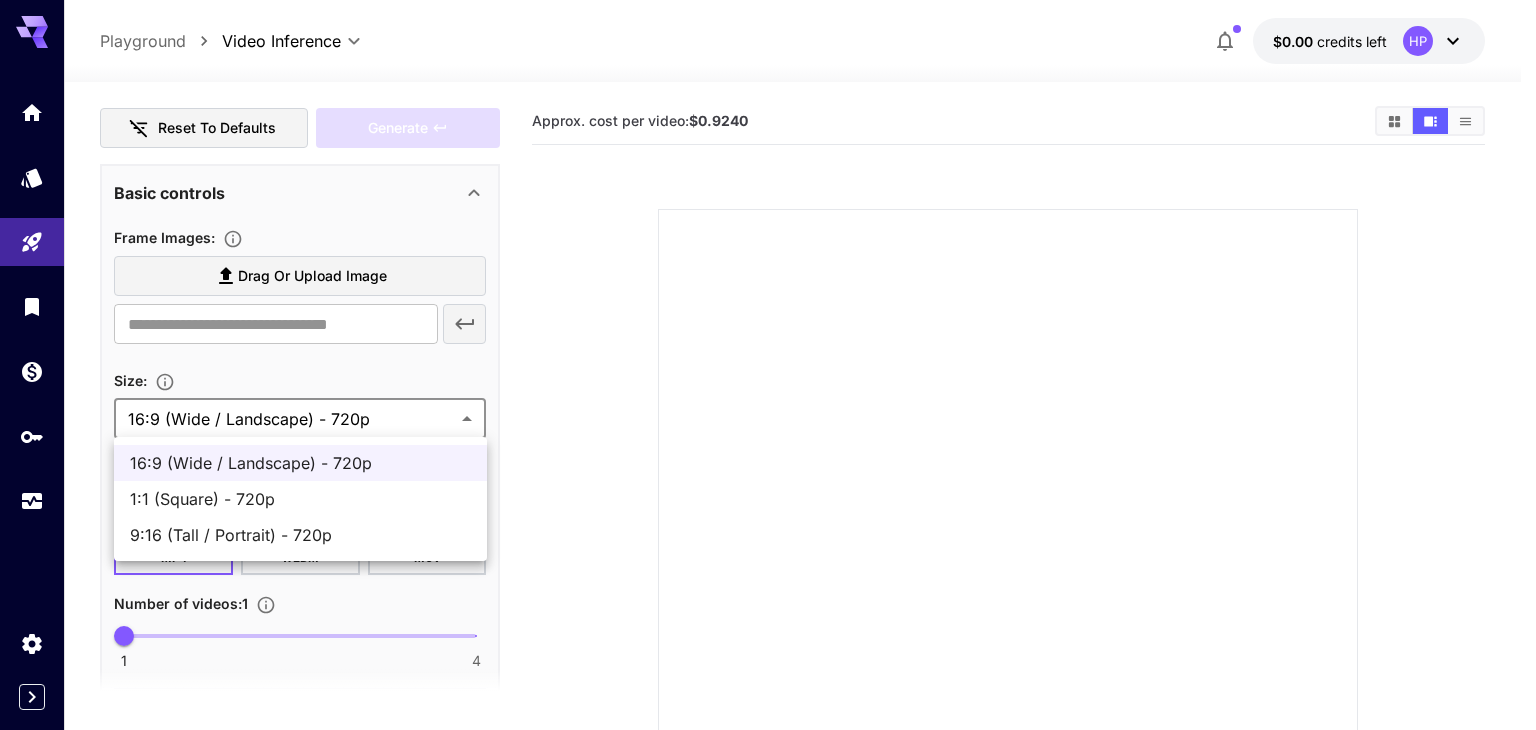 click at bounding box center [768, 365] 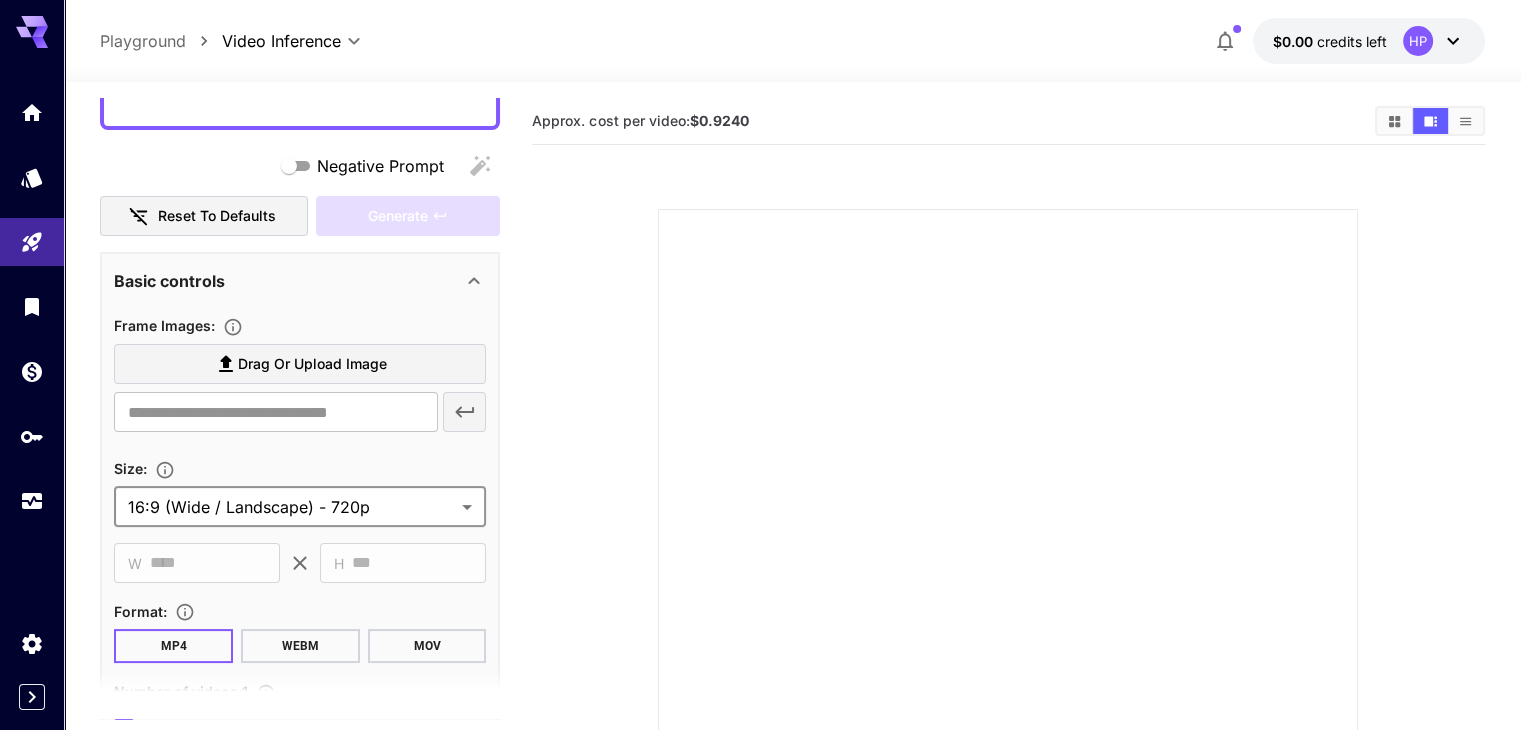 scroll, scrollTop: 0, scrollLeft: 0, axis: both 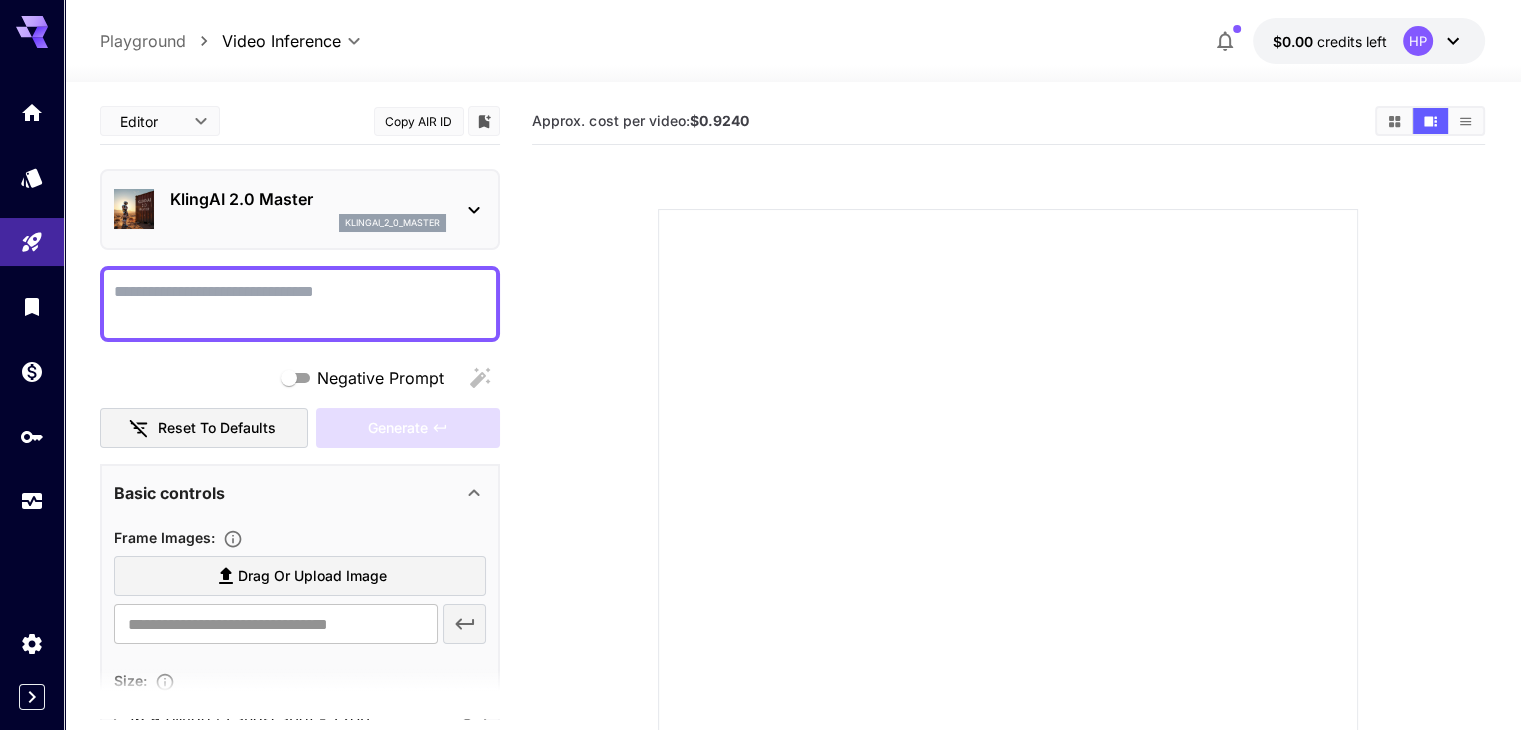 click on "klingai_2_0_master" at bounding box center (308, 223) 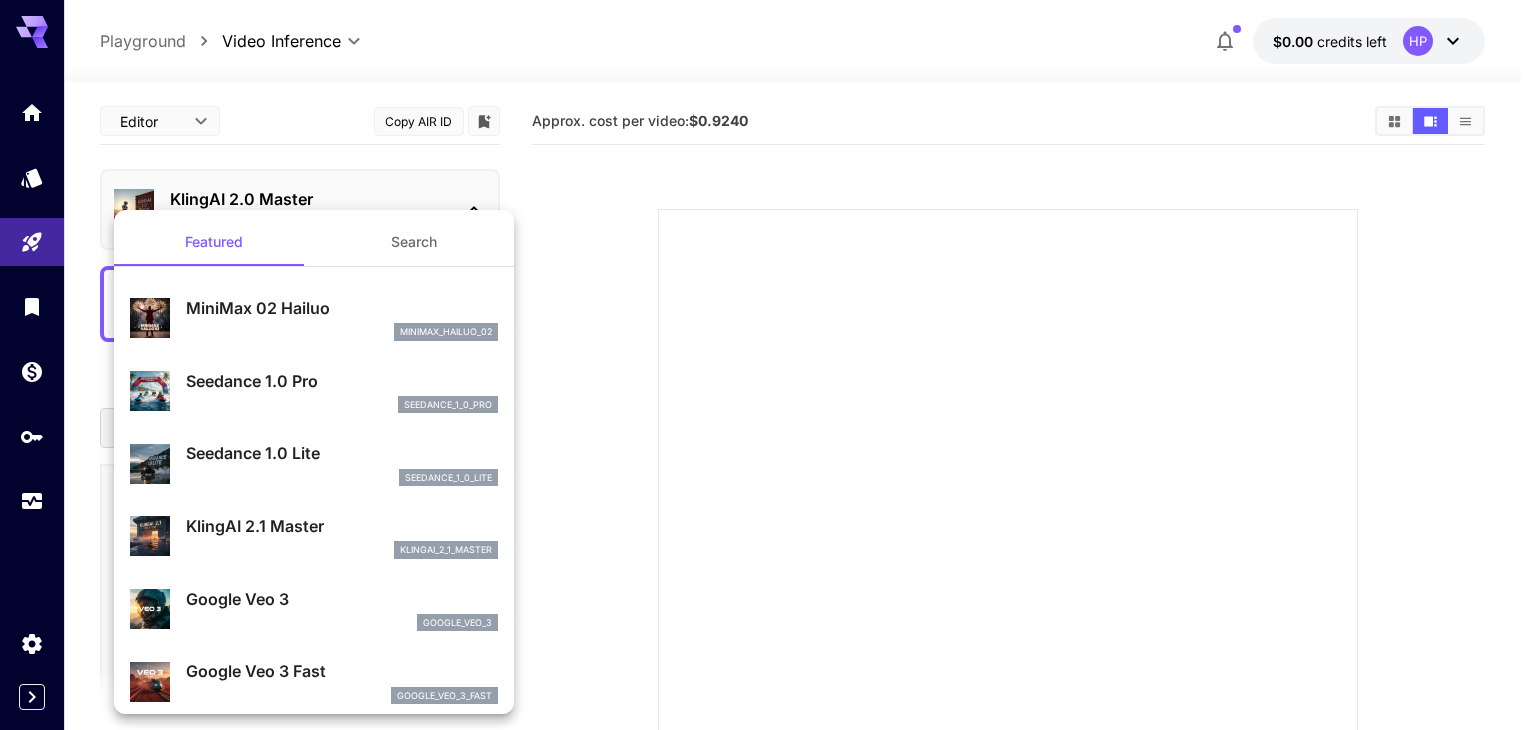 click on "KlingAI 2.1 Master" at bounding box center (342, 526) 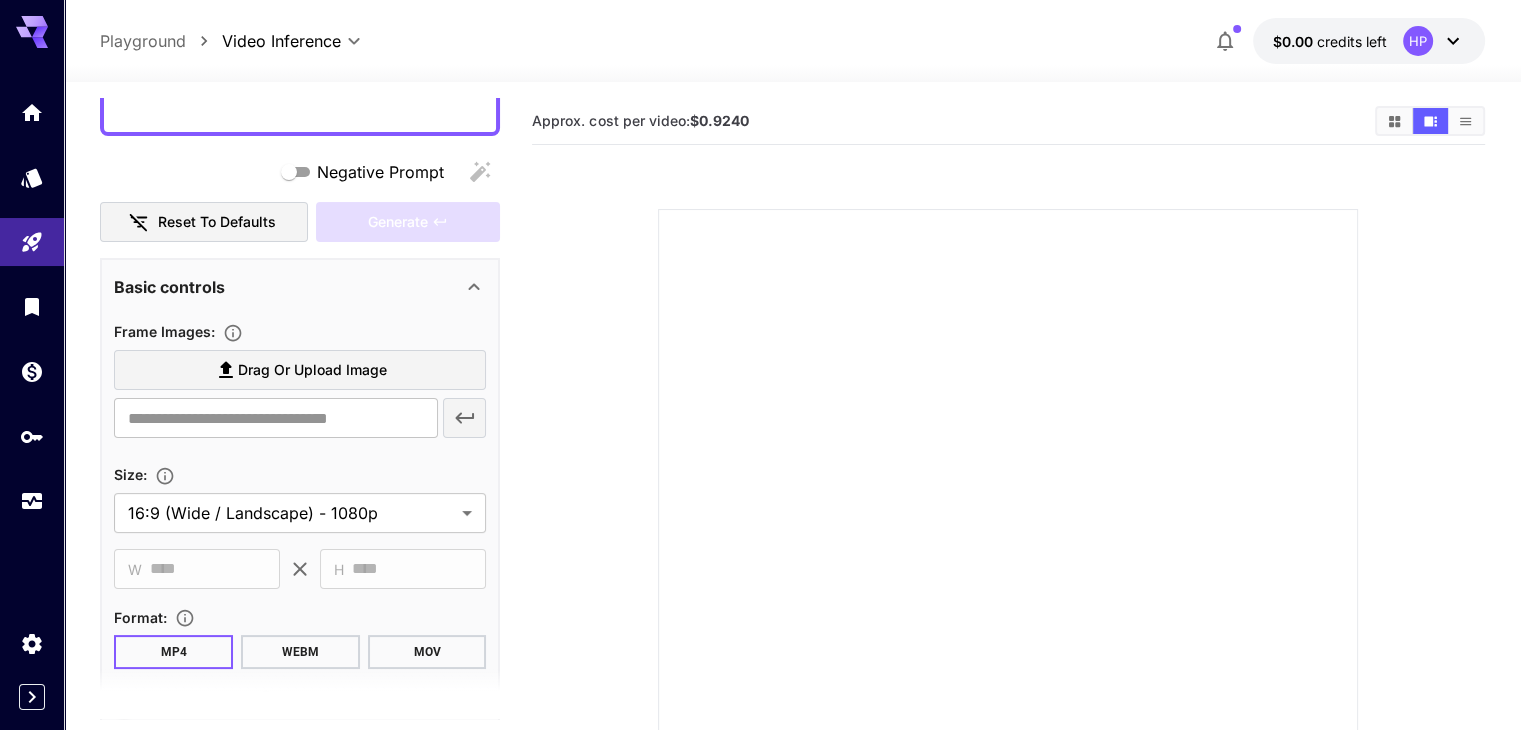 scroll, scrollTop: 400, scrollLeft: 0, axis: vertical 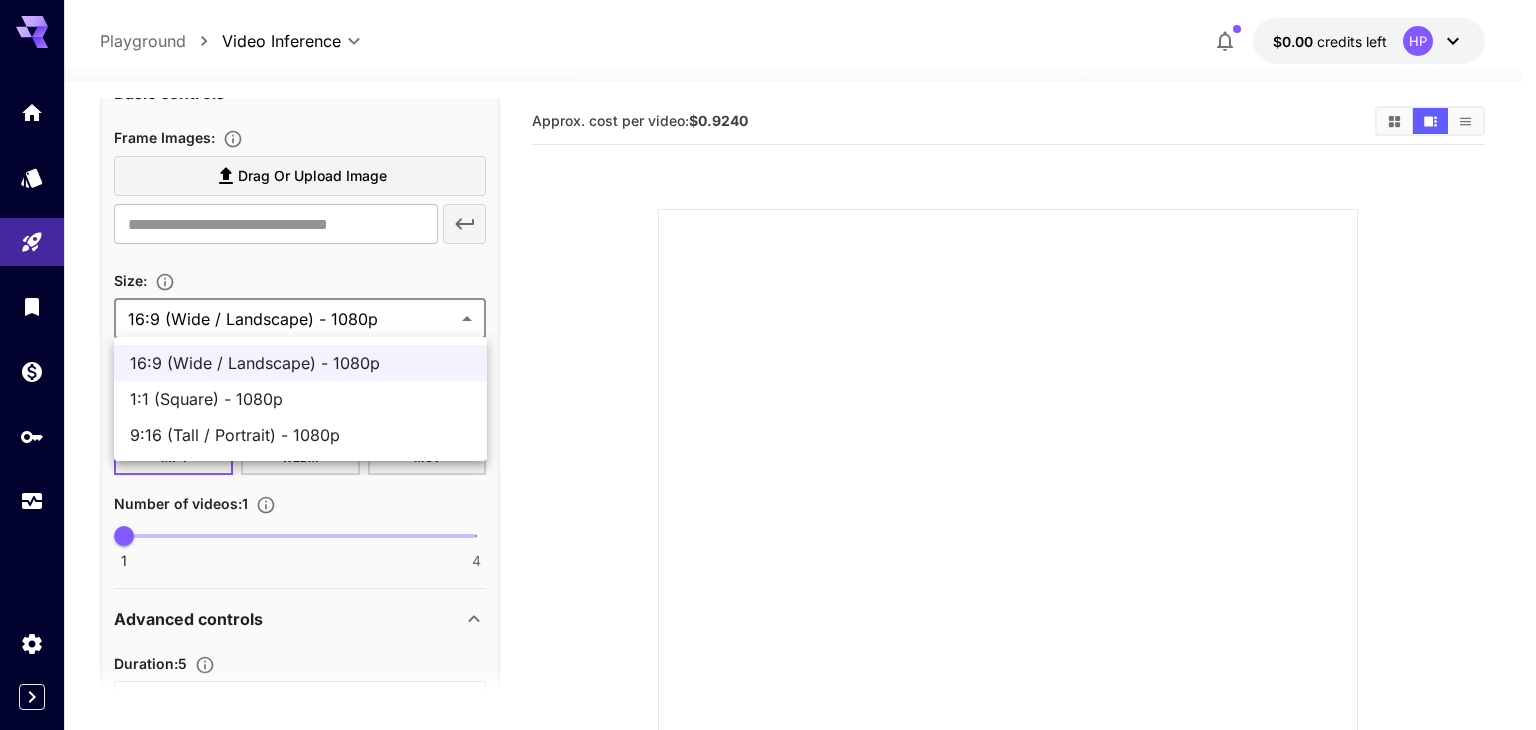 click on "**********" at bounding box center (768, 484) 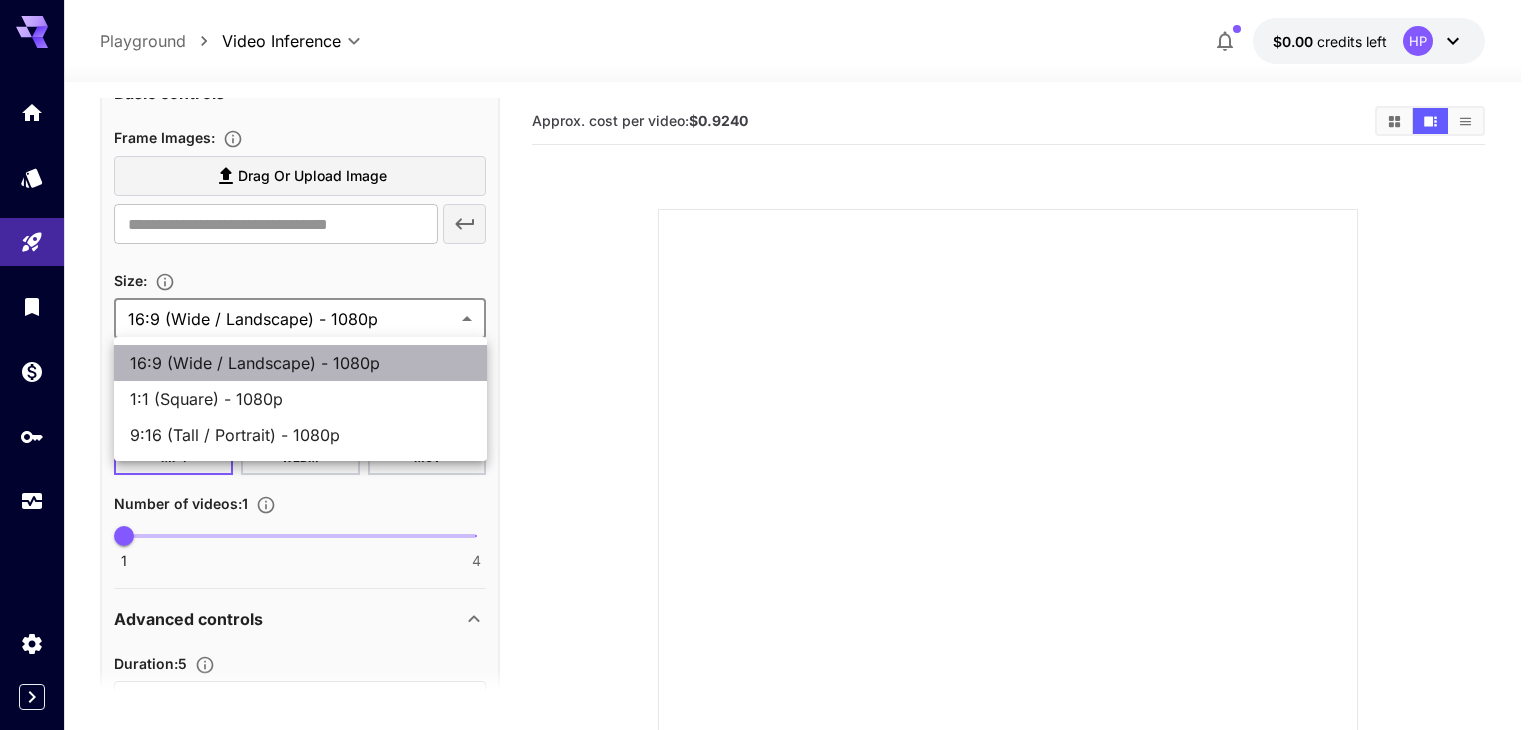 click on "16:9 (Wide / Landscape) - 1080p" at bounding box center [300, 363] 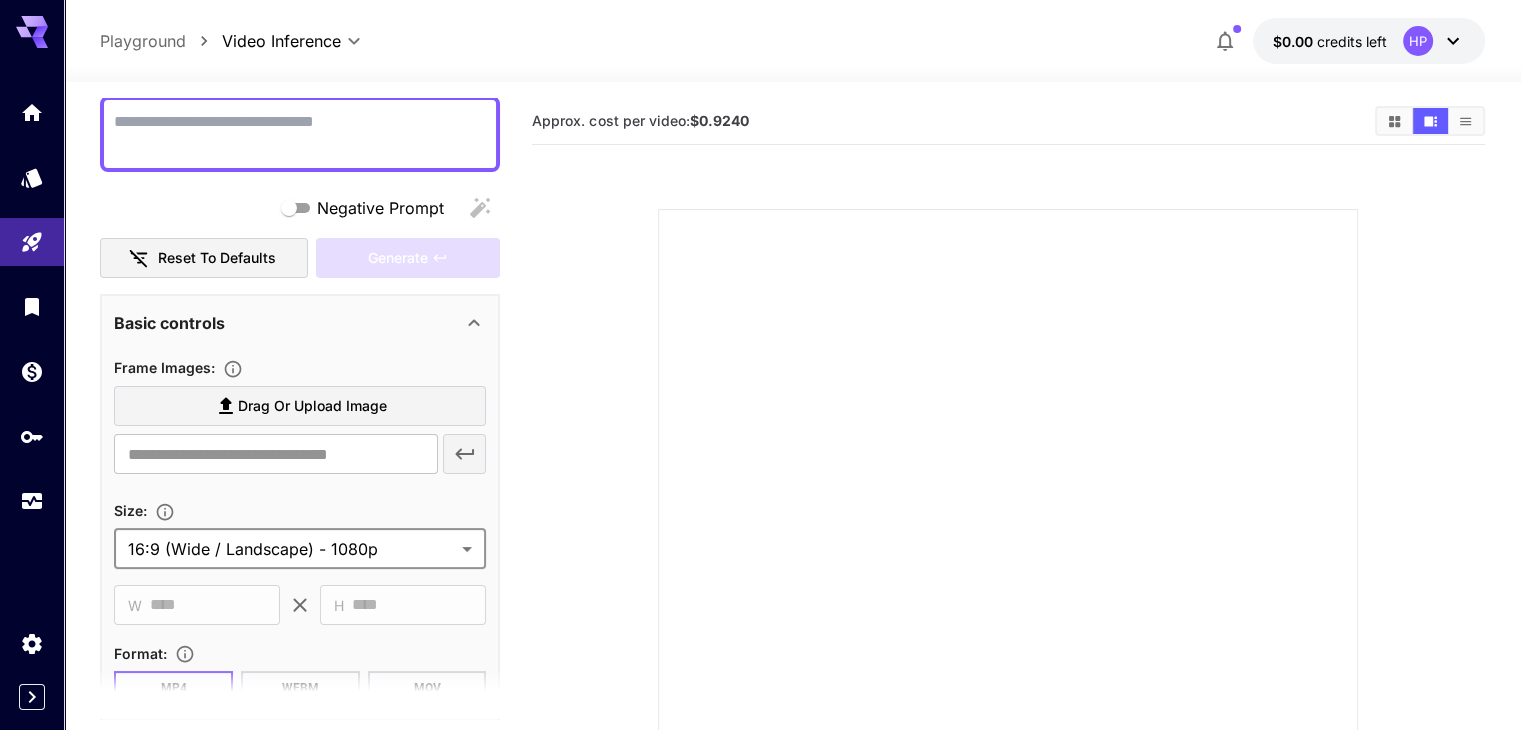 scroll, scrollTop: 0, scrollLeft: 0, axis: both 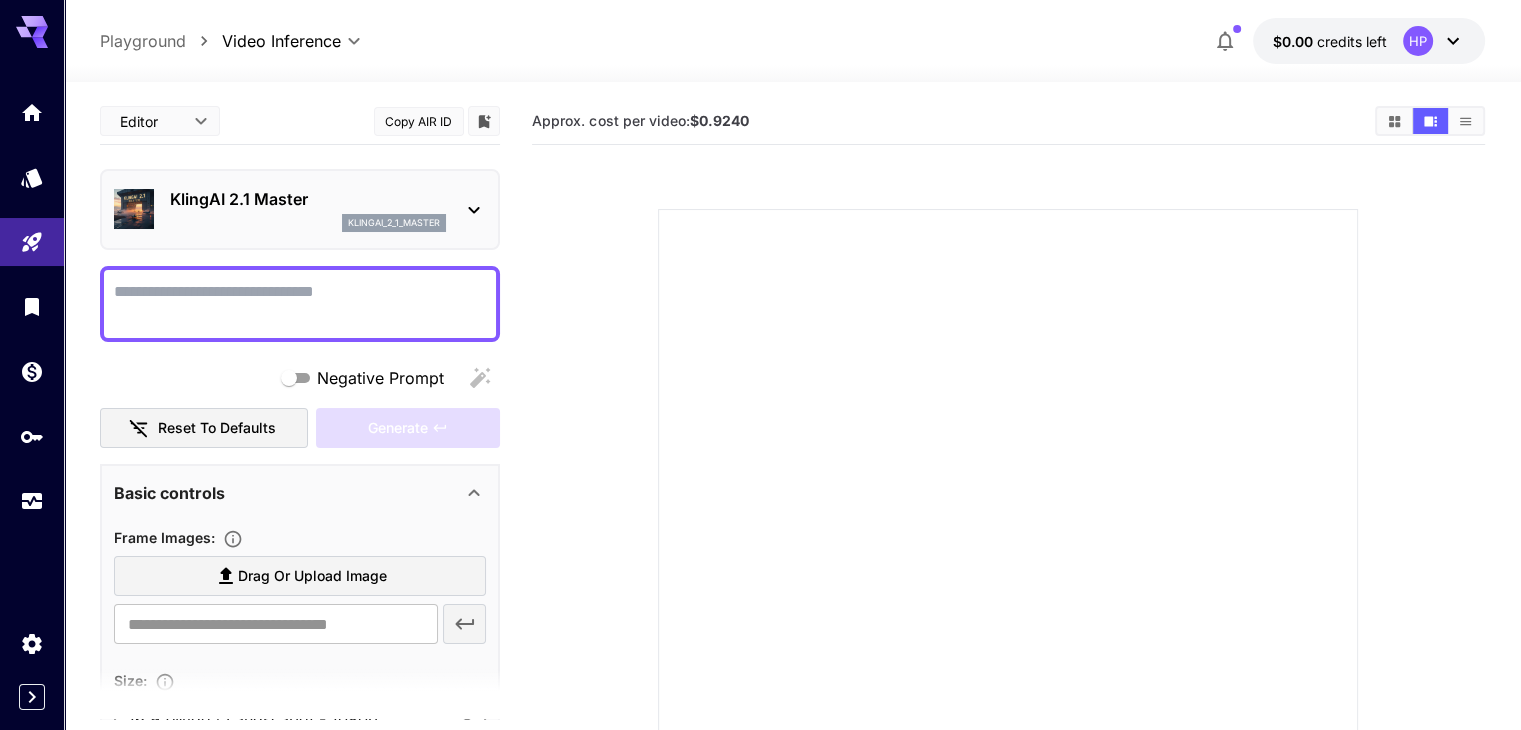 click on "Negative Prompt" at bounding box center (300, 304) 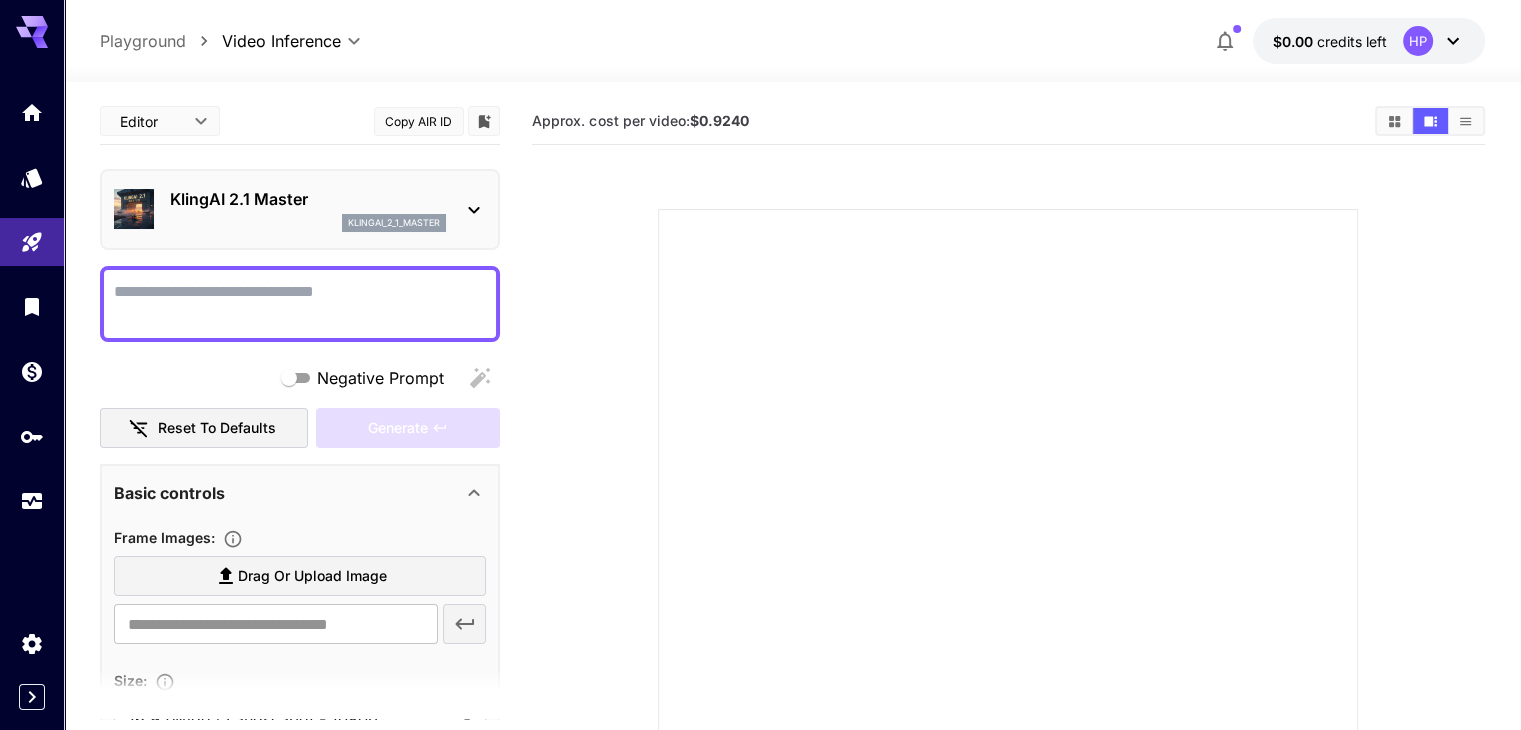 click on "Negative Prompt" at bounding box center (300, 304) 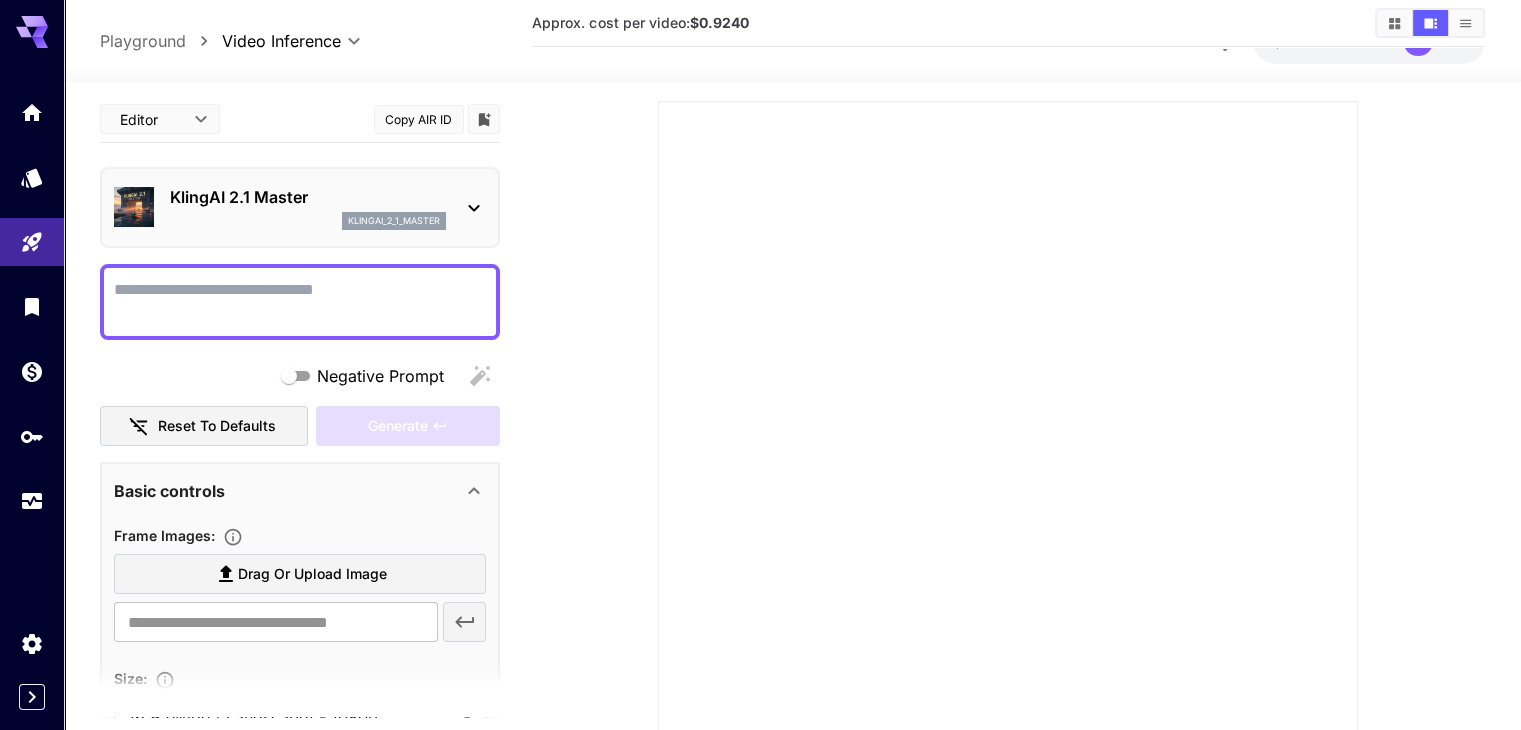 scroll, scrollTop: 239, scrollLeft: 0, axis: vertical 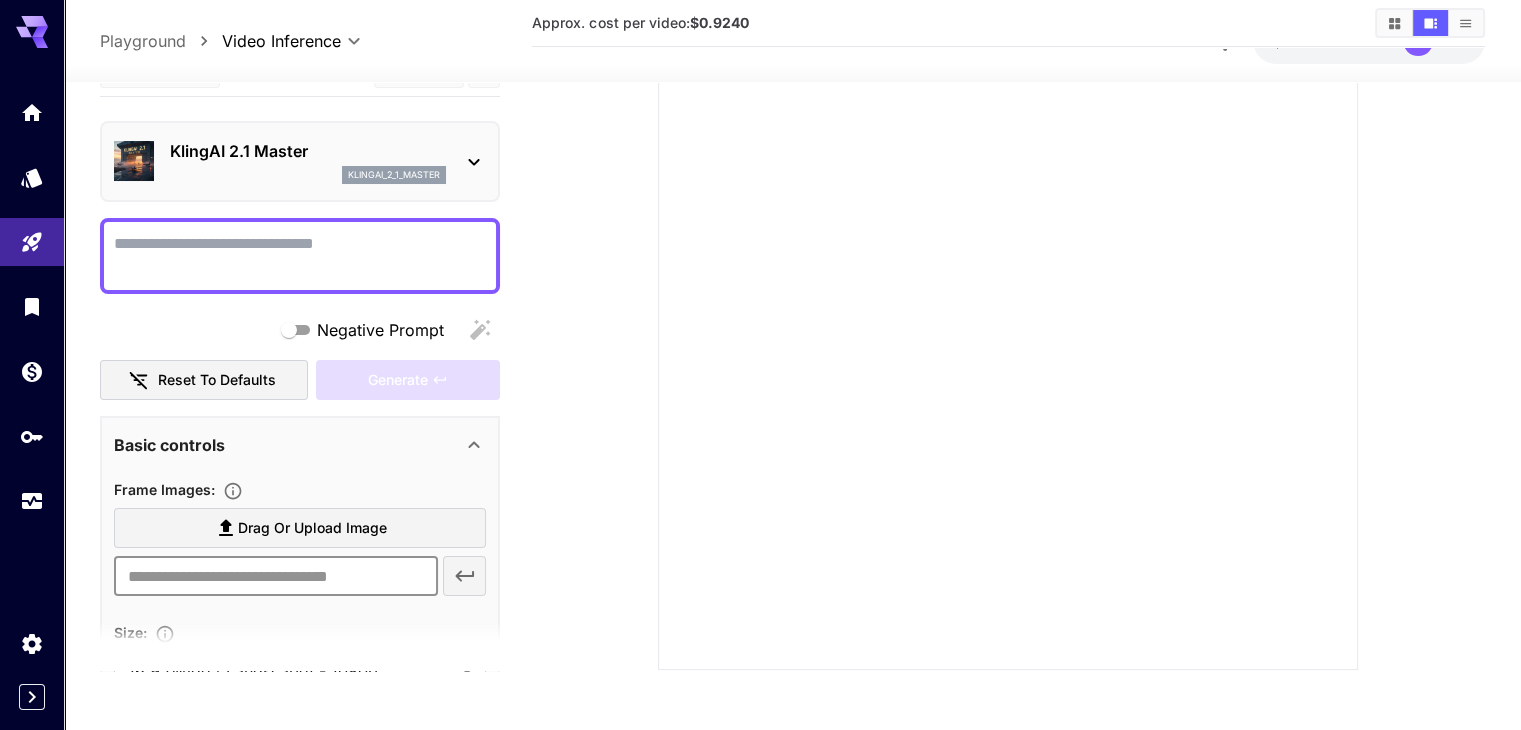 click at bounding box center [275, 576] 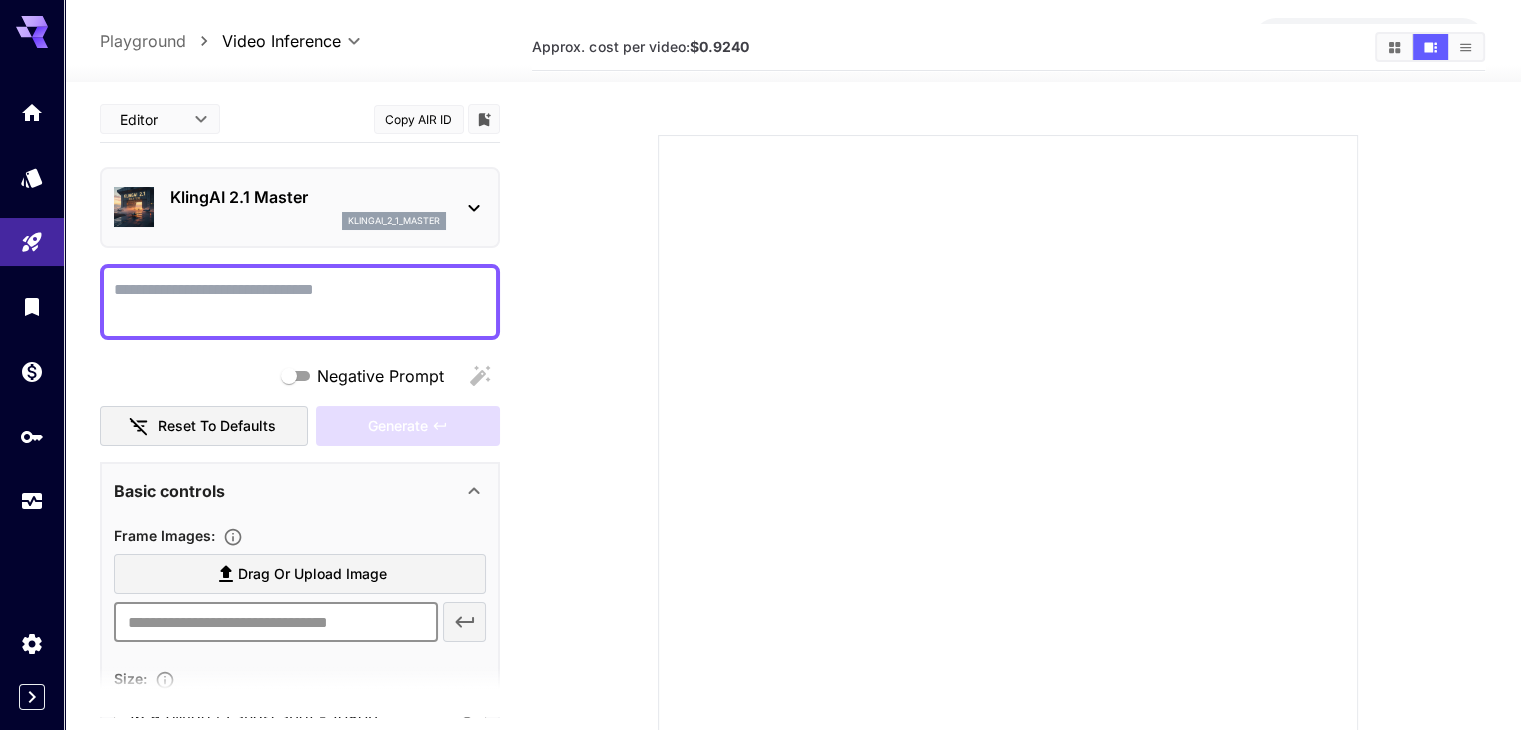 scroll, scrollTop: 239, scrollLeft: 0, axis: vertical 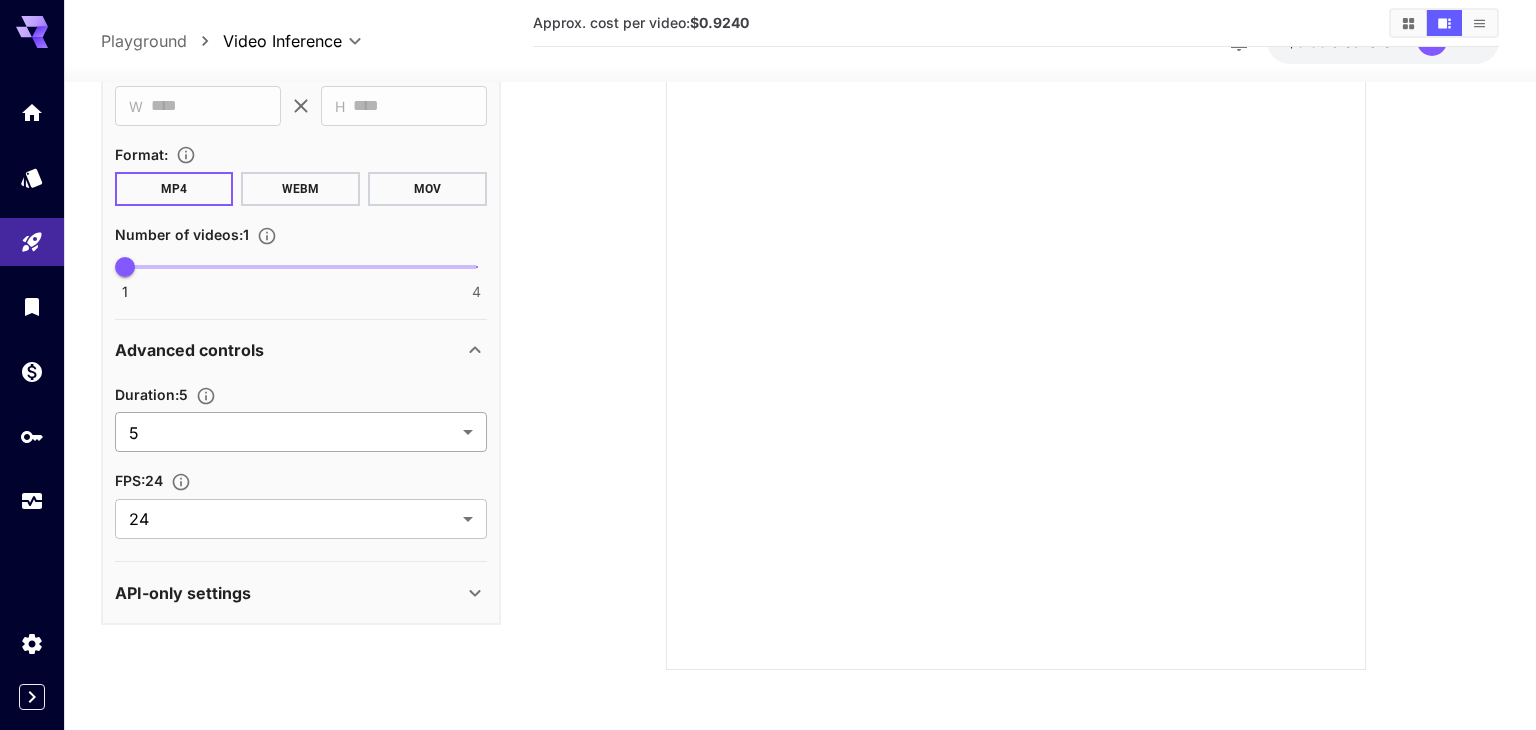 click on "**********" at bounding box center (768, 245) 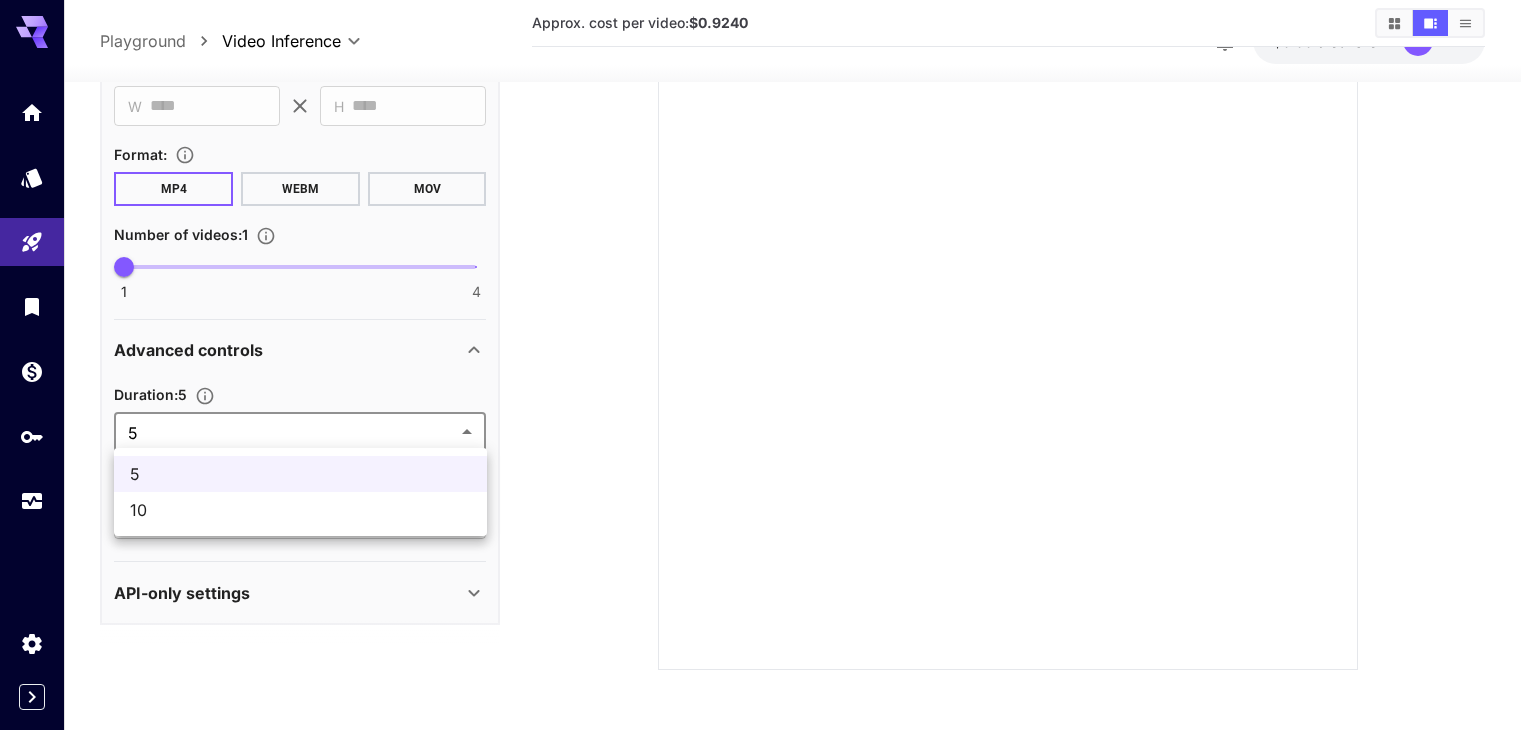 click on "10" at bounding box center [300, 510] 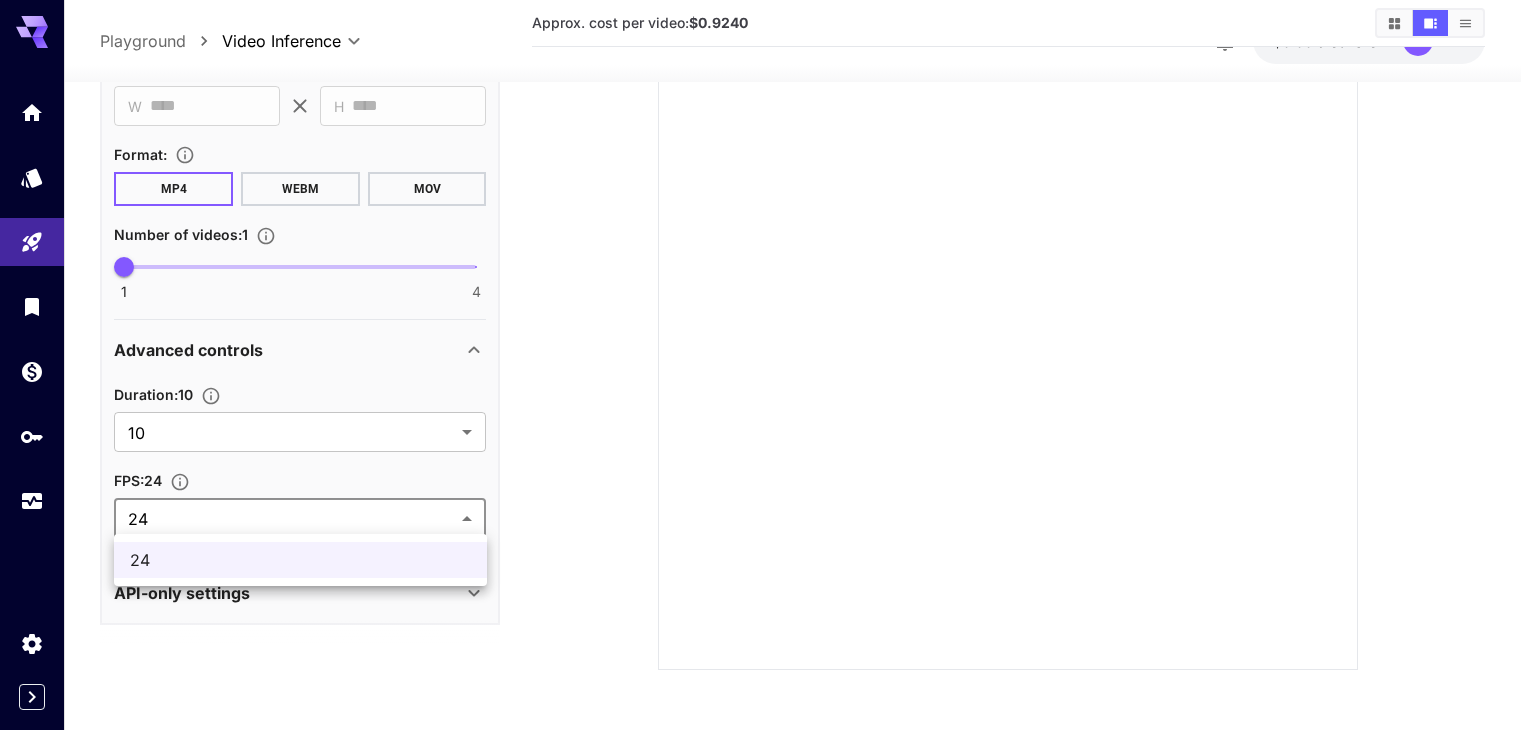 click on "**********" at bounding box center [768, 245] 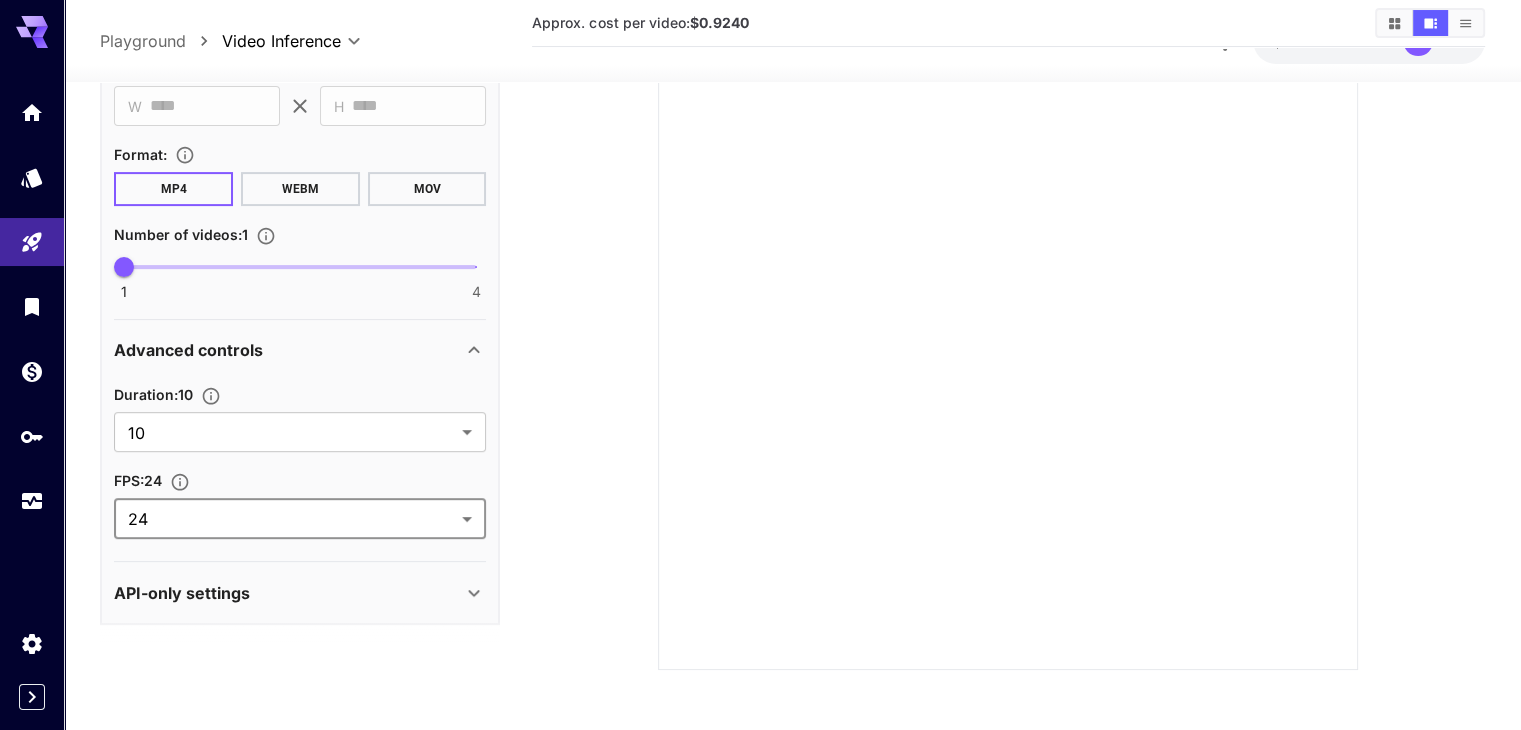 click on "API-only settings" at bounding box center [300, 592] 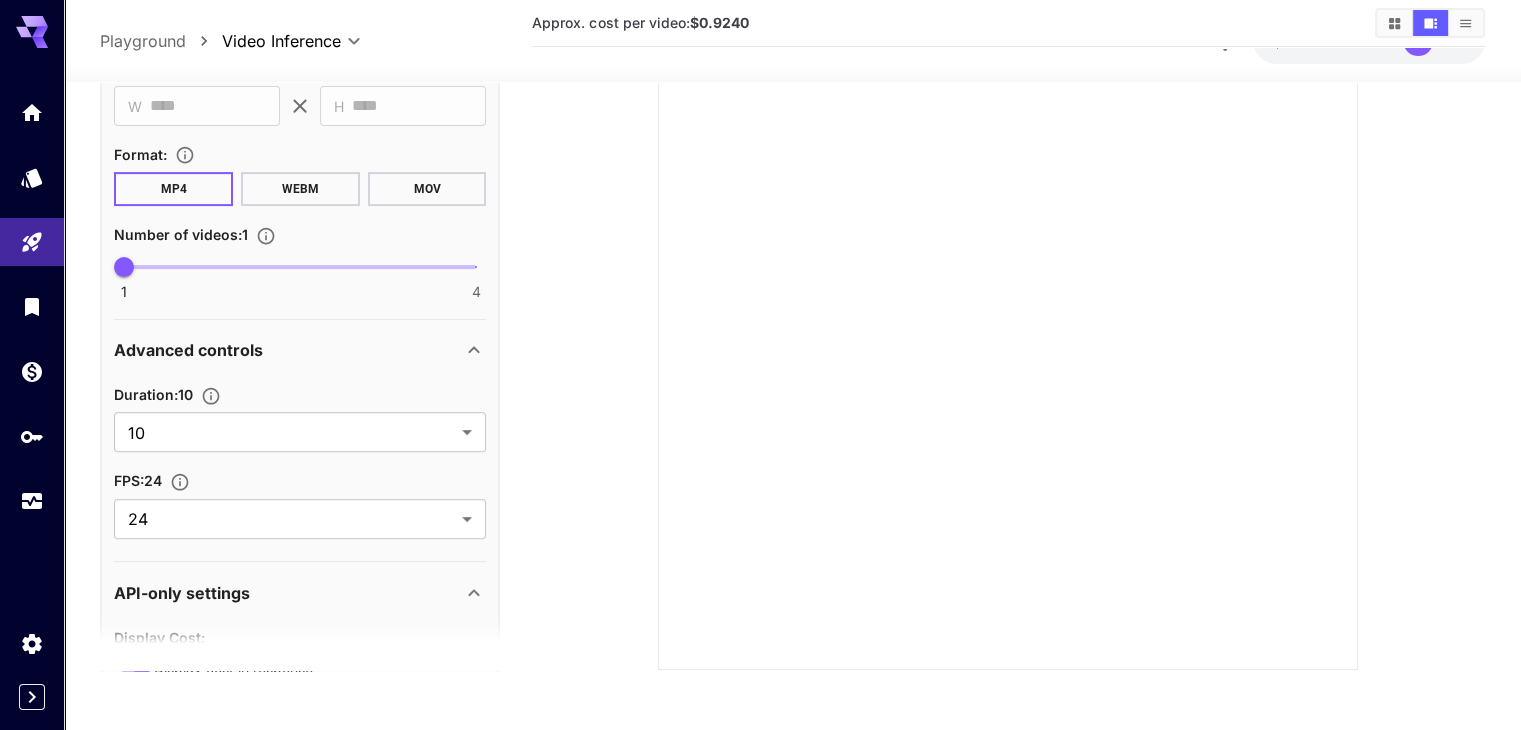 click on "API-only settings" at bounding box center (288, 592) 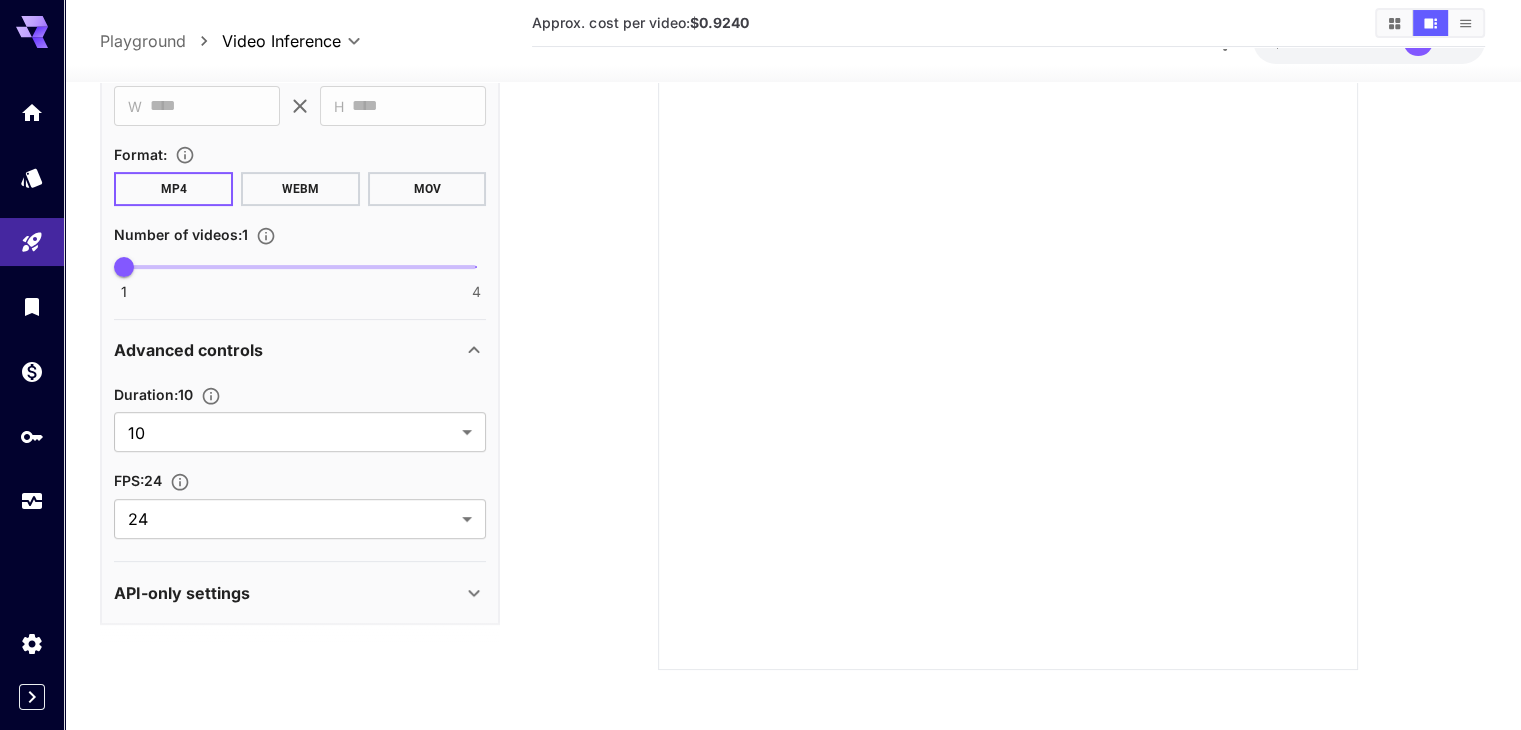 click on "API-only settings Display Cost :  Display cost in response Upload Endpoint :  ​" at bounding box center (300, 592) 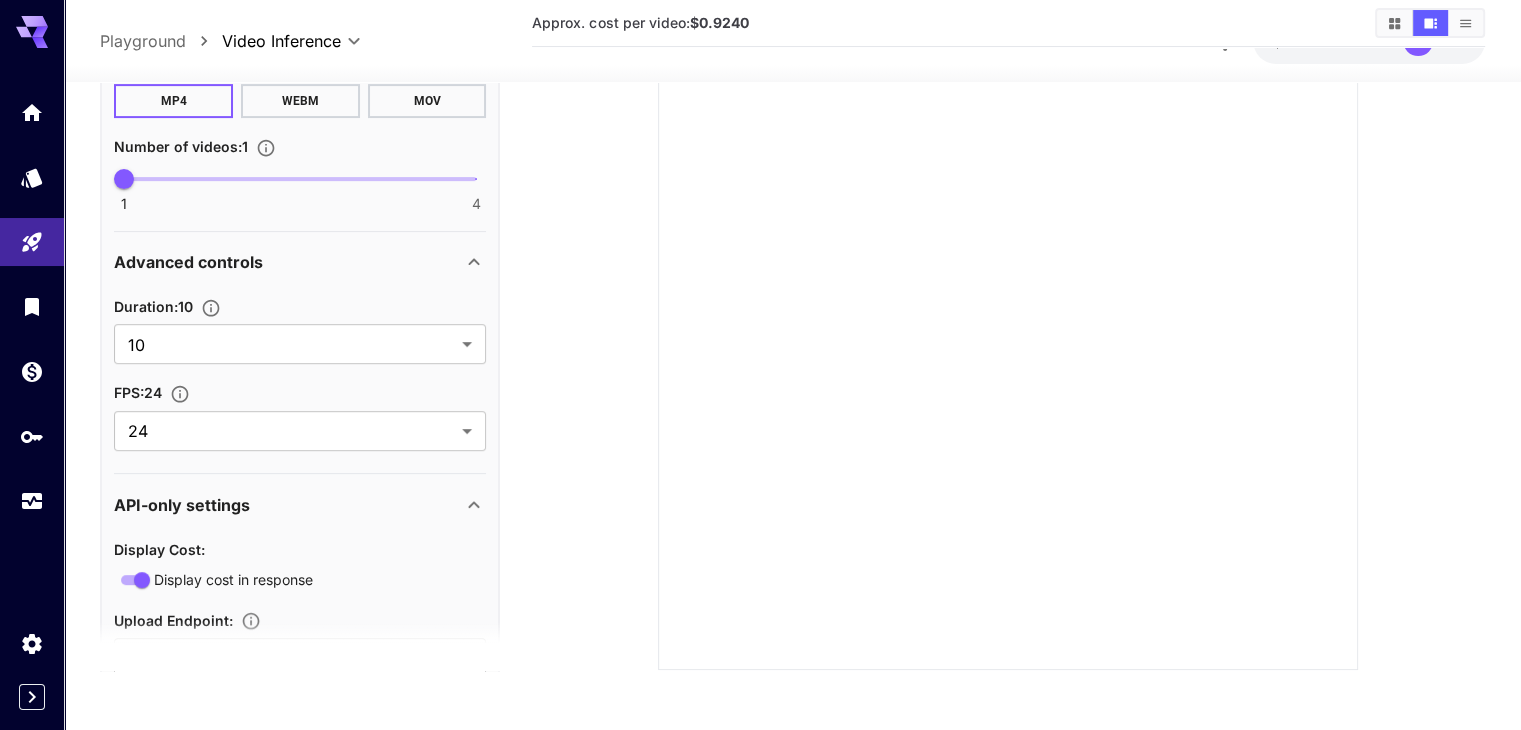 scroll, scrollTop: 804, scrollLeft: 0, axis: vertical 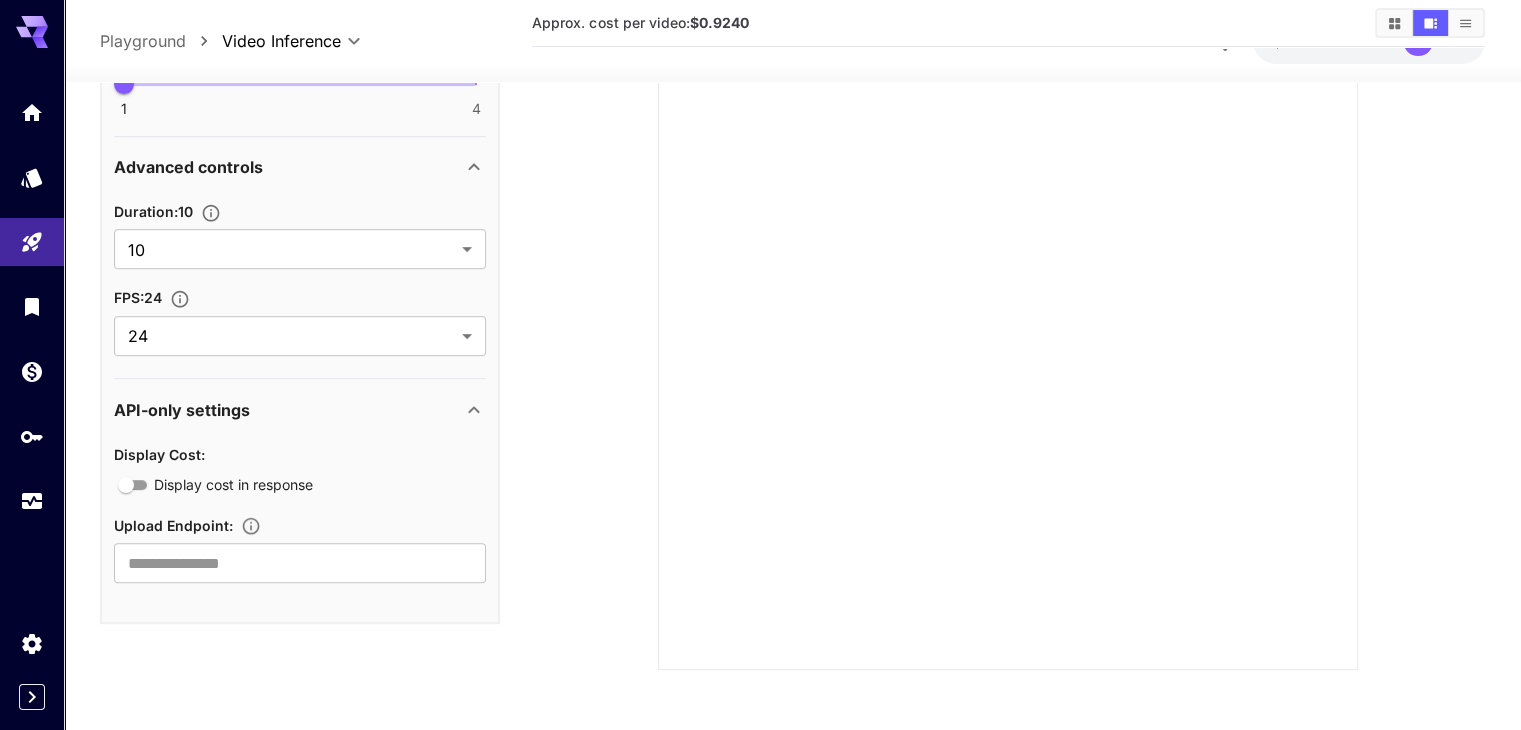 click 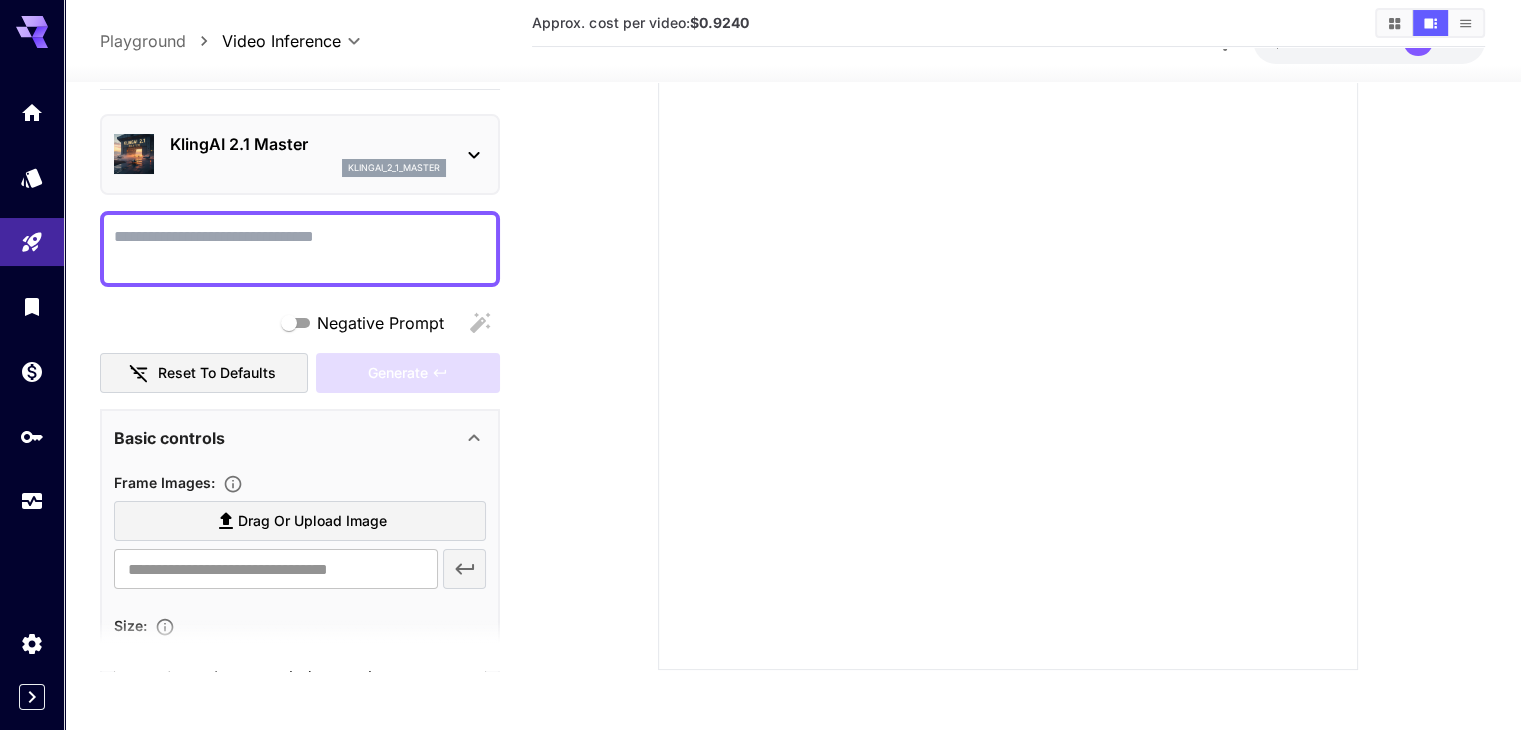 scroll, scrollTop: 0, scrollLeft: 0, axis: both 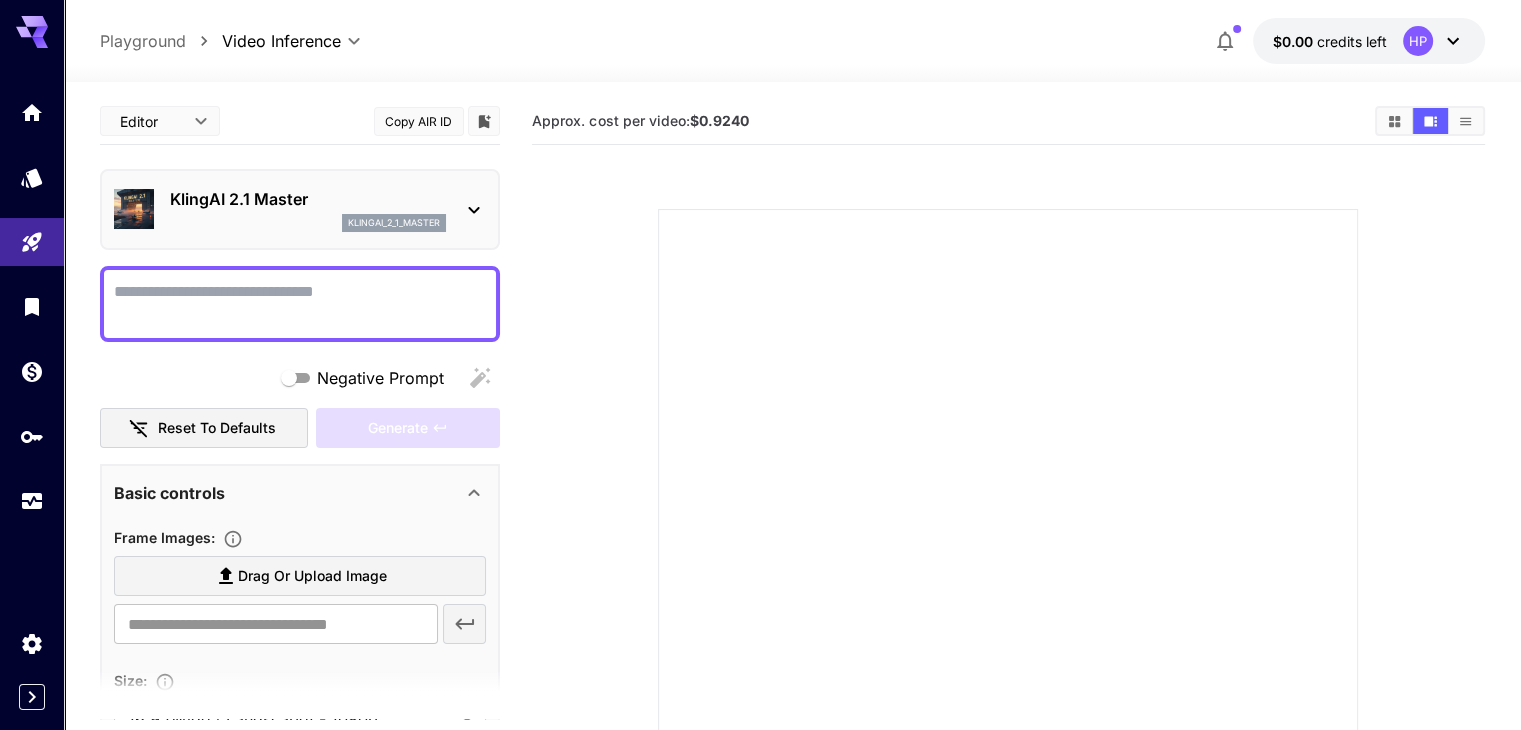 click 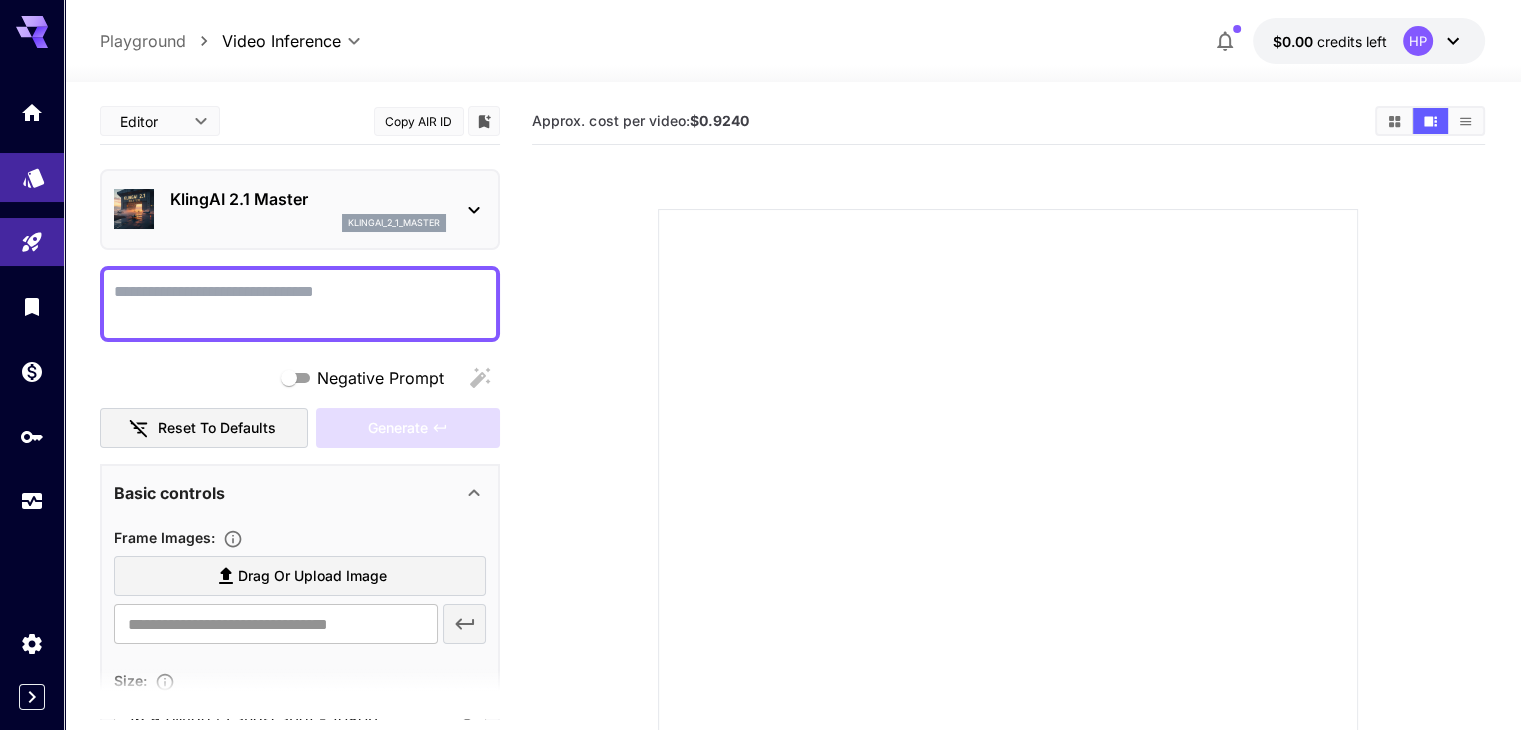 click at bounding box center [32, 177] 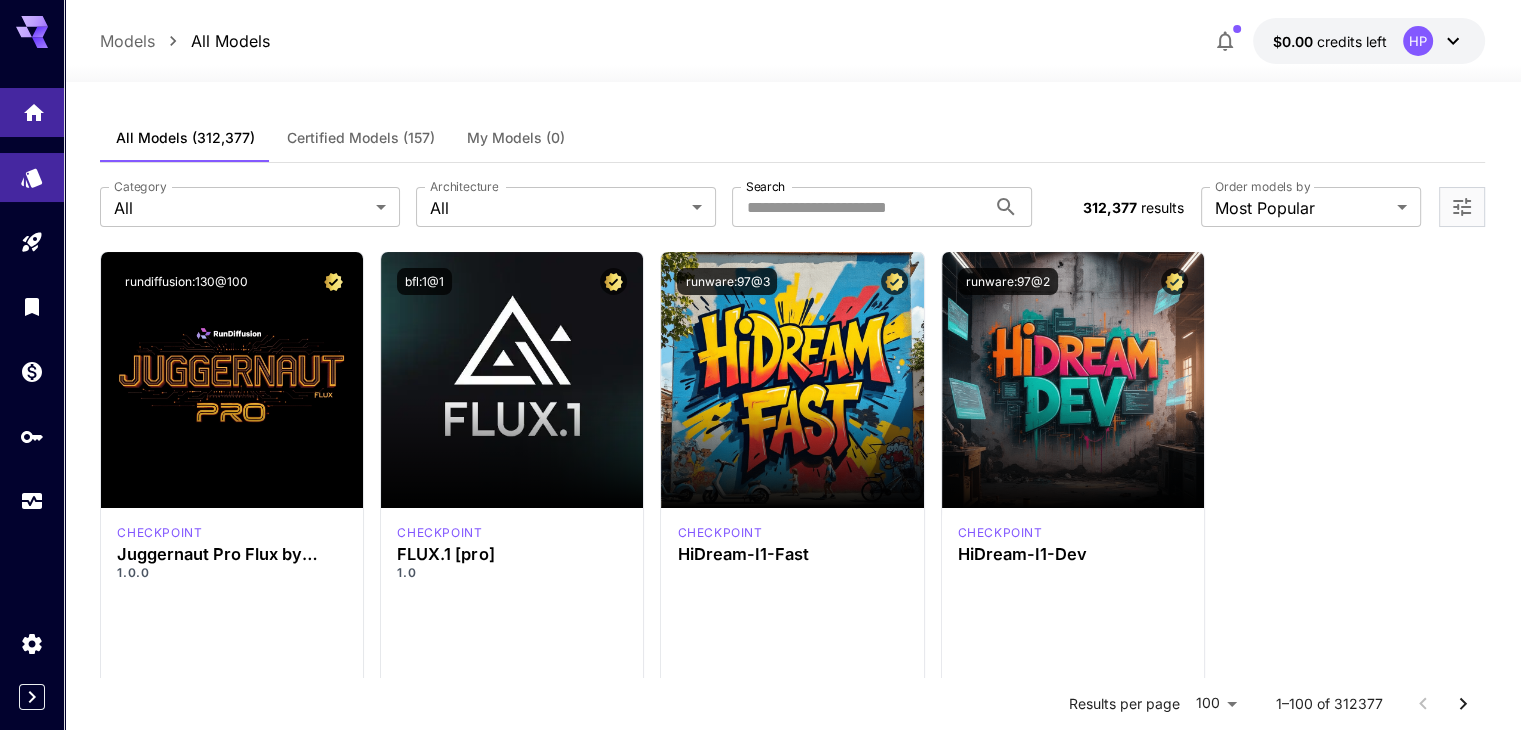 click 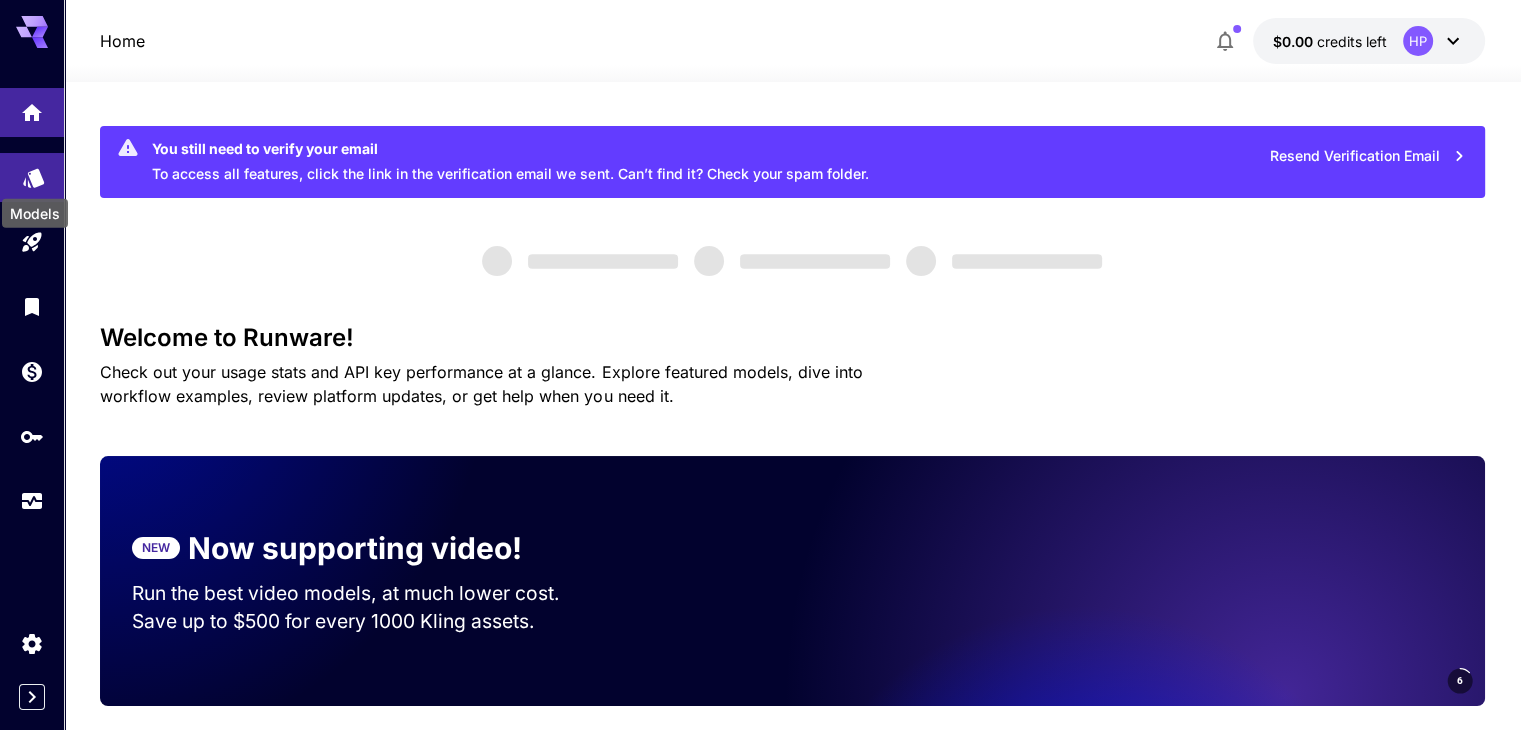 click on "Models" at bounding box center [35, 207] 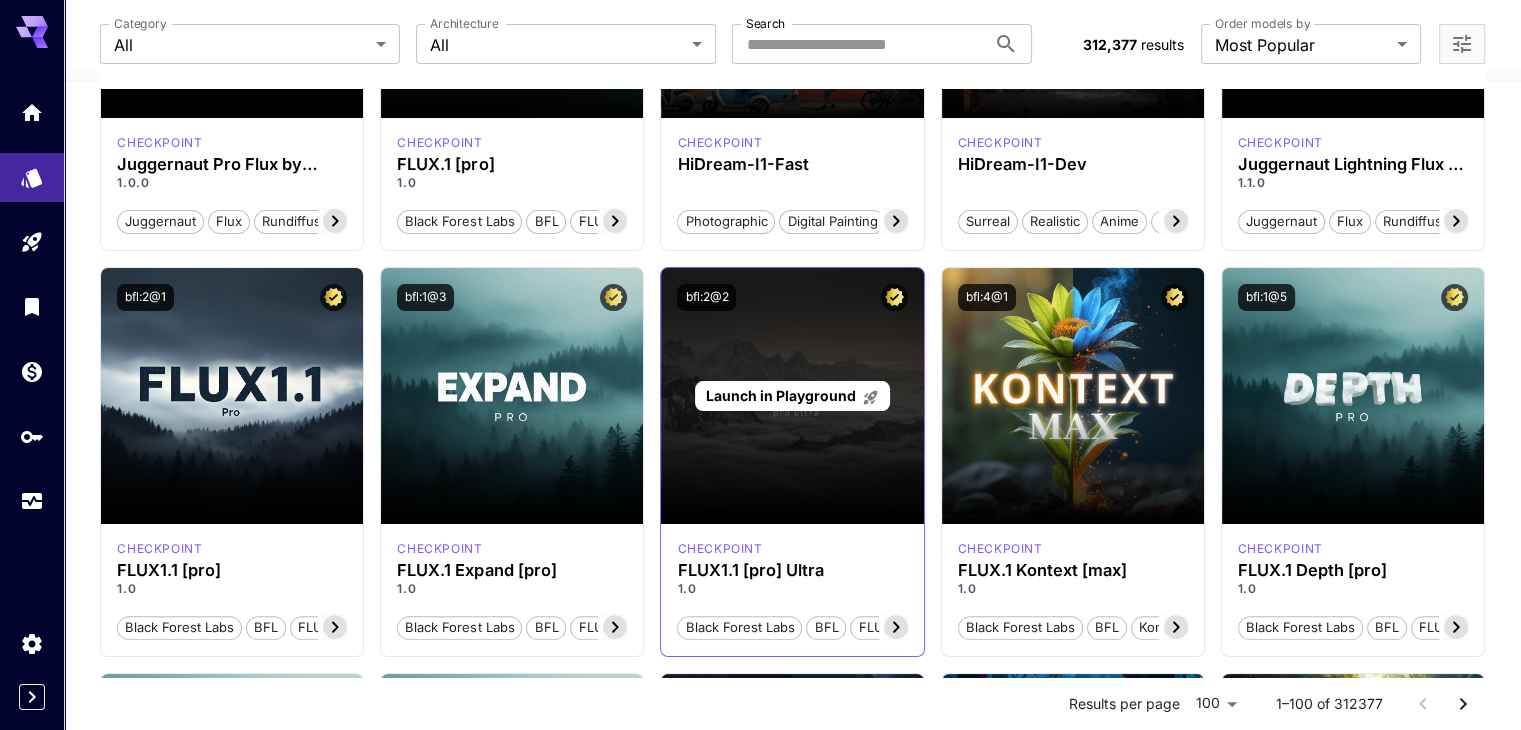 scroll, scrollTop: 0, scrollLeft: 0, axis: both 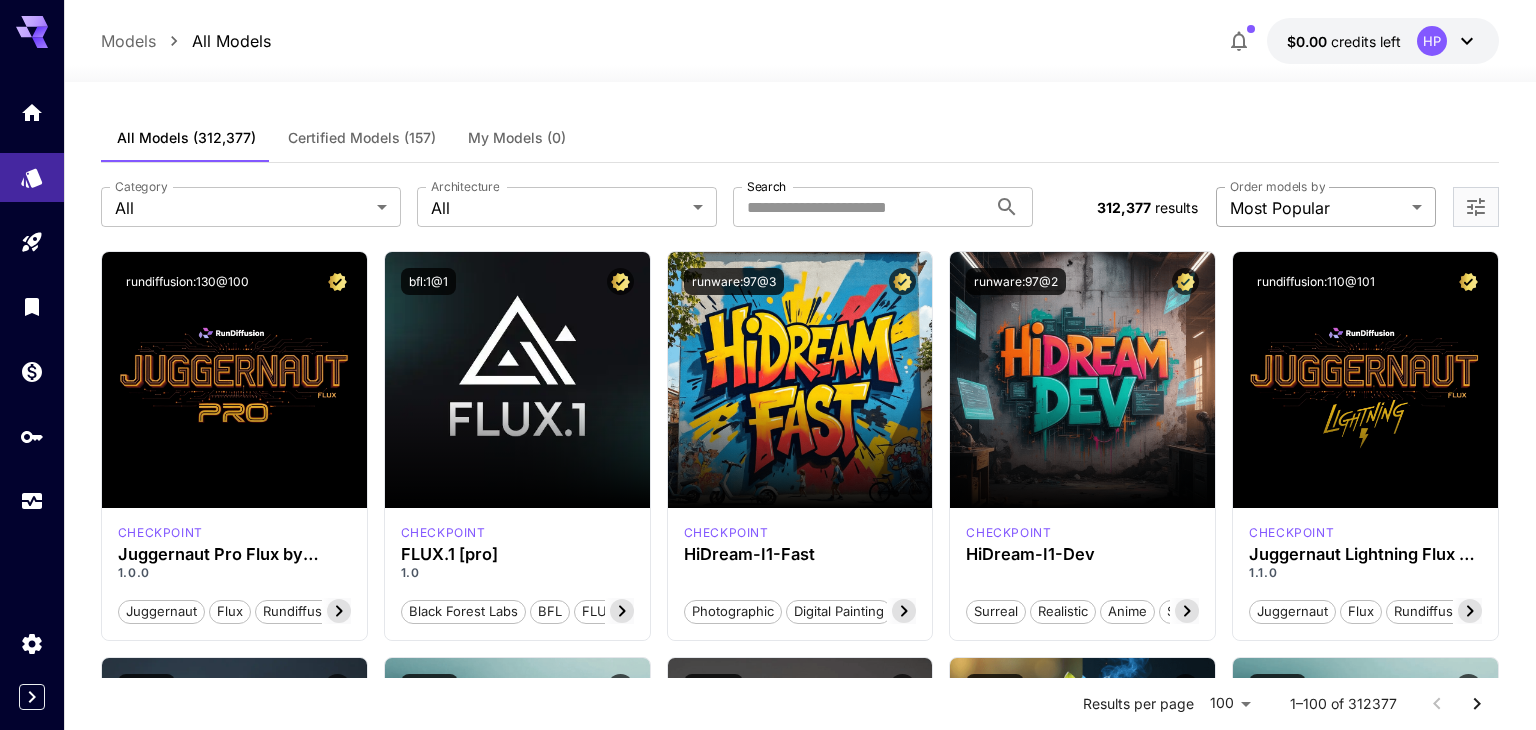 click on "**********" at bounding box center (768, 4485) 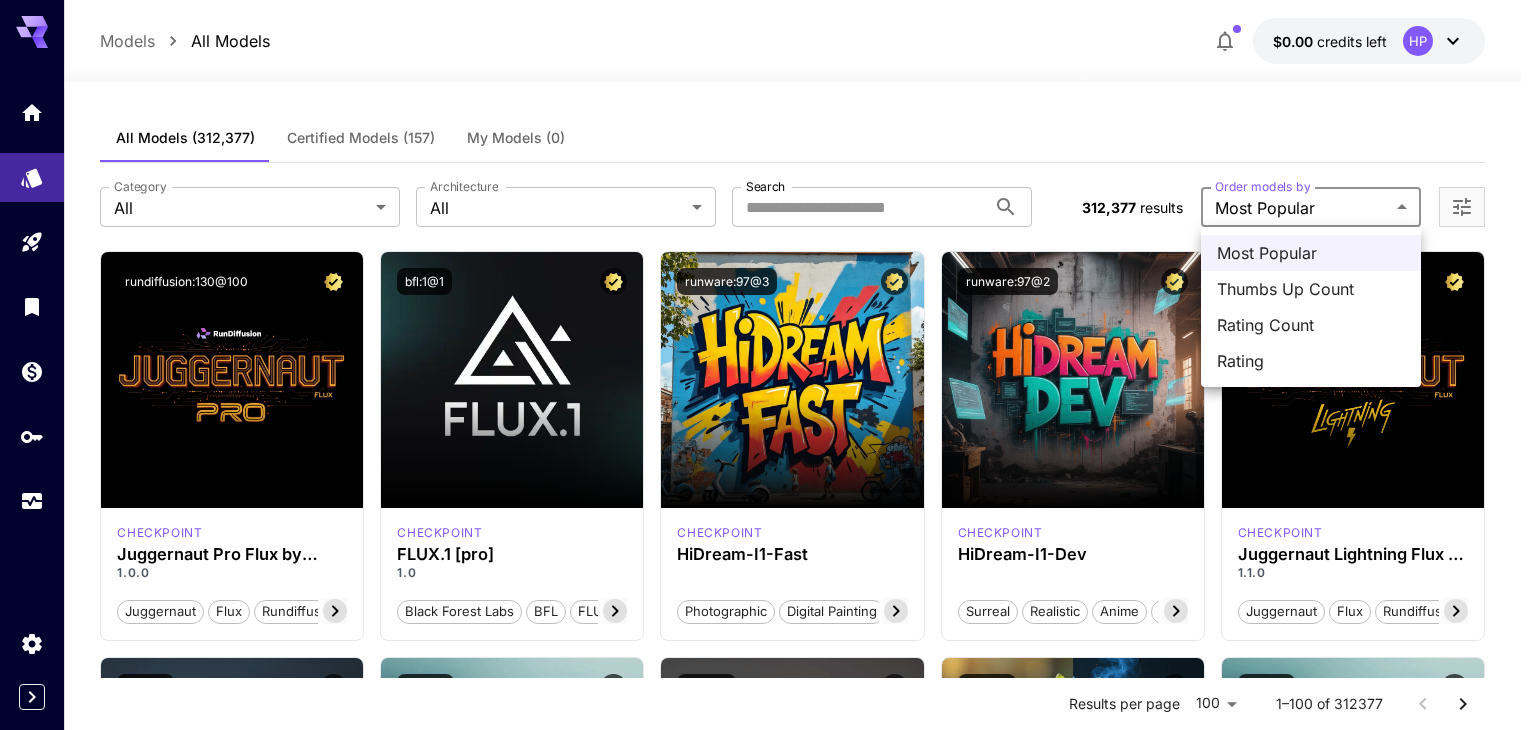 drag, startPoint x: 1272, startPoint y: 205, endPoint x: 860, endPoint y: 196, distance: 412.0983 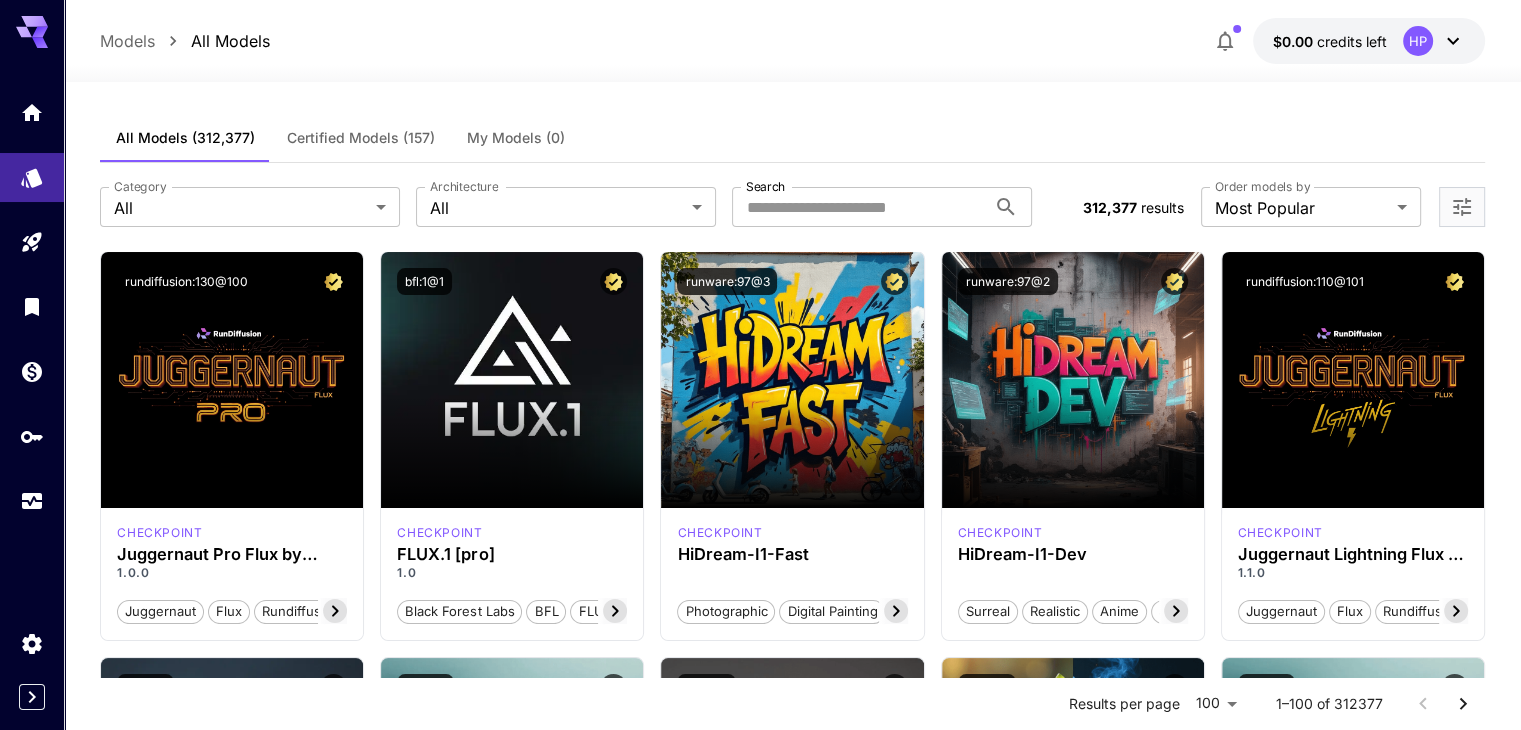 drag, startPoint x: 777, startPoint y: 180, endPoint x: 785, endPoint y: 191, distance: 13.601471 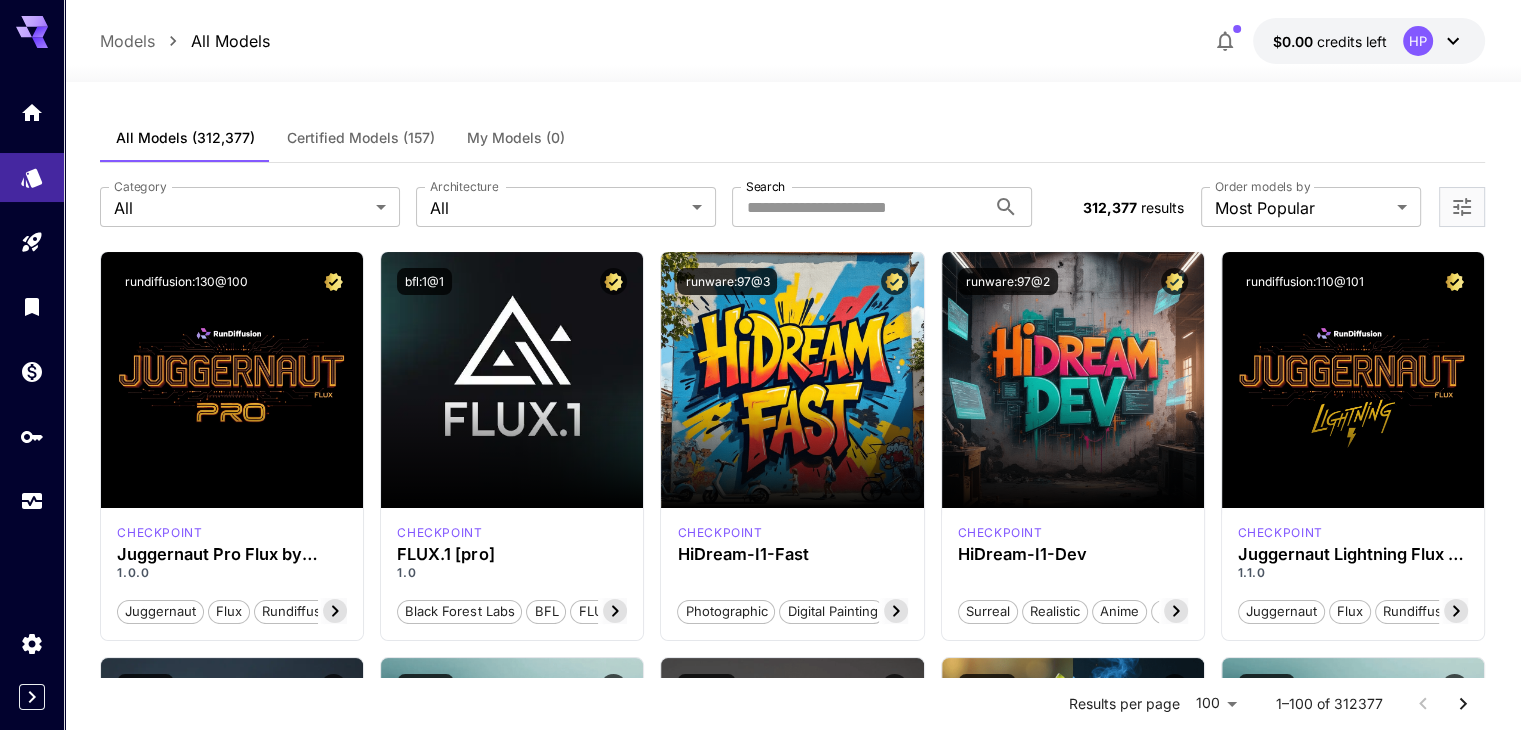 click on "Search" at bounding box center (765, 186) 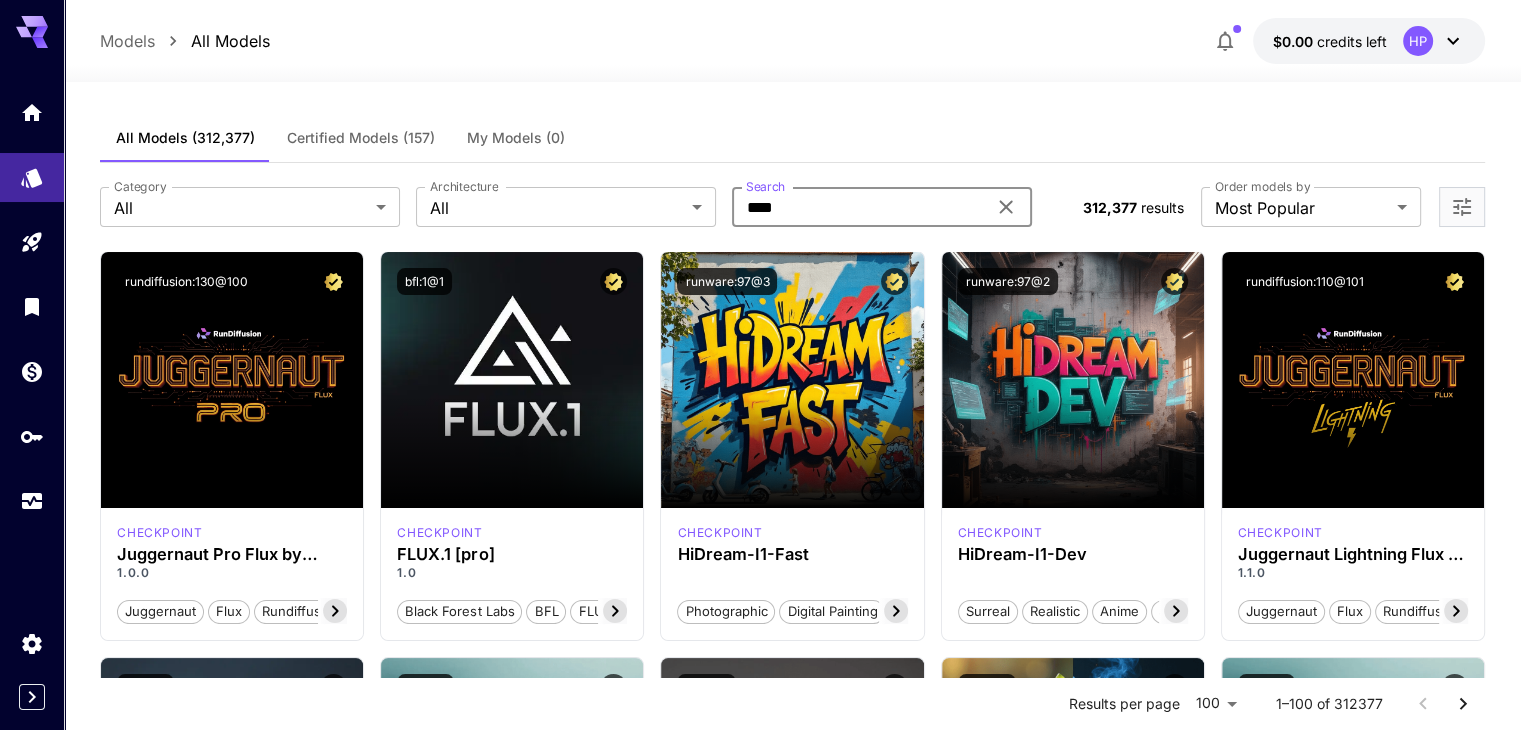 type on "****" 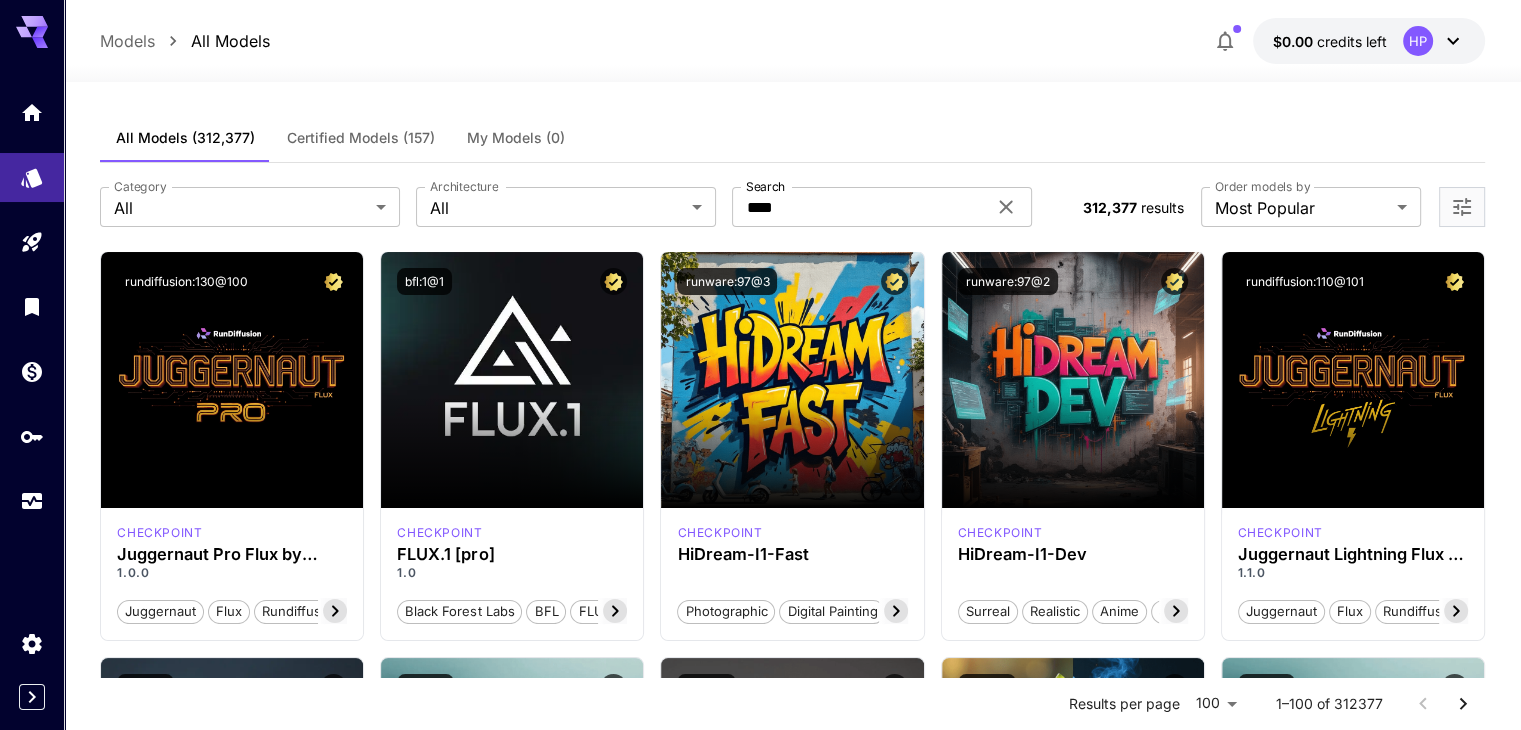 click on "All Models (312,377) Certified Models (157) My Models (0)" at bounding box center [792, 138] 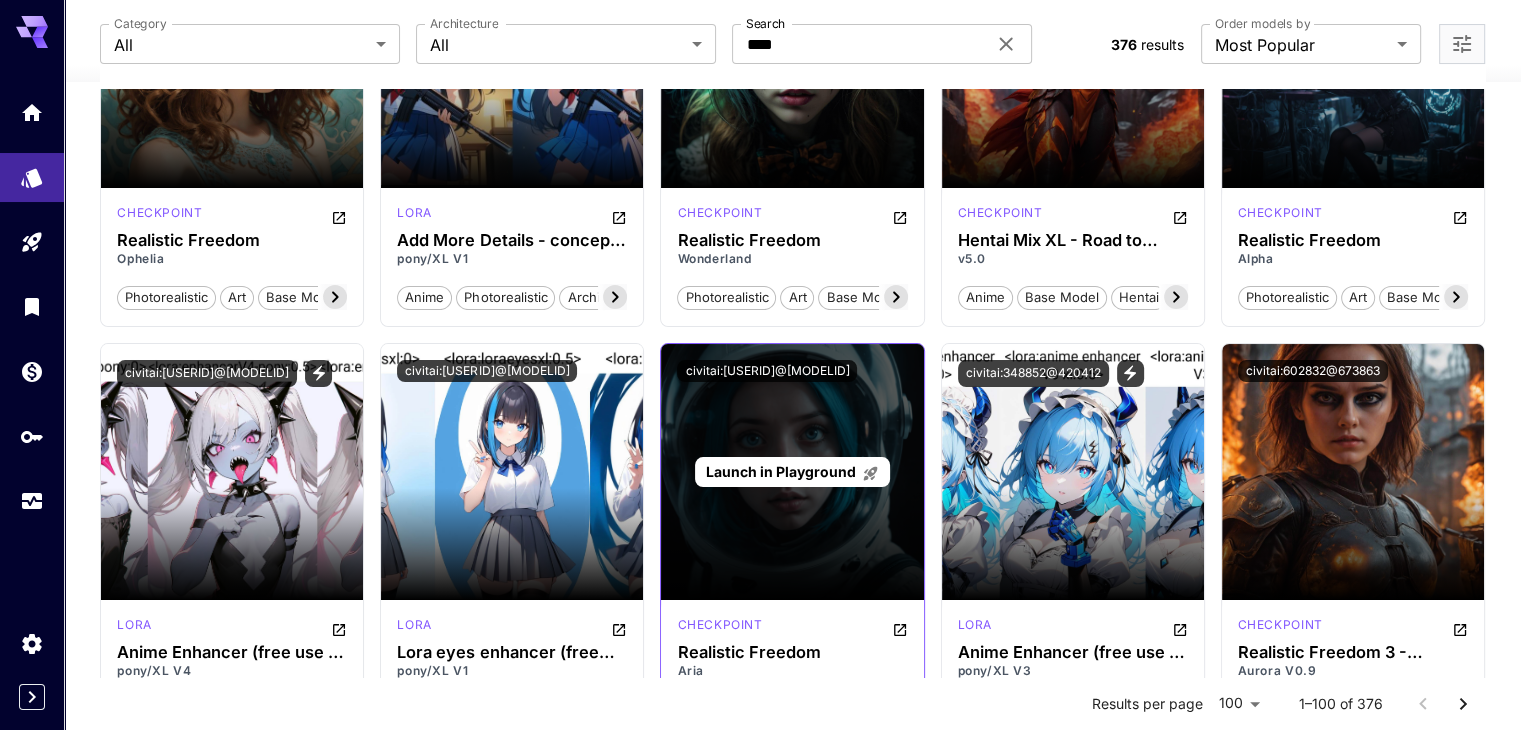 scroll, scrollTop: 400, scrollLeft: 0, axis: vertical 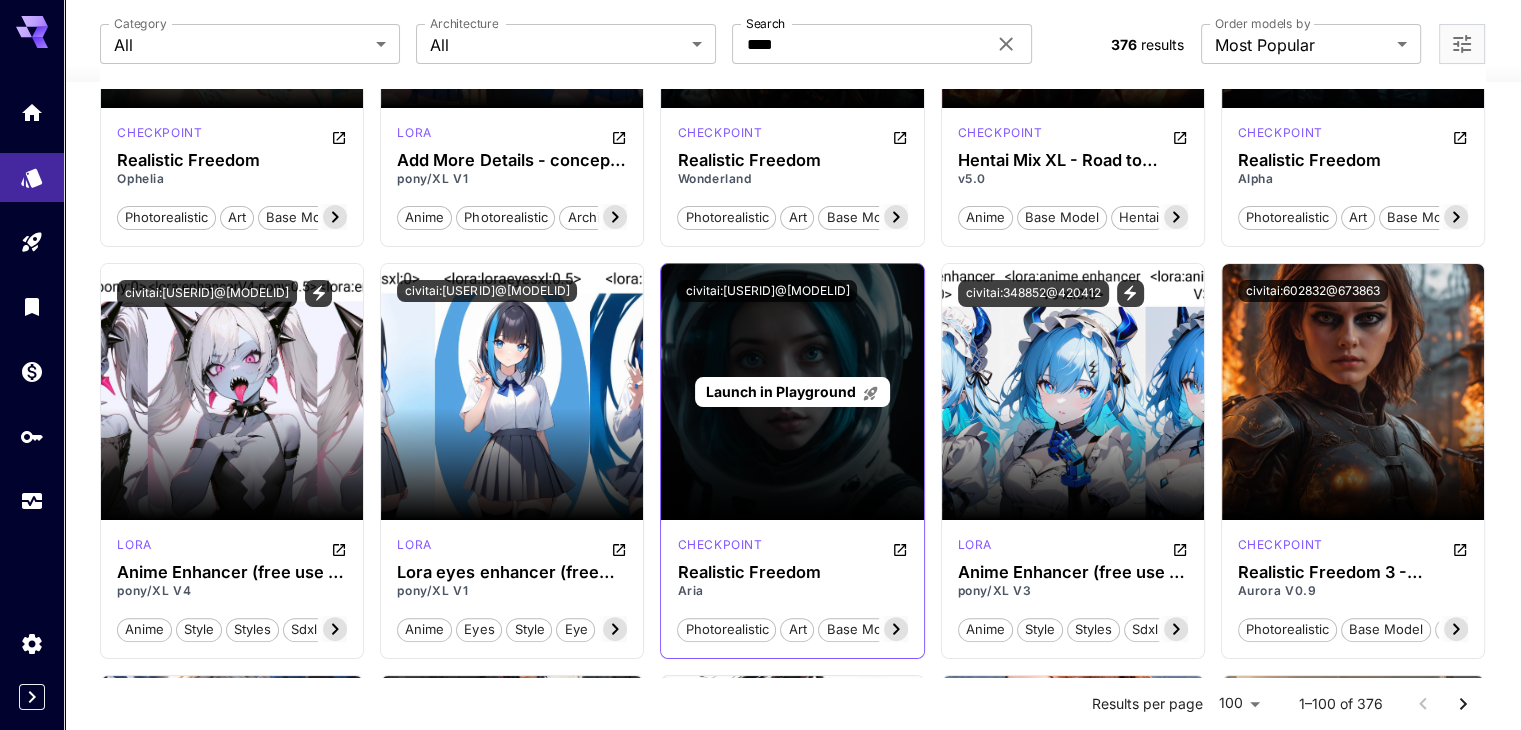 click on "Launch in Playground" at bounding box center (792, 392) 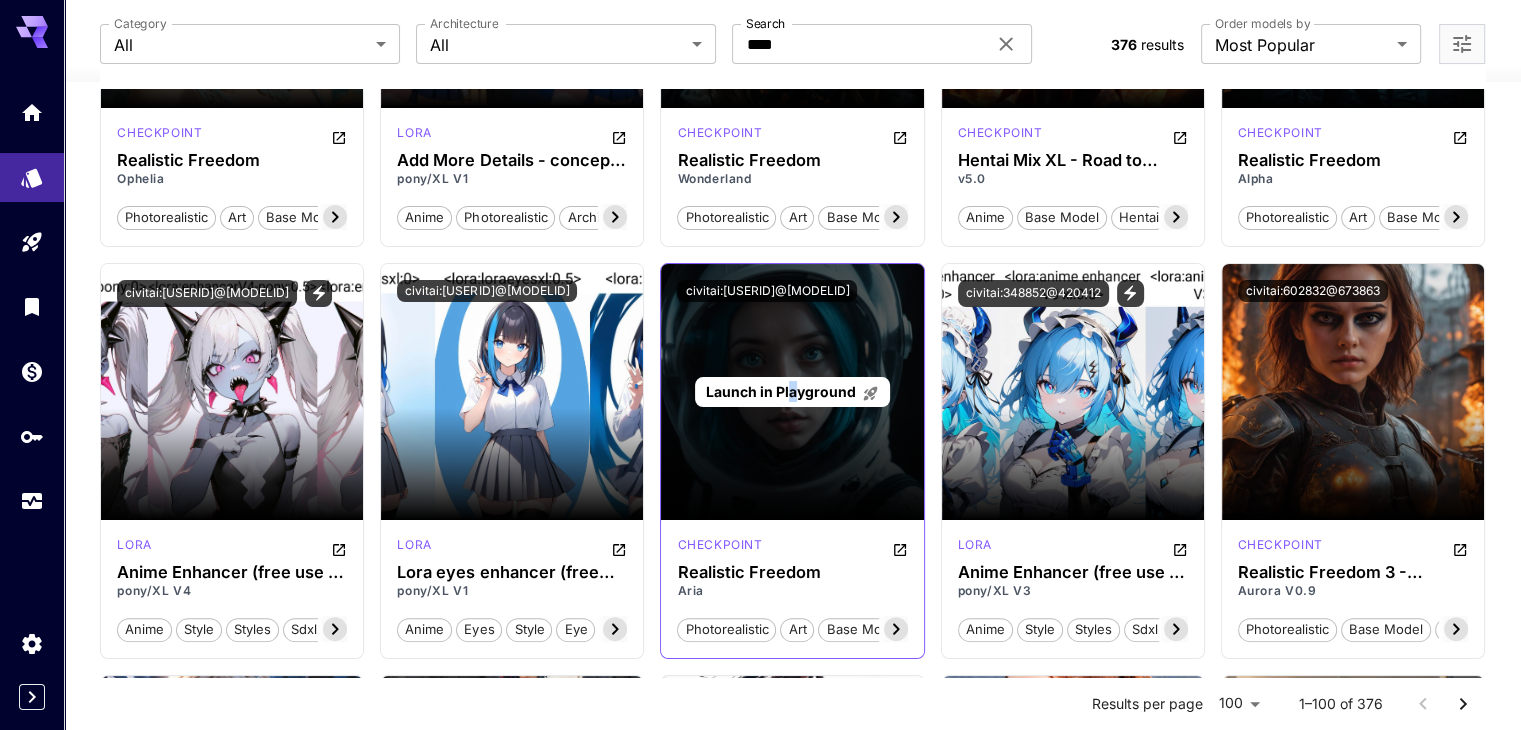 click on "Launch in Playground" at bounding box center (781, 391) 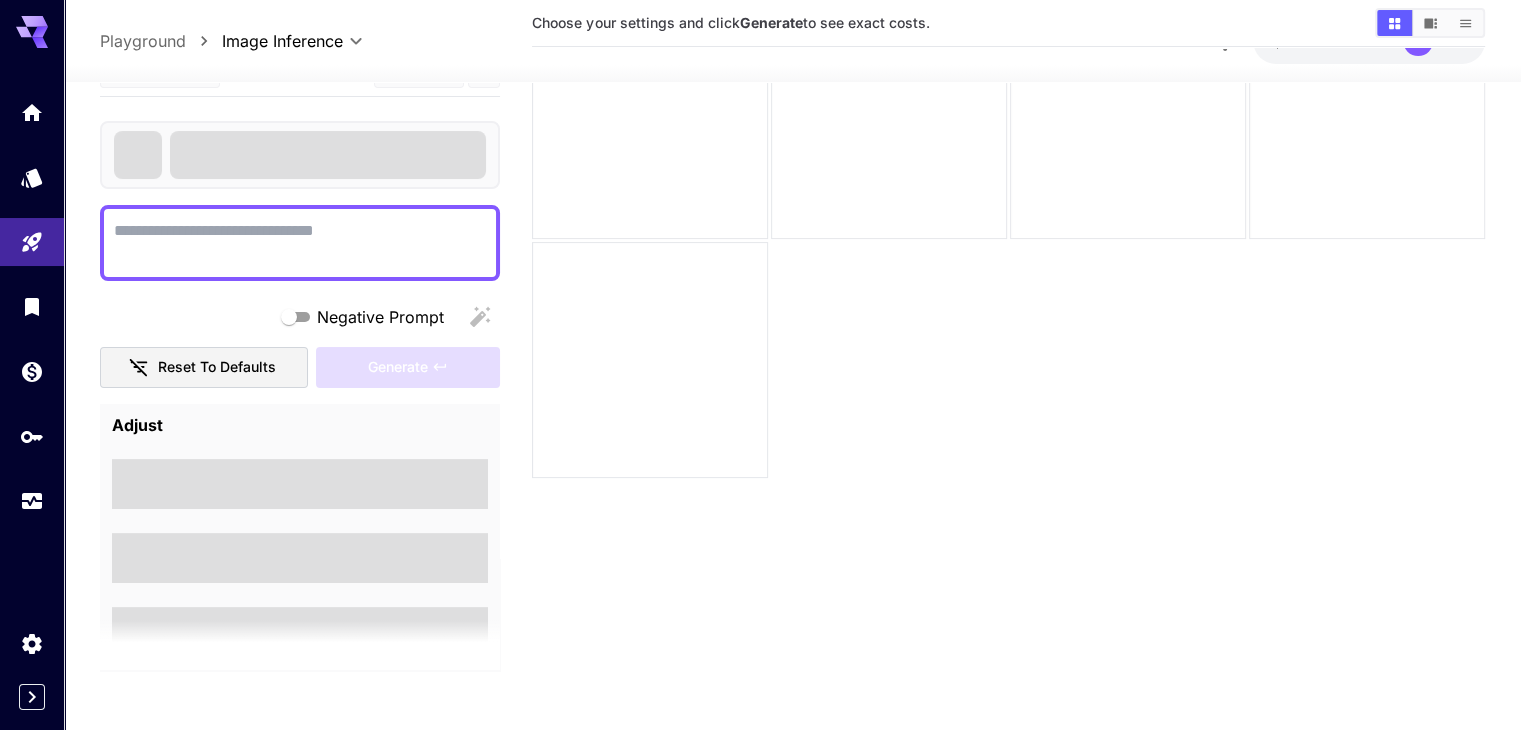 scroll, scrollTop: 158, scrollLeft: 0, axis: vertical 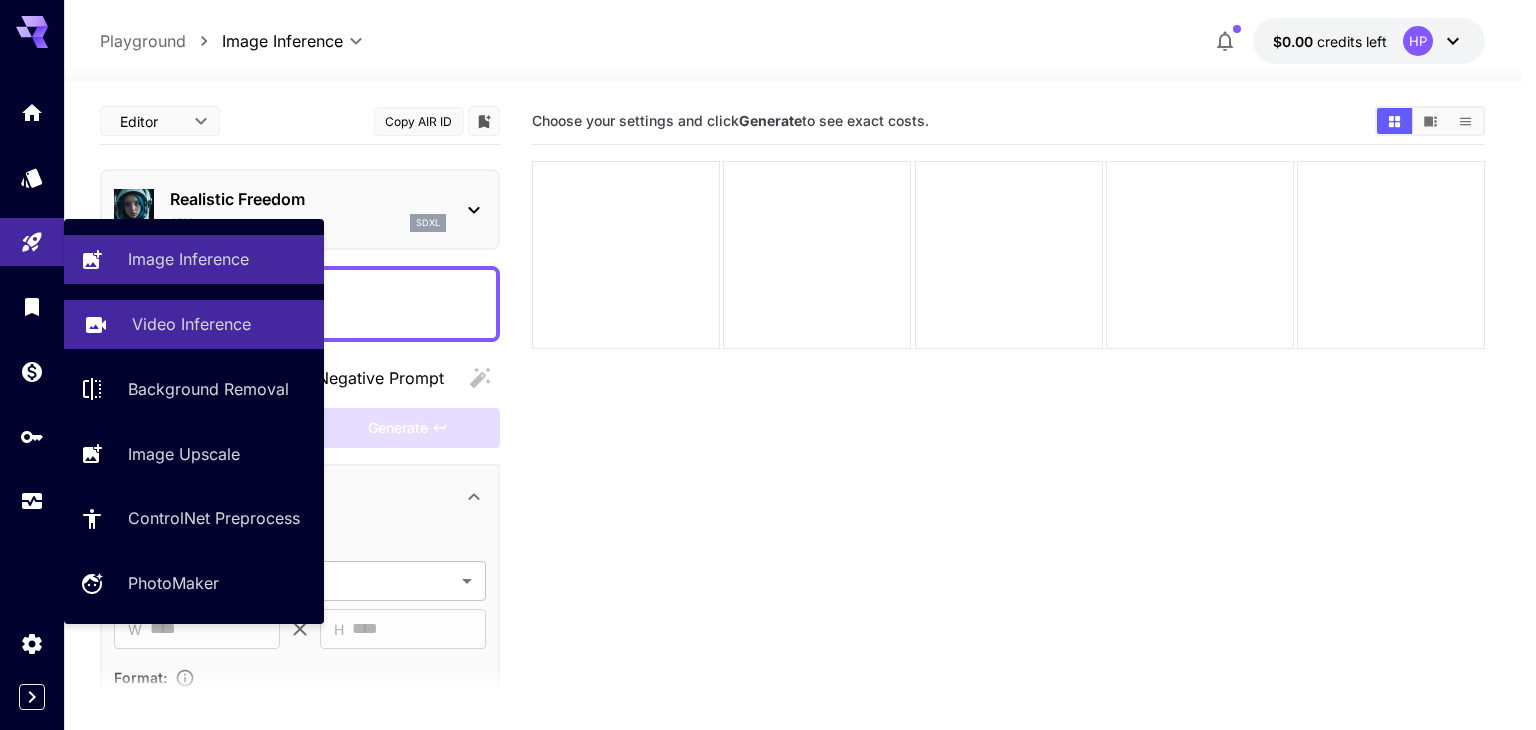 click on "Video Inference" at bounding box center [191, 324] 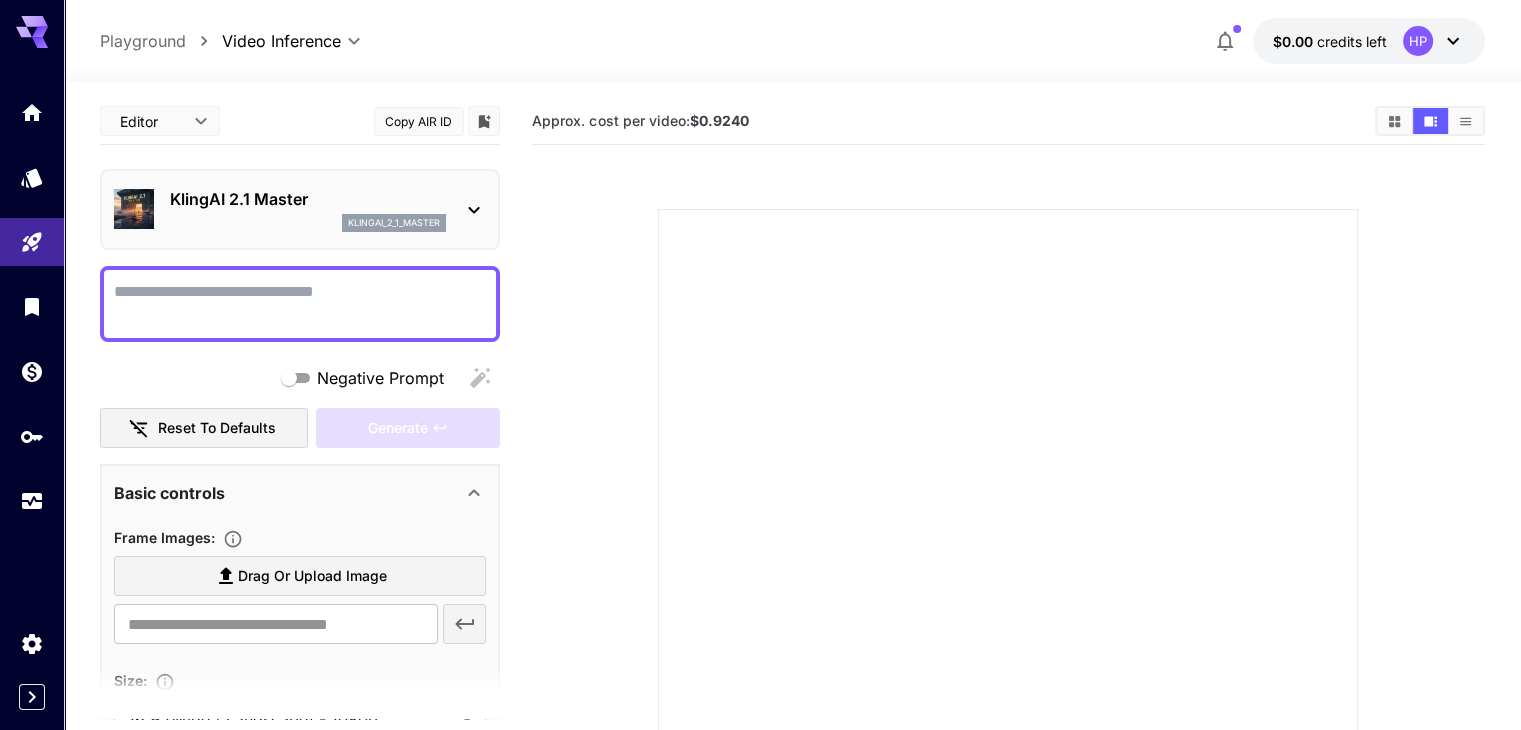 click 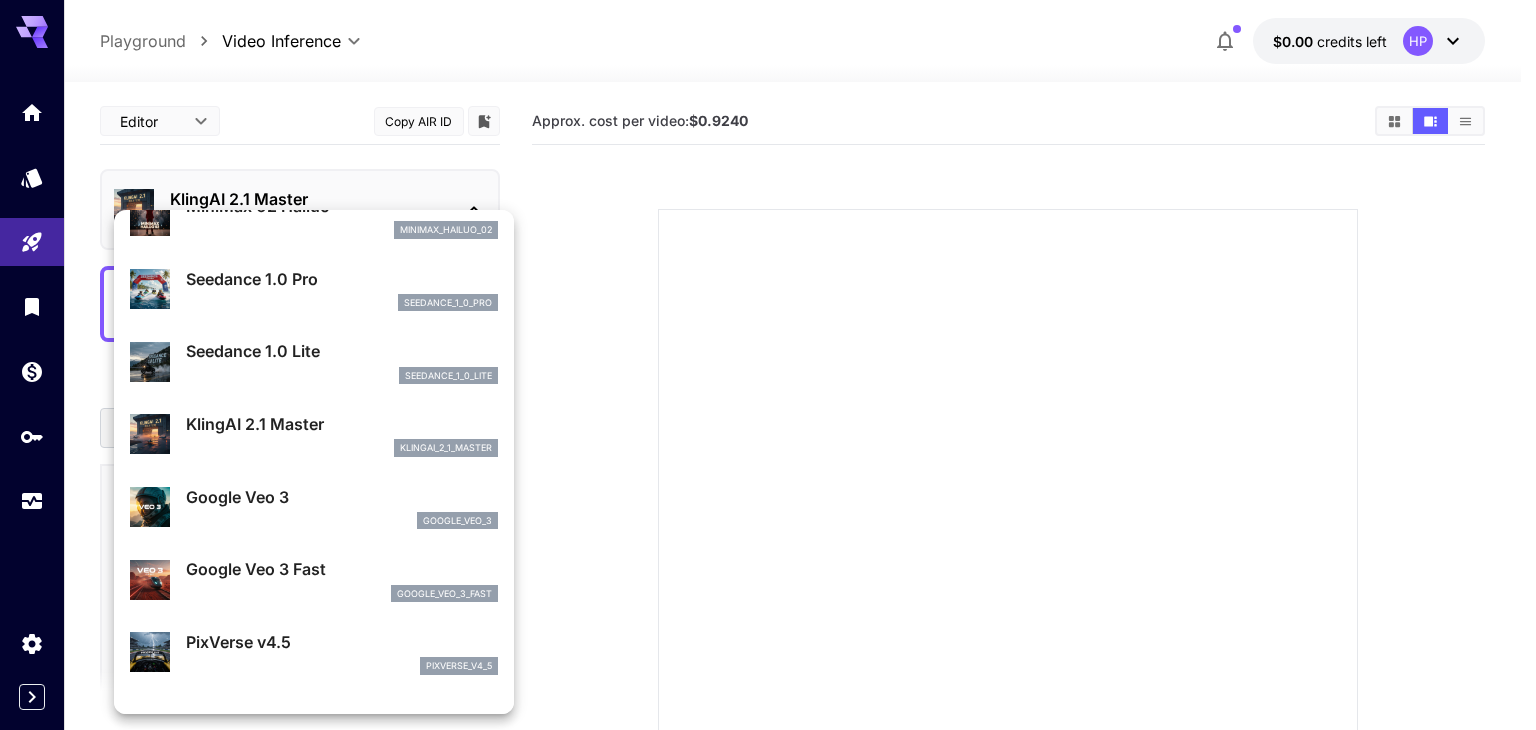 scroll, scrollTop: 0, scrollLeft: 0, axis: both 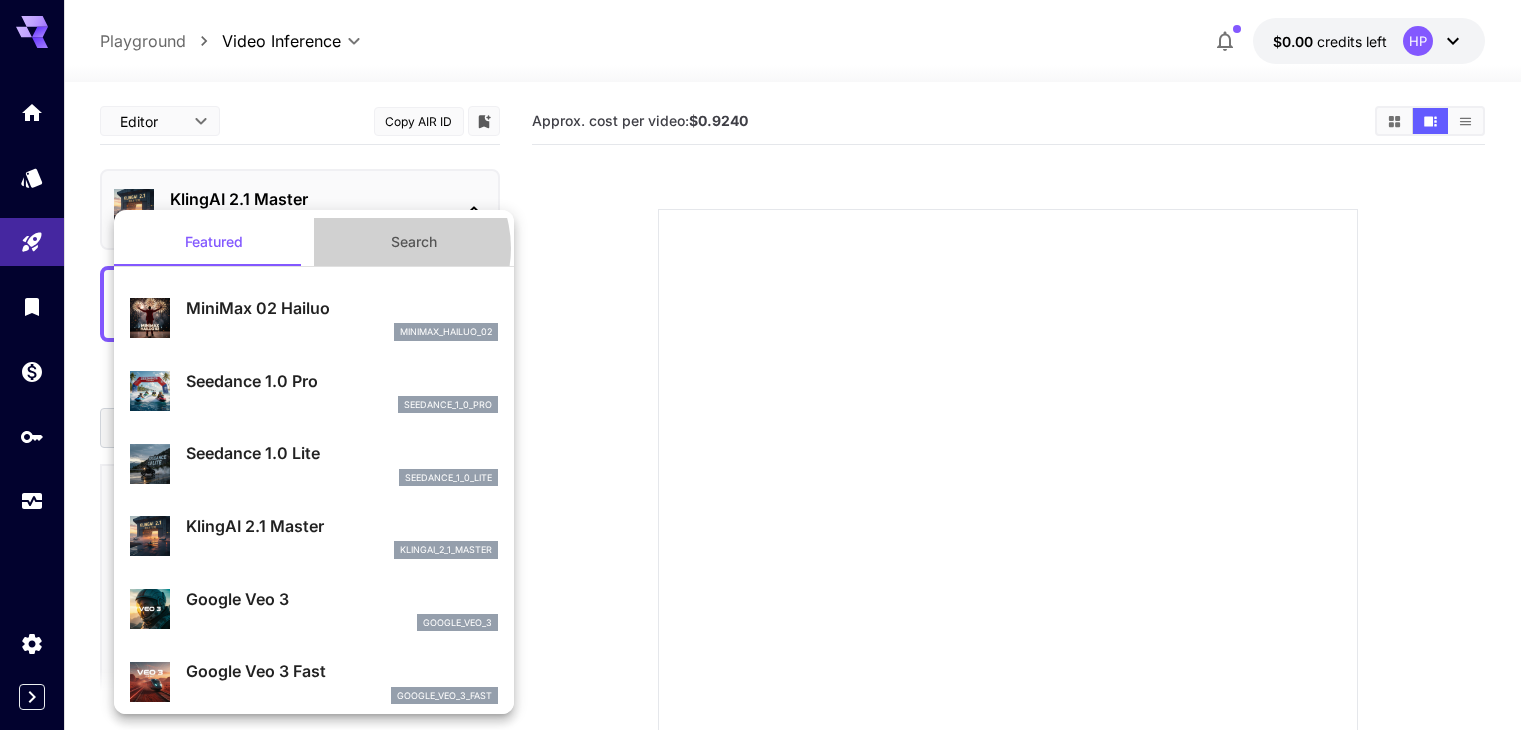 click on "Search" at bounding box center [414, 242] 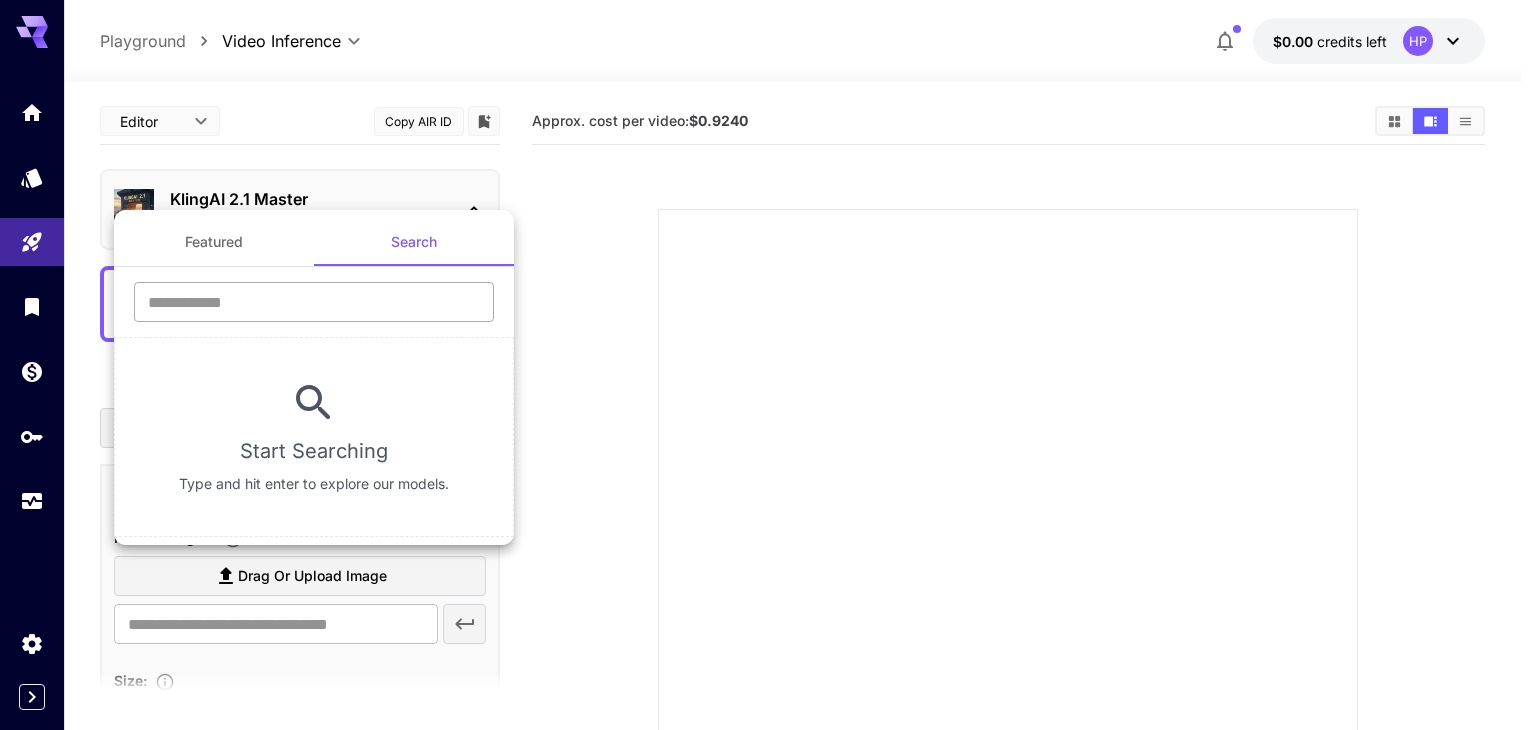 click at bounding box center (314, 302) 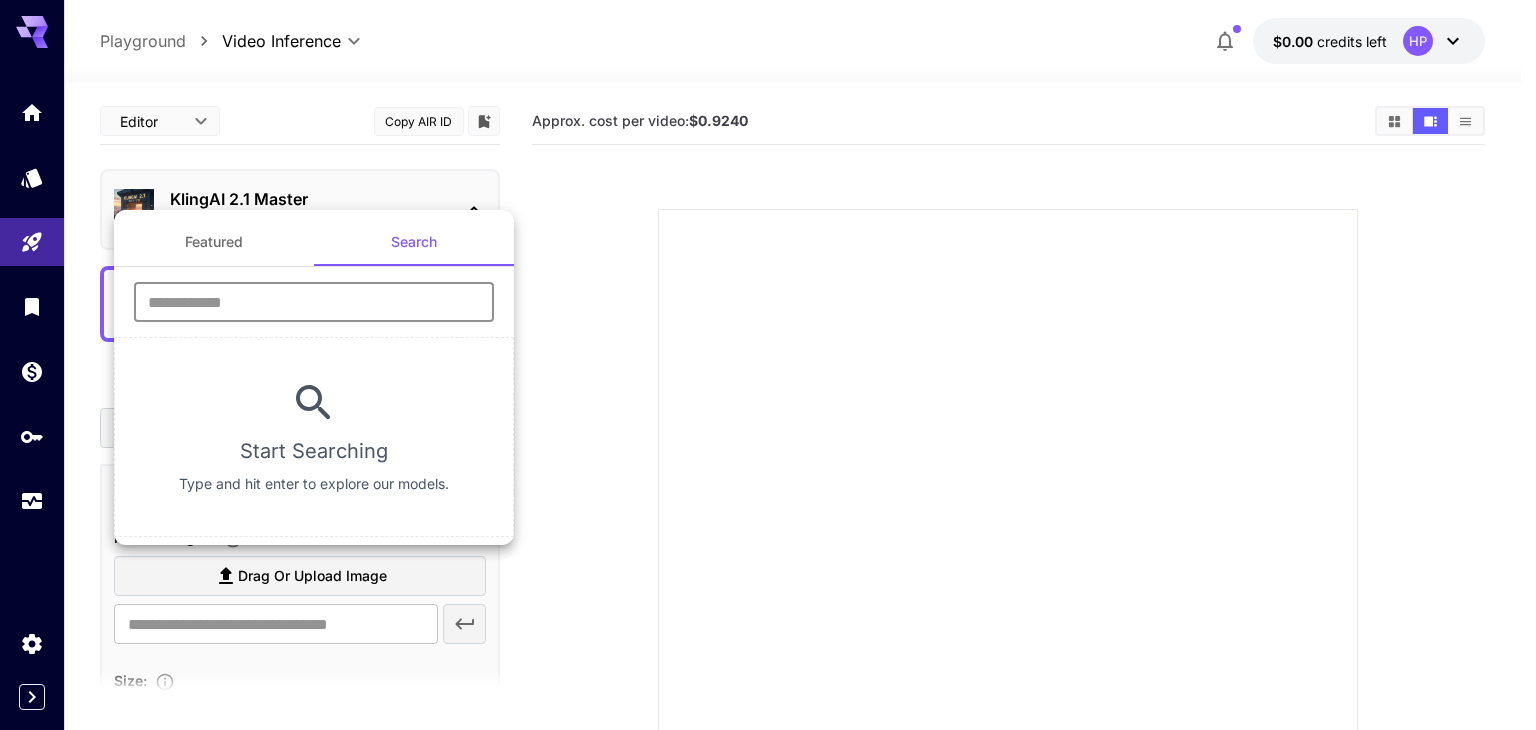 click at bounding box center [314, 302] 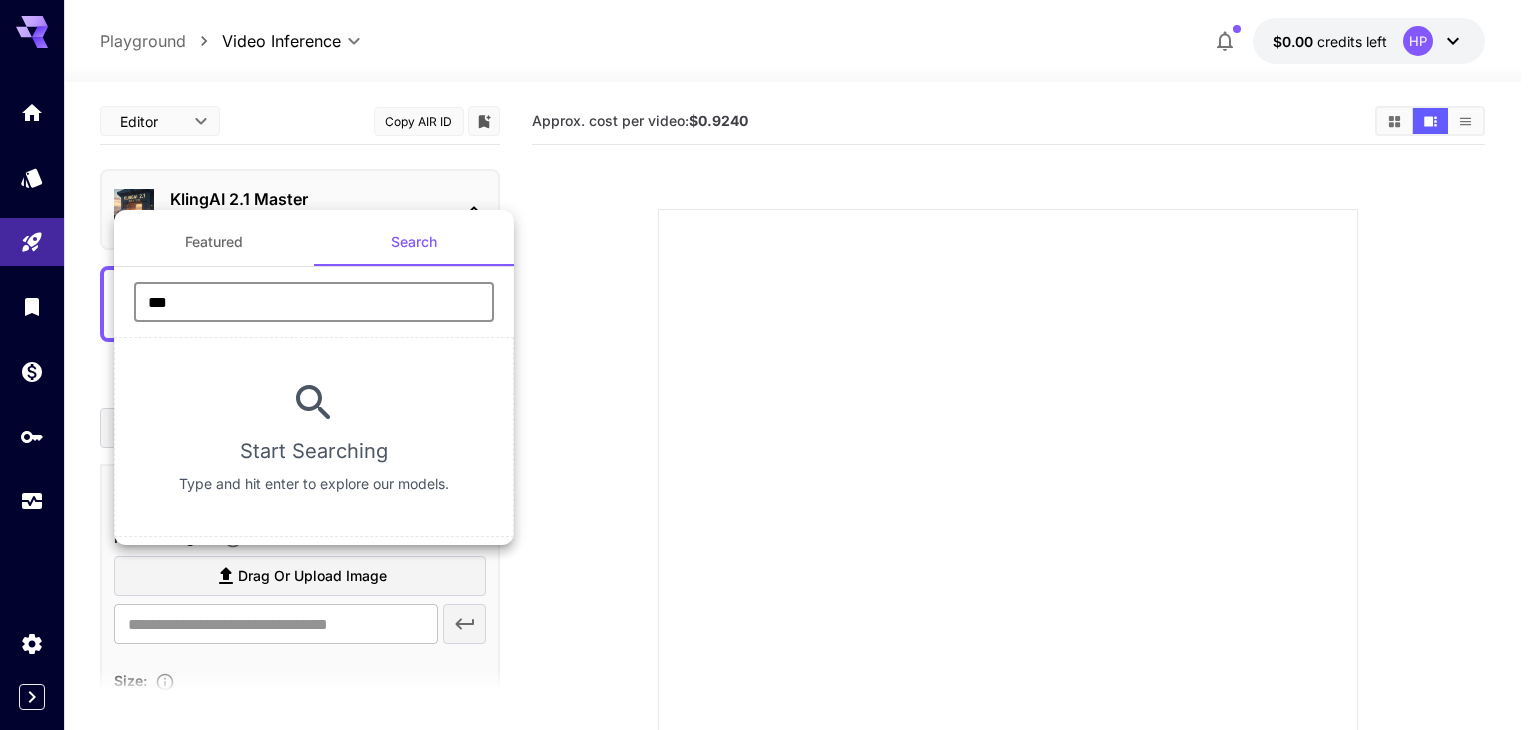 type on "****" 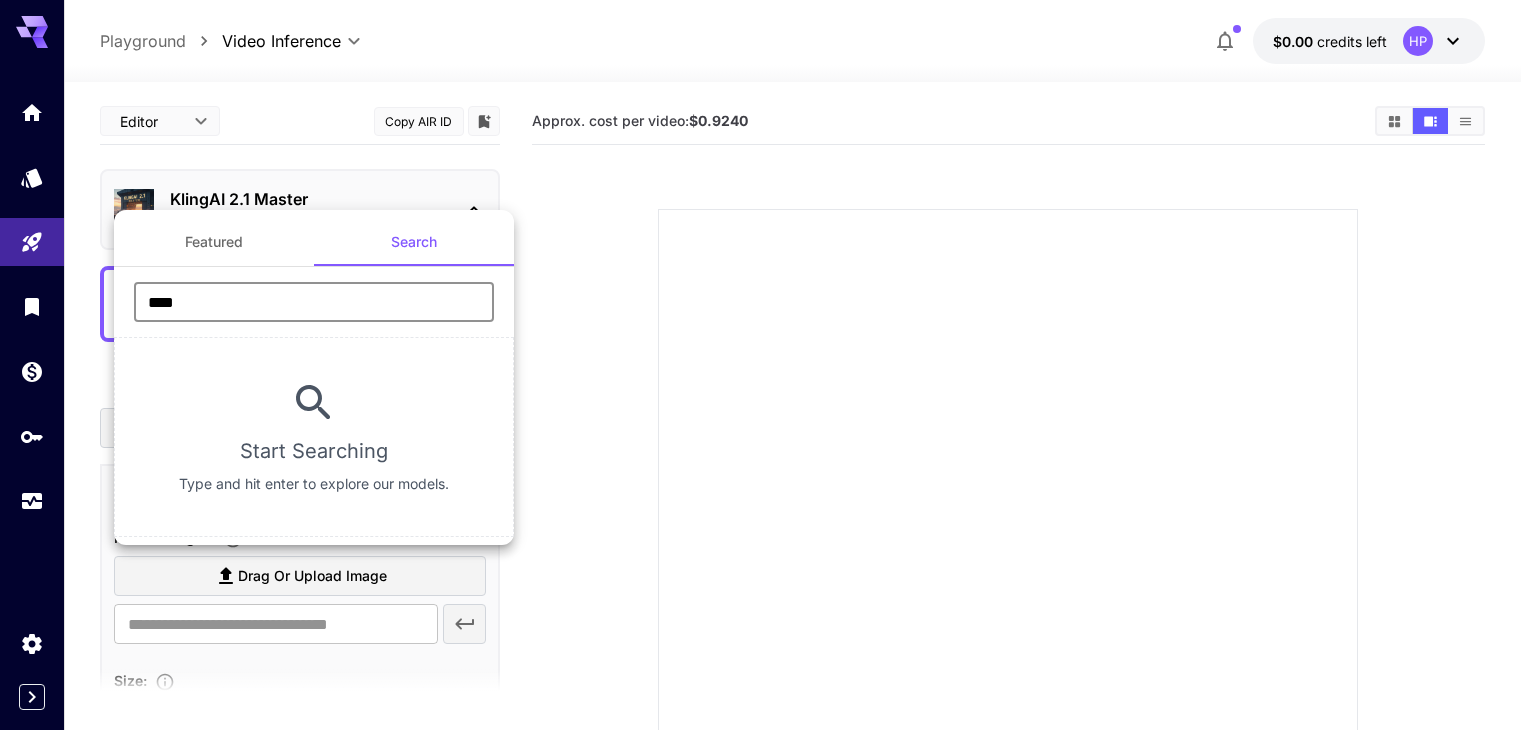 click on "****" at bounding box center (314, 302) 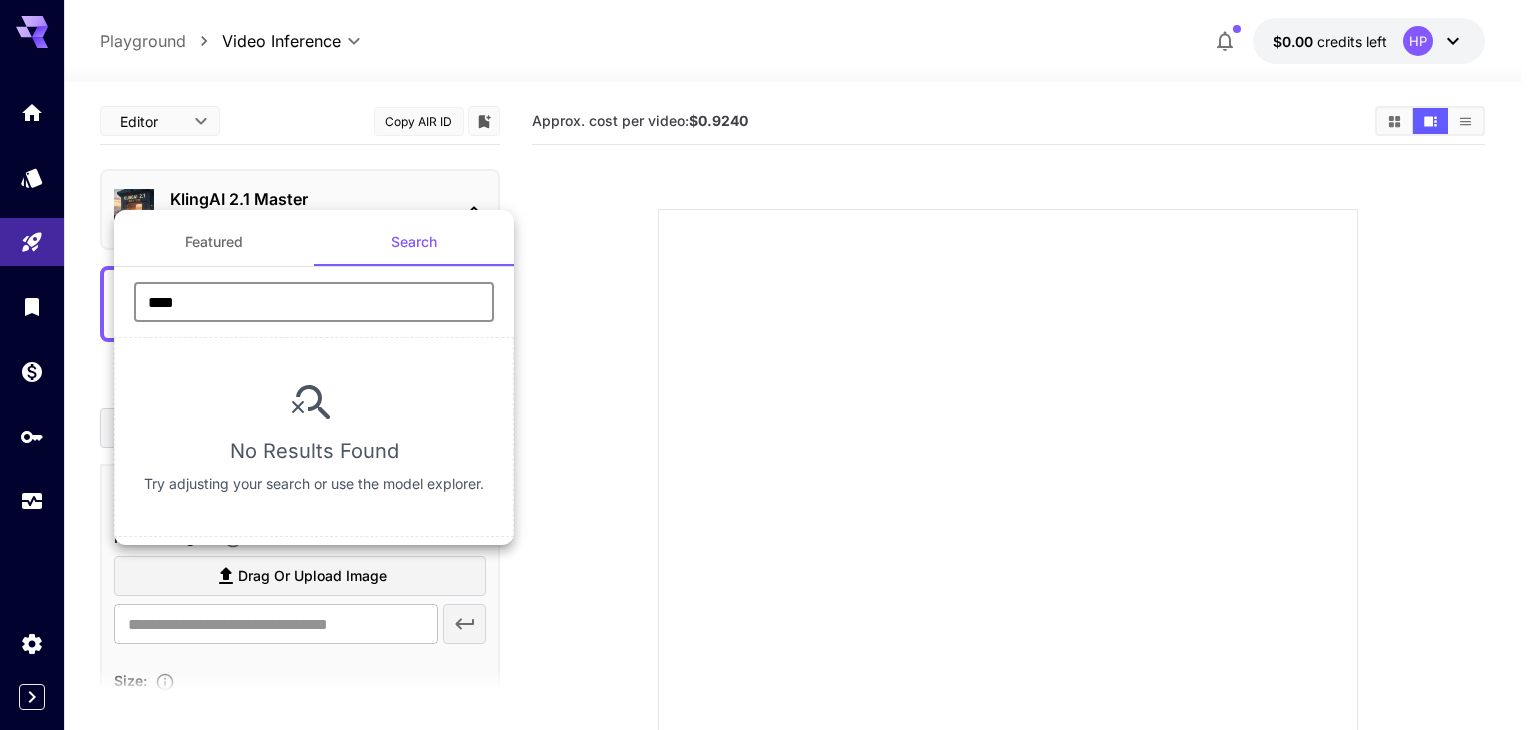 click on "****" at bounding box center (314, 302) 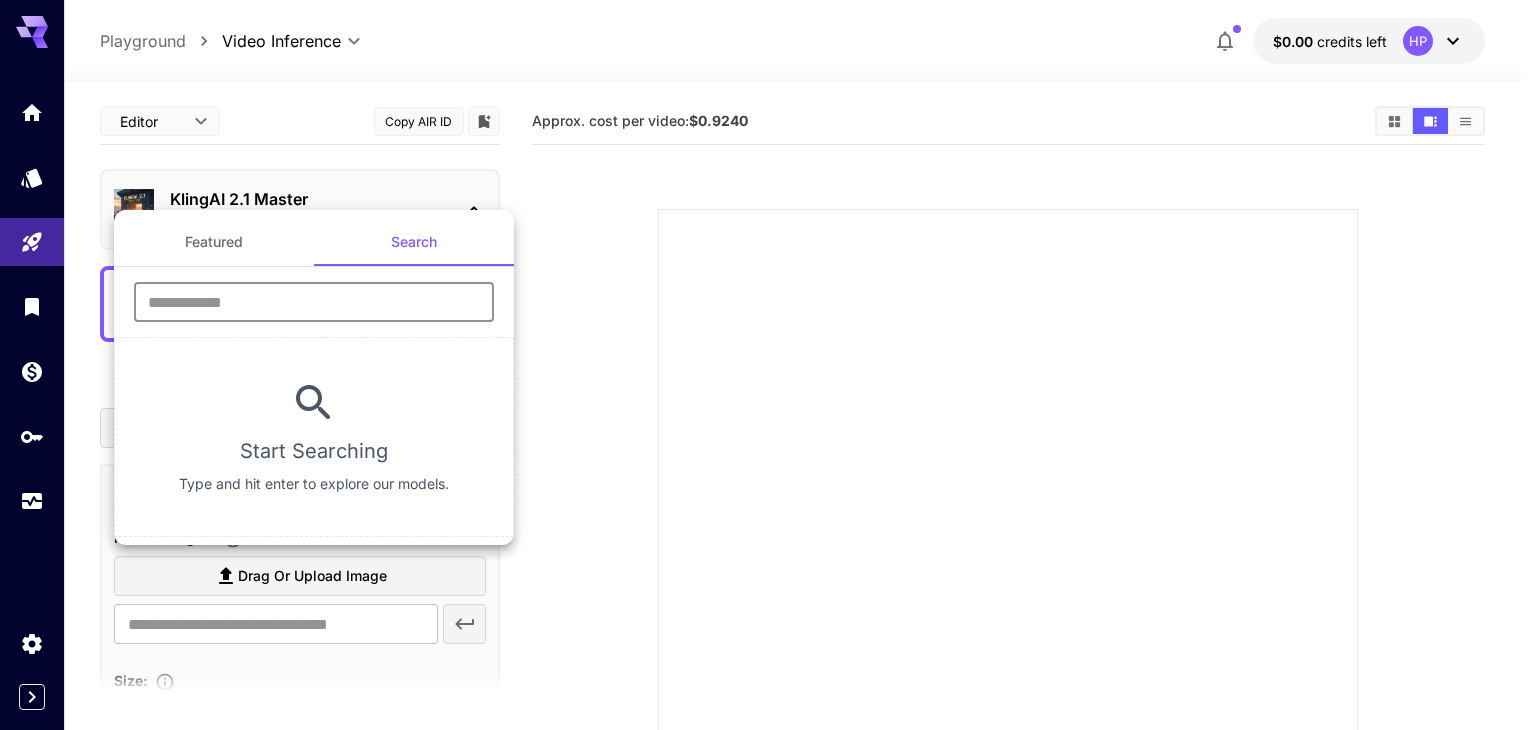 click on "Featured" at bounding box center [214, 242] 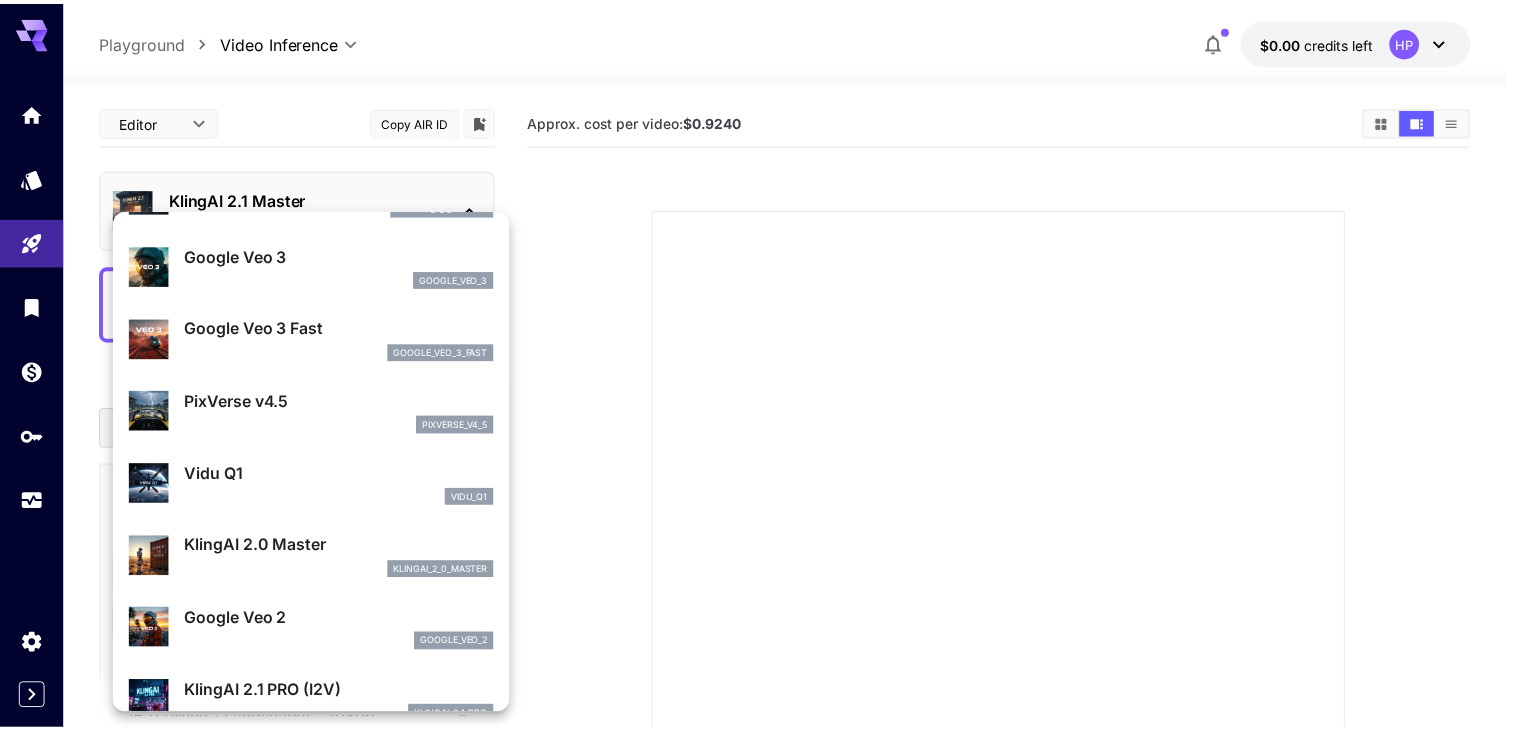 scroll, scrollTop: 0, scrollLeft: 0, axis: both 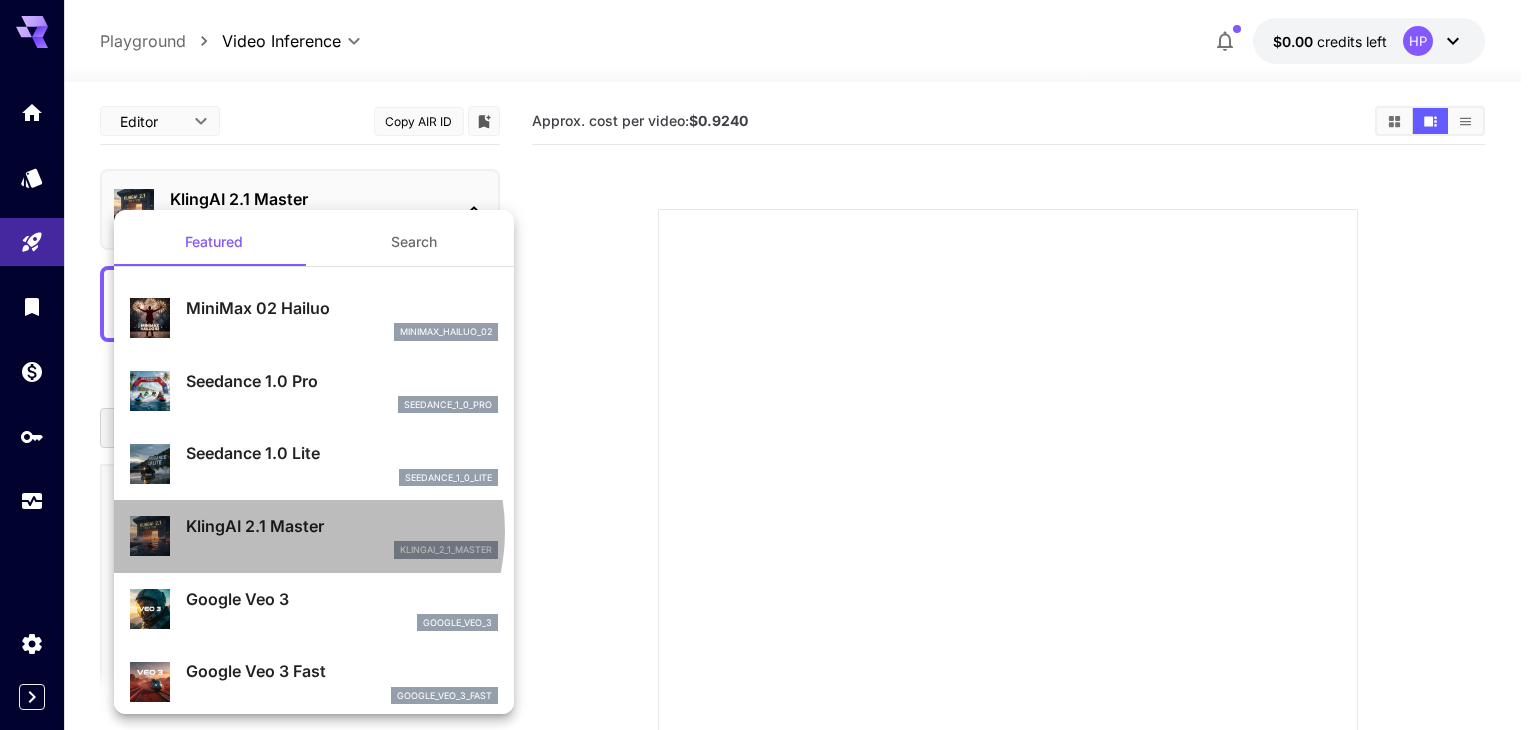 click on "KlingAI 2.1 Master" at bounding box center (342, 526) 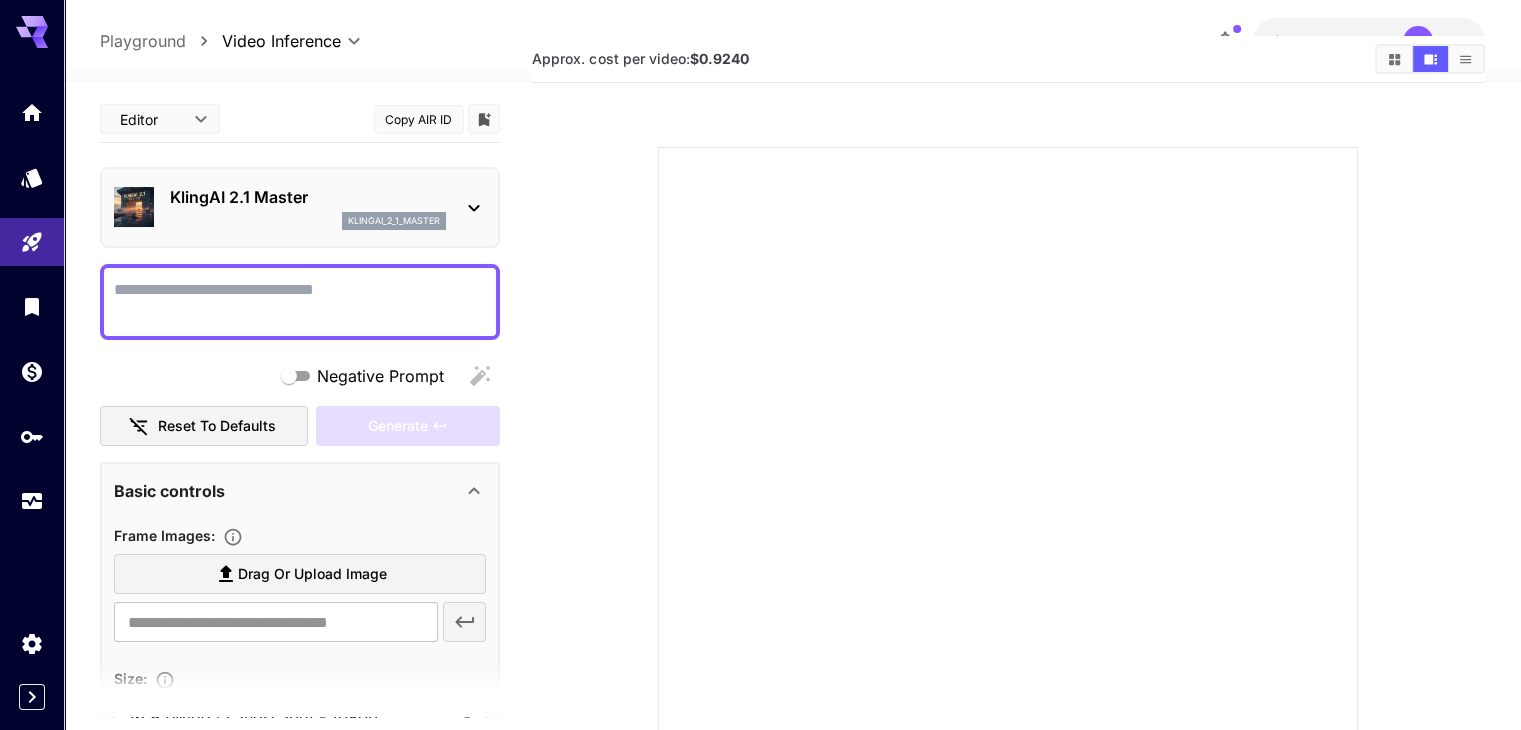 scroll, scrollTop: 239, scrollLeft: 0, axis: vertical 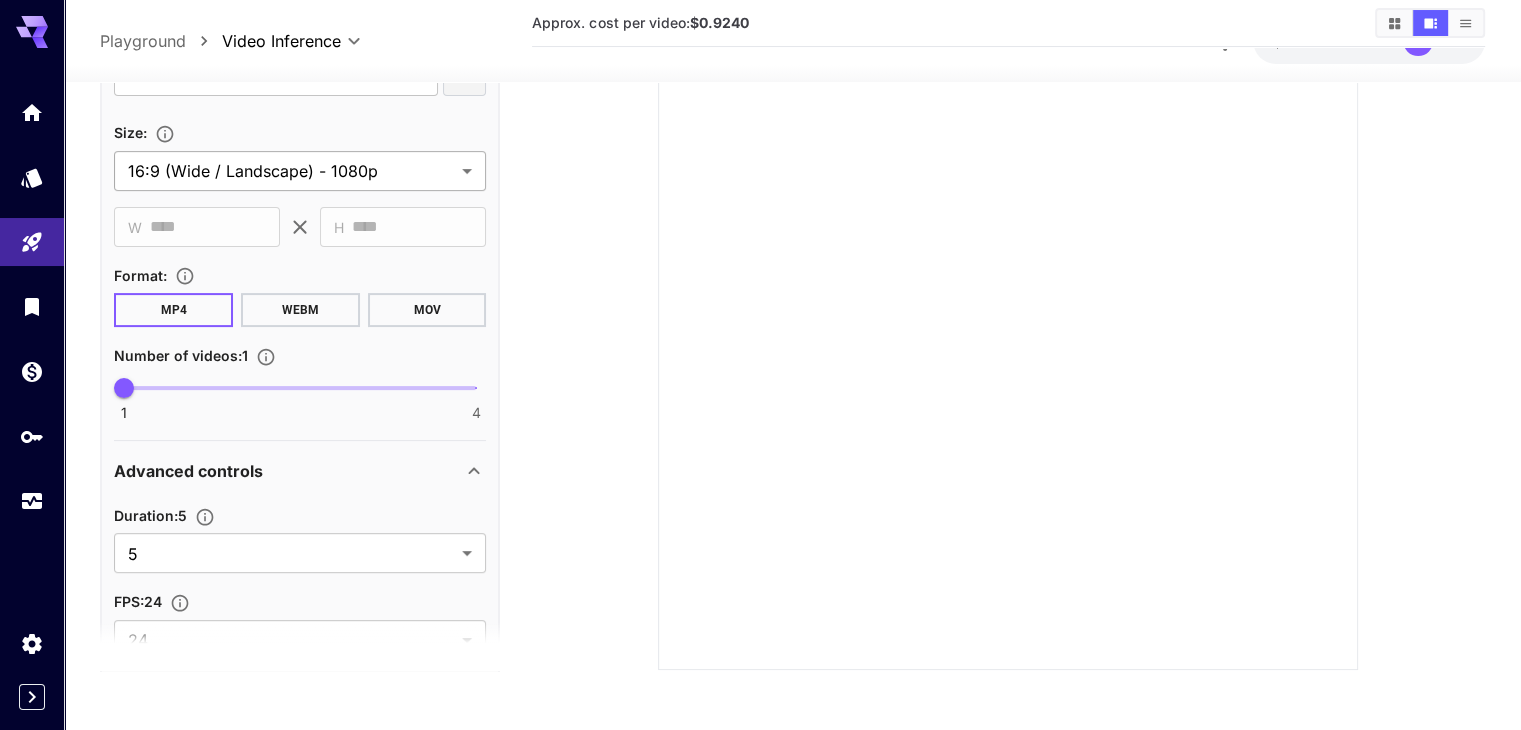 click on "**********" at bounding box center (300, 170) 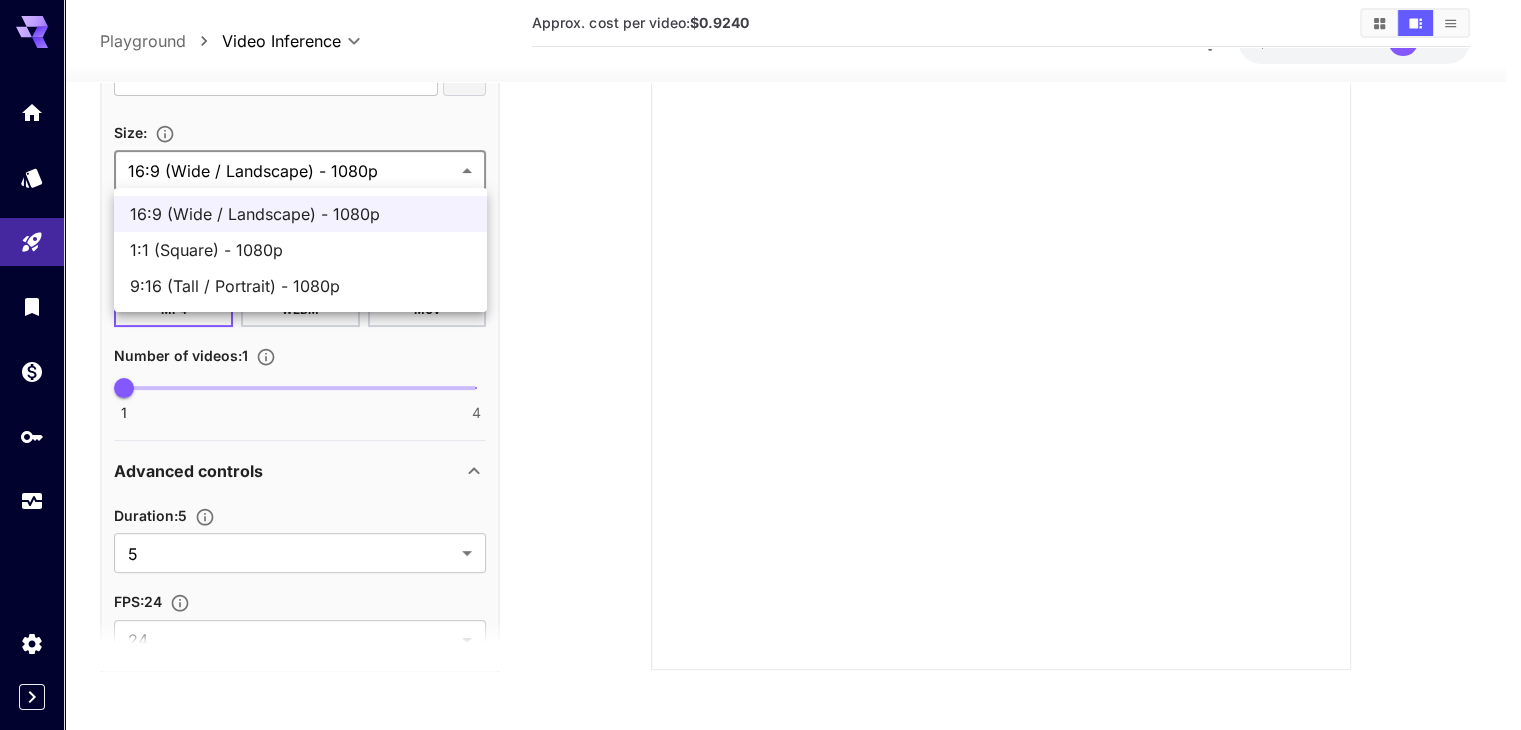click on "**********" at bounding box center [760, 245] 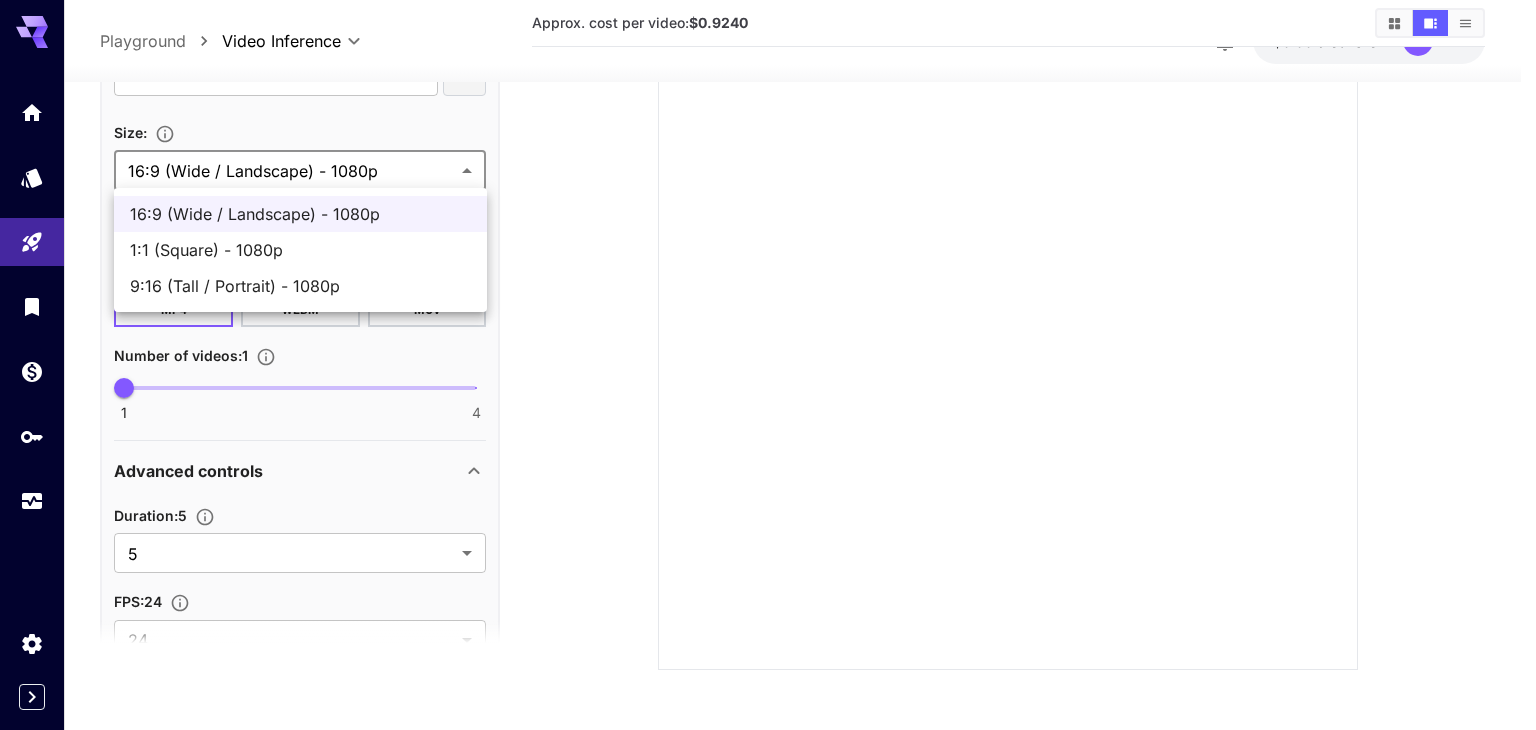 click at bounding box center [768, 365] 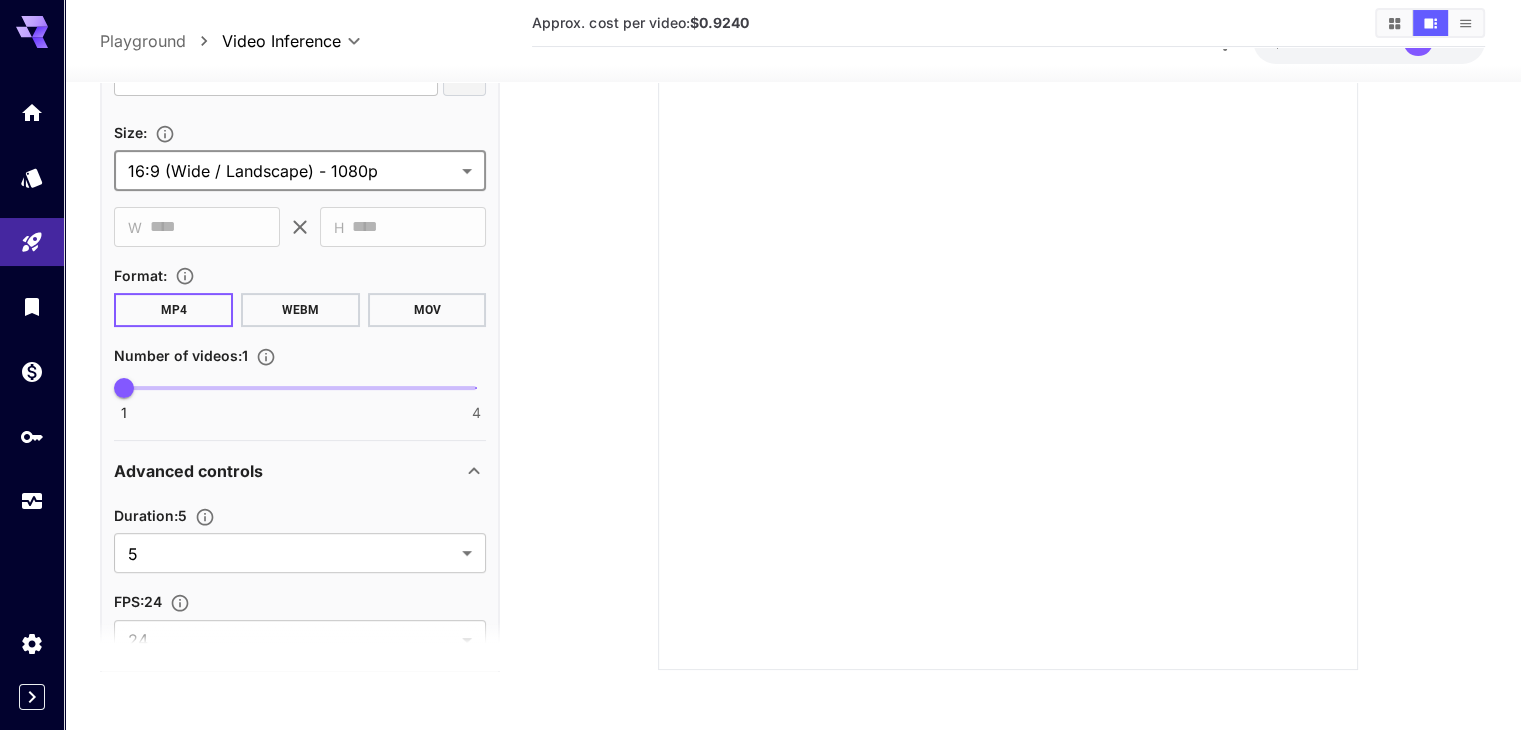 scroll, scrollTop: 0, scrollLeft: 0, axis: both 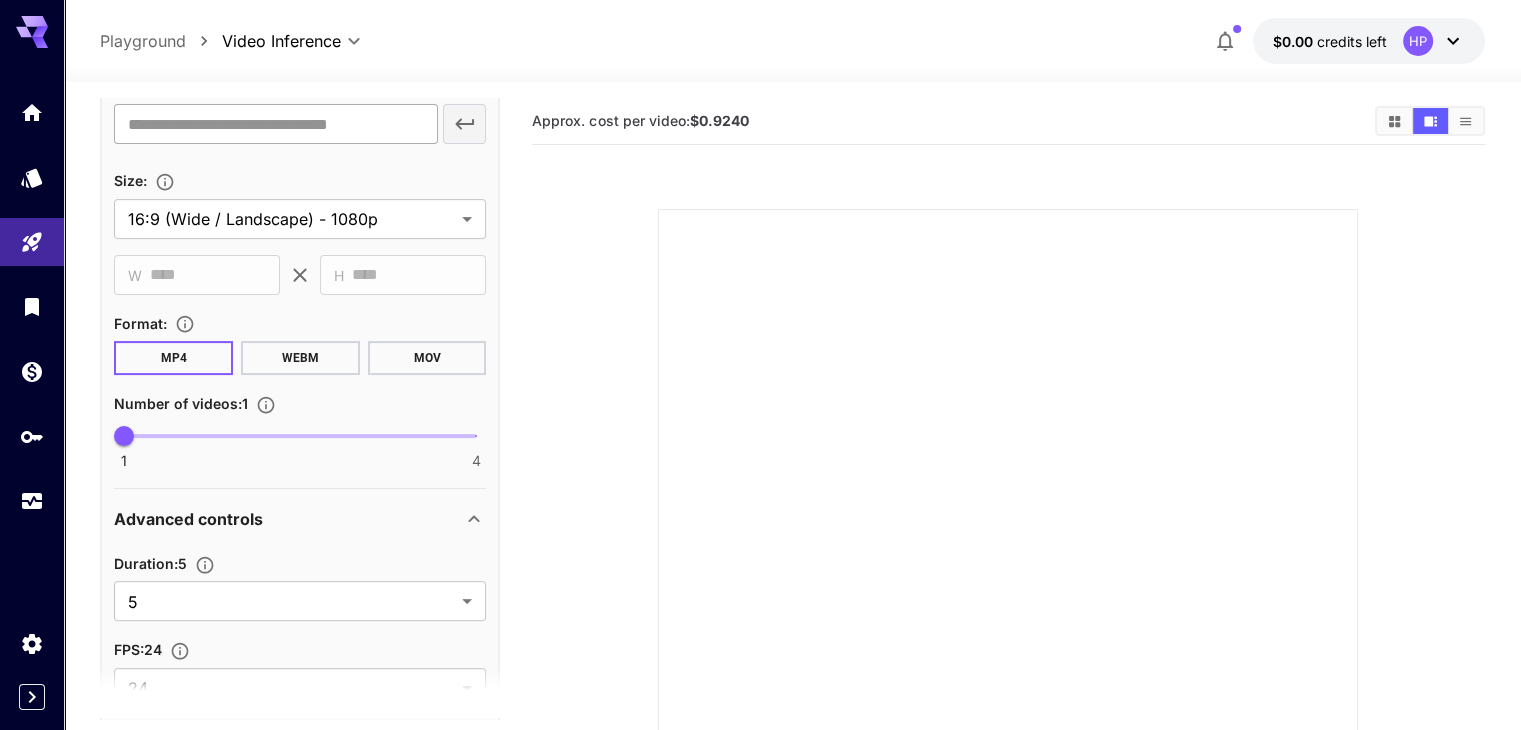 click on "Drag or upload image ​" at bounding box center [300, 104] 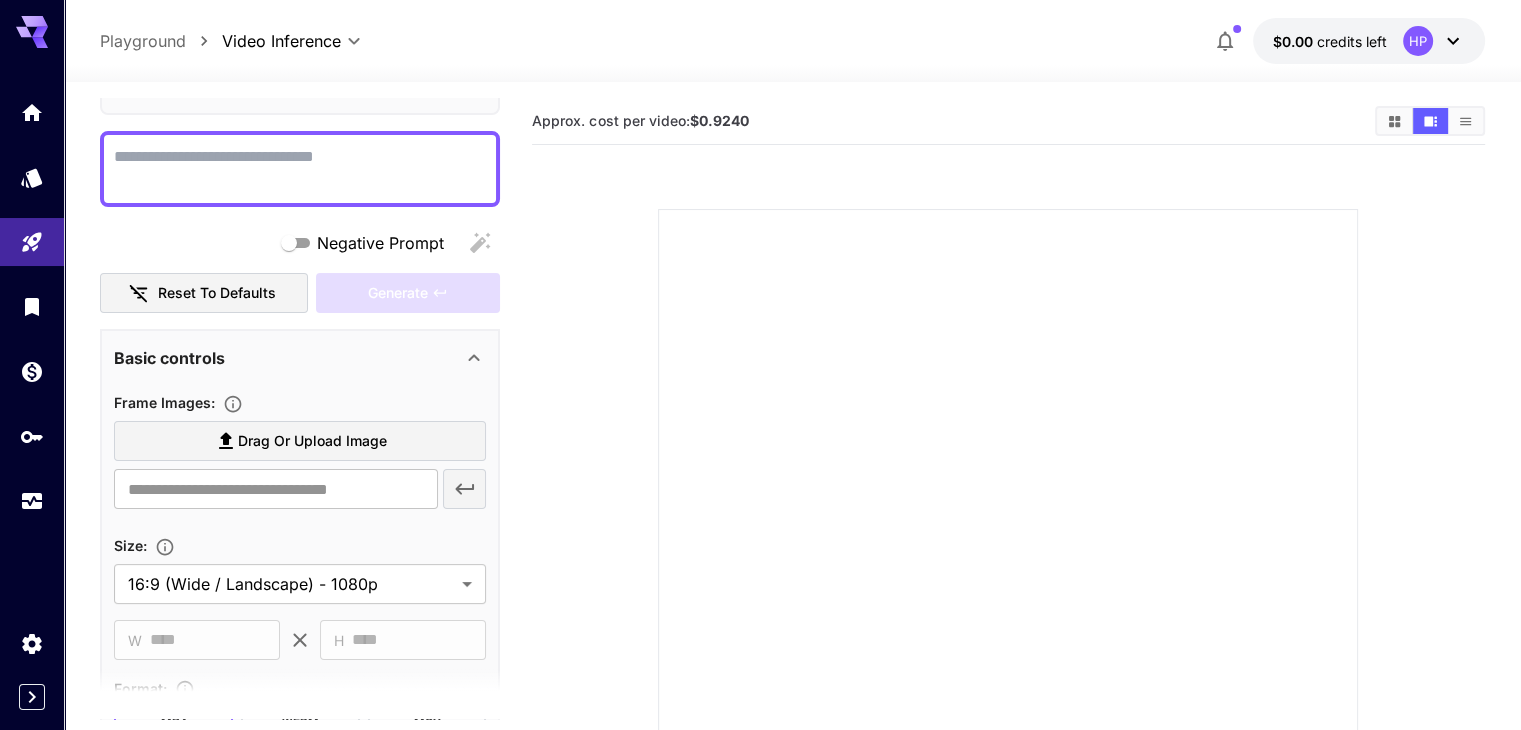 scroll, scrollTop: 100, scrollLeft: 0, axis: vertical 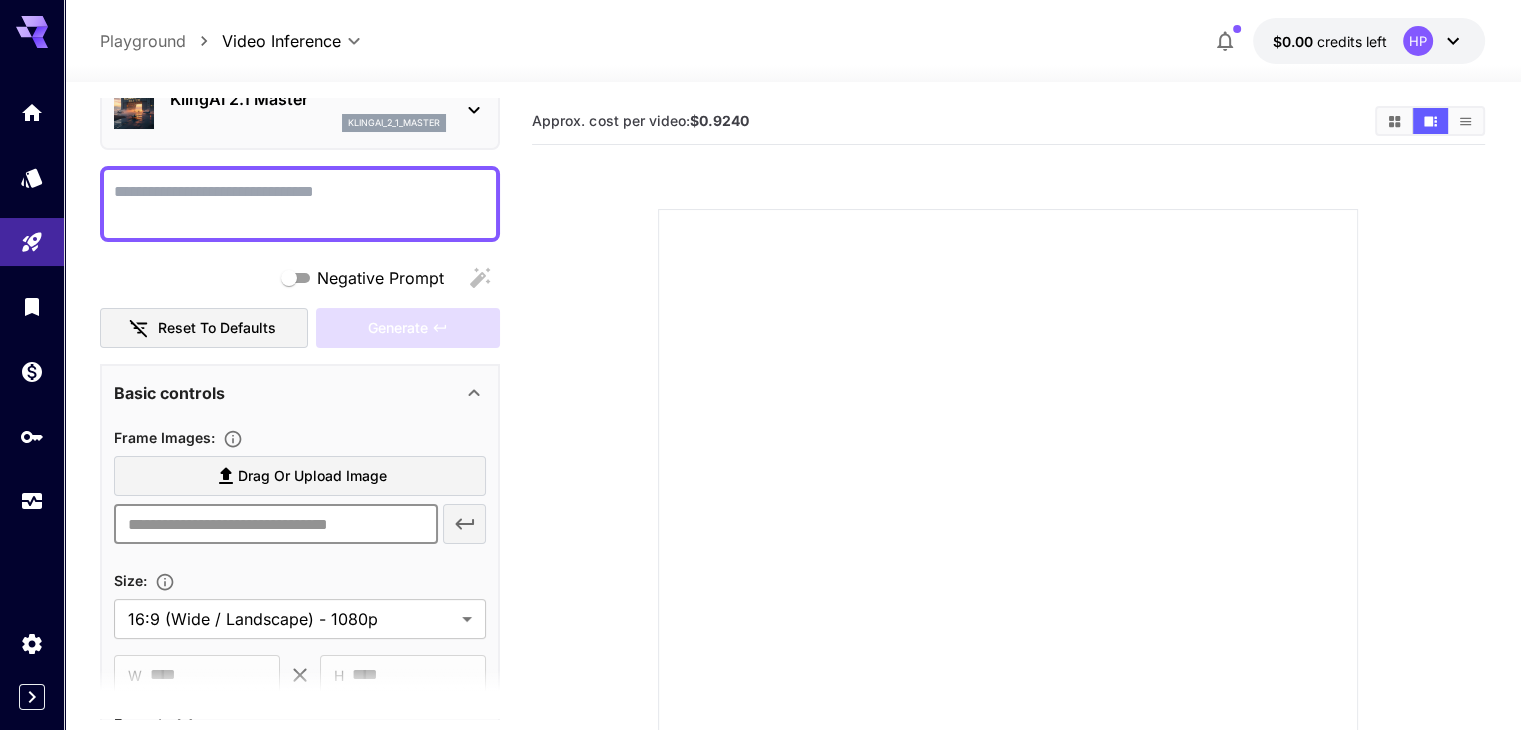 click at bounding box center [275, 524] 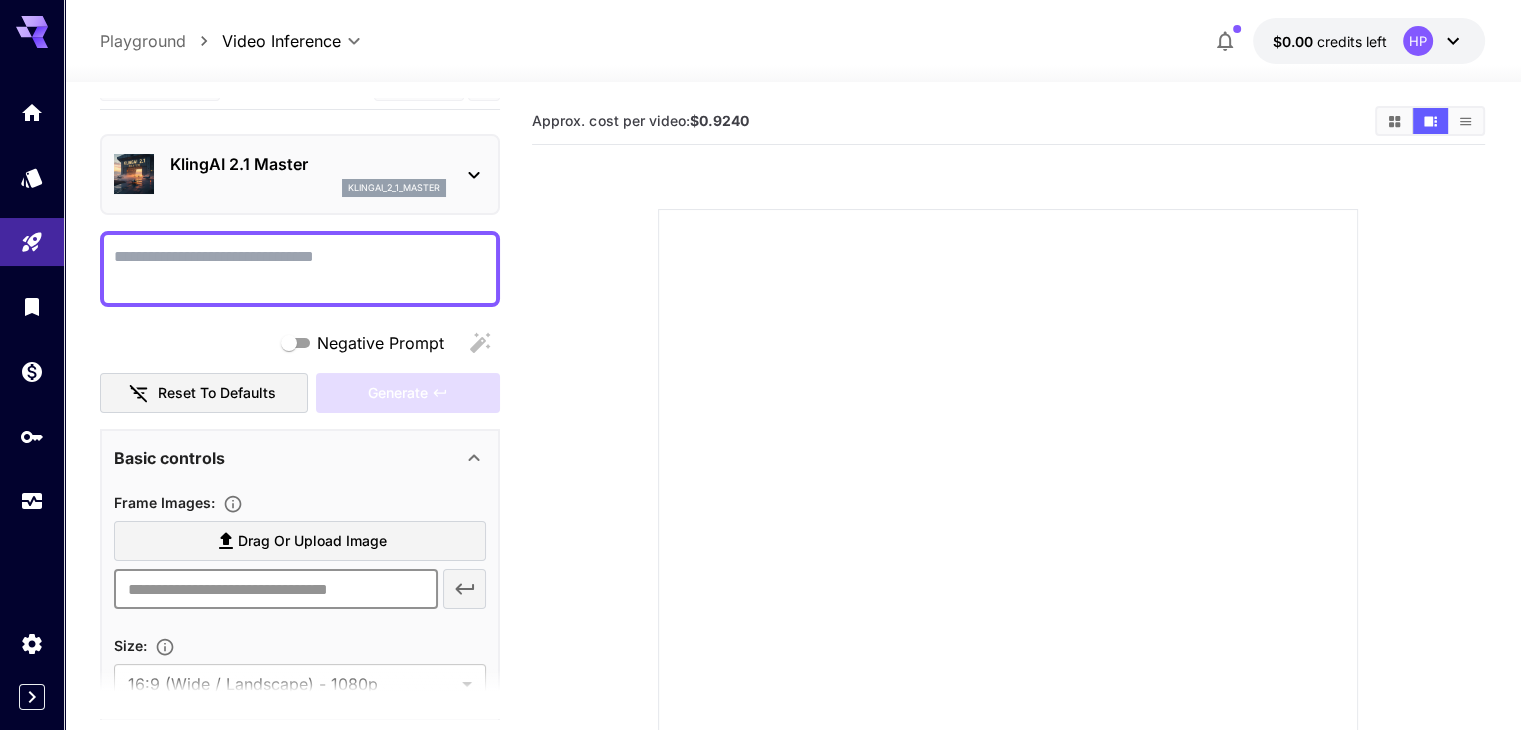 scroll, scrollTop: 0, scrollLeft: 0, axis: both 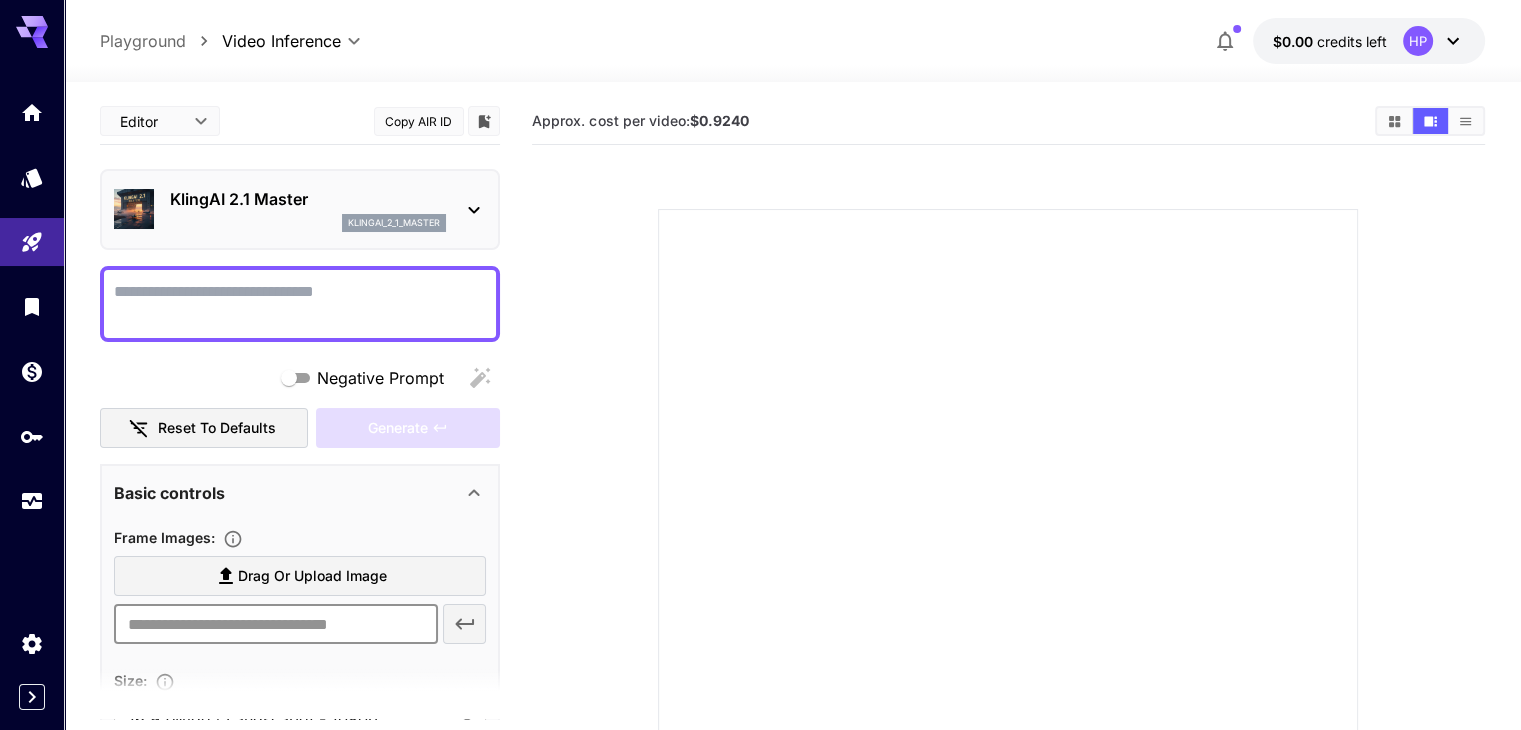 click on "Negative Prompt" at bounding box center (300, 304) 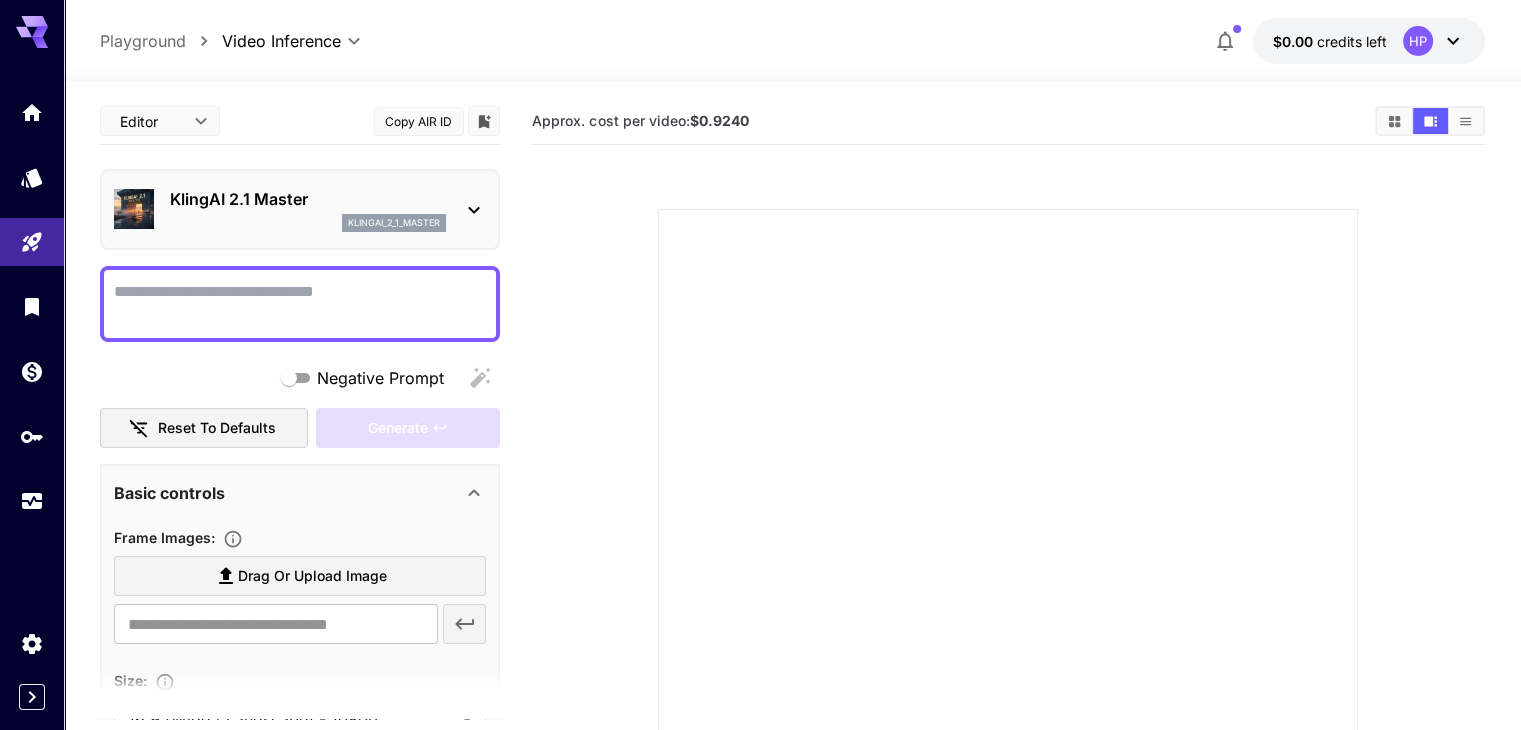 click on "Negative Prompt" at bounding box center (300, 304) 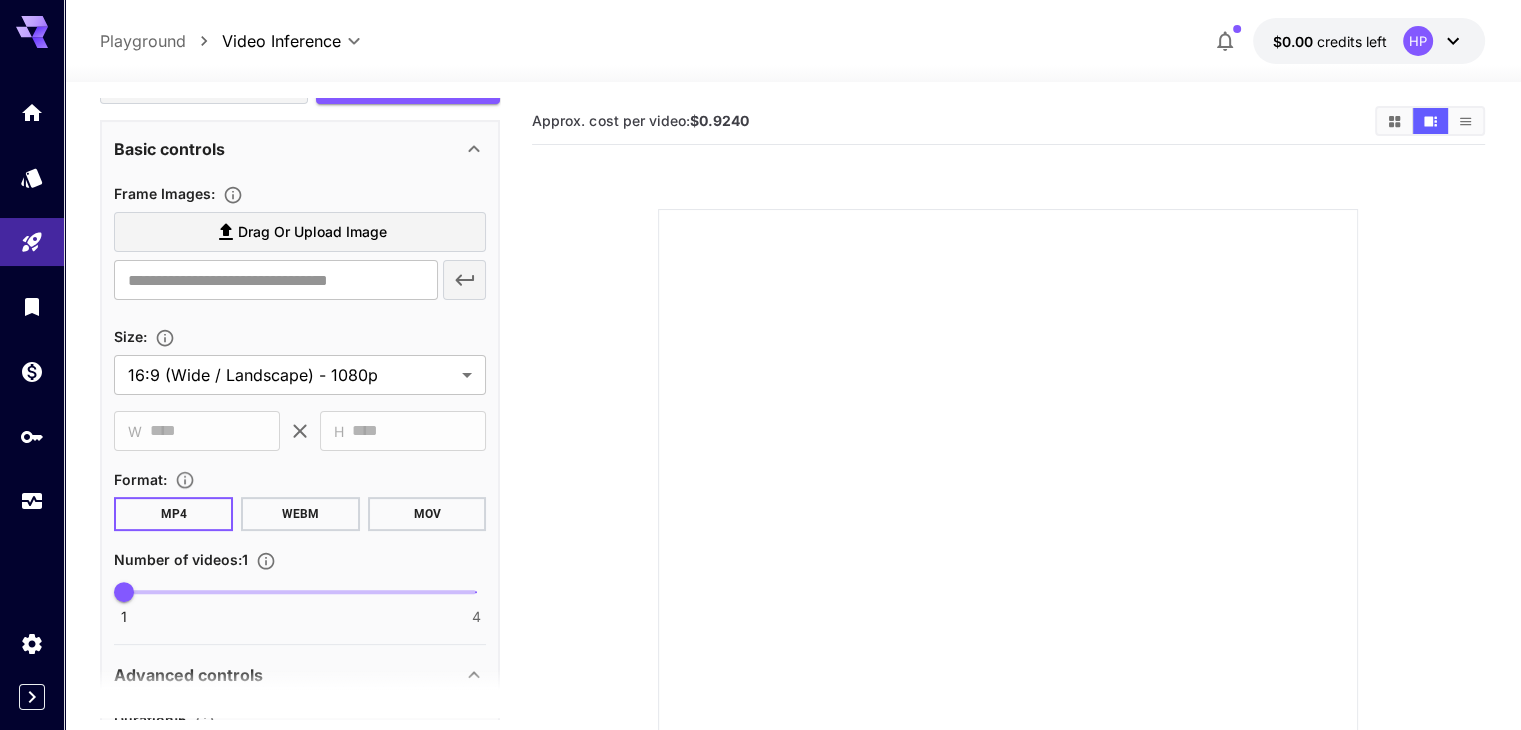 scroll, scrollTop: 600, scrollLeft: 0, axis: vertical 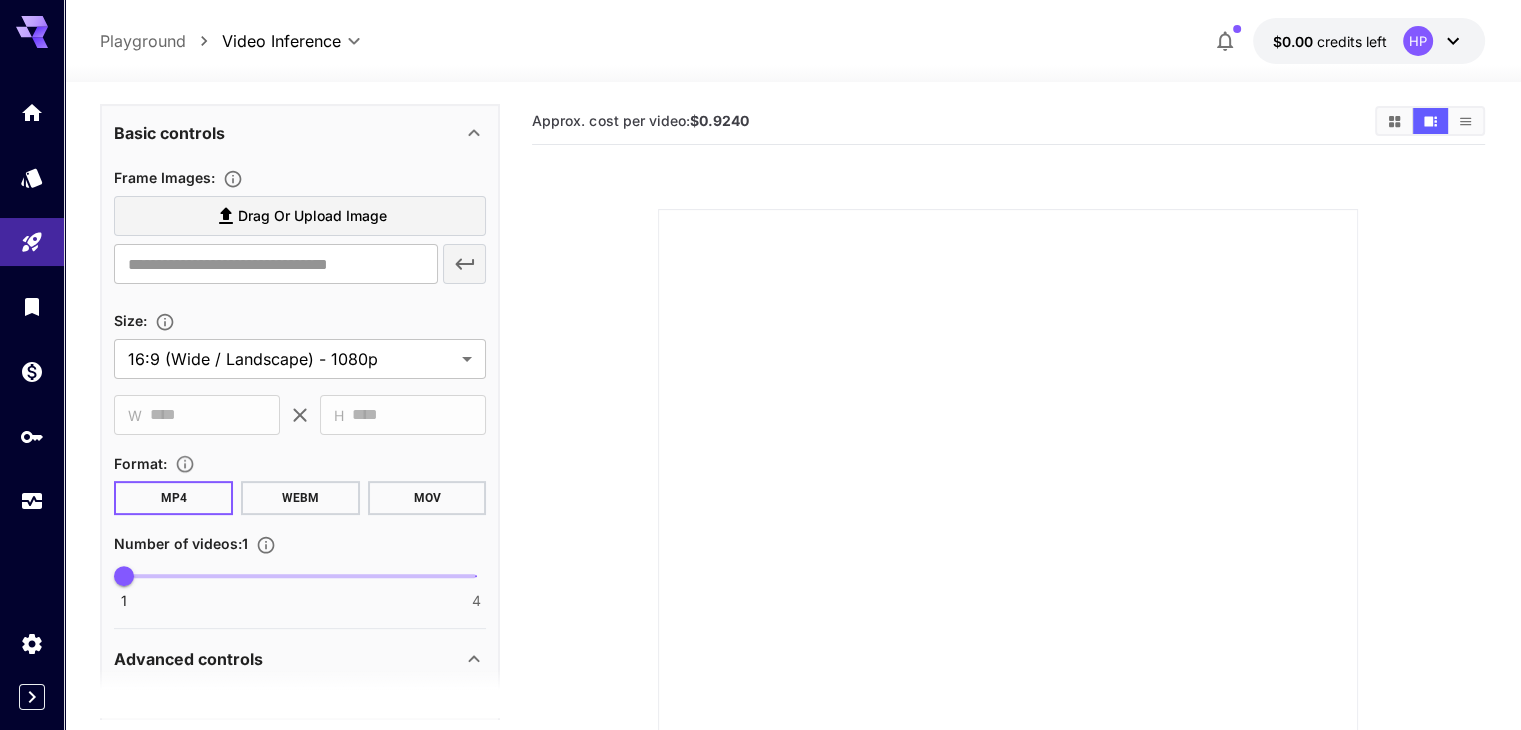 type on "**********" 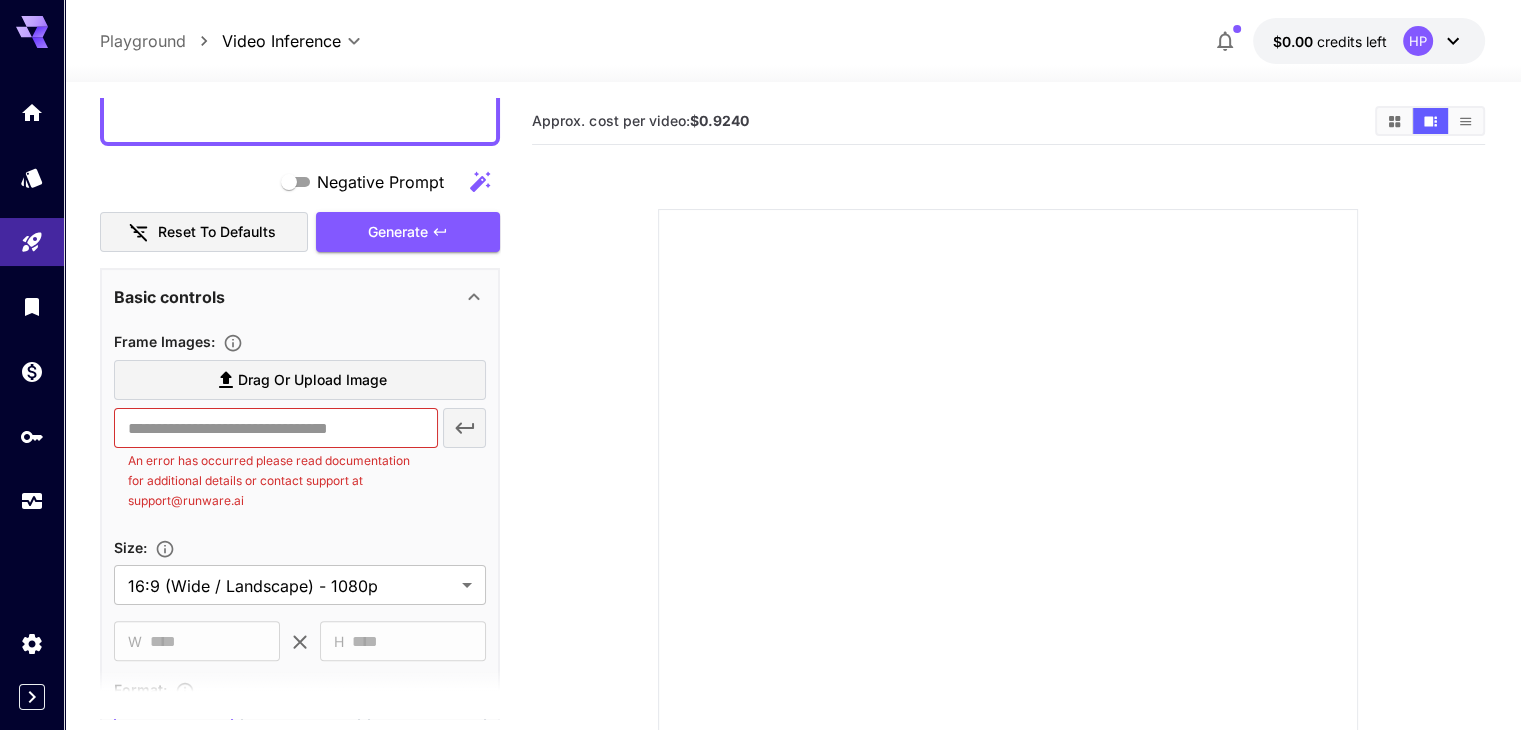 scroll, scrollTop: 500, scrollLeft: 0, axis: vertical 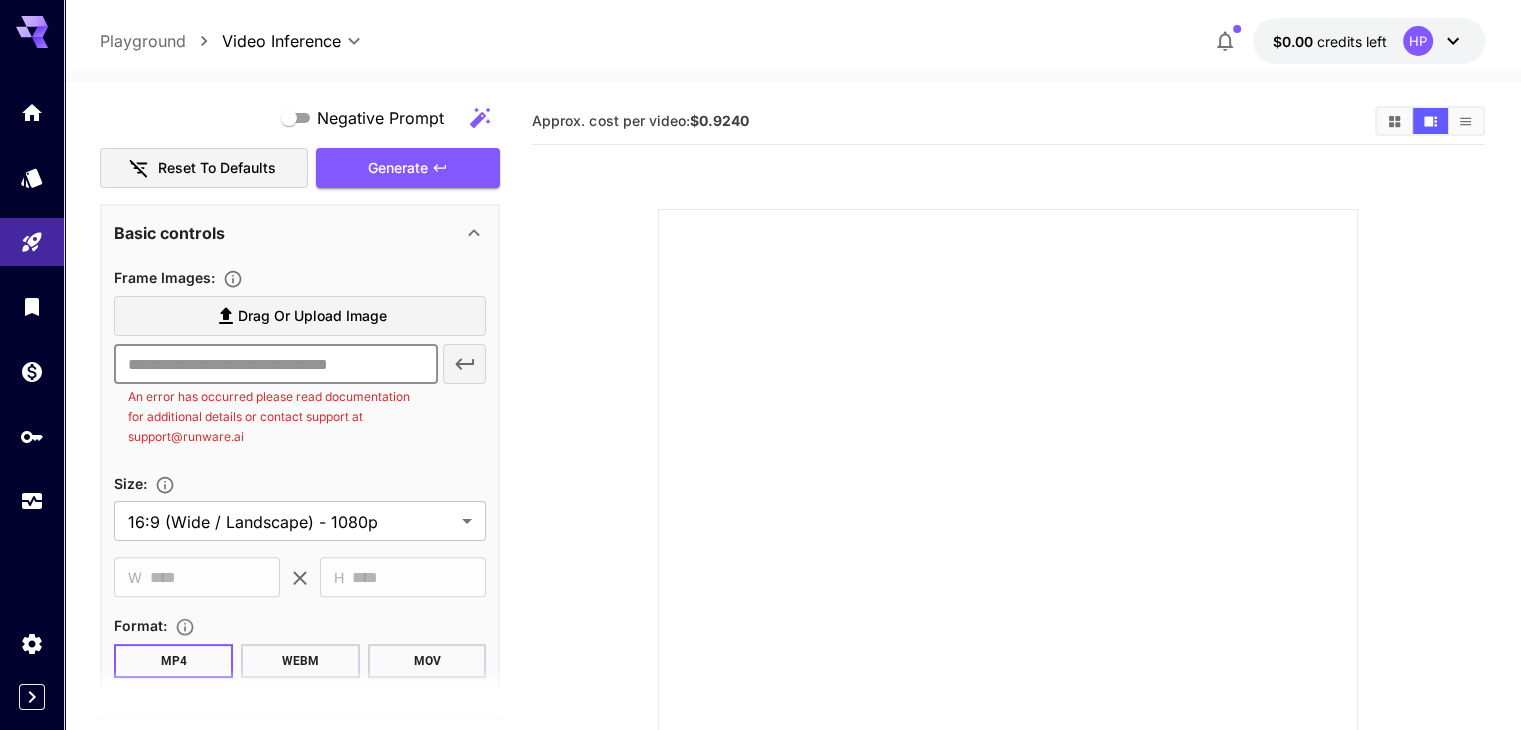 click at bounding box center (275, 364) 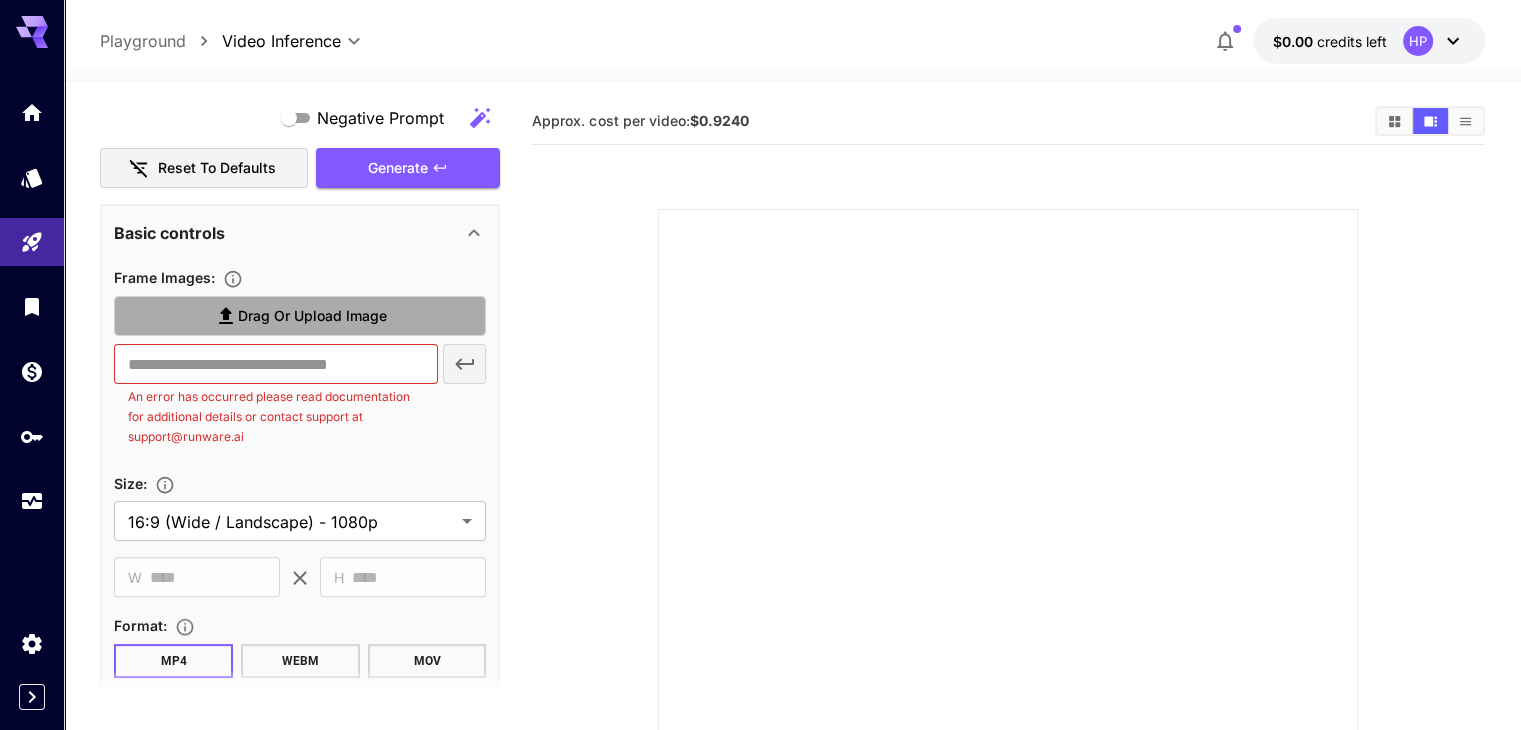click on "Drag or upload image" at bounding box center (312, 316) 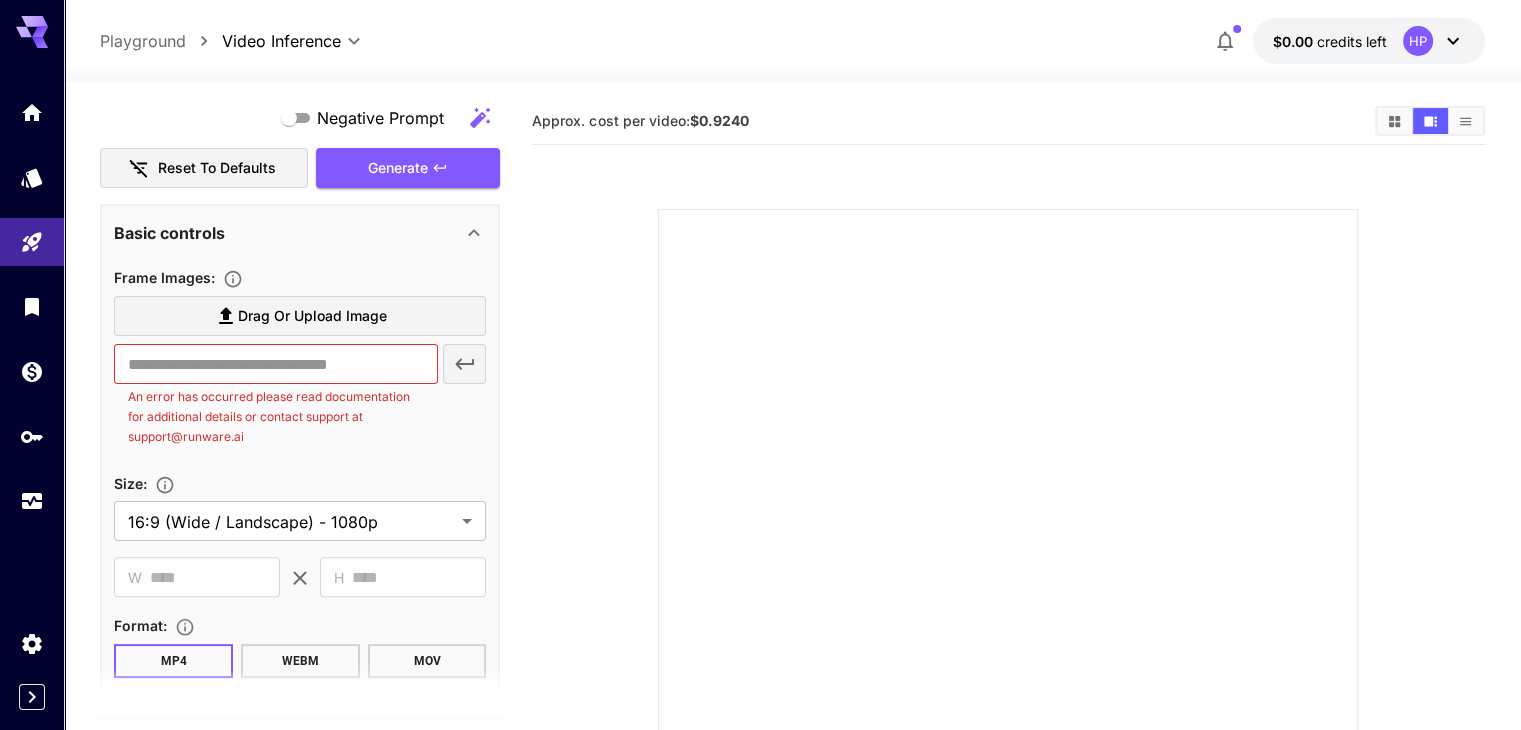 click on "​ An error has occurred please read documentation for additional details or contact support at [EMAIL]" at bounding box center (300, 395) 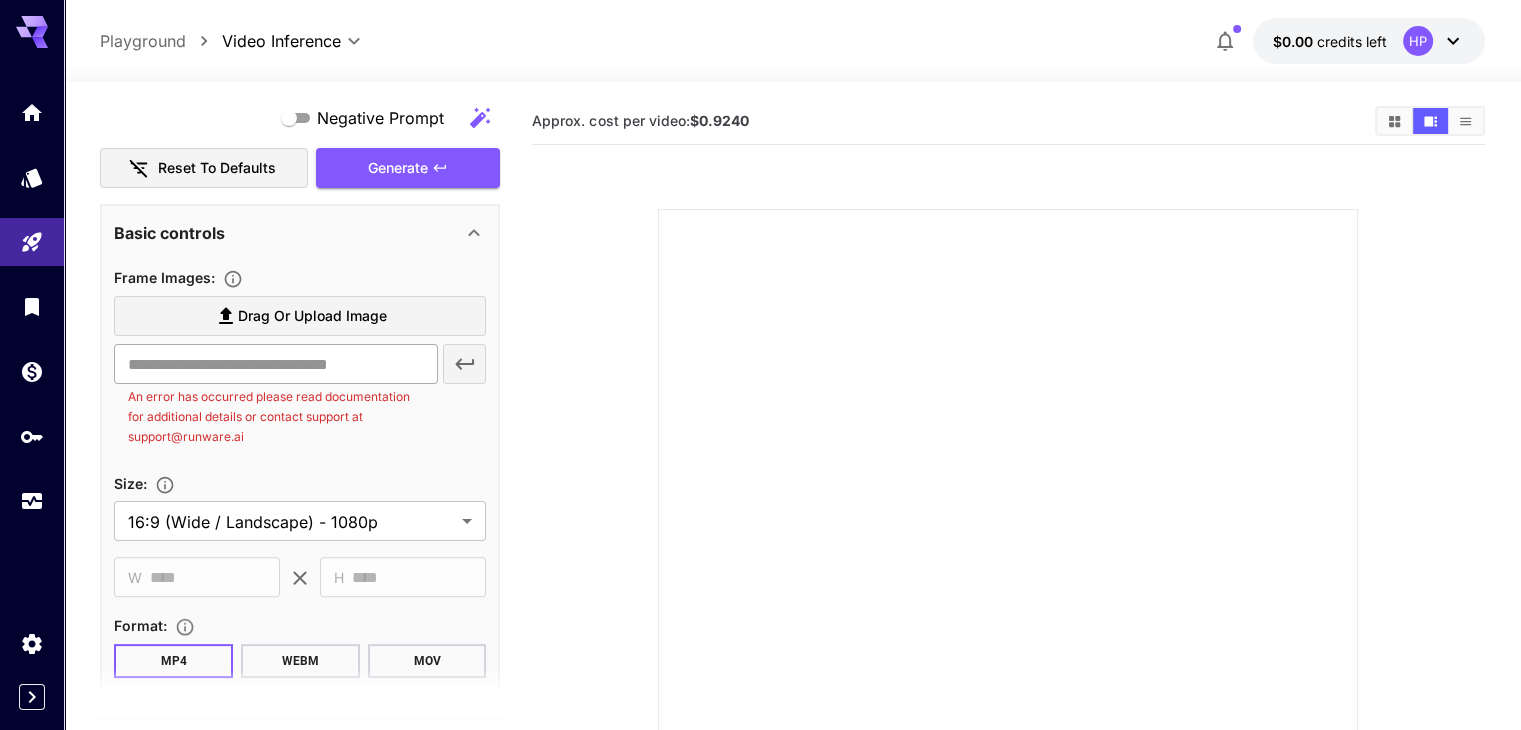 click at bounding box center (275, 364) 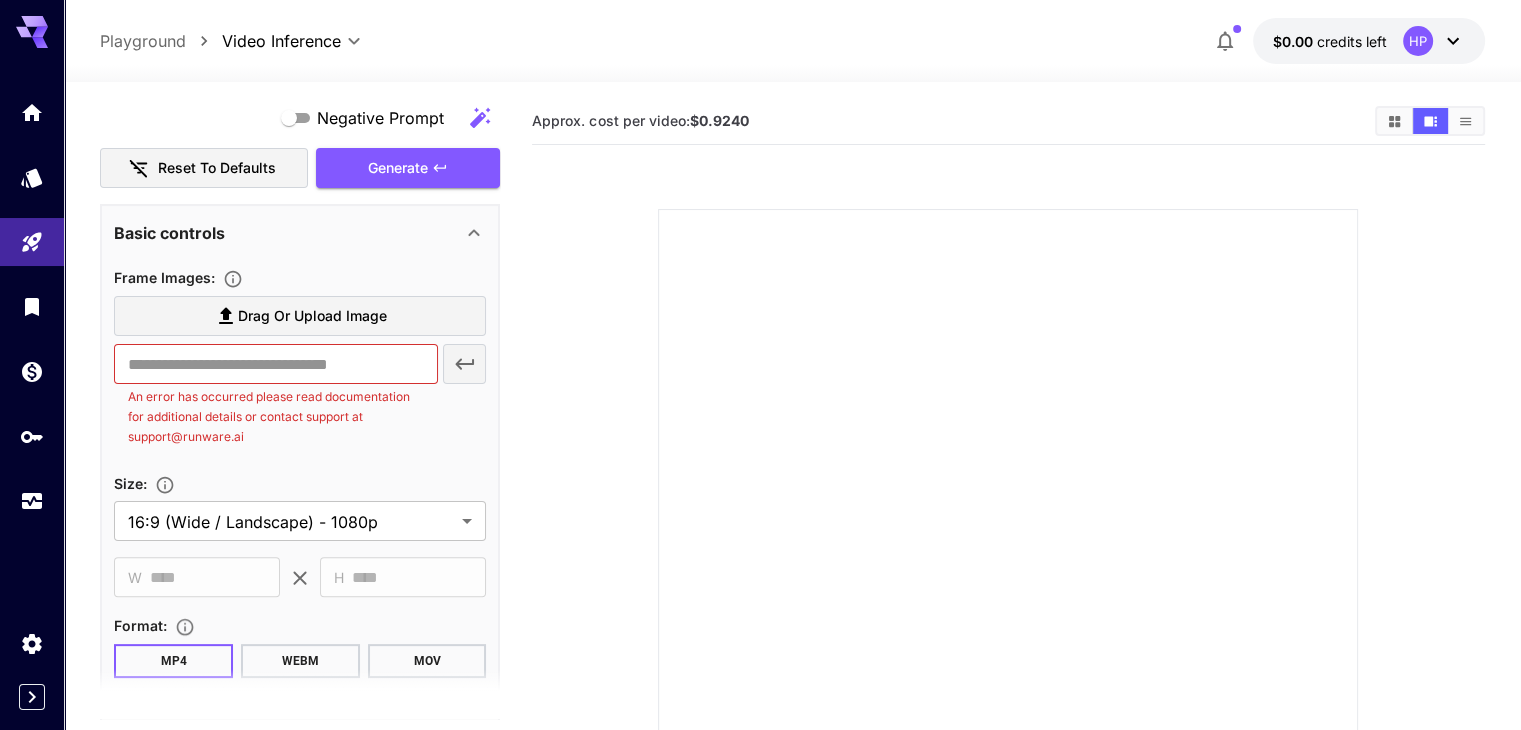 click on "​ An error has occurred please read documentation for additional details or contact support at [EMAIL]" at bounding box center (300, 395) 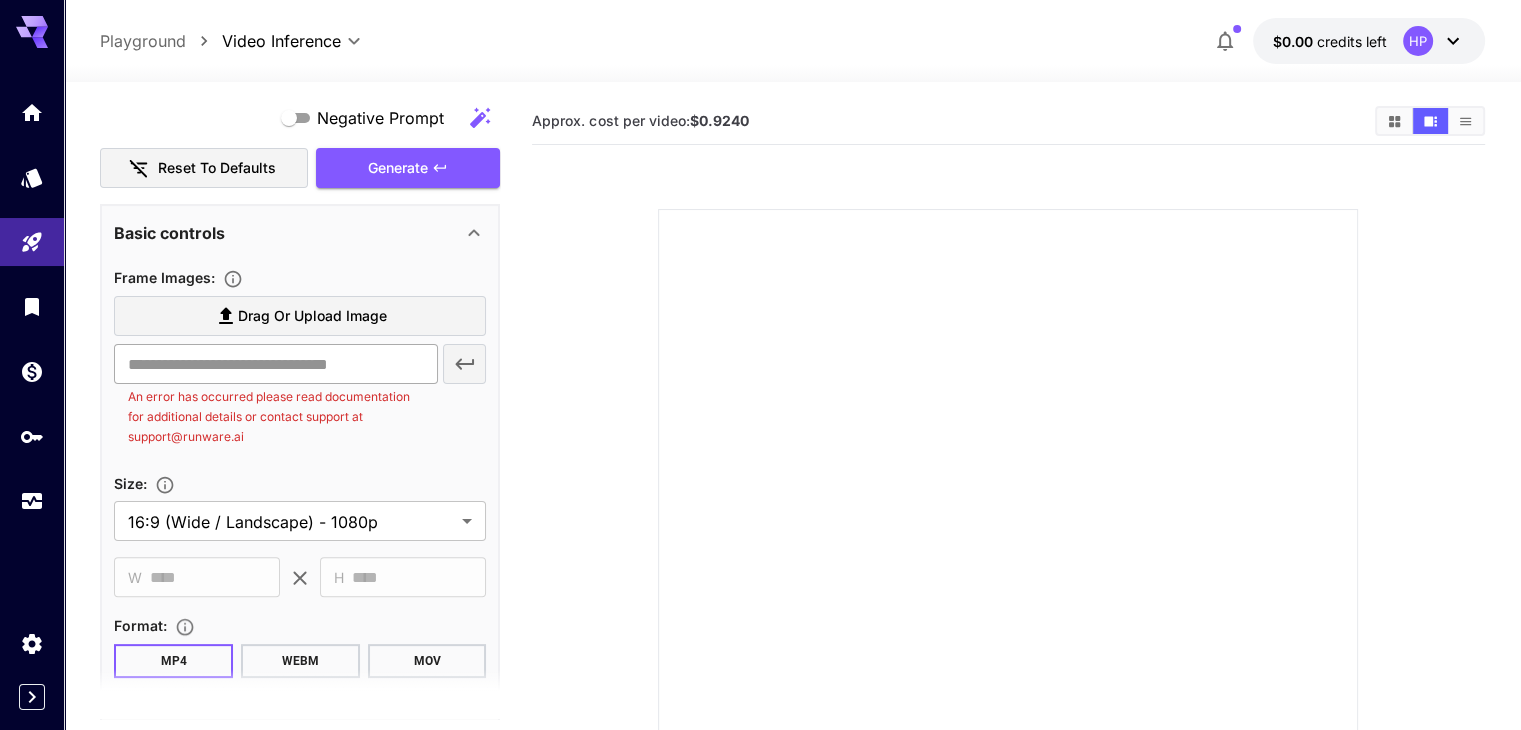 click at bounding box center [275, 364] 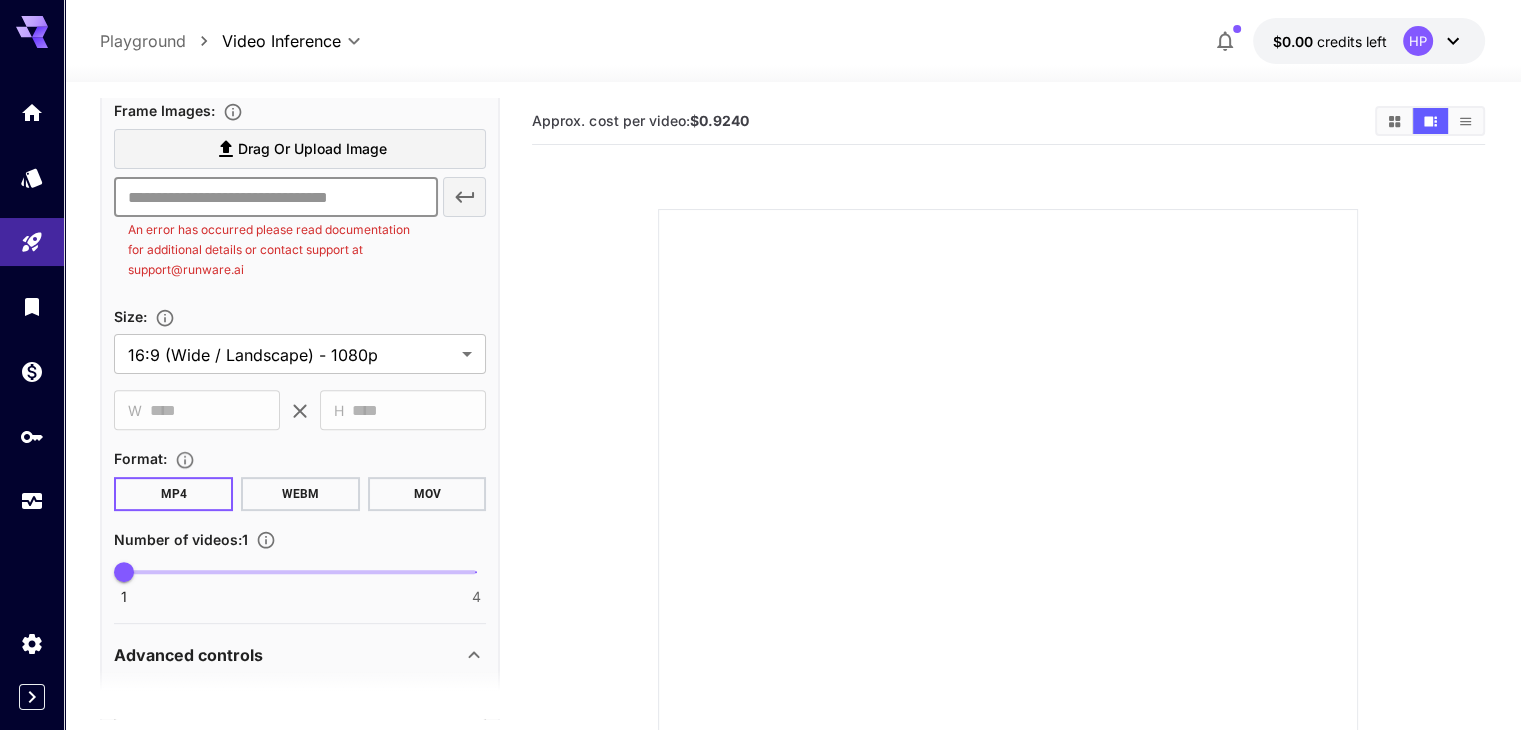 scroll, scrollTop: 700, scrollLeft: 0, axis: vertical 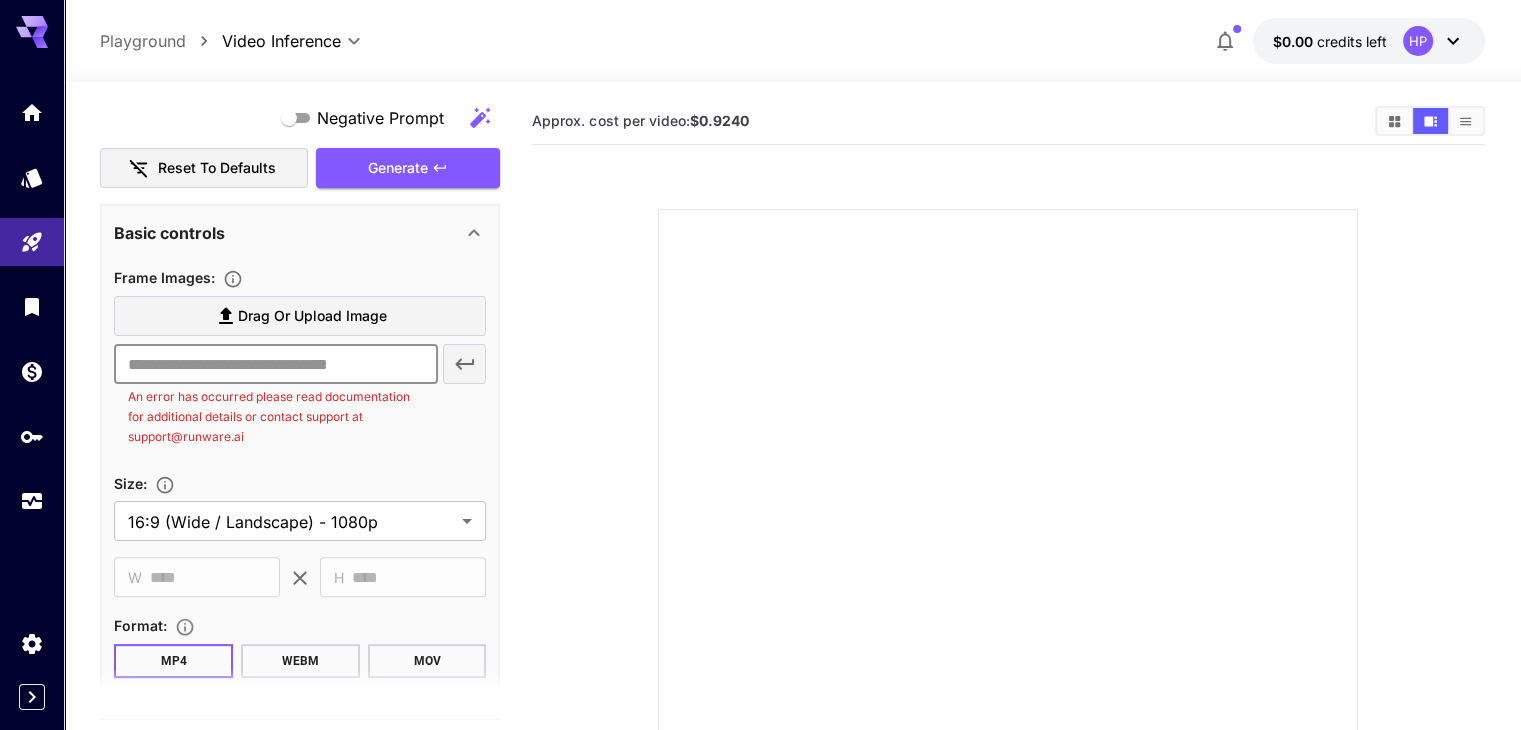 click at bounding box center [275, 364] 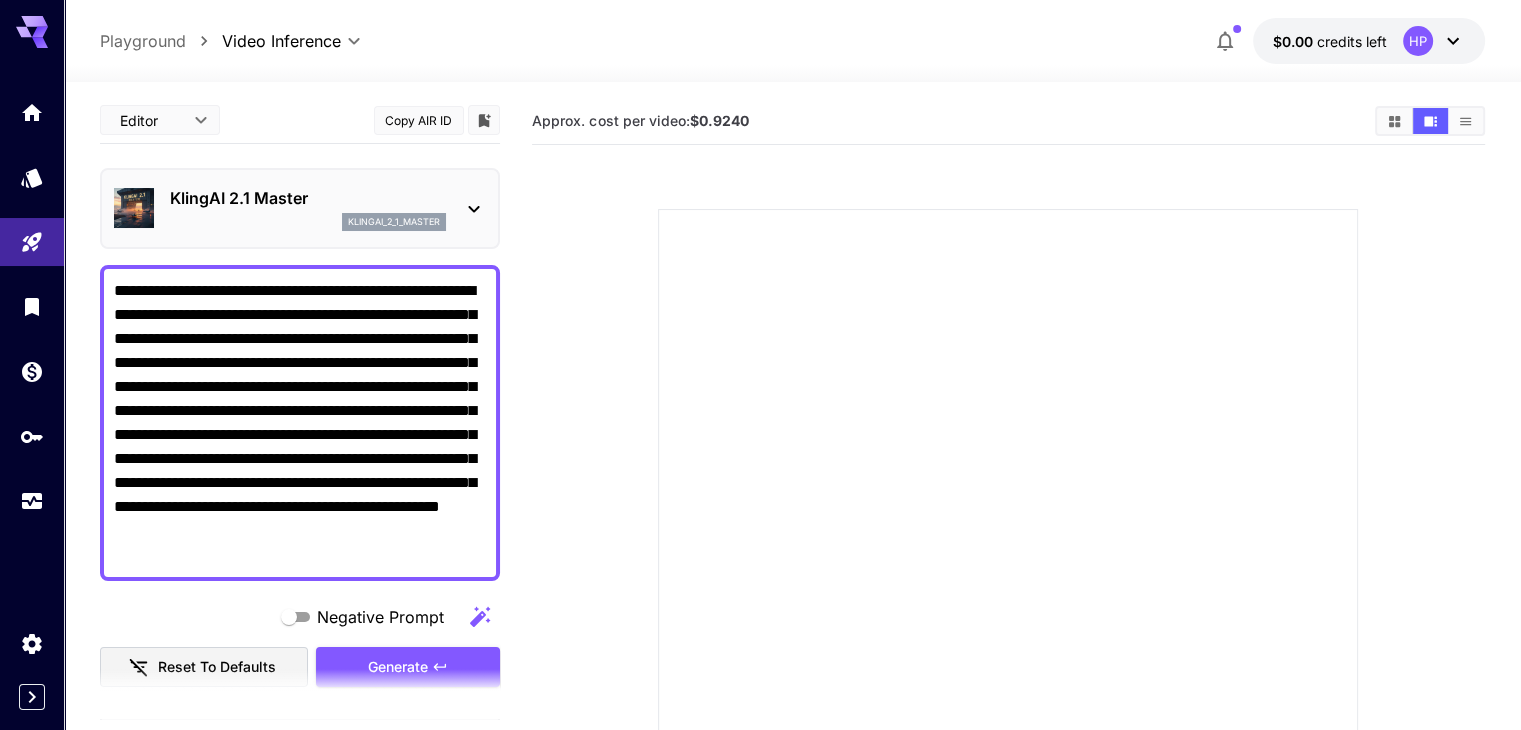 scroll, scrollTop: 0, scrollLeft: 0, axis: both 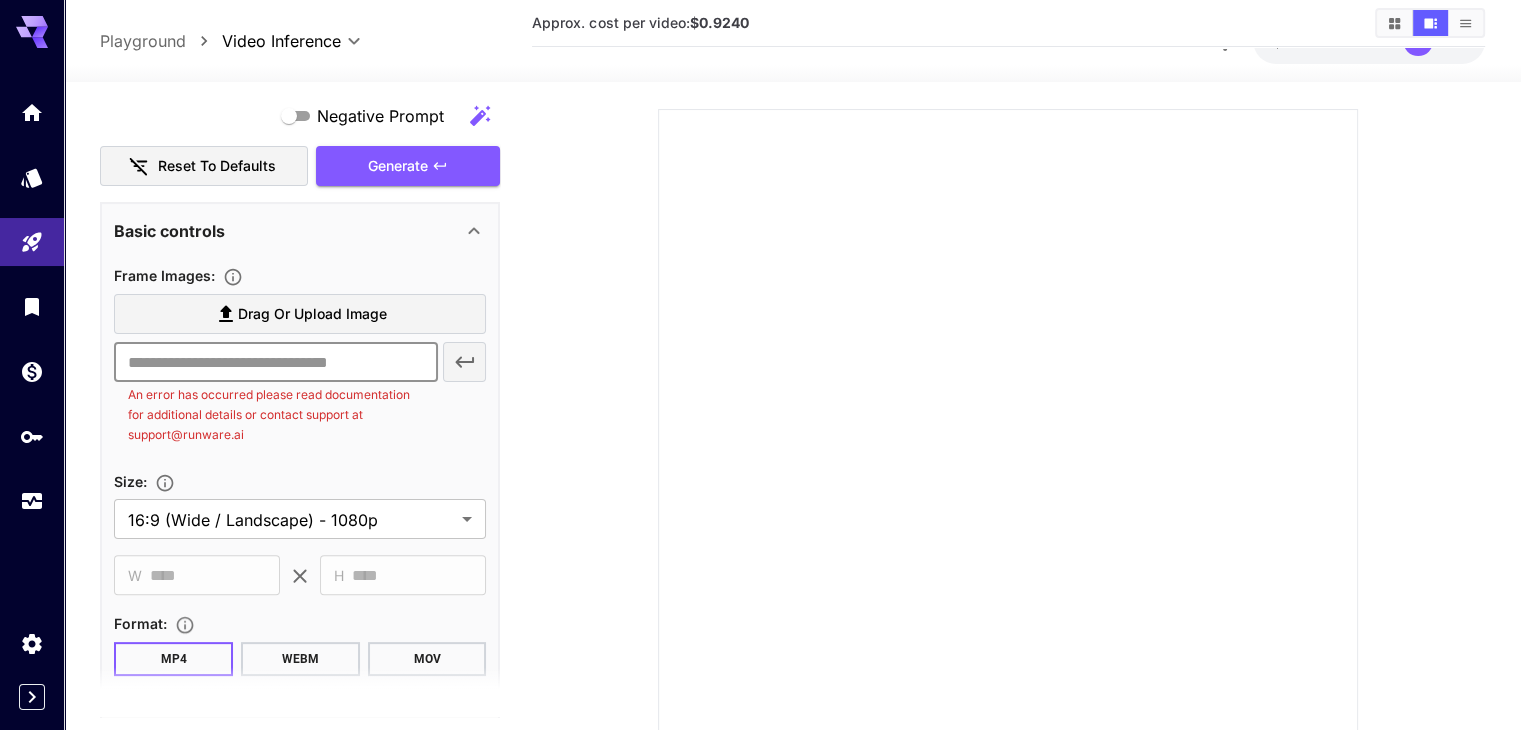click at bounding box center [275, 362] 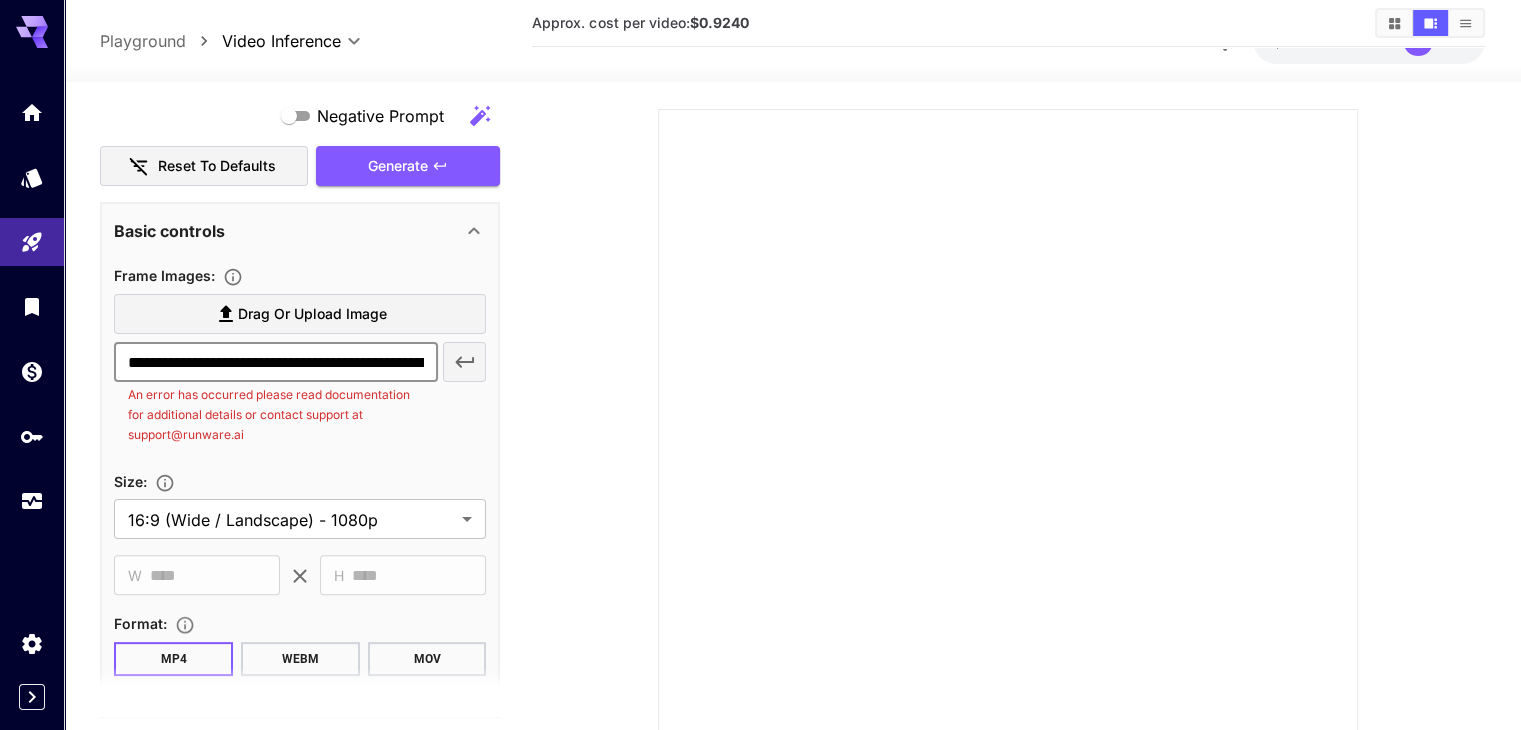 scroll, scrollTop: 0, scrollLeft: 355, axis: horizontal 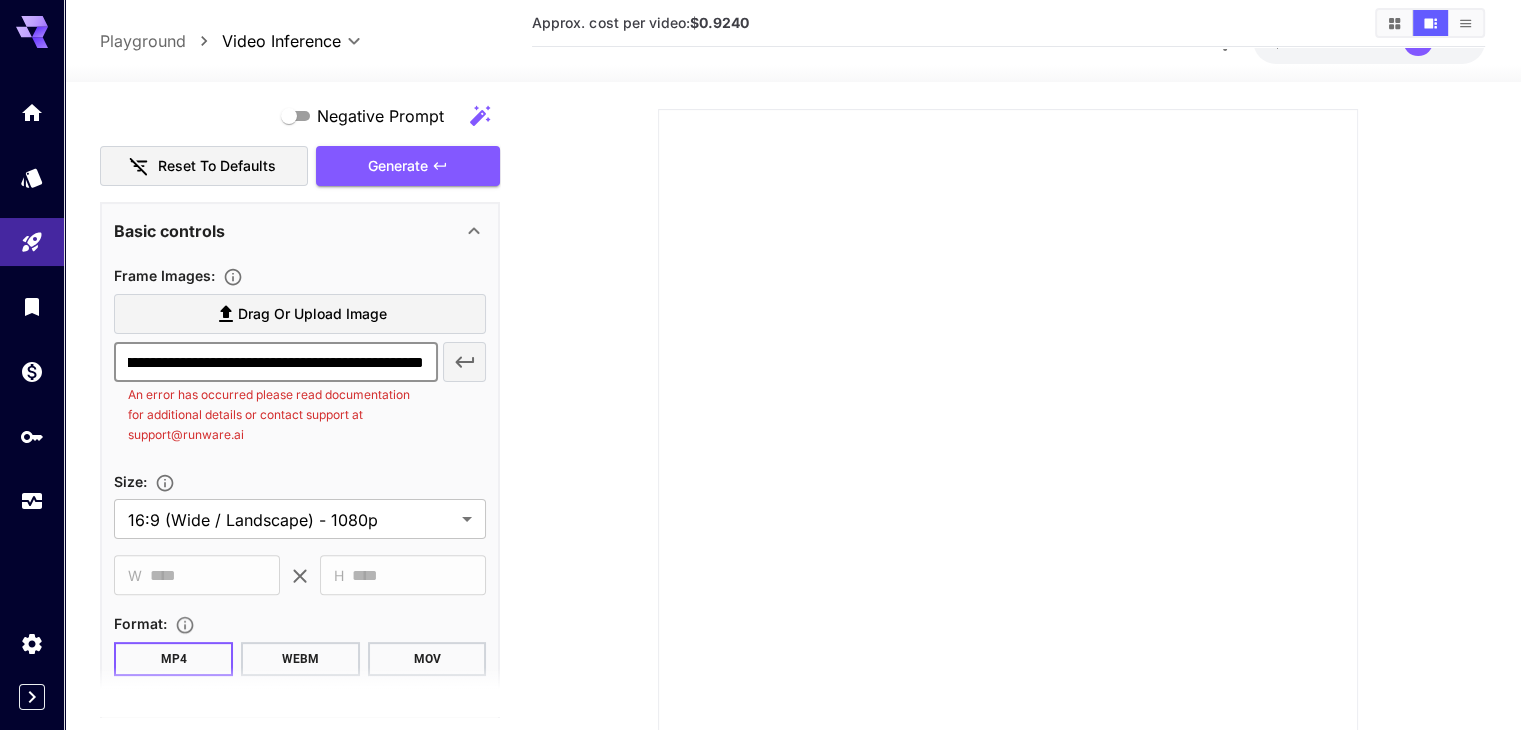 type on "**********" 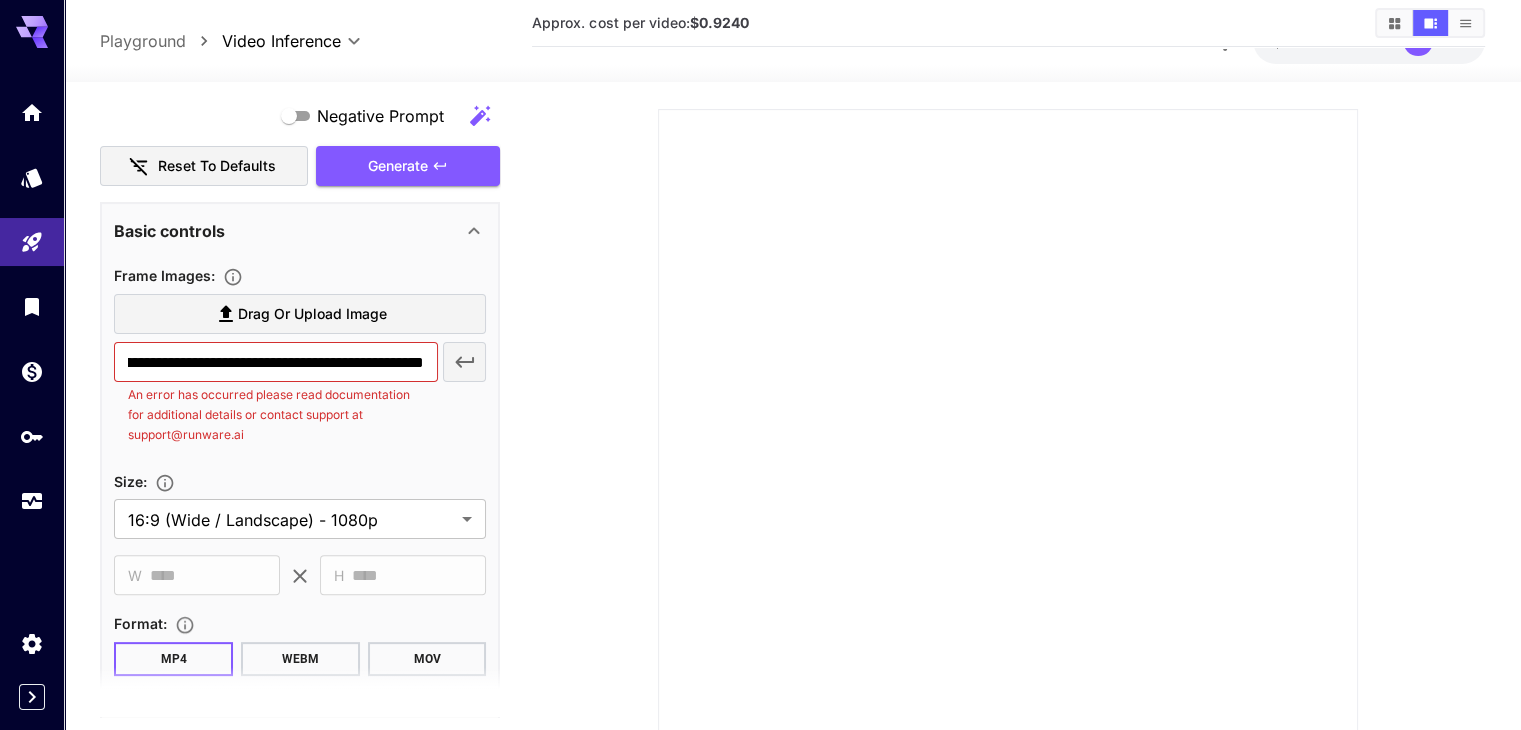 scroll, scrollTop: 0, scrollLeft: 0, axis: both 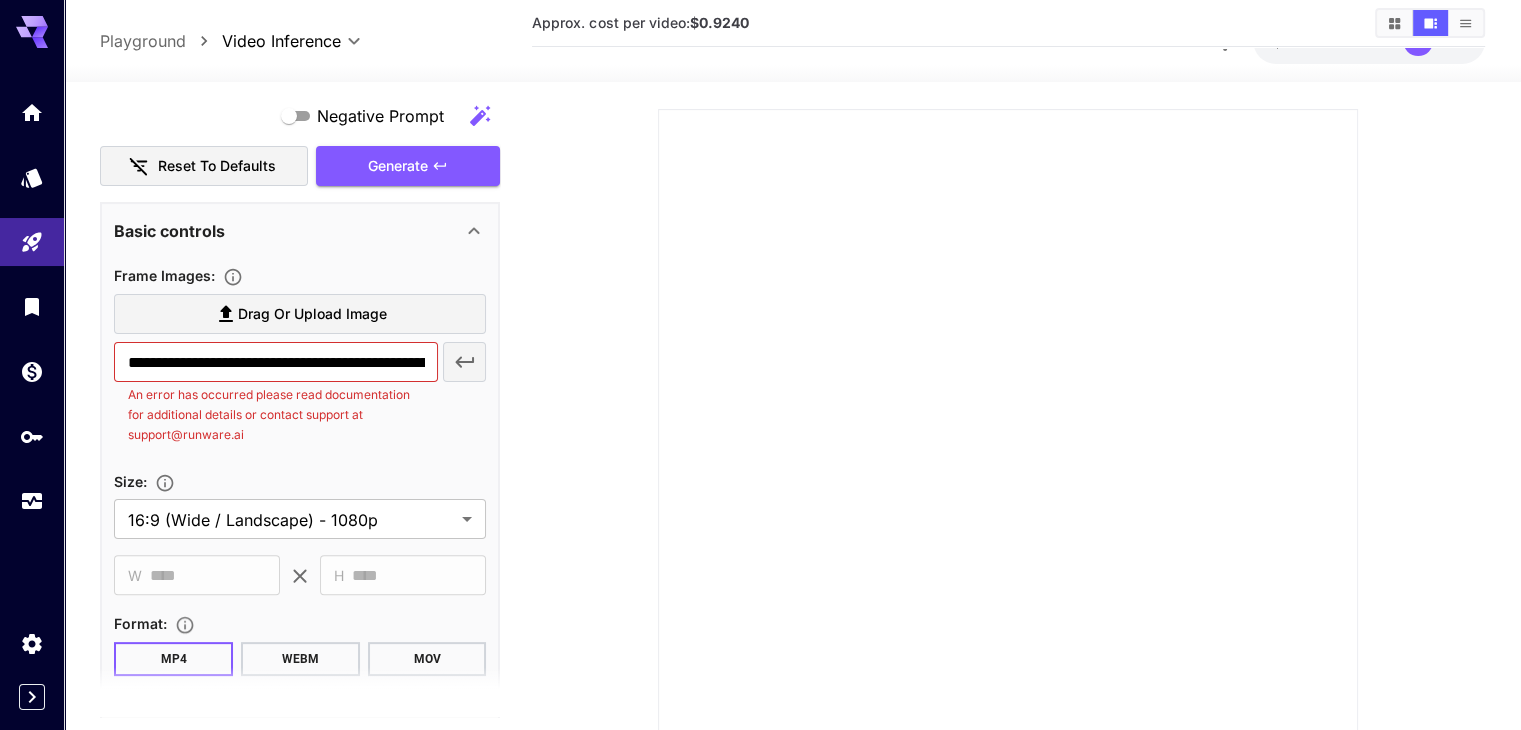 click at bounding box center [1008, 459] 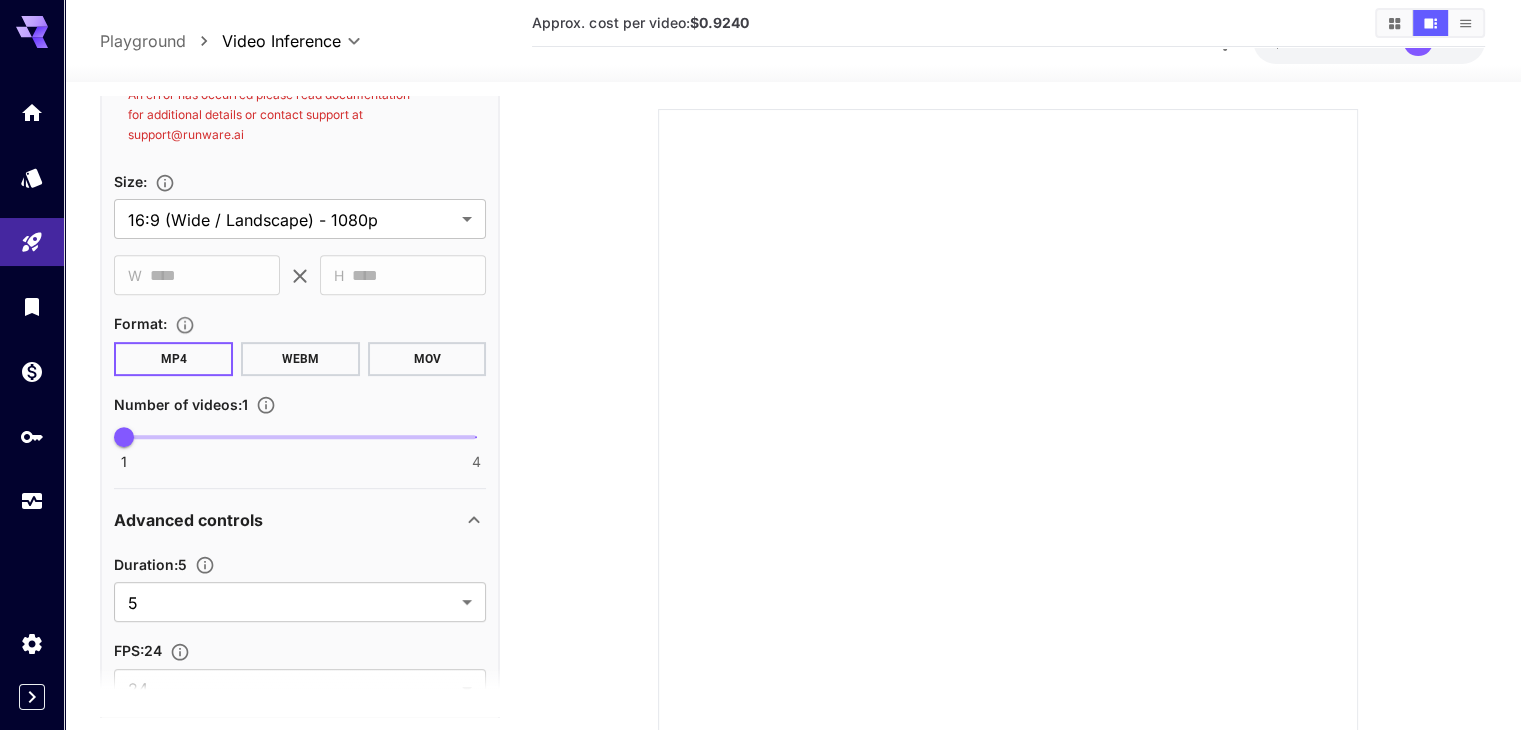 scroll, scrollTop: 924, scrollLeft: 0, axis: vertical 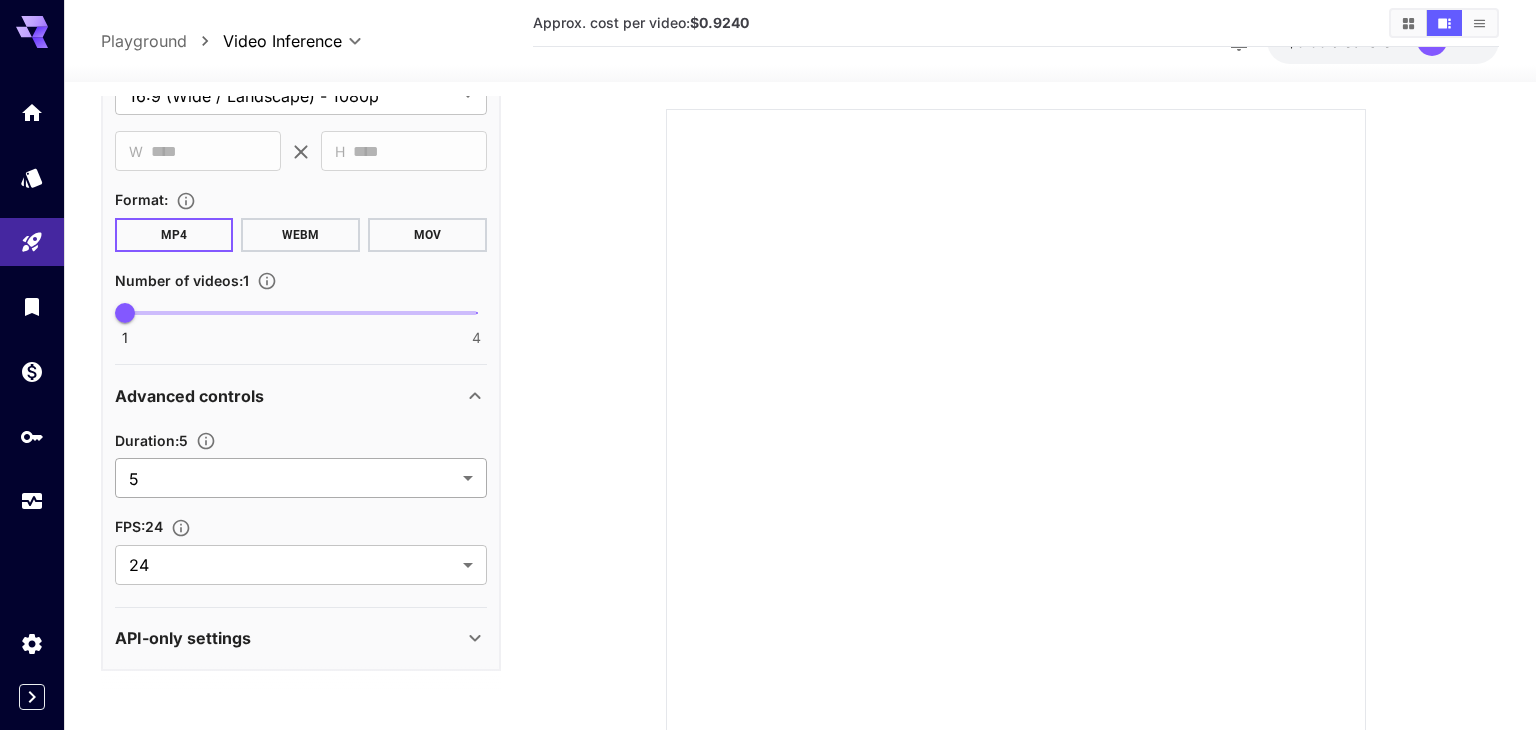click on "**********" at bounding box center (768, 384) 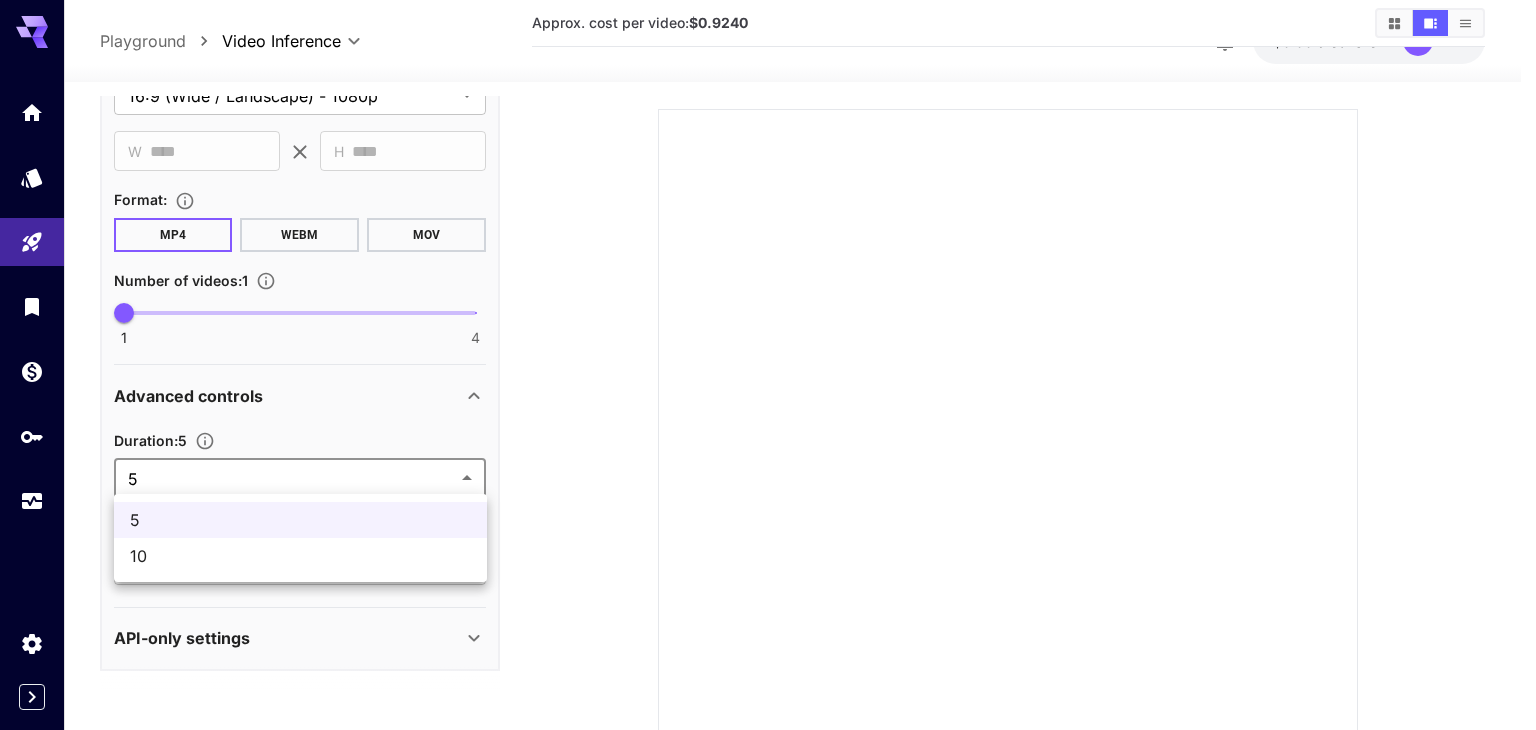 click on "10" at bounding box center [300, 556] 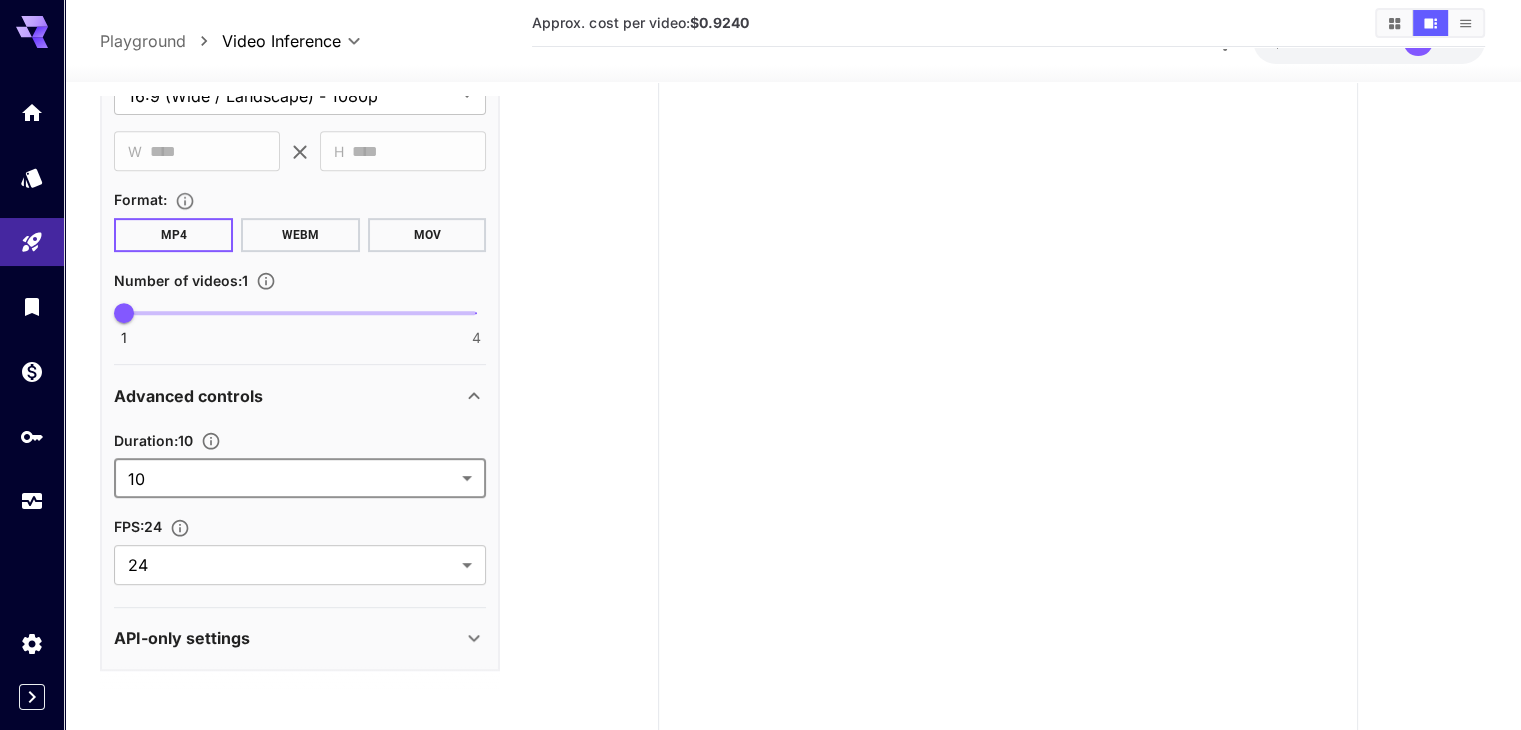 scroll, scrollTop: 239, scrollLeft: 0, axis: vertical 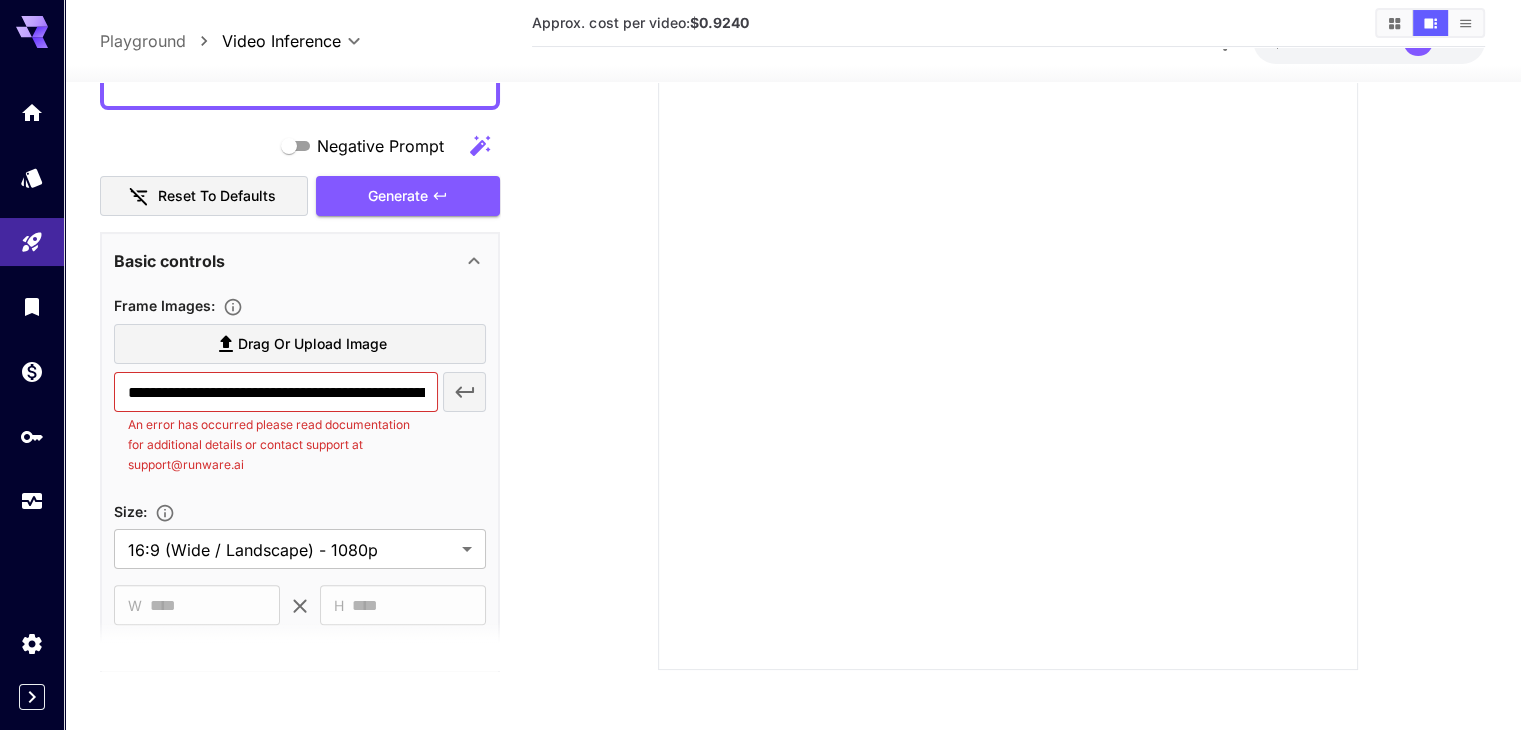 click on "Negative Prompt Reset to defaults Generate" at bounding box center [300, 170] 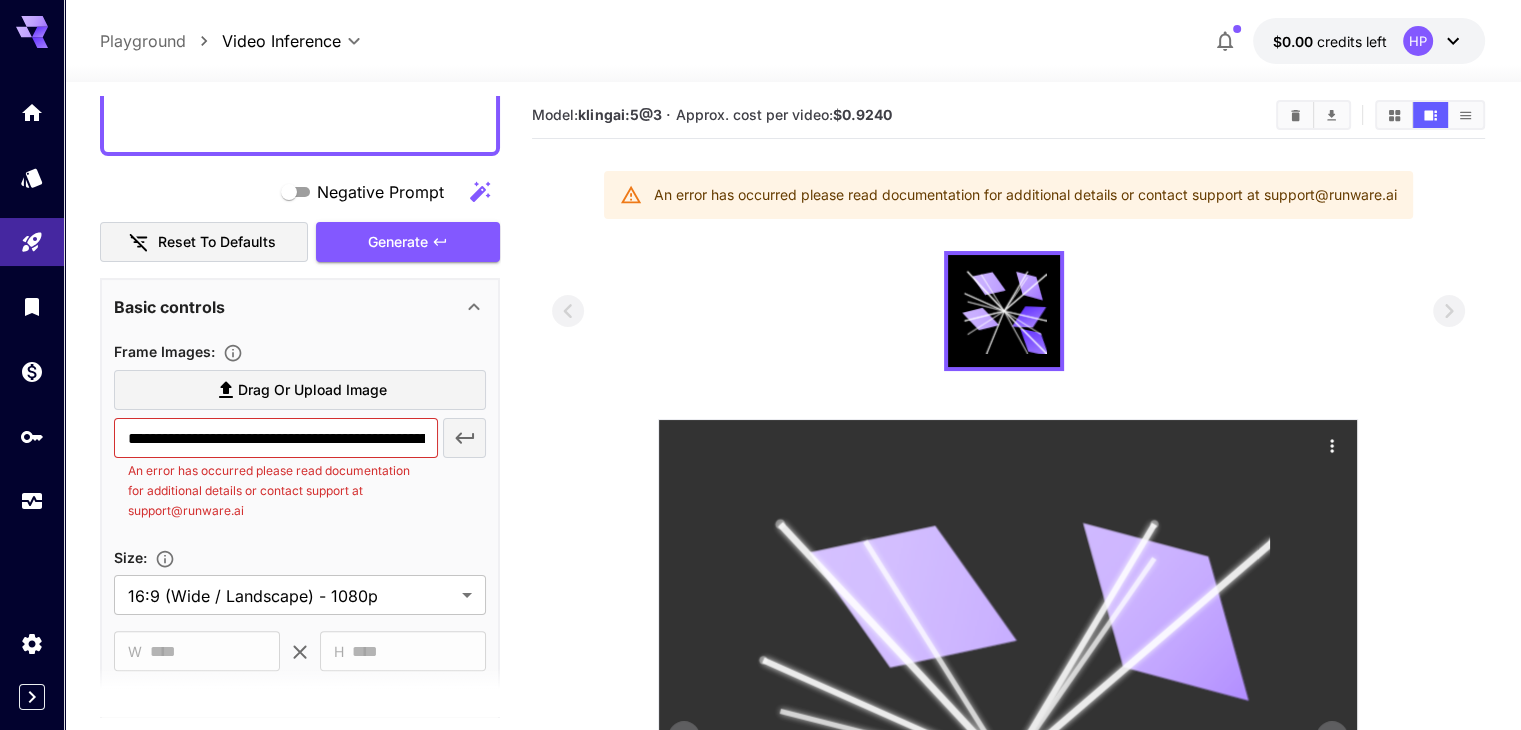 scroll, scrollTop: 0, scrollLeft: 0, axis: both 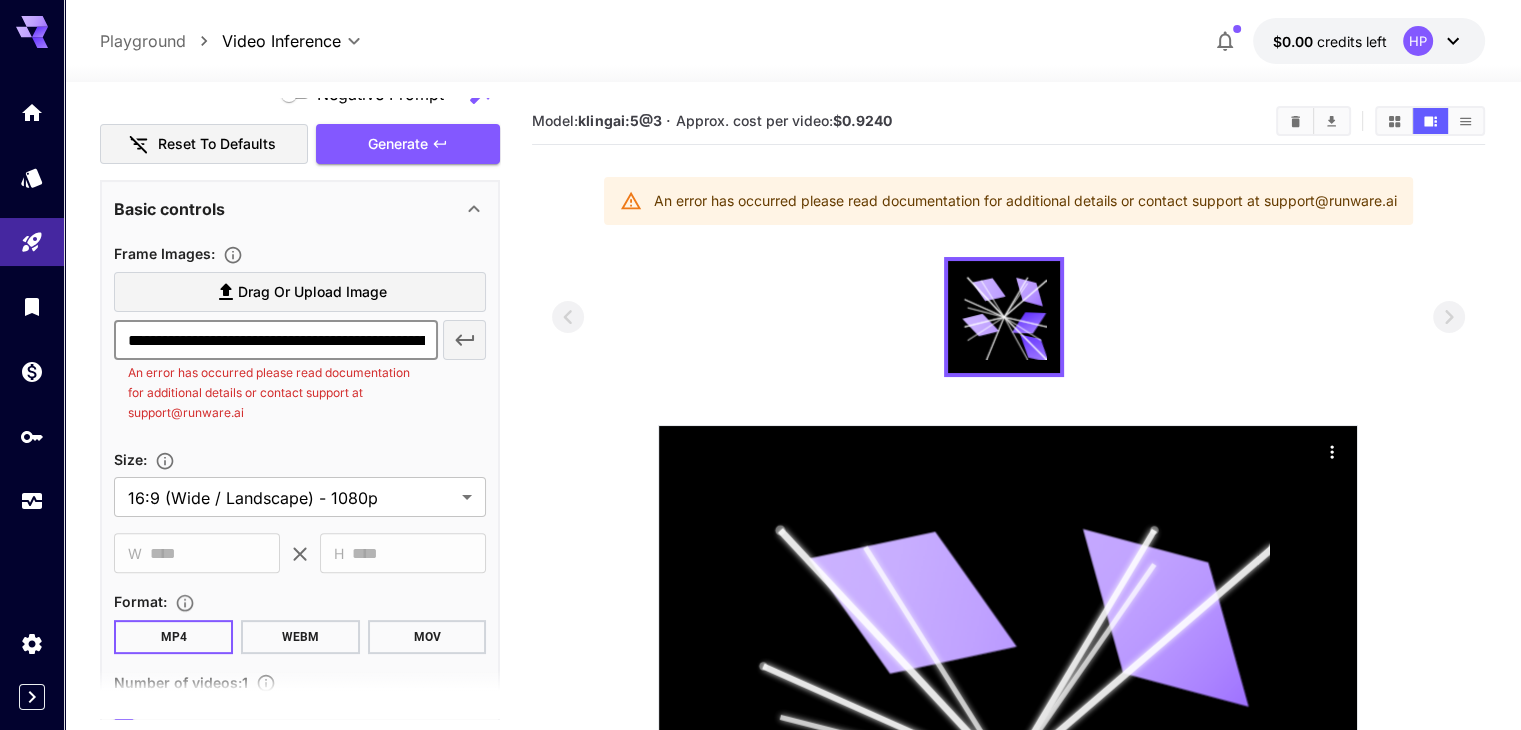click on "**********" at bounding box center [276, 340] 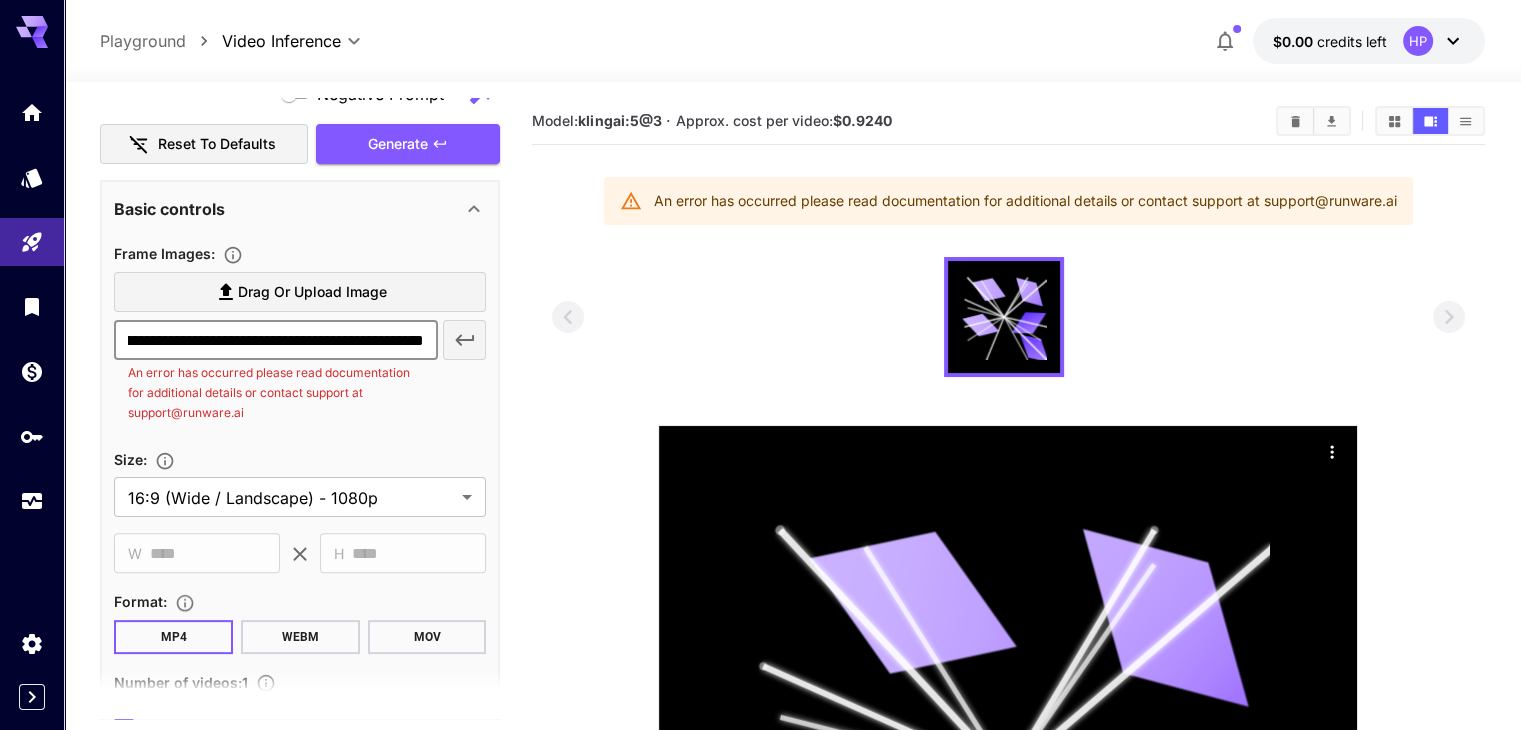 scroll, scrollTop: 0, scrollLeft: 0, axis: both 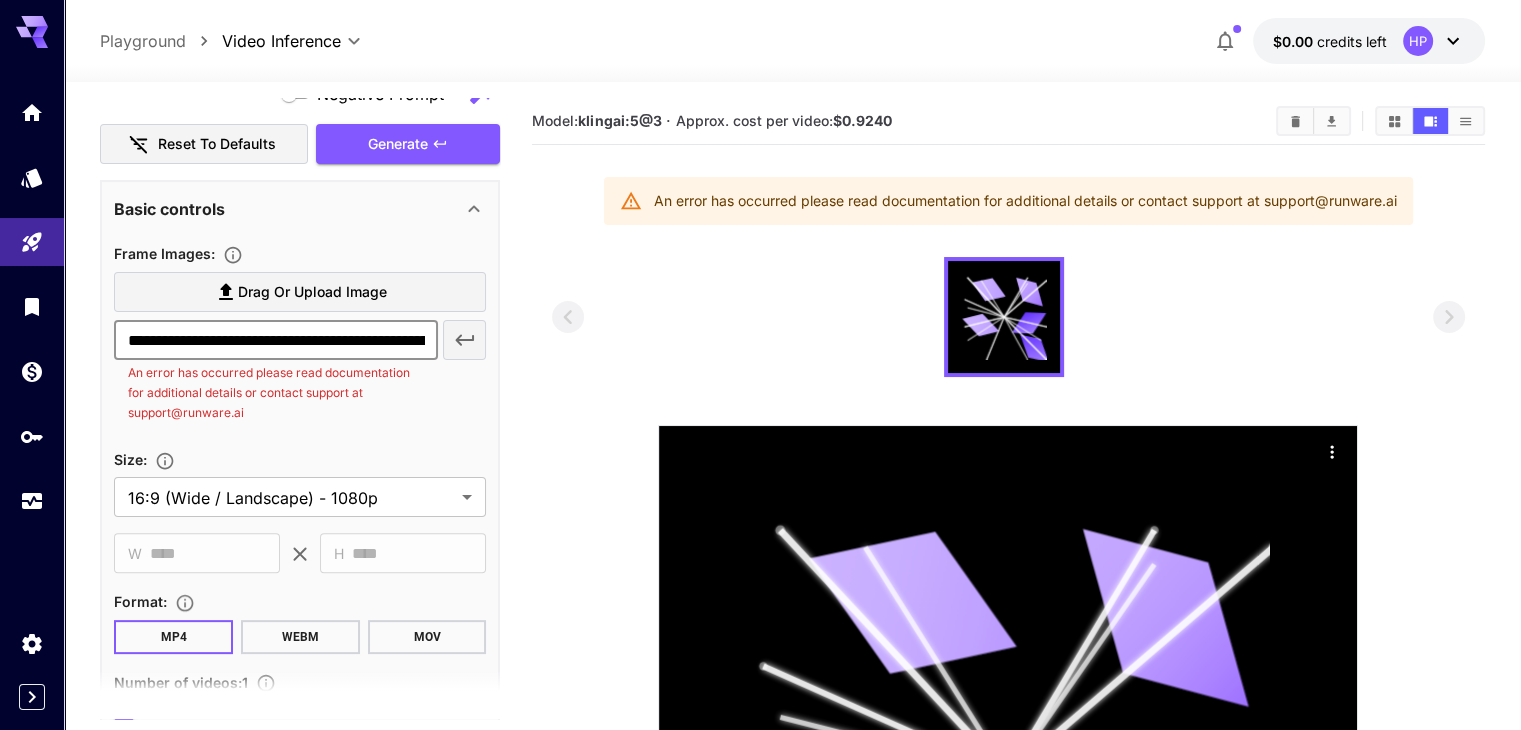 click on "**********" at bounding box center (275, 371) 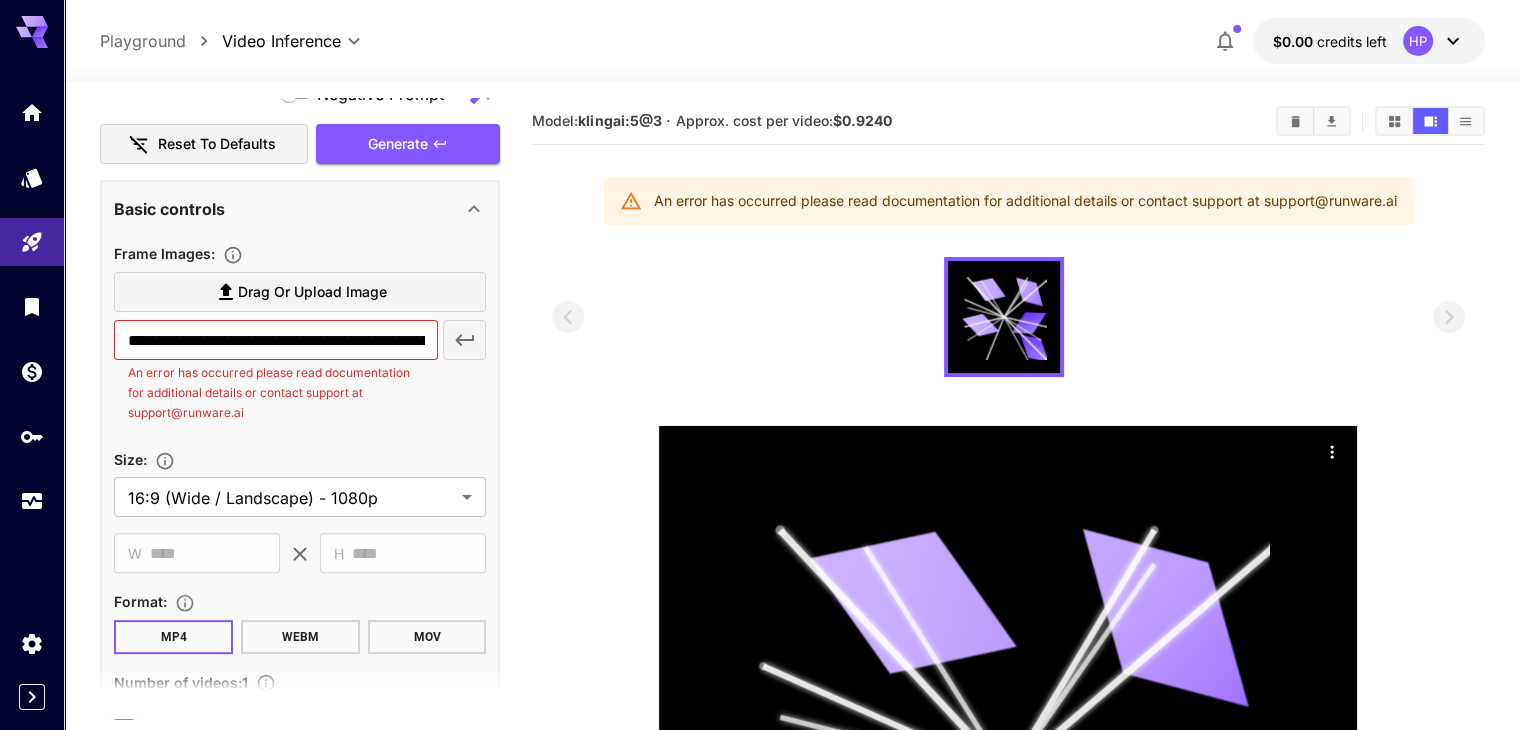 click 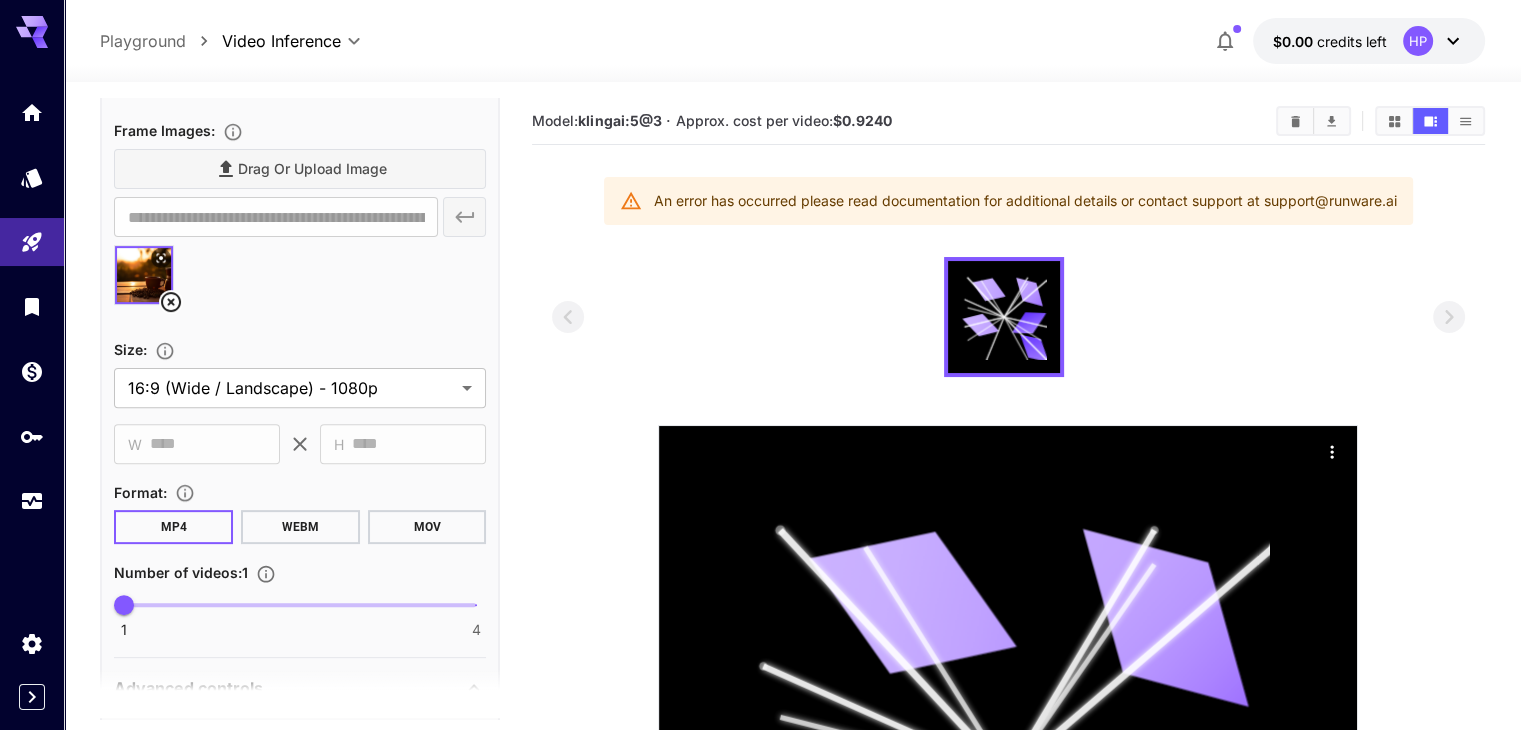 scroll, scrollTop: 324, scrollLeft: 0, axis: vertical 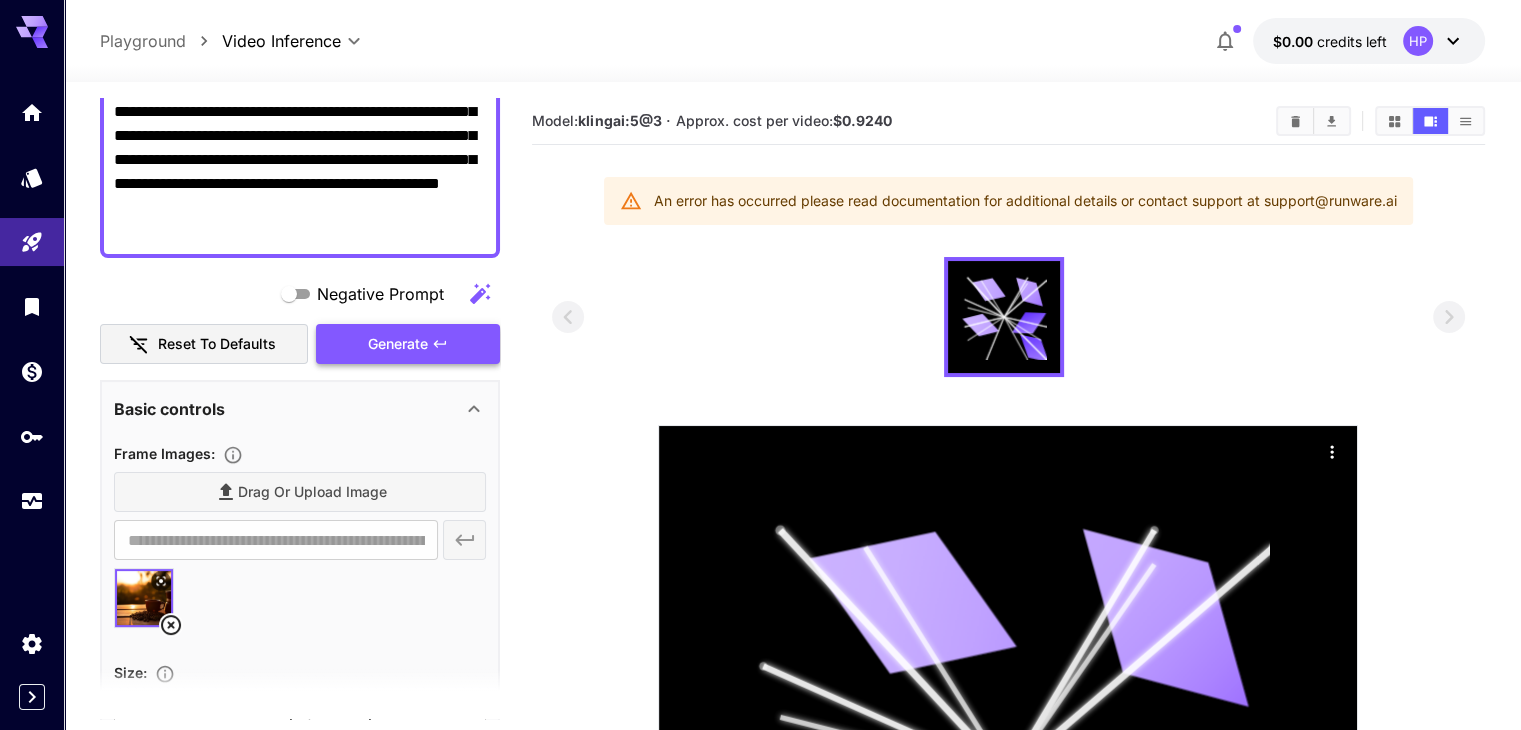 click on "Generate" at bounding box center [408, 344] 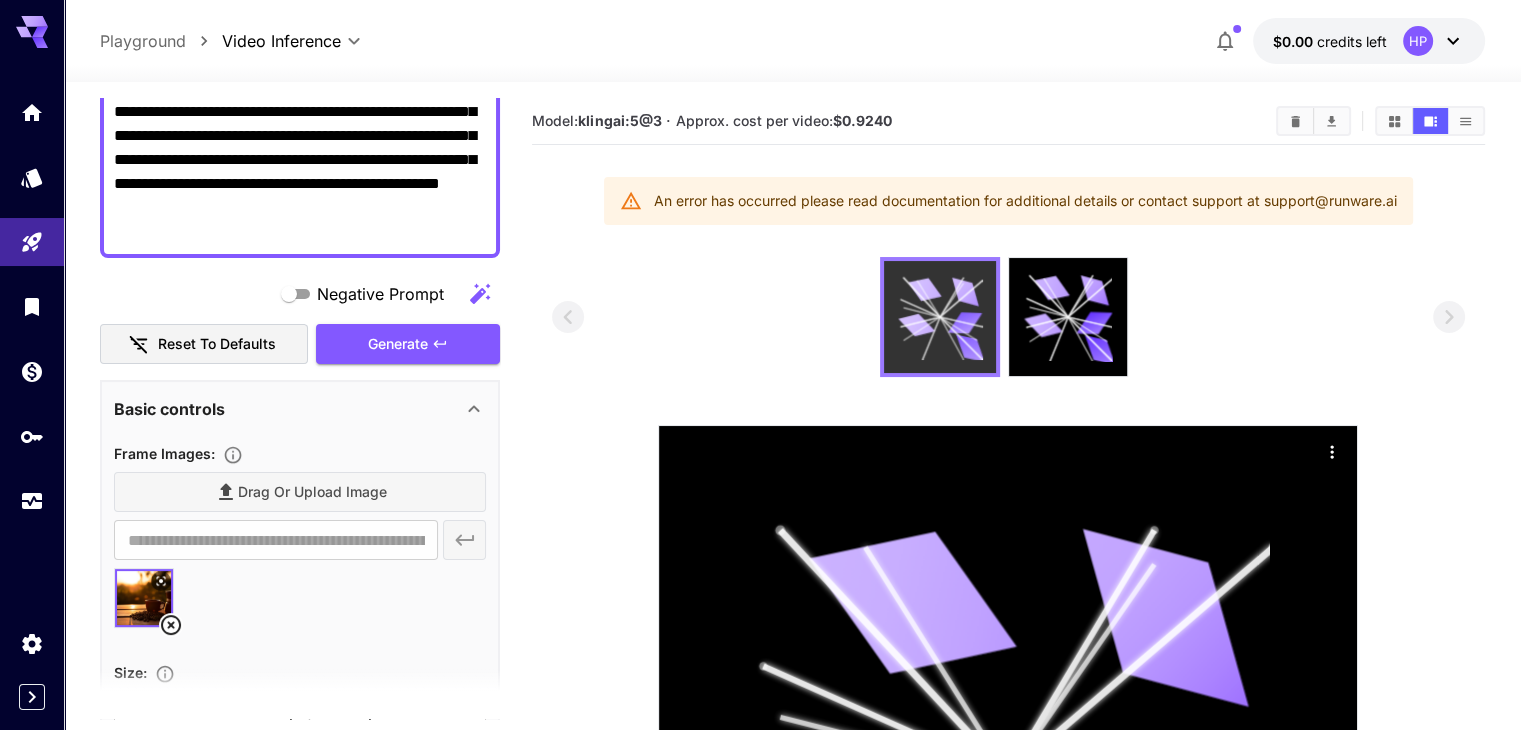 click 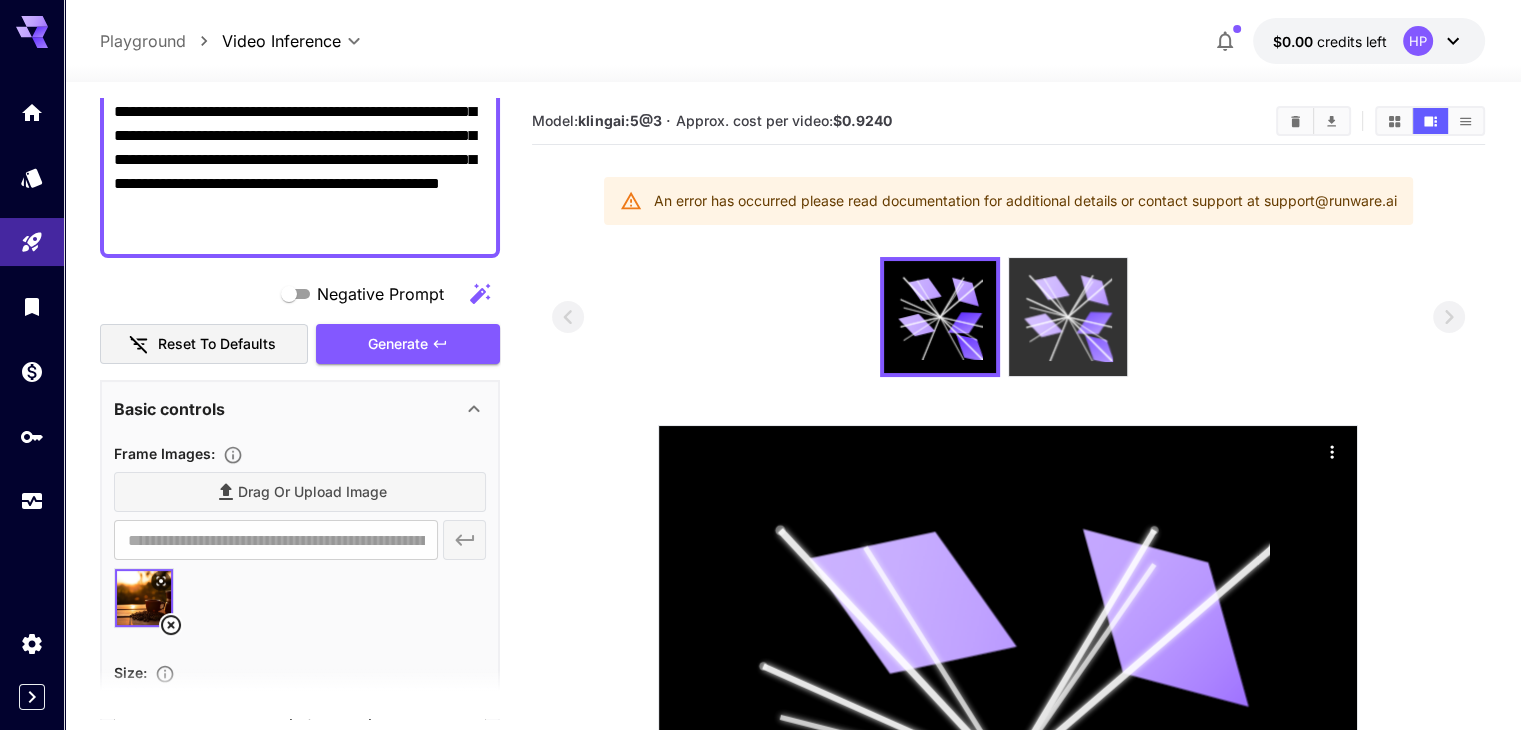 click 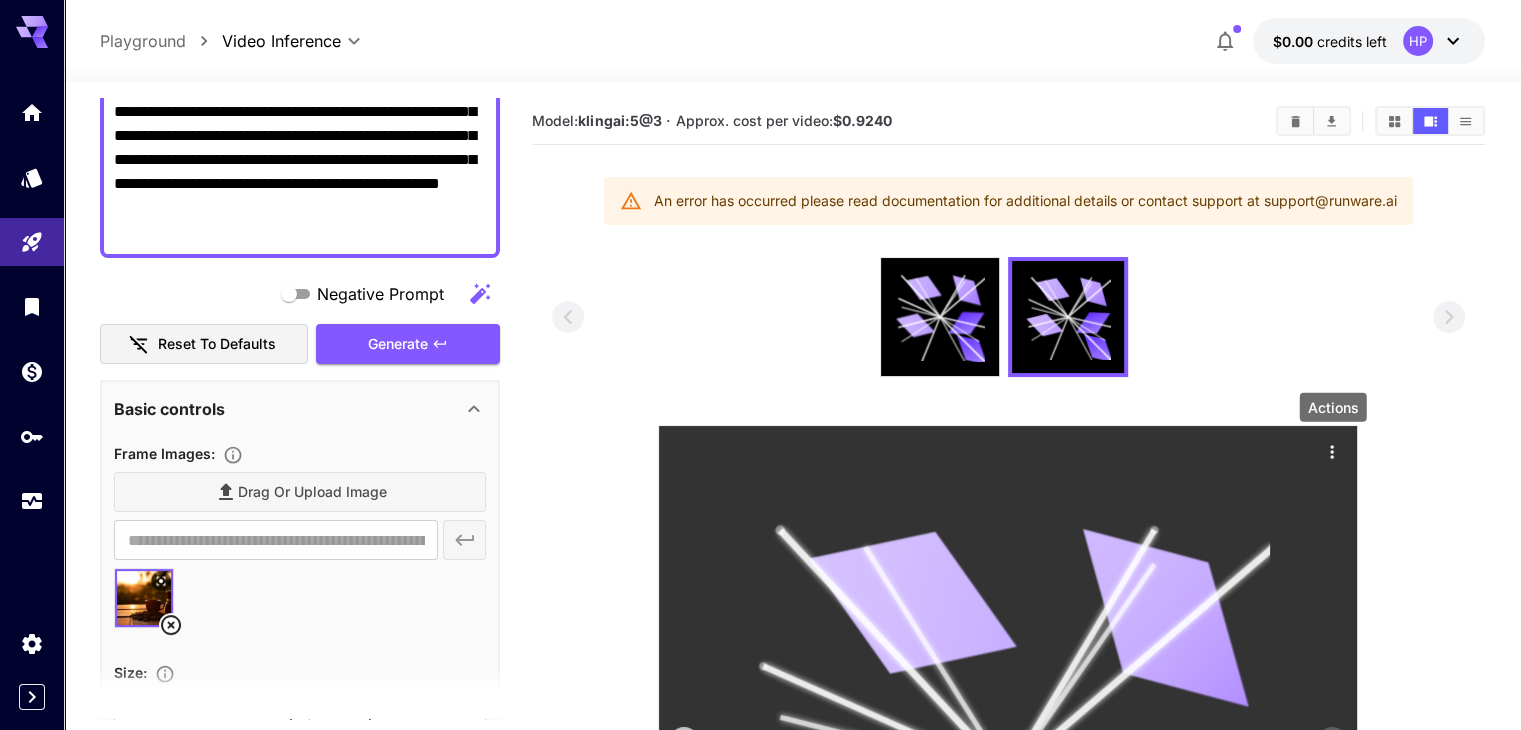 click 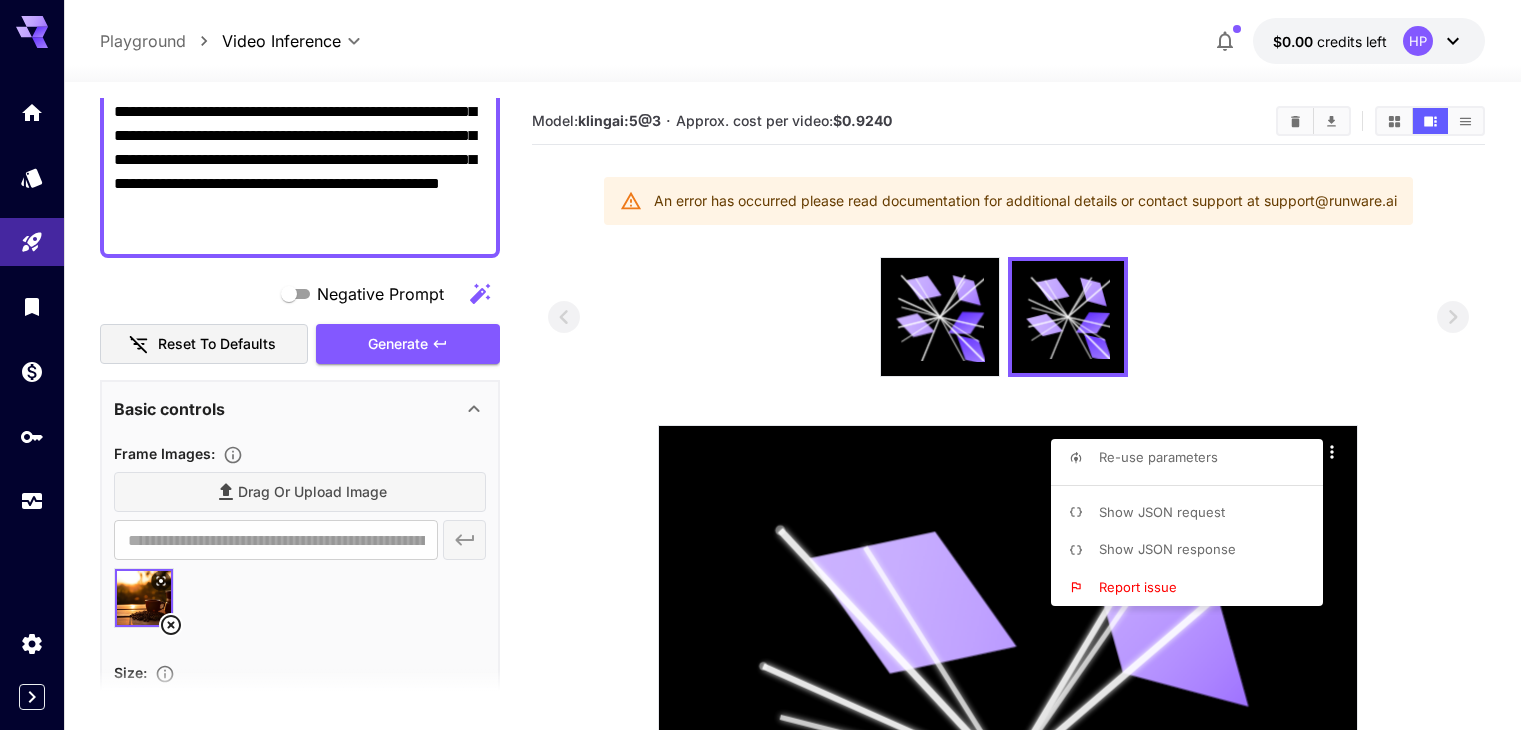 drag, startPoint x: 655, startPoint y: 545, endPoint x: 630, endPoint y: 531, distance: 28.653097 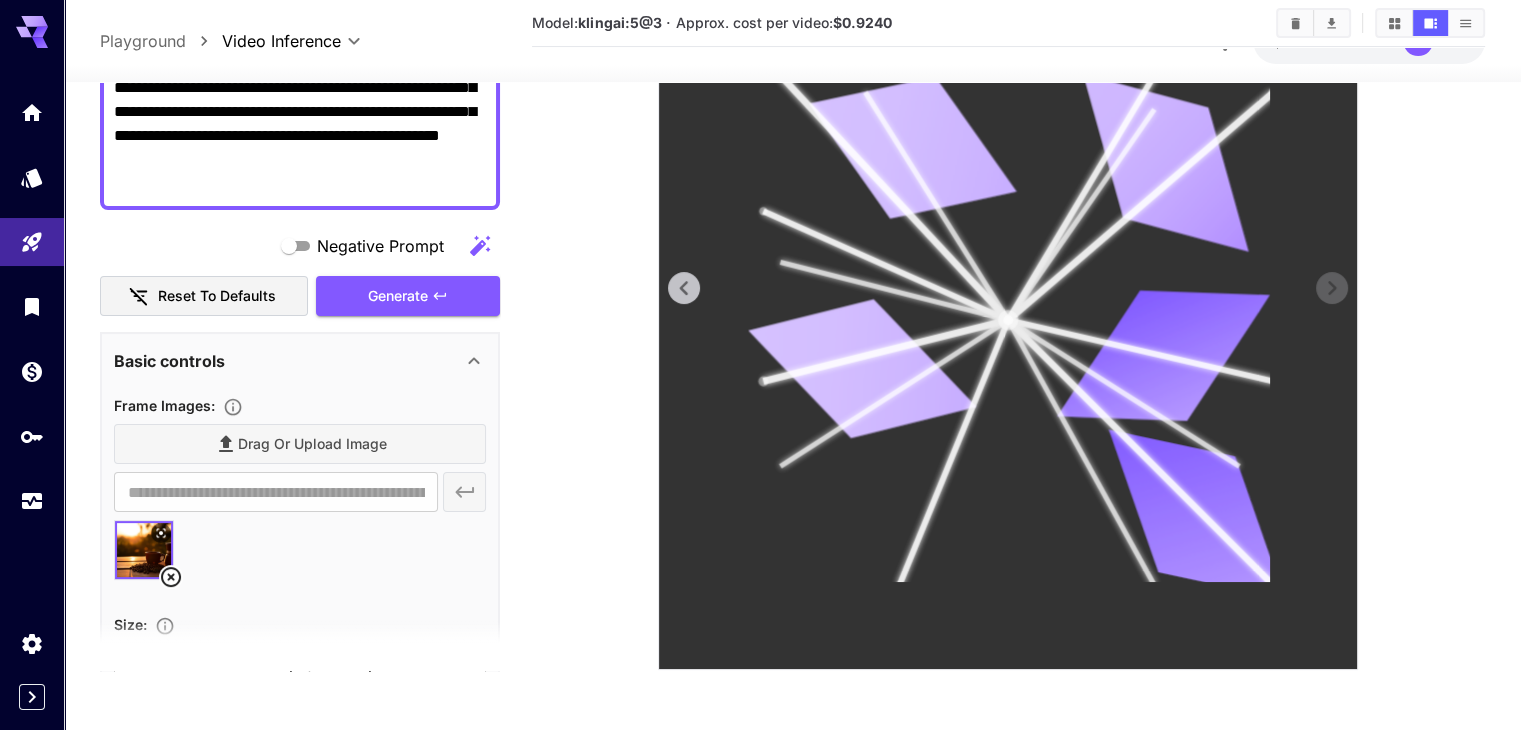 scroll, scrollTop: 0, scrollLeft: 0, axis: both 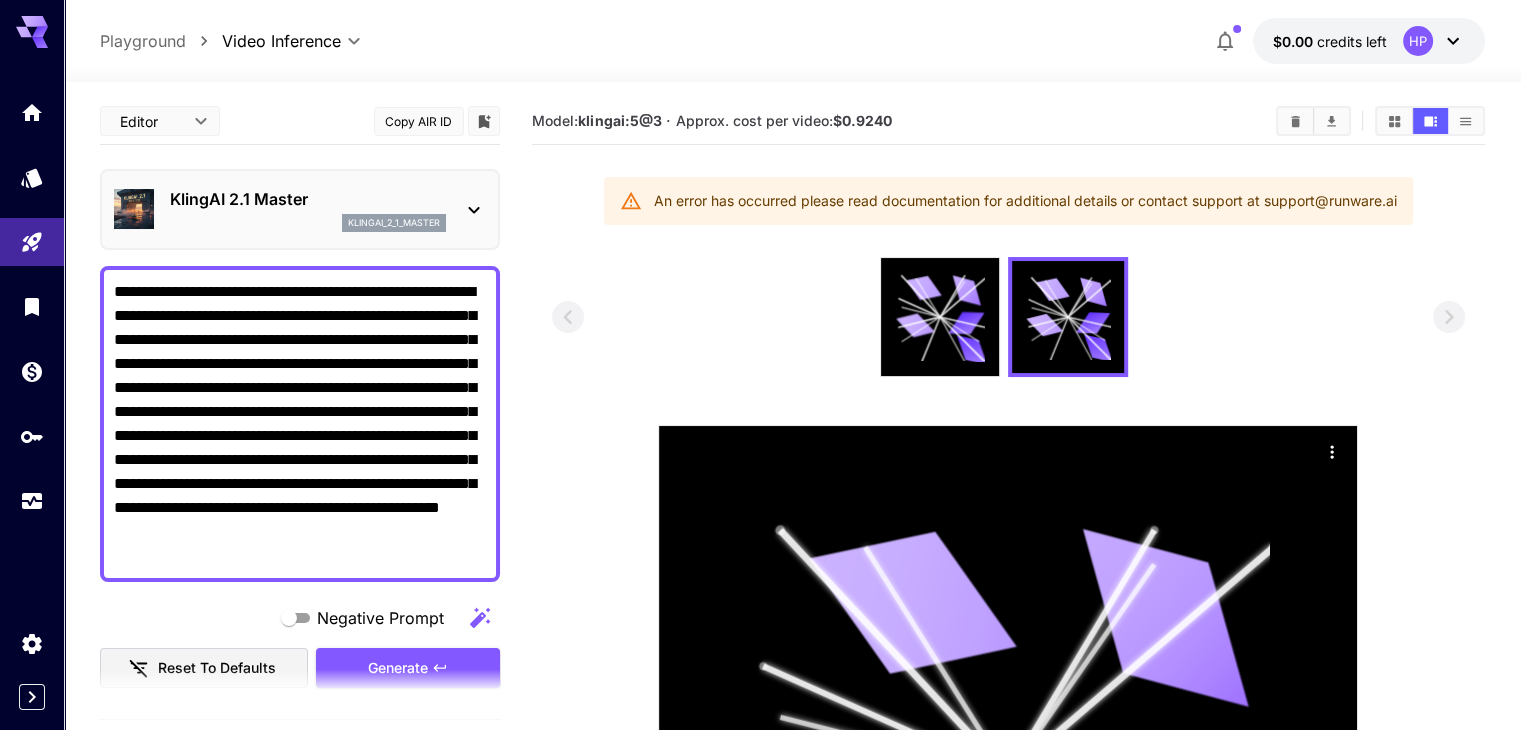 drag, startPoint x: 449, startPoint y: 253, endPoint x: 452, endPoint y: 229, distance: 24.186773 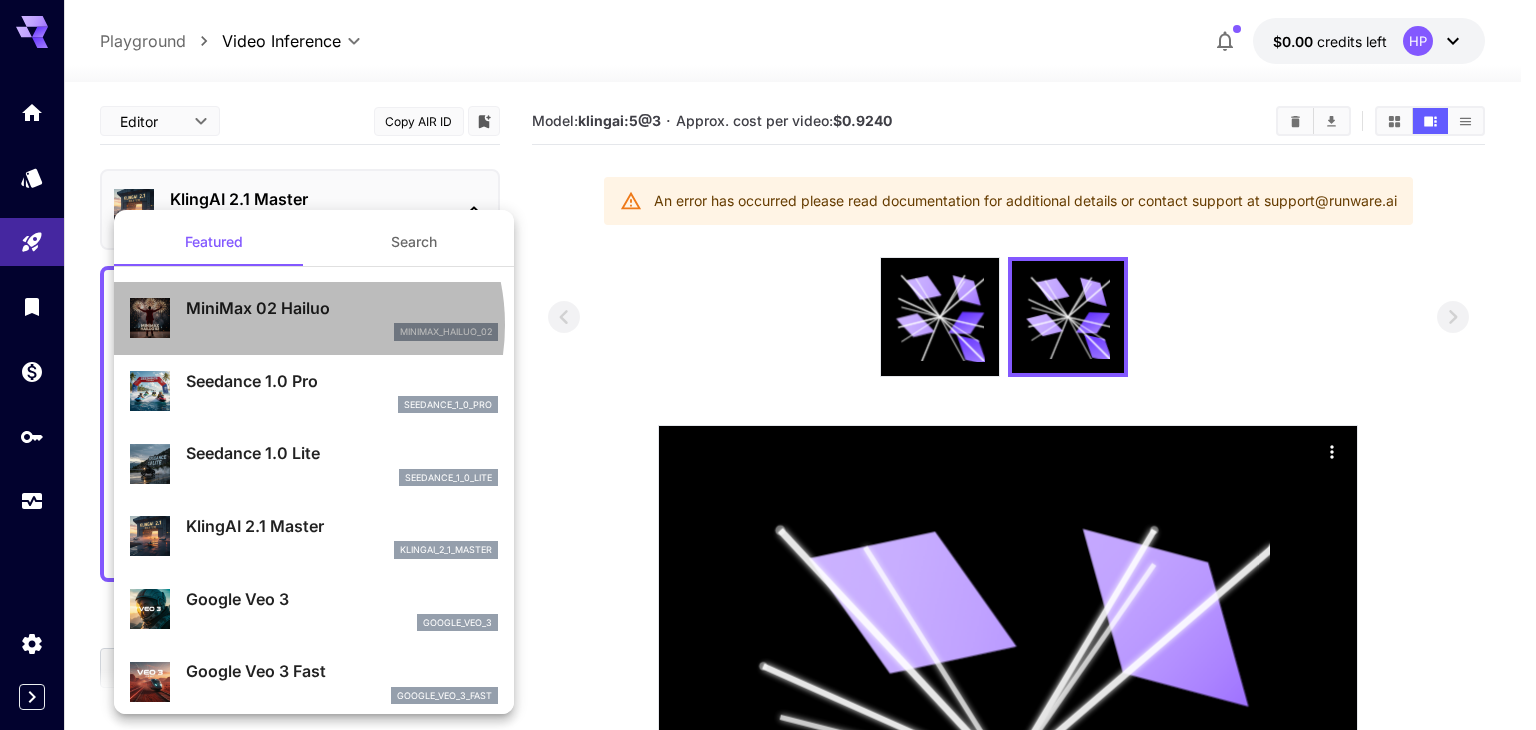 click on "minimax_hailuo_02" at bounding box center (342, 332) 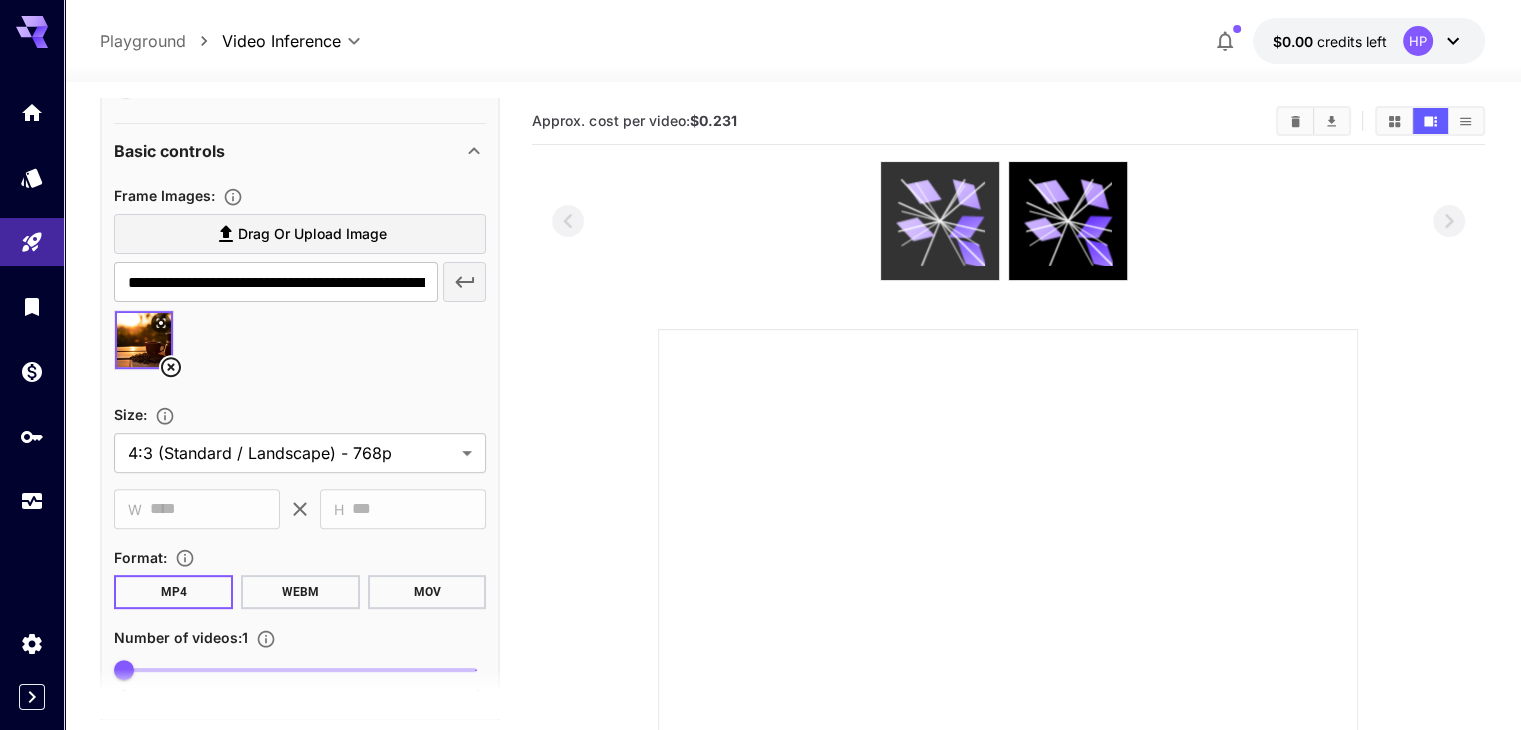scroll, scrollTop: 479, scrollLeft: 0, axis: vertical 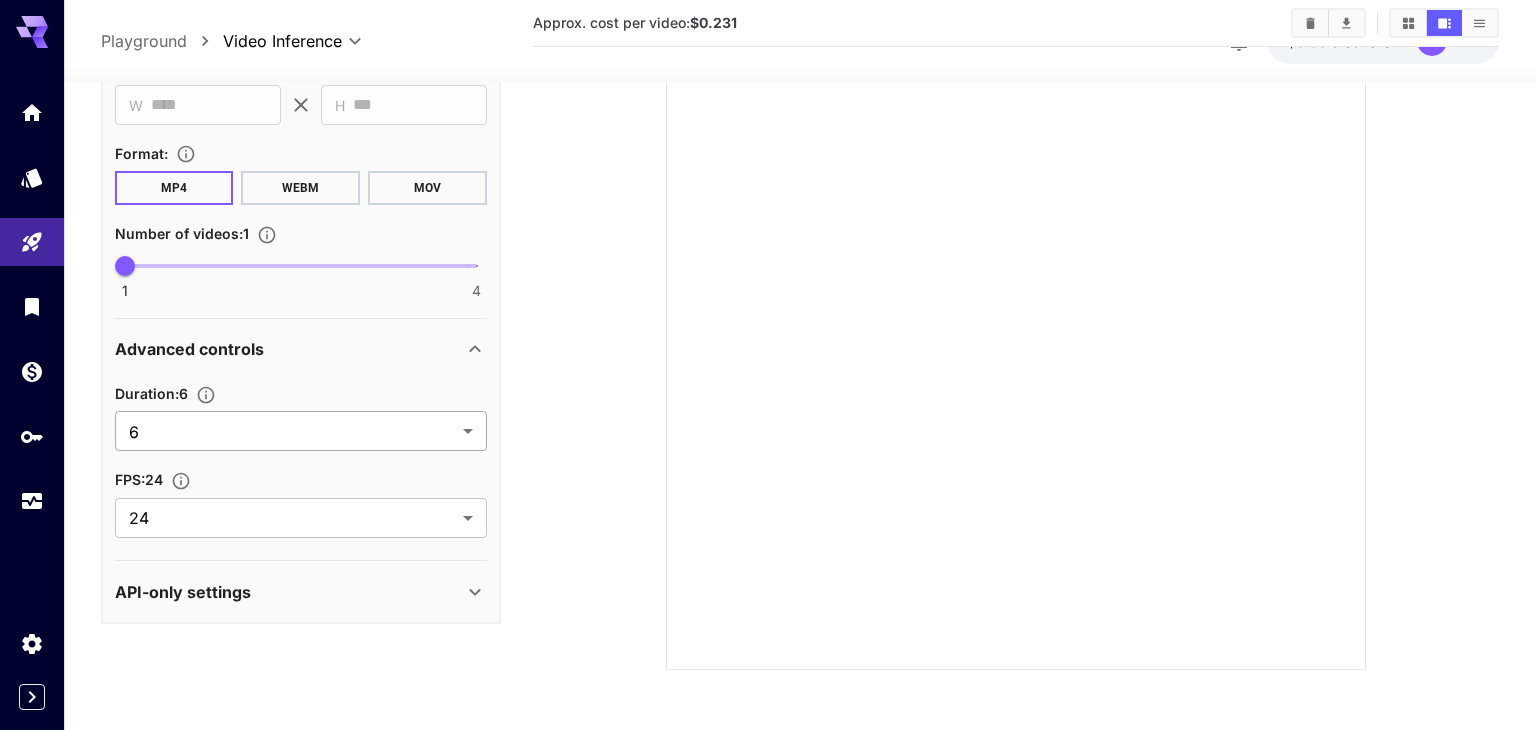 click on "**********" at bounding box center [768, 185] 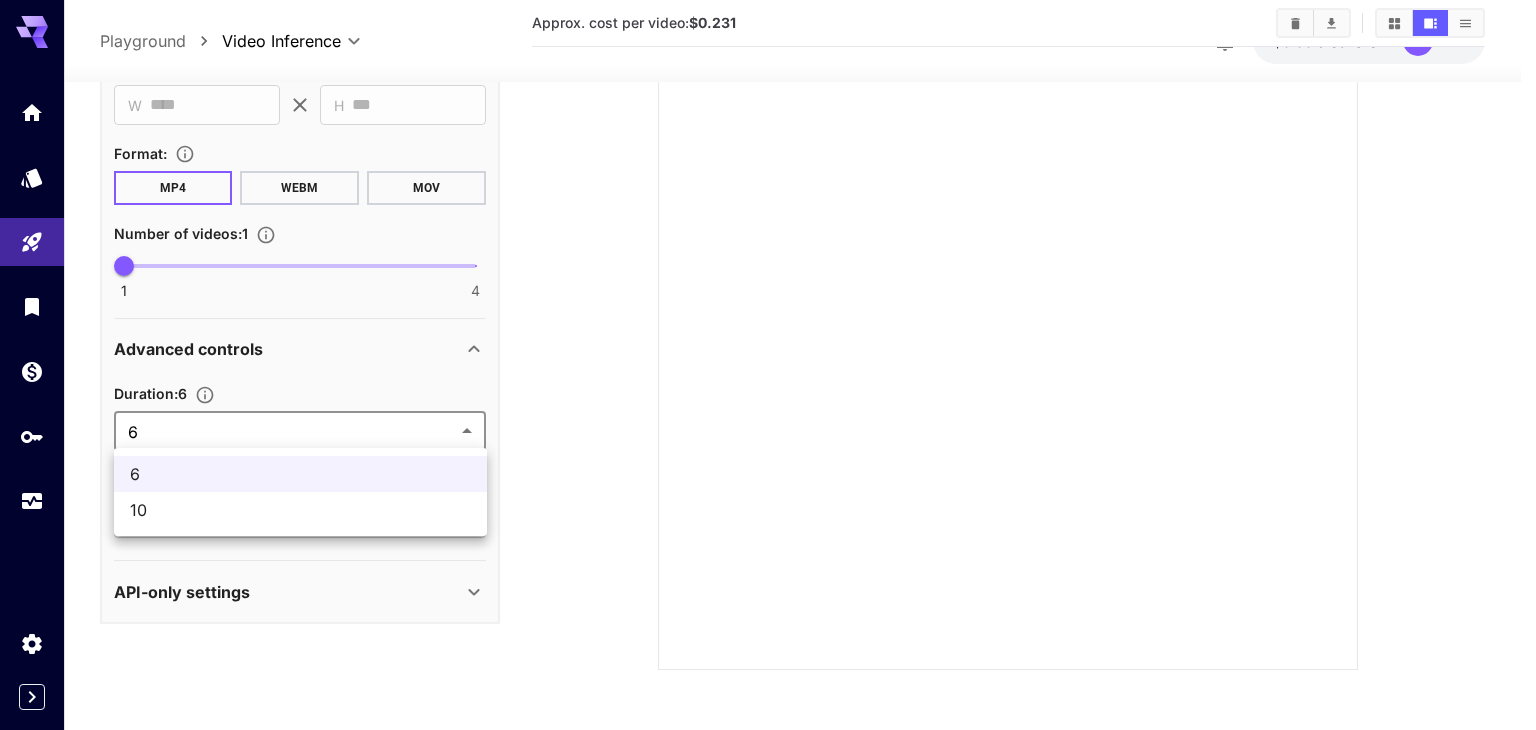drag, startPoint x: 214, startPoint y: 501, endPoint x: 229, endPoint y: 502, distance: 15.033297 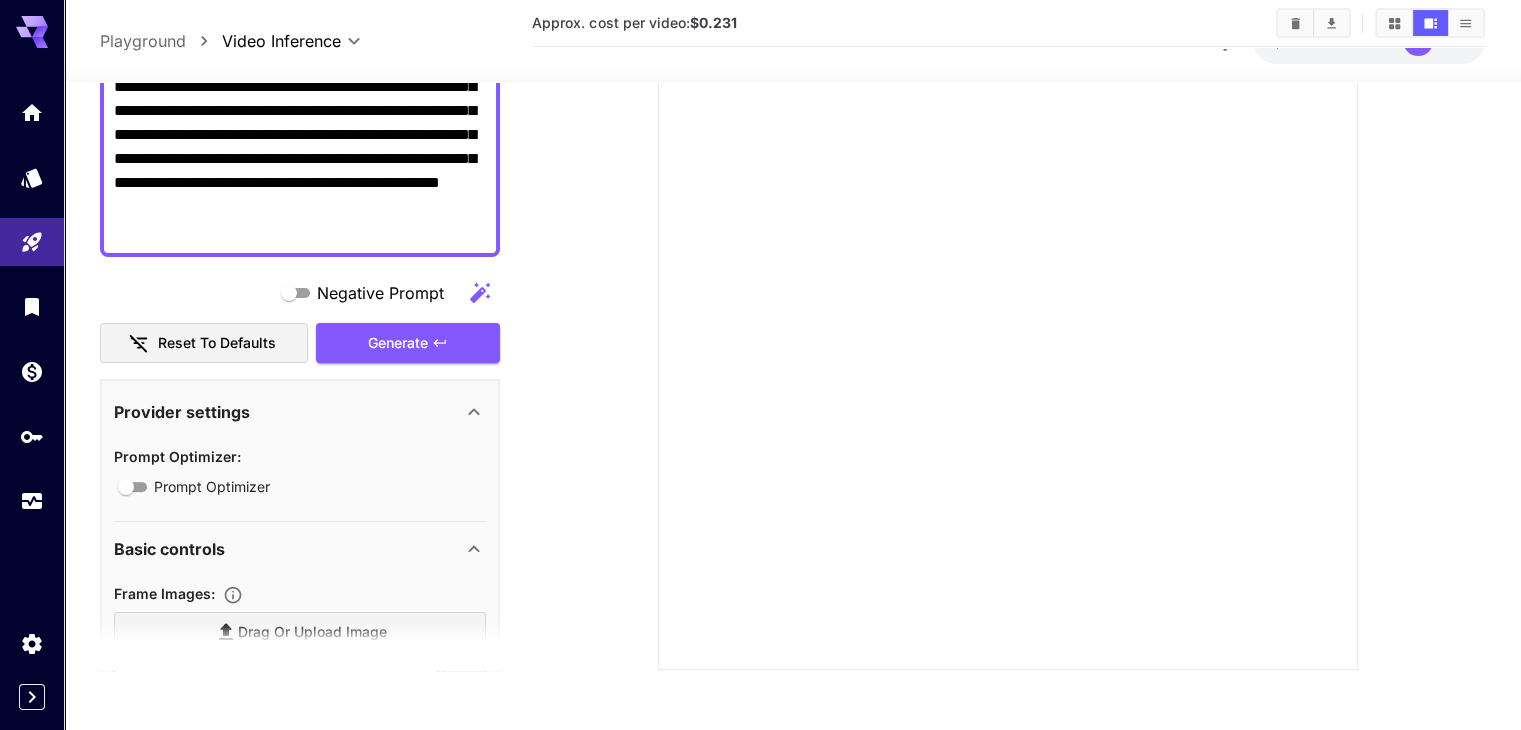 scroll, scrollTop: 79, scrollLeft: 0, axis: vertical 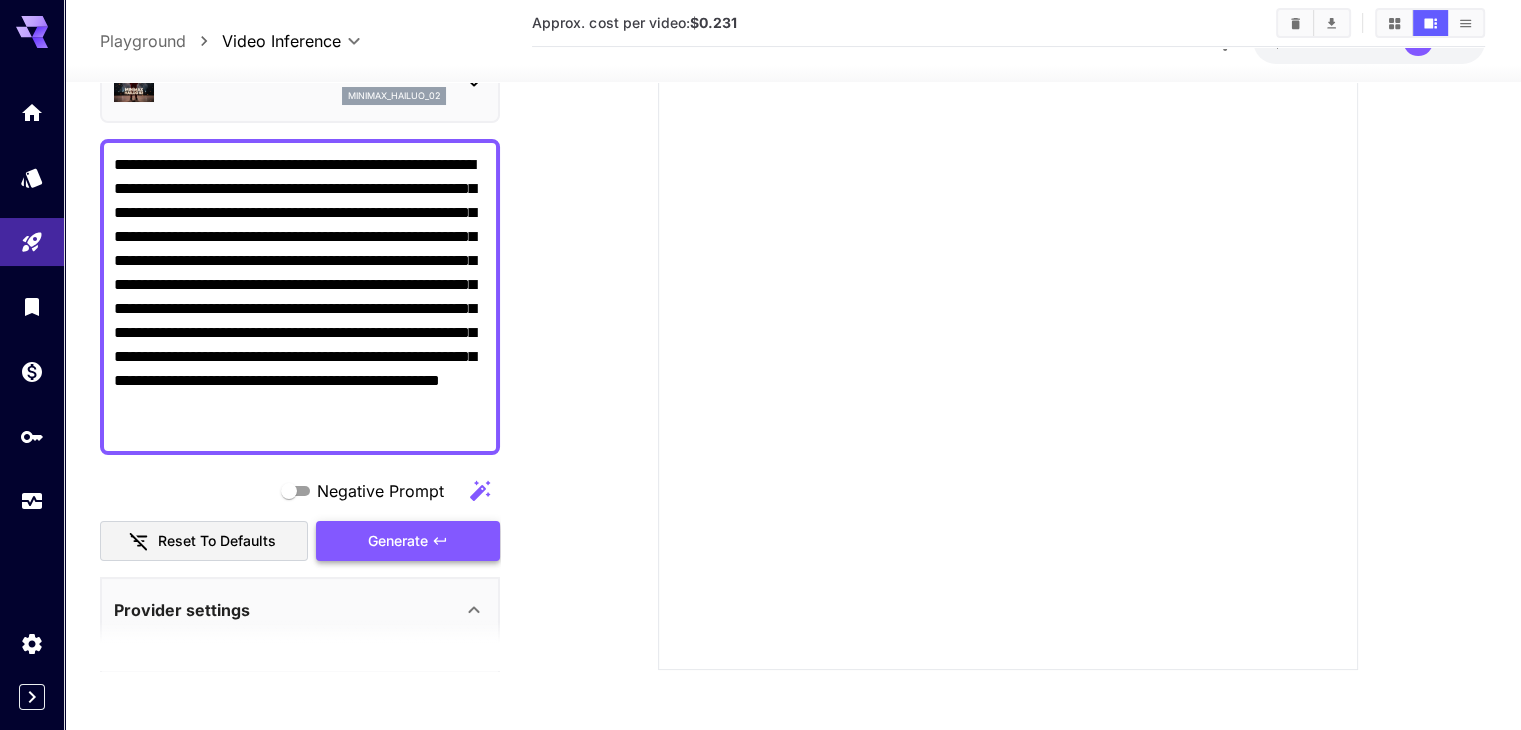 click on "Generate" at bounding box center (408, 540) 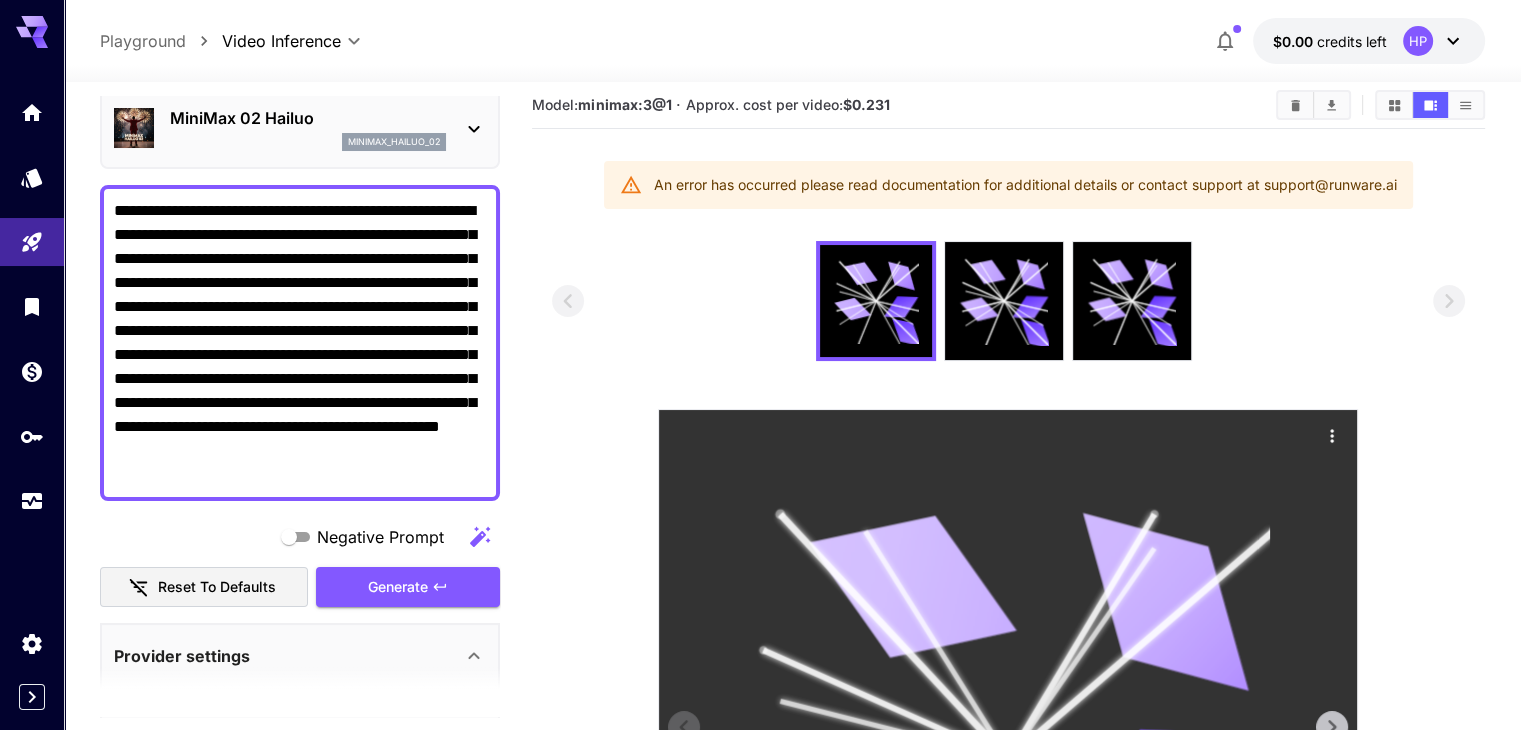 scroll, scrollTop: 0, scrollLeft: 0, axis: both 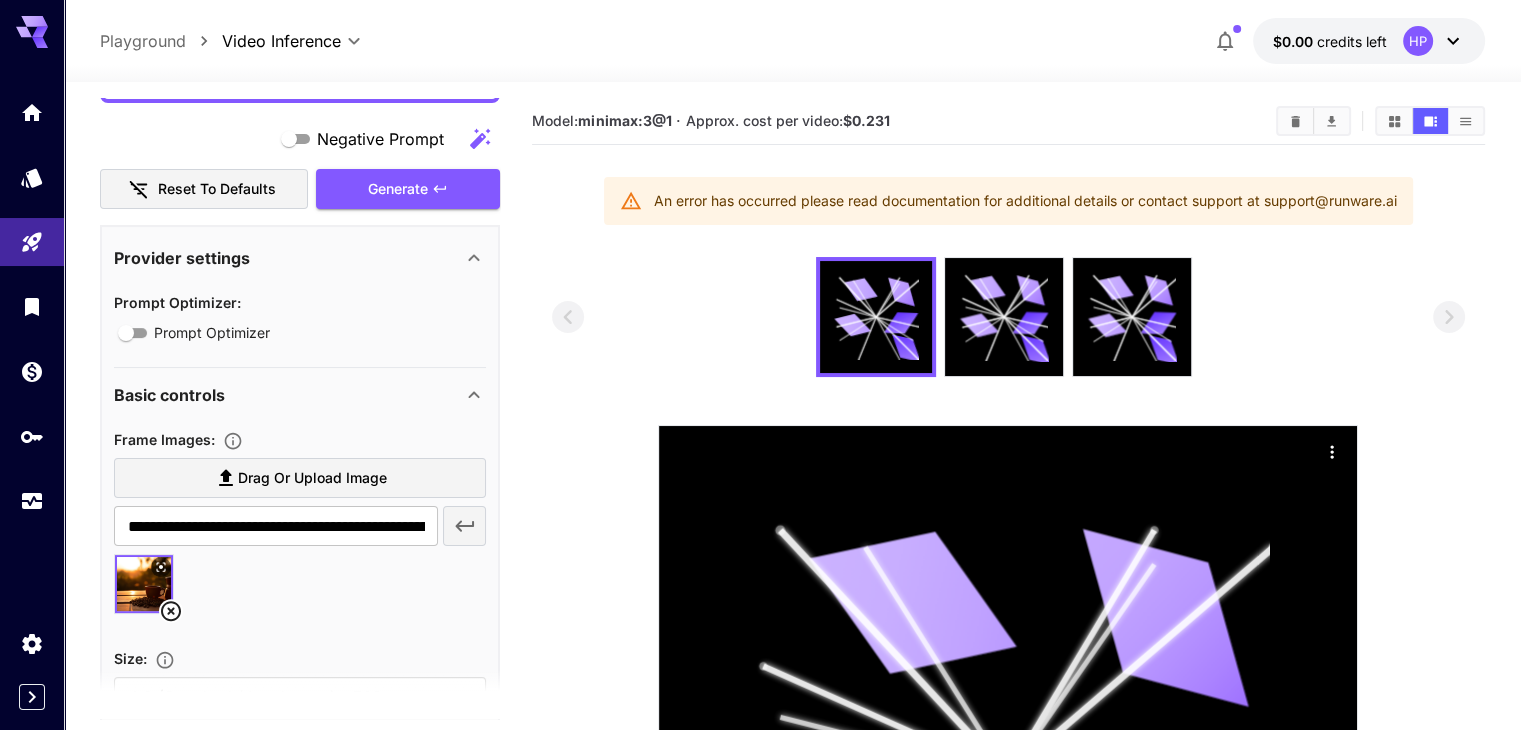click on "$0.00    credits left  HP" at bounding box center (1369, 41) 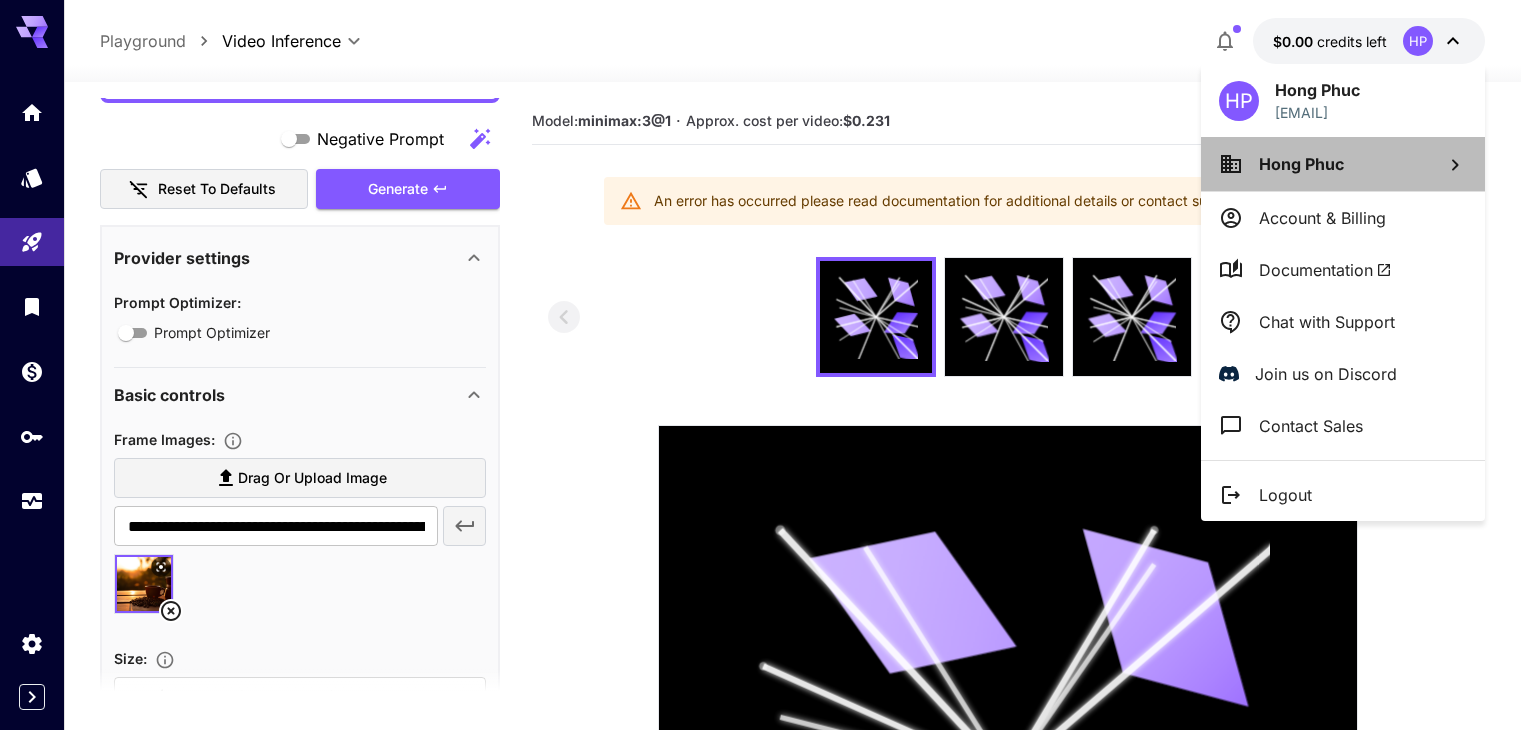 click on "Hong Phuc" at bounding box center (1343, 164) 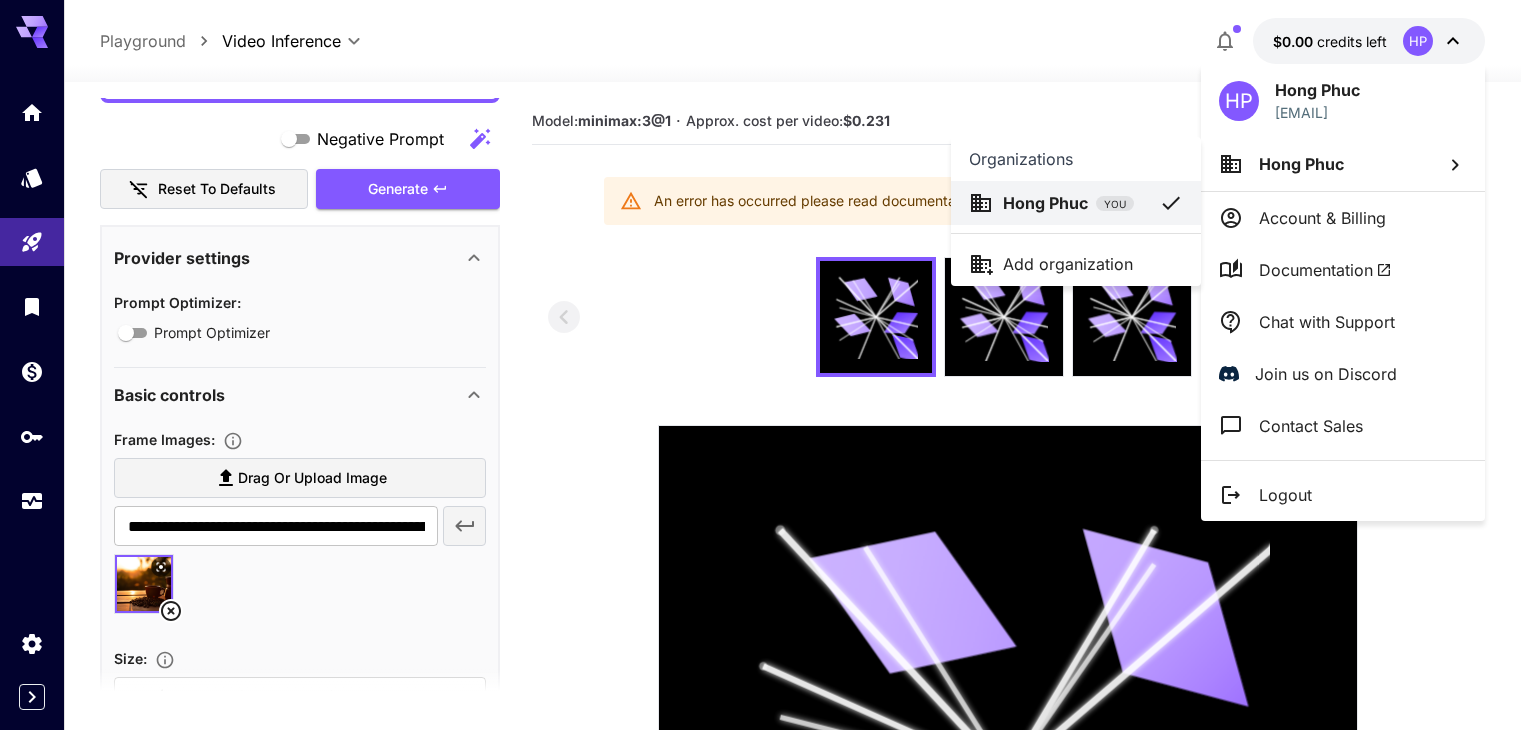 click at bounding box center (768, 365) 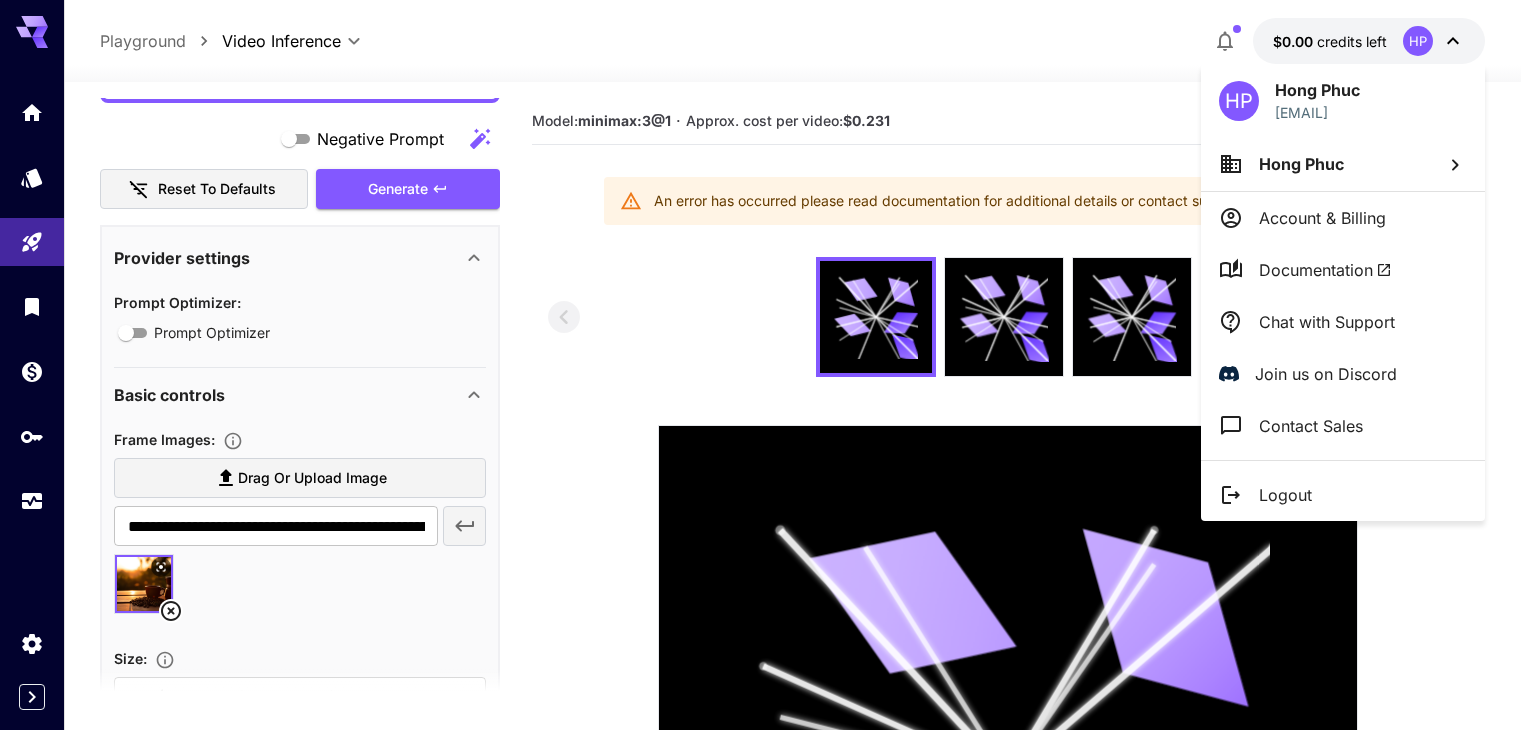 click on "Account & Billing" at bounding box center [1322, 218] 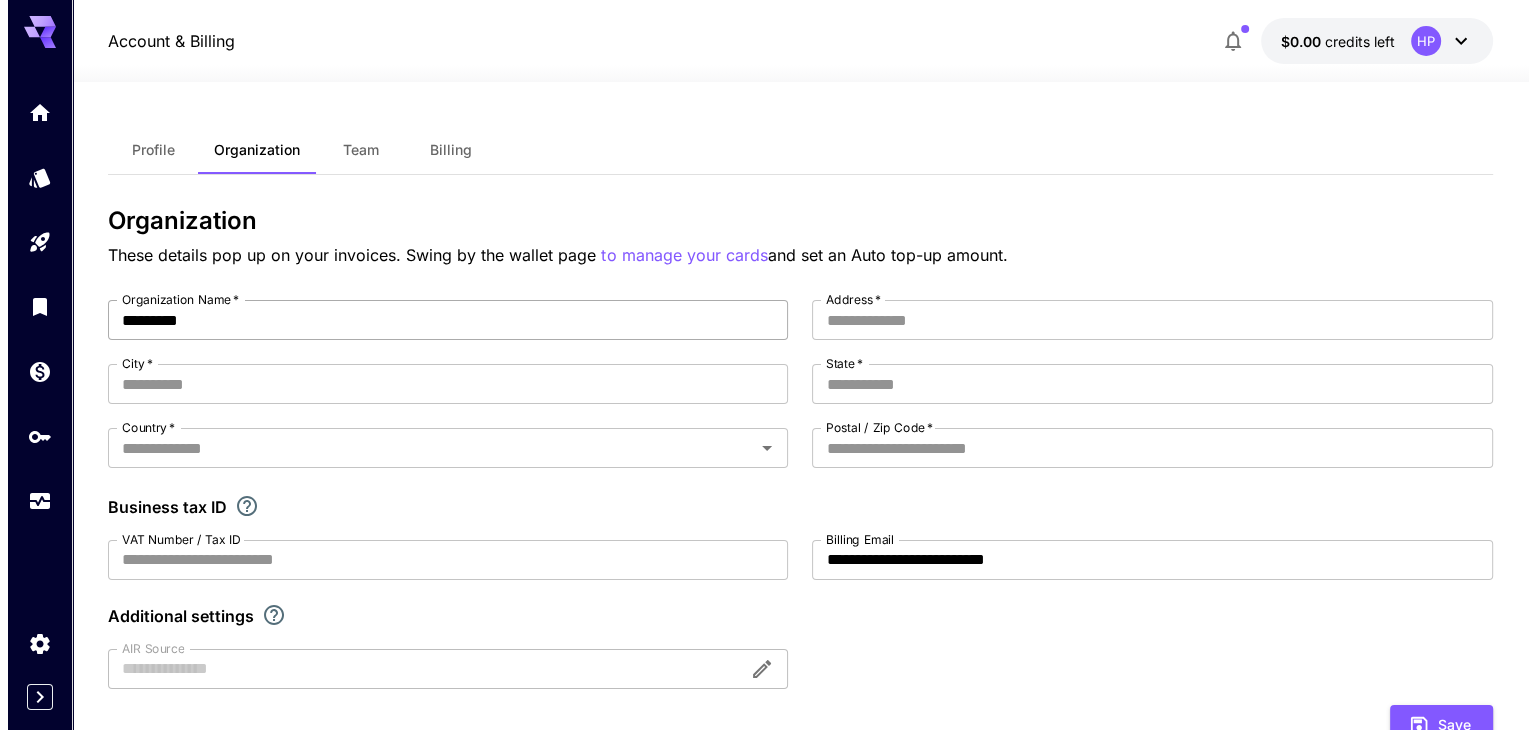 scroll, scrollTop: 491, scrollLeft: 0, axis: vertical 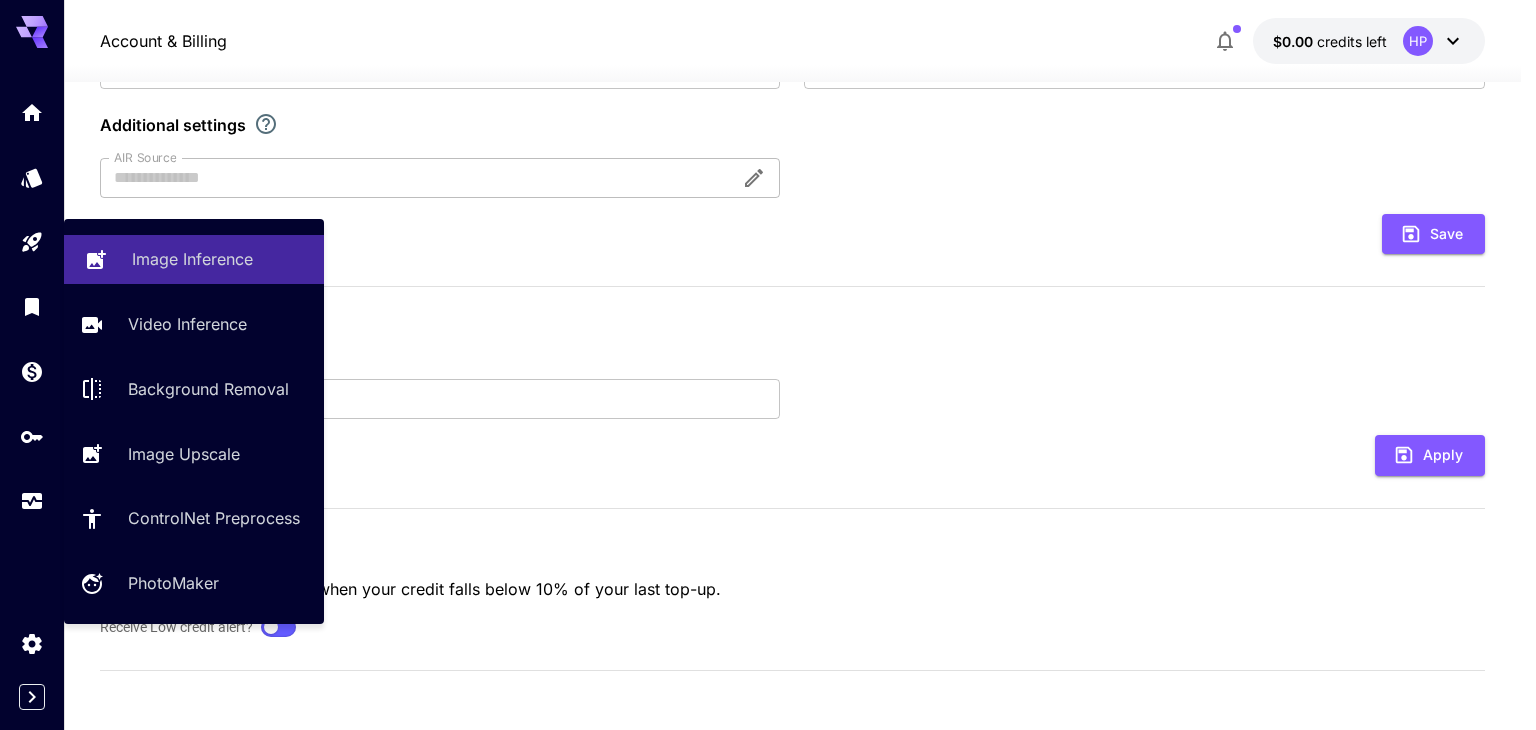 click on "Image Inference" at bounding box center [192, 259] 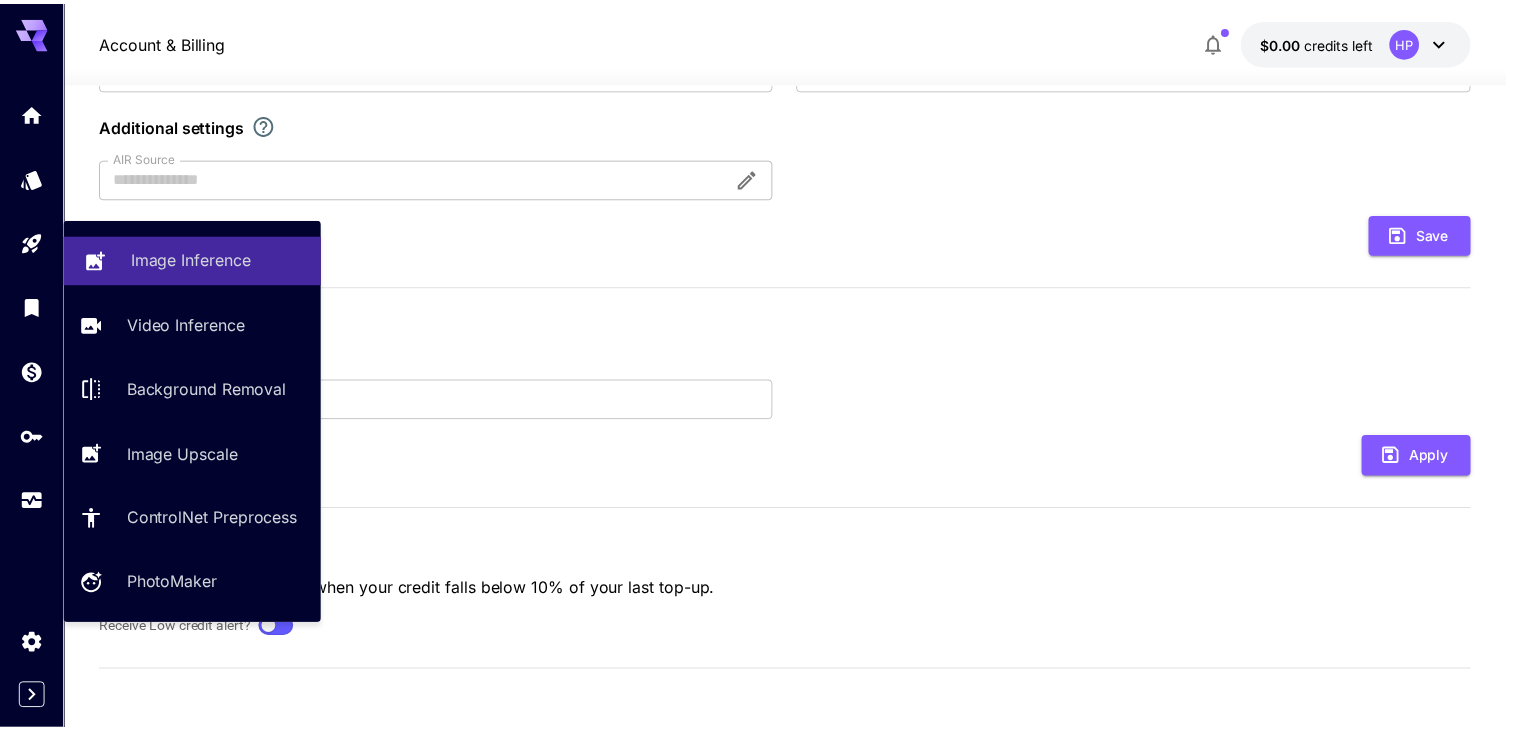 scroll, scrollTop: 158, scrollLeft: 0, axis: vertical 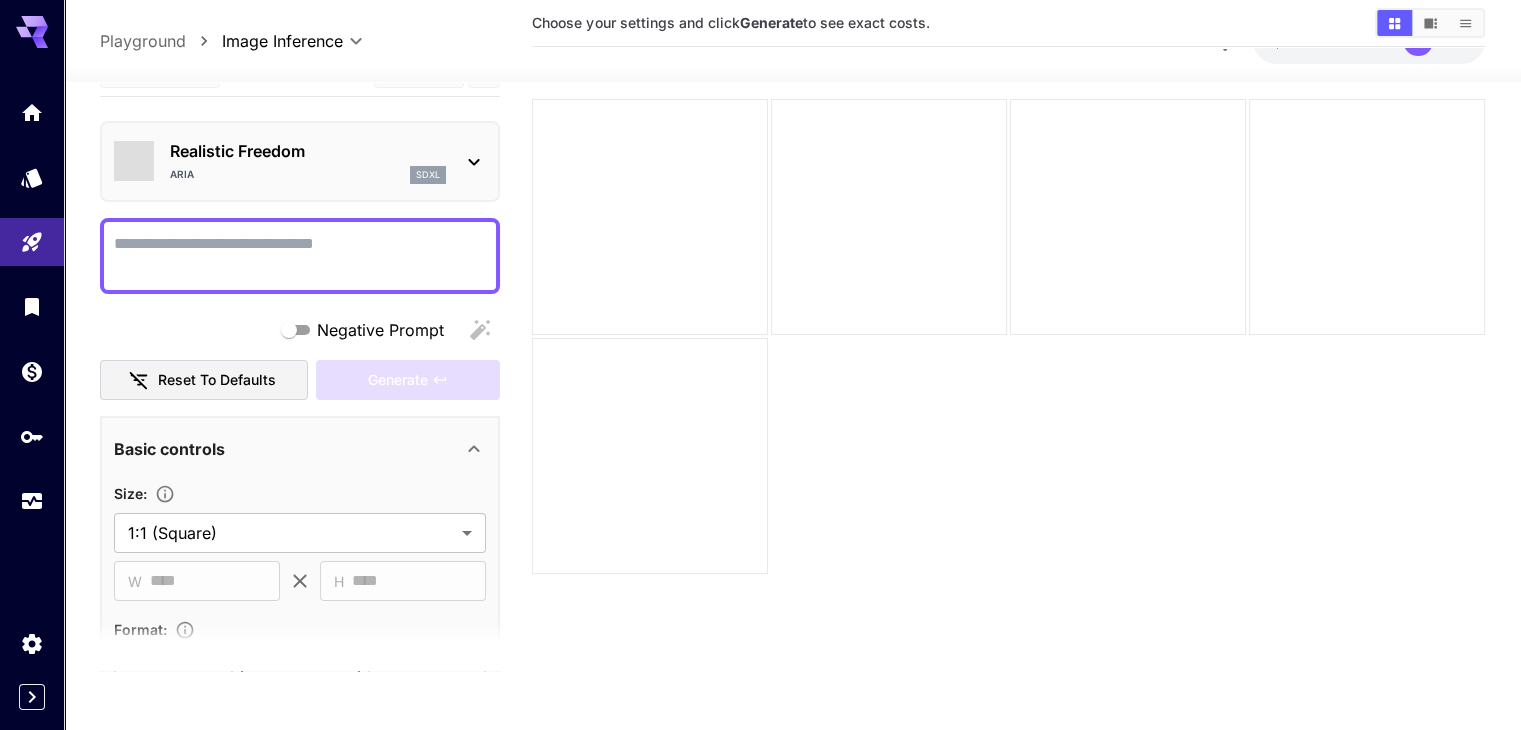 click on "Negative Prompt" at bounding box center [300, 255] 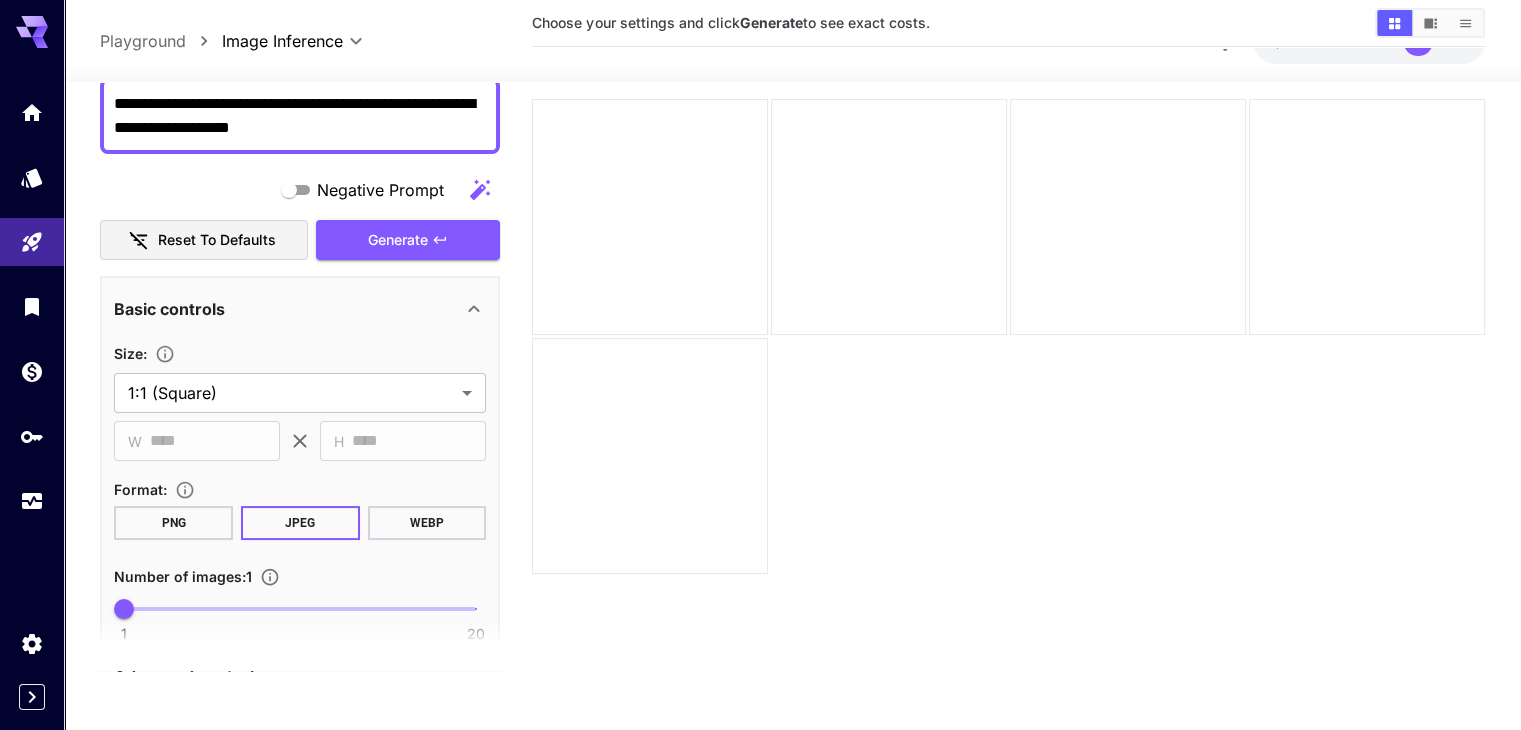 scroll, scrollTop: 300, scrollLeft: 0, axis: vertical 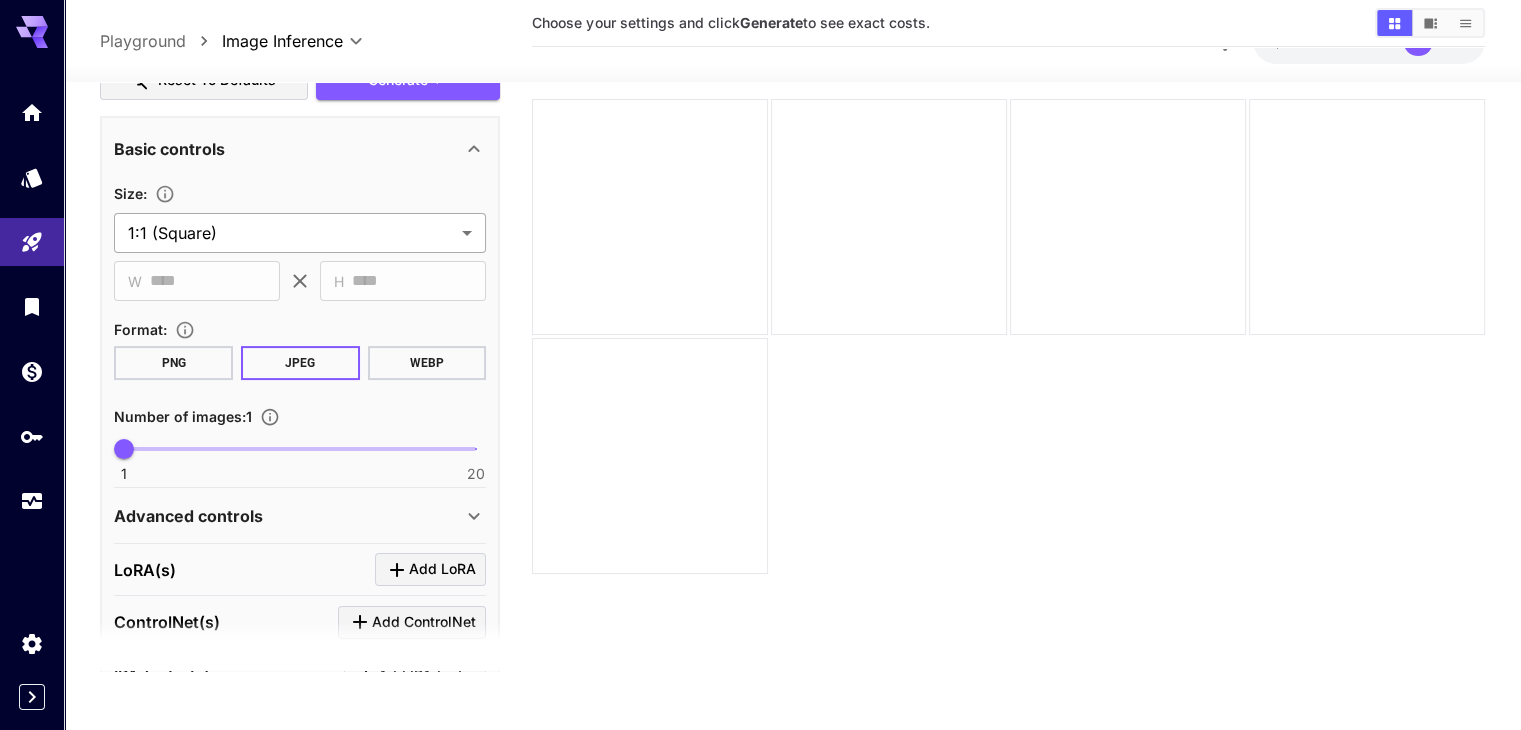 type on "**********" 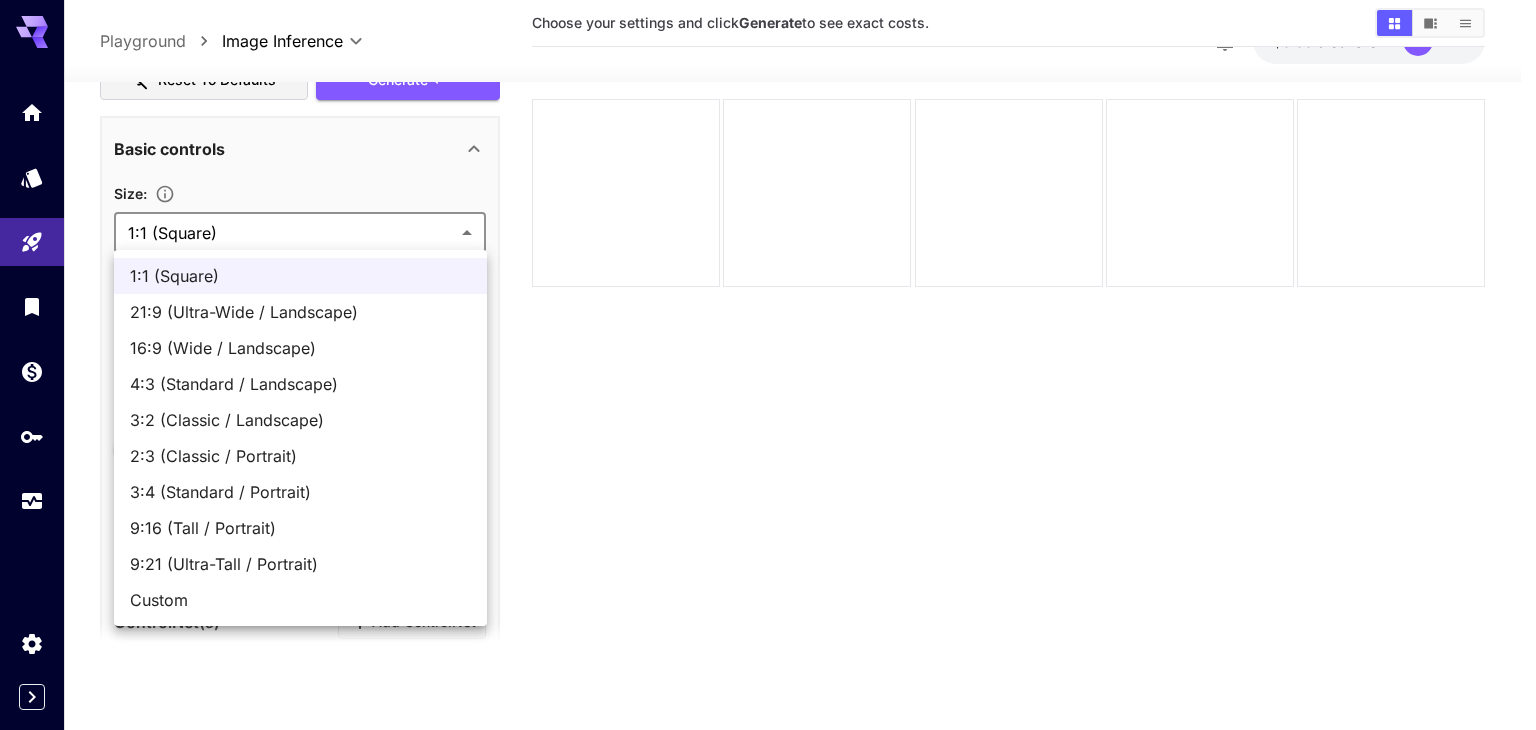 click on "**********" at bounding box center [768, 286] 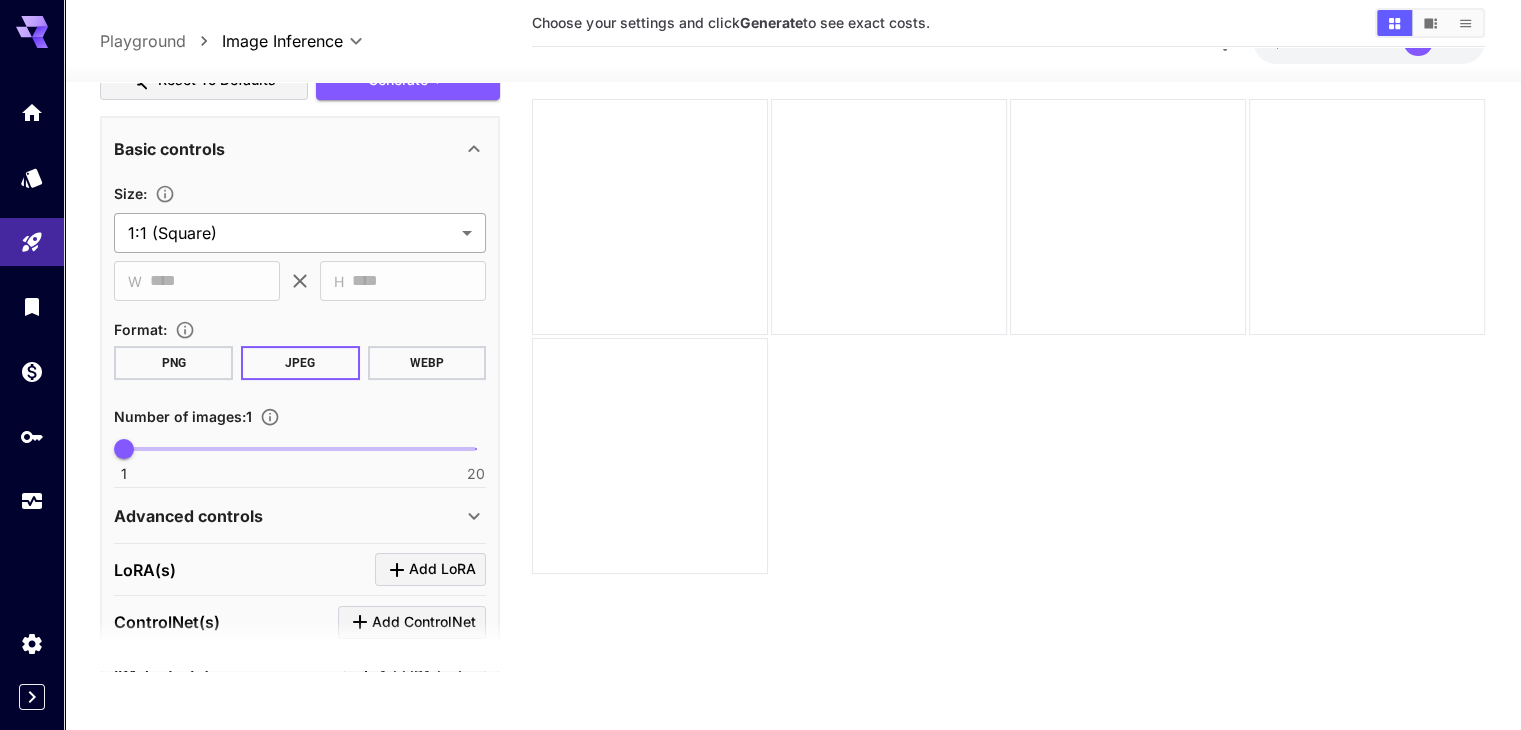 click on "**********" at bounding box center (760, 286) 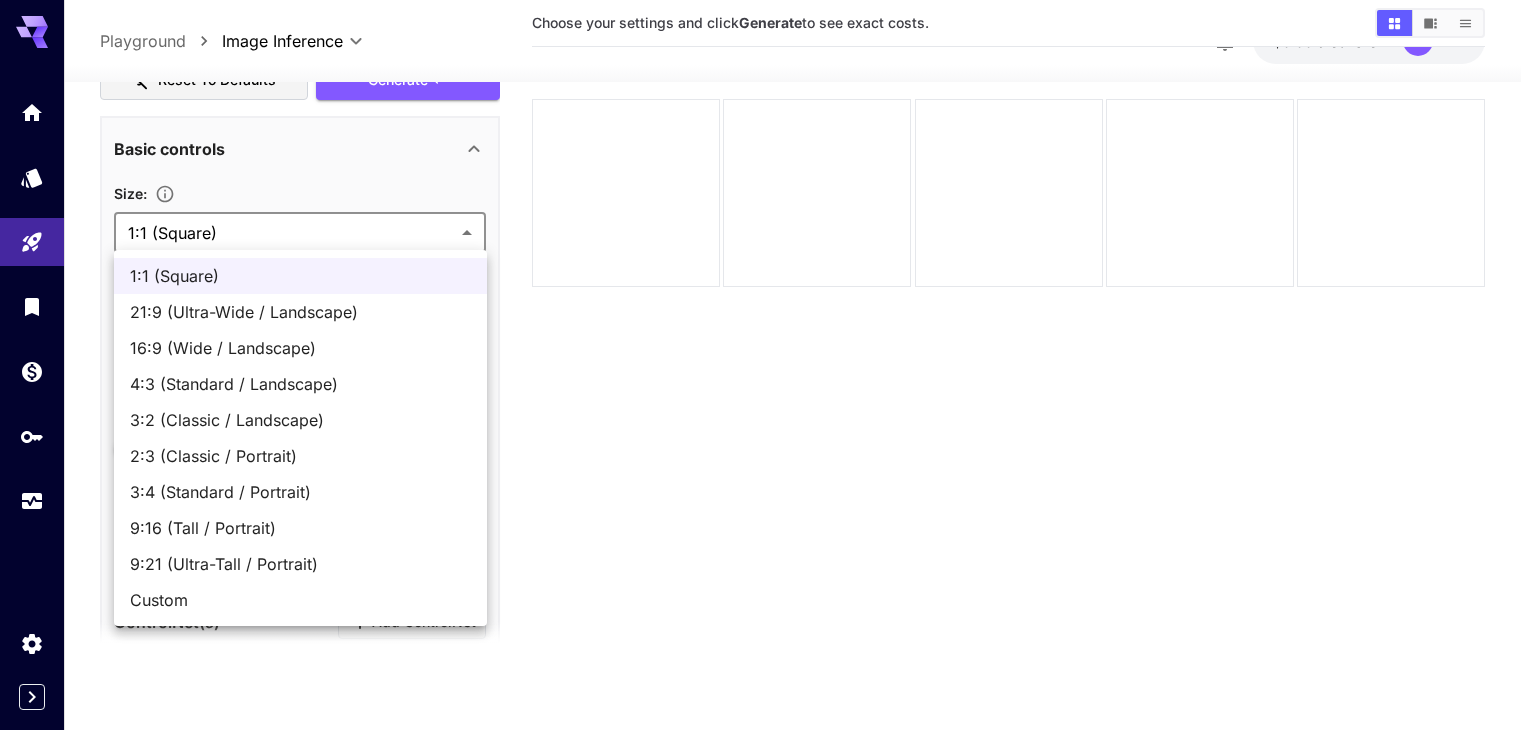 click on "21:9 (Ultra-Wide / Landscape)" at bounding box center (300, 312) 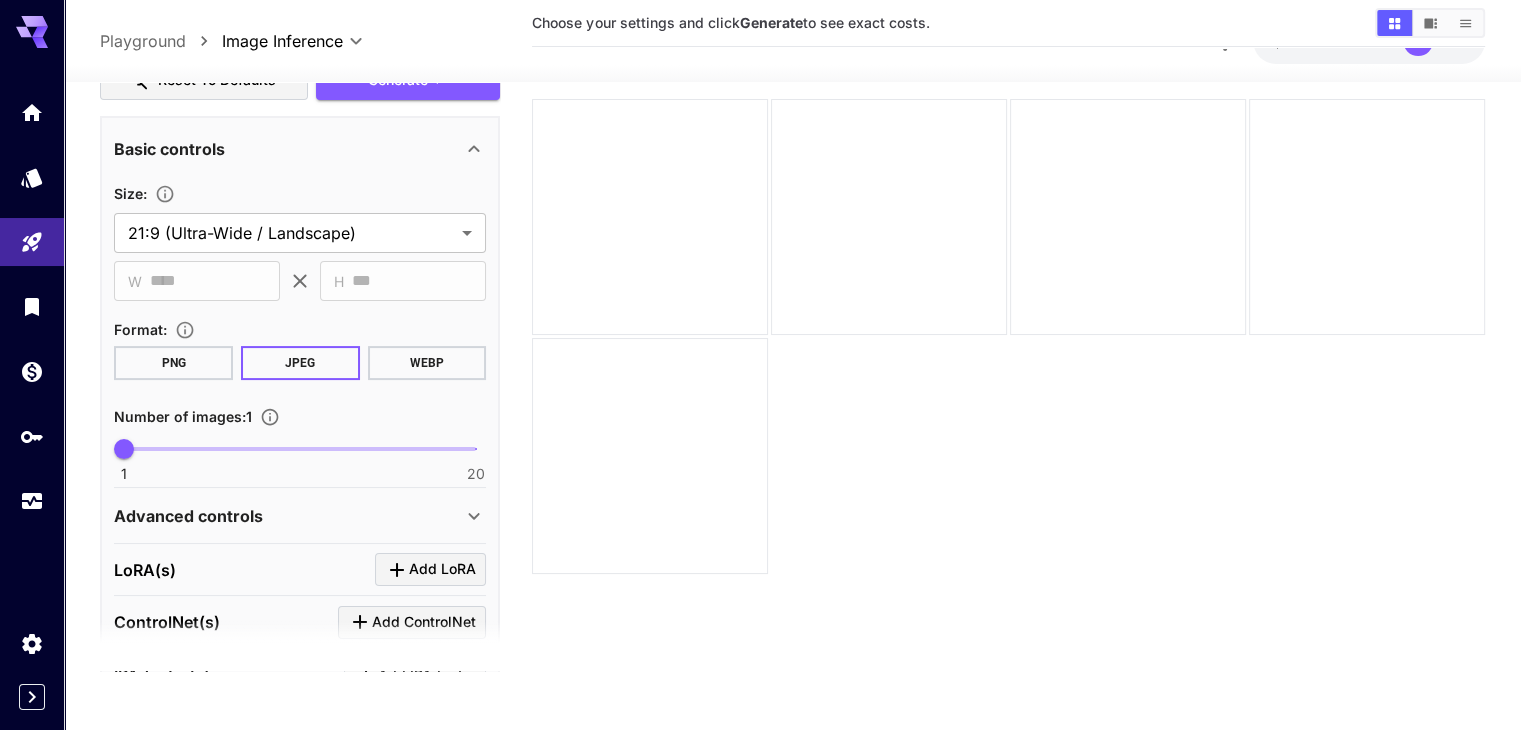 click on "Choose your settings and click  Generate  to see exact costs. An error has occurred please read documentation for additional details or contact support at support@runware.ai" at bounding box center [1008, 305] 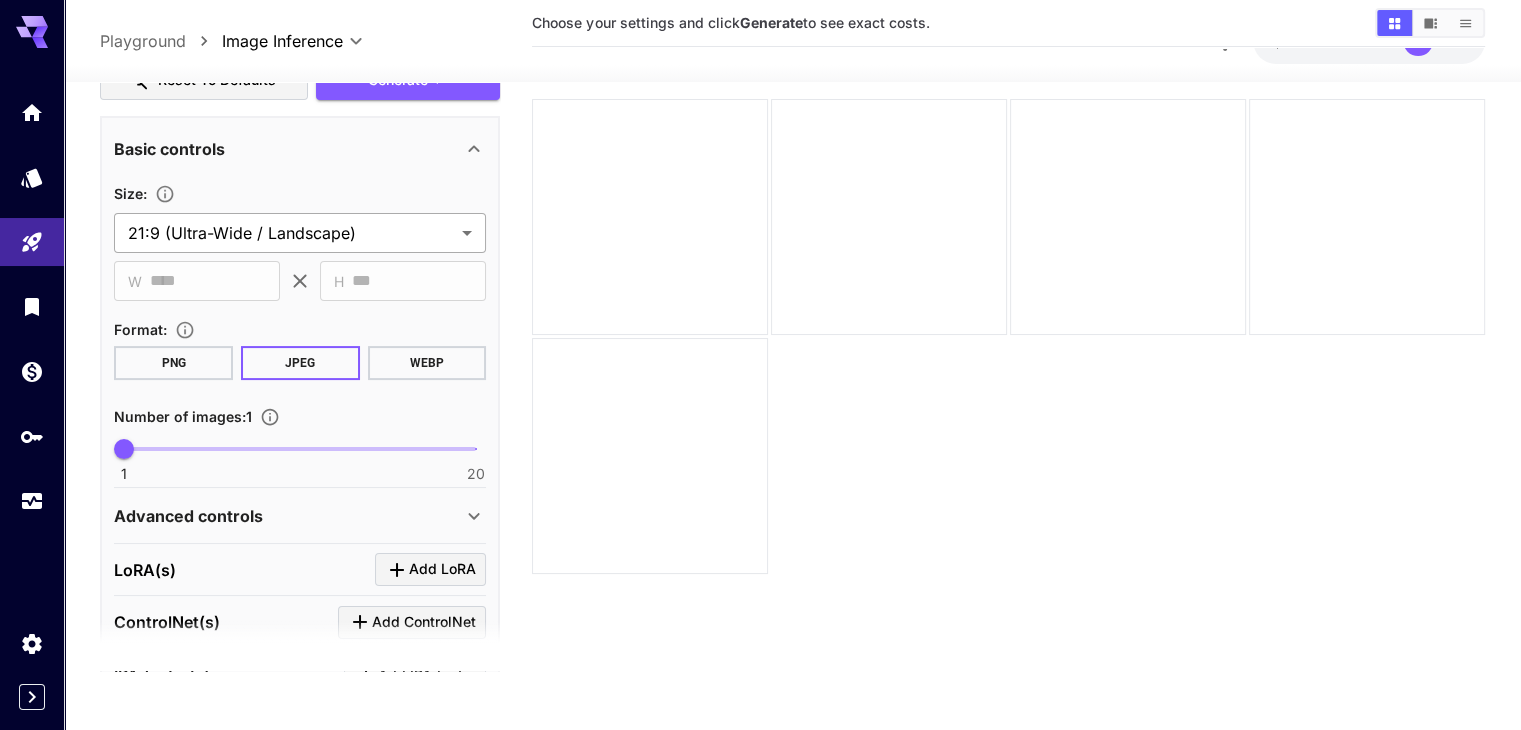 click on "**********" at bounding box center (300, 240) 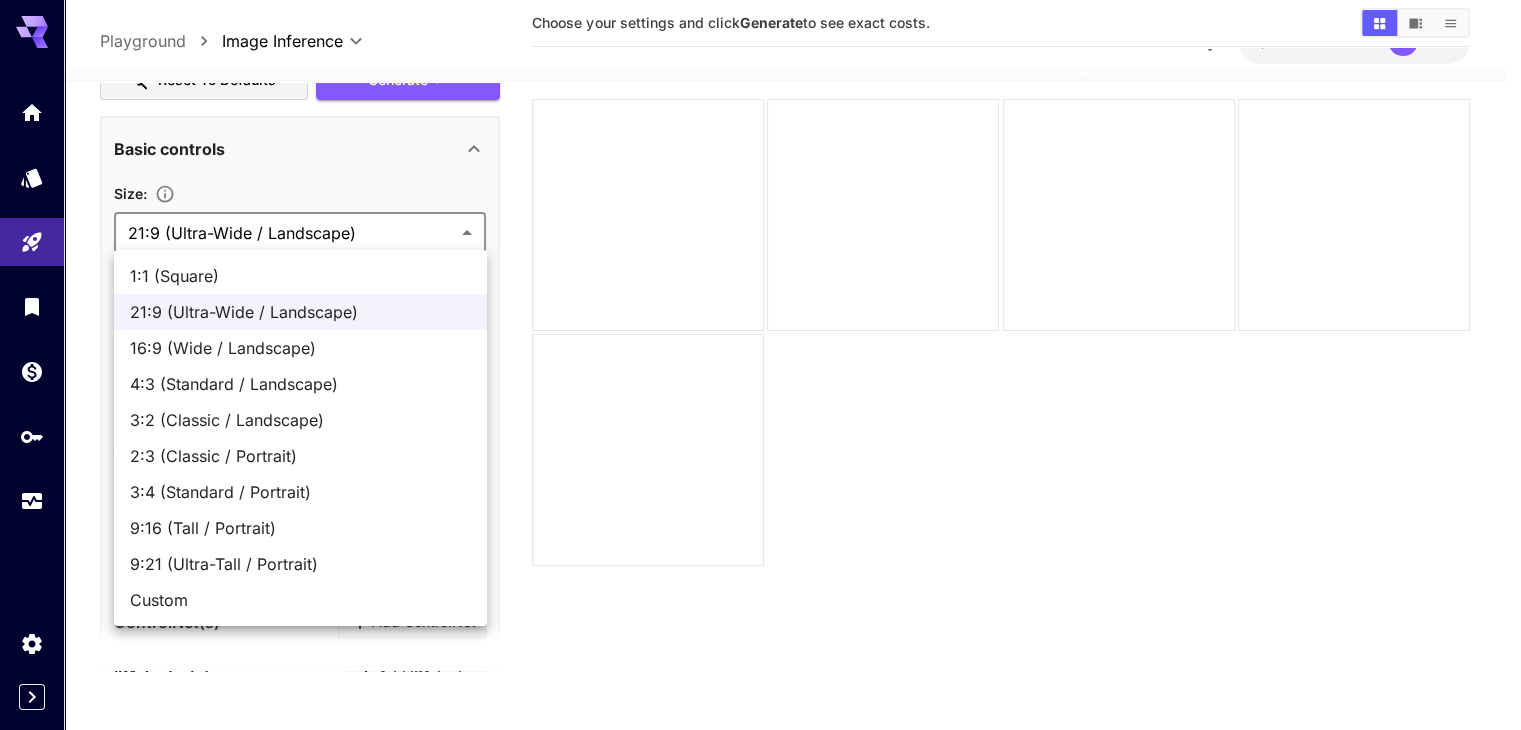 click on "**********" at bounding box center (760, 286) 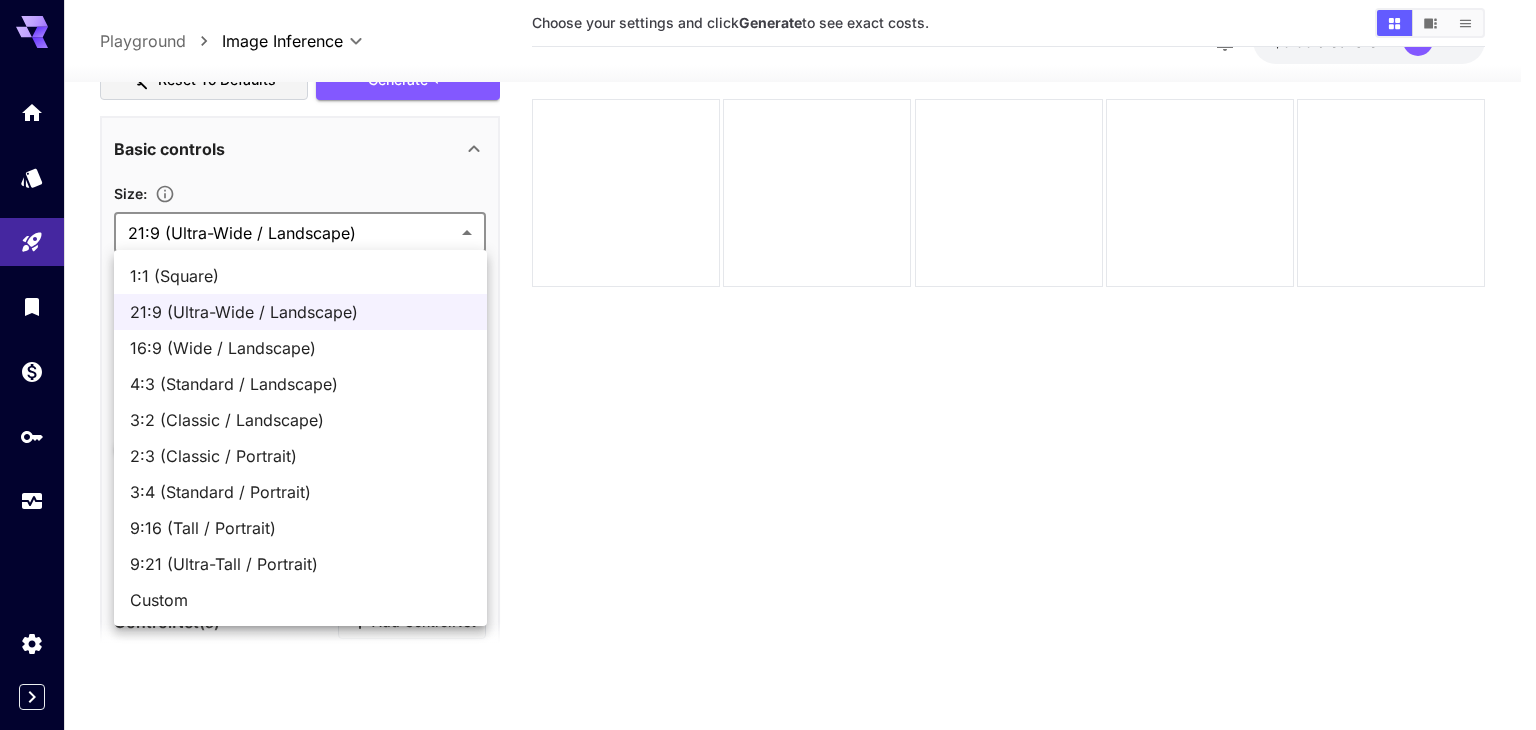 click at bounding box center [768, 365] 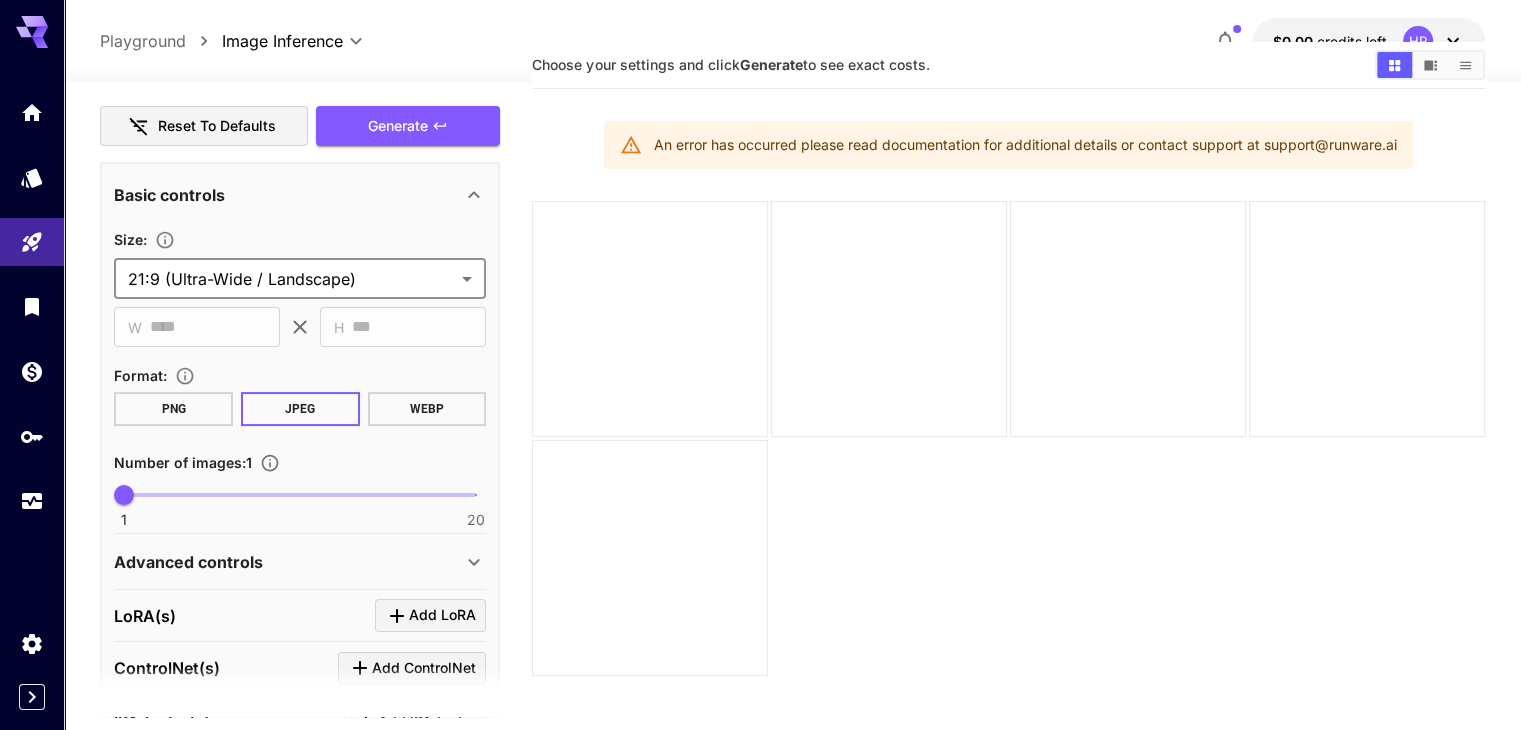 scroll, scrollTop: 0, scrollLeft: 0, axis: both 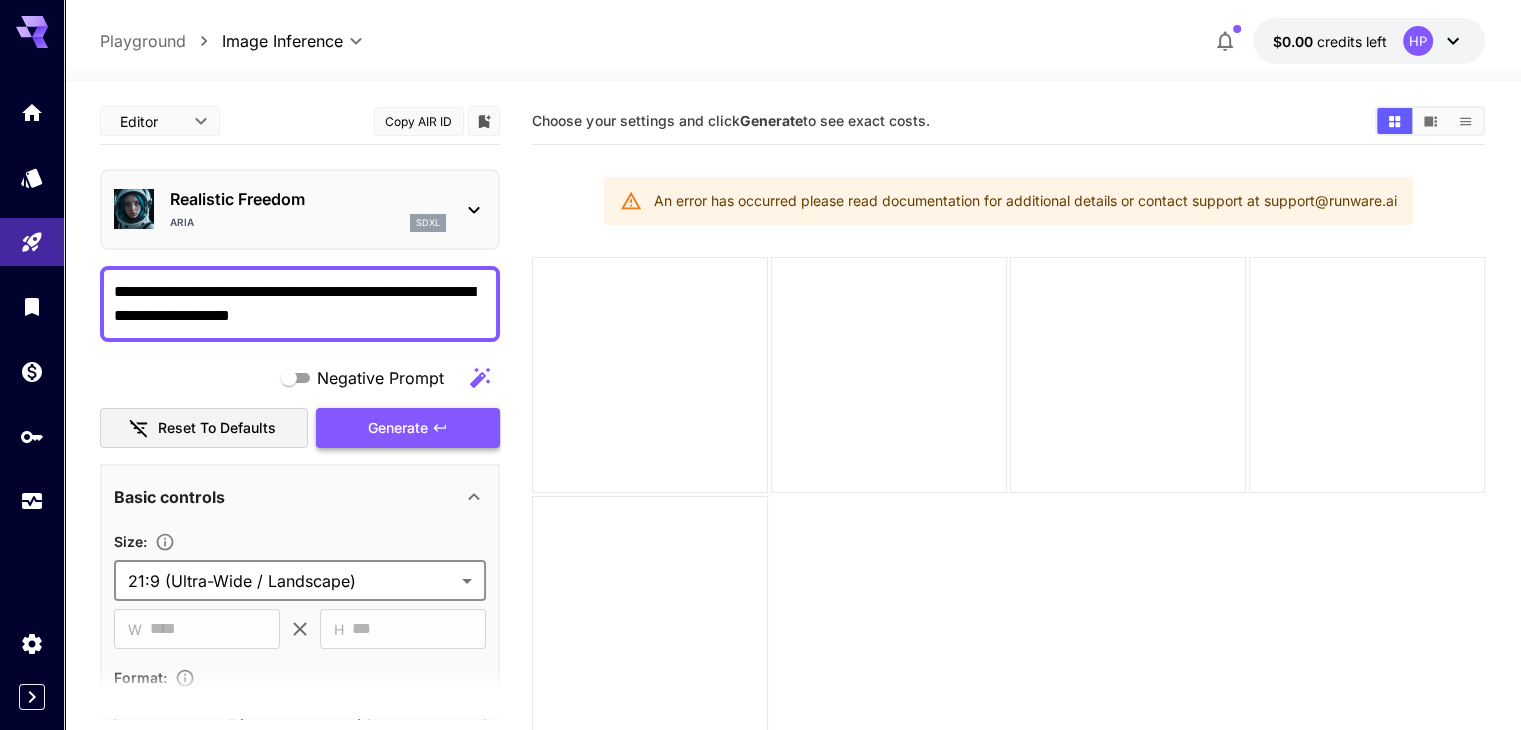click on "Generate" at bounding box center [398, 428] 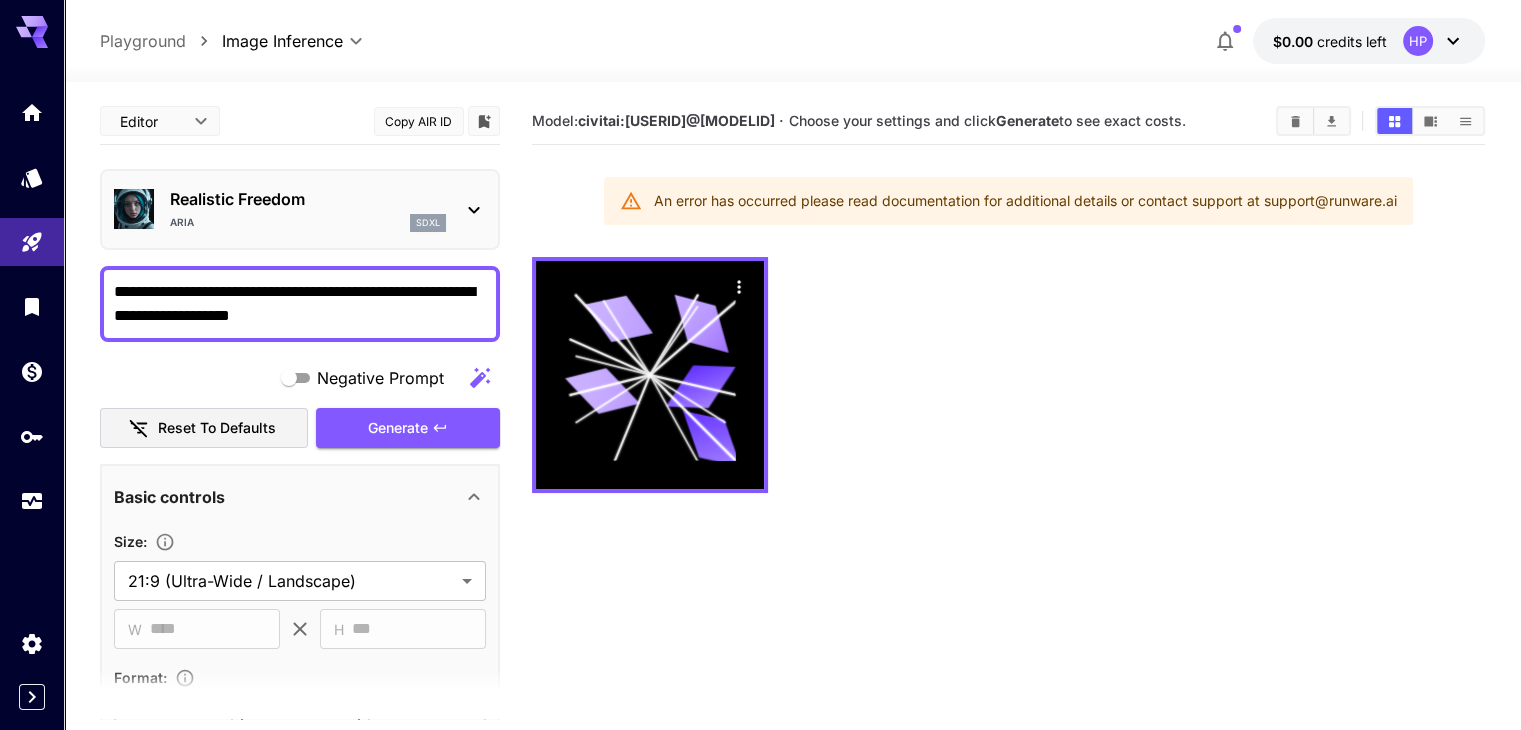click at bounding box center (1225, 41) 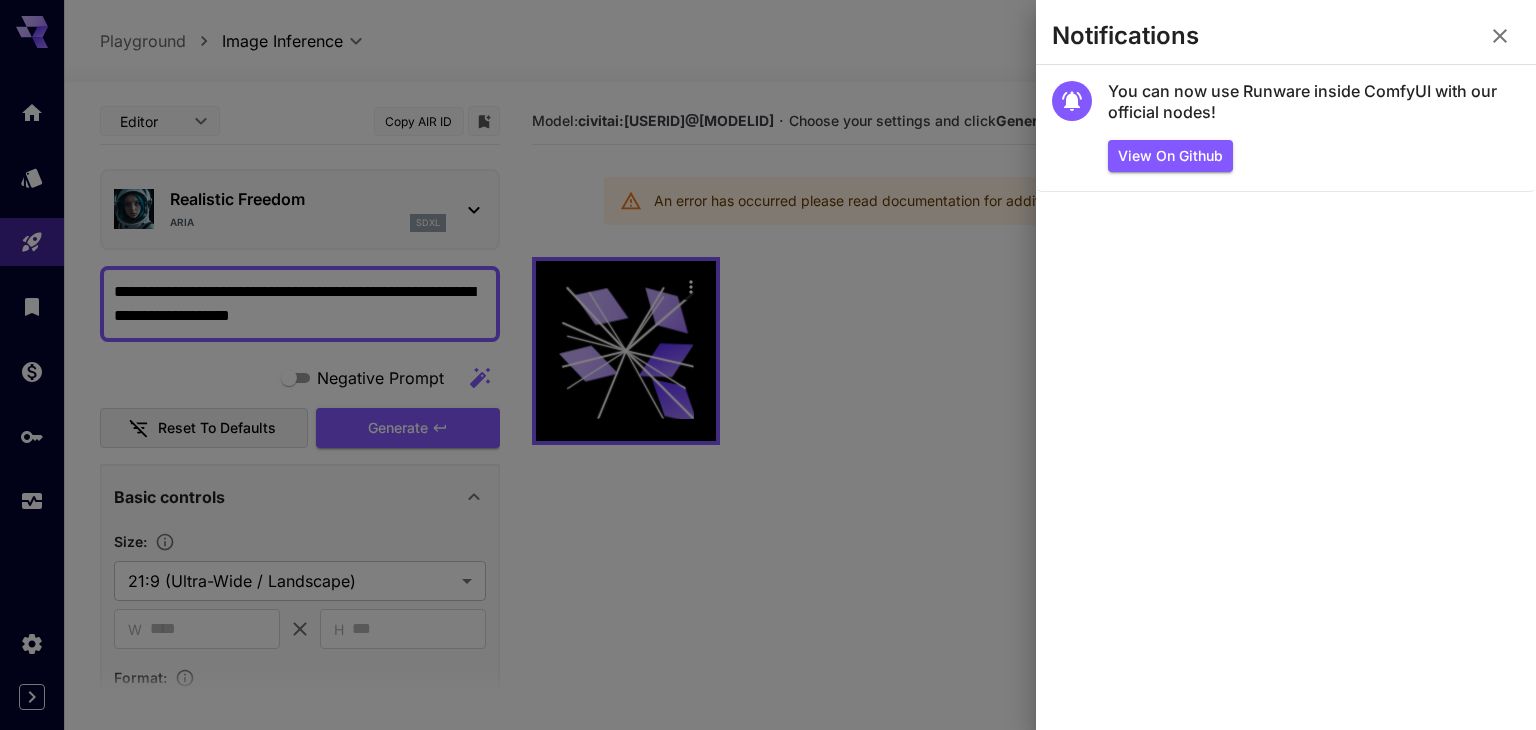 drag, startPoint x: 1479, startPoint y: 16, endPoint x: 1482, endPoint y: 28, distance: 12.369317 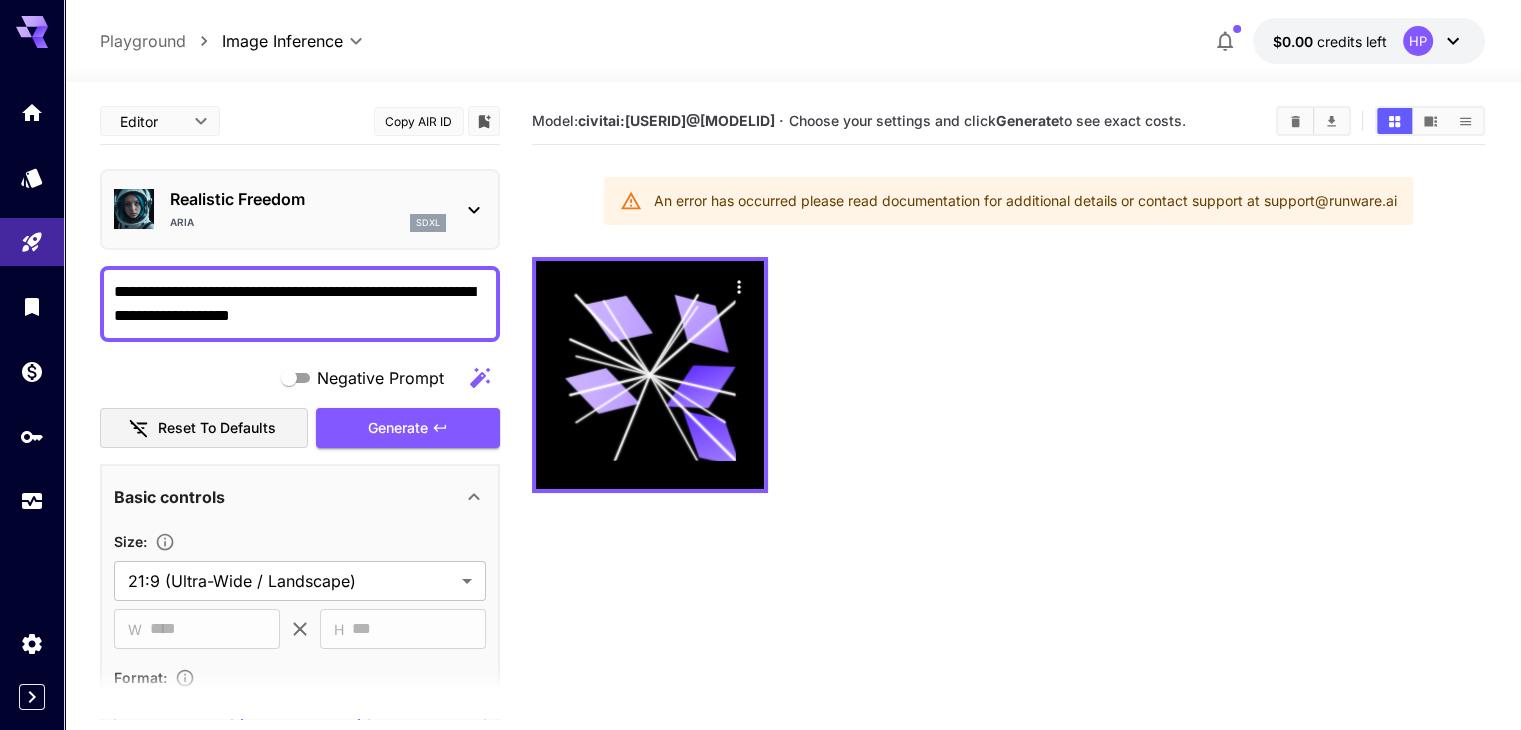 click on "**********" at bounding box center [300, 304] 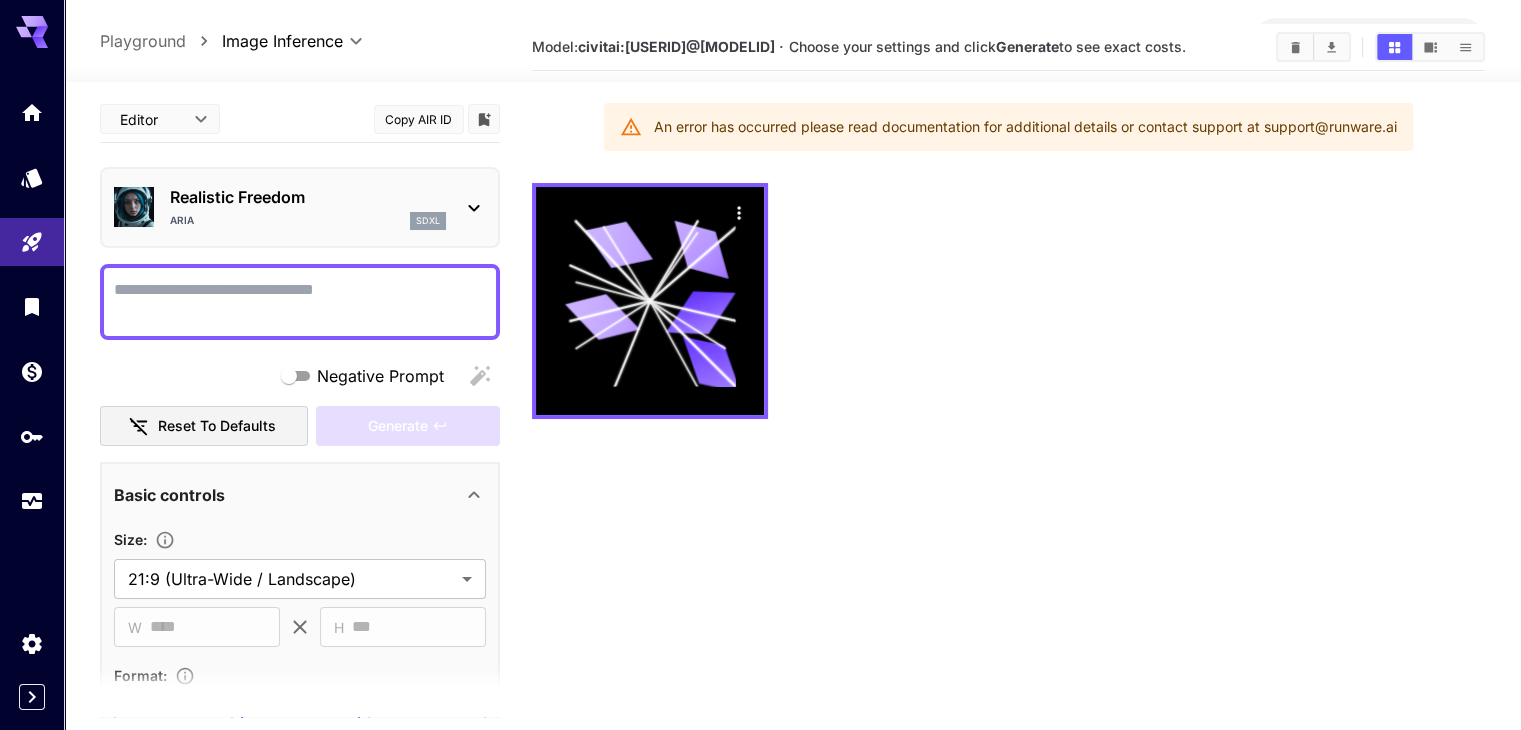 scroll, scrollTop: 0, scrollLeft: 0, axis: both 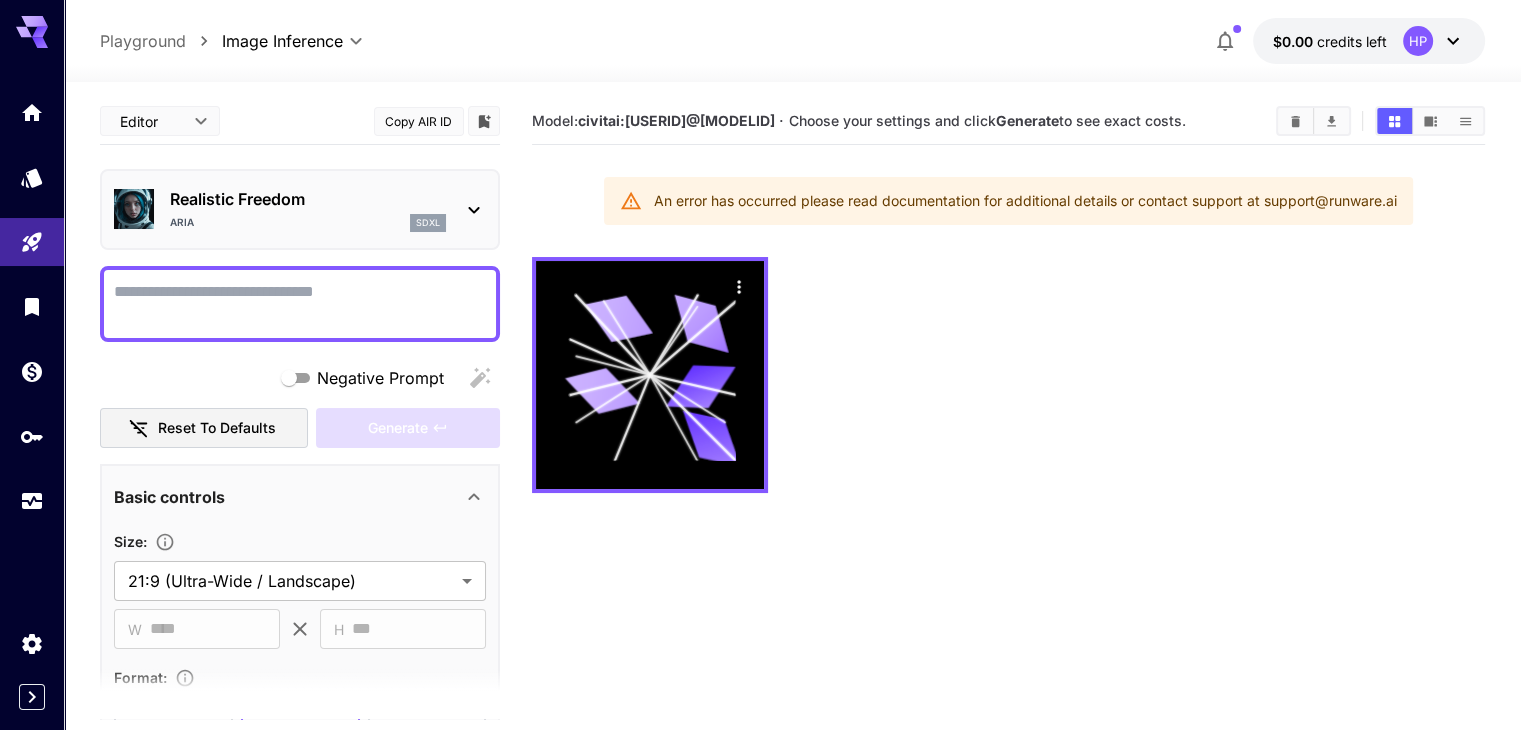 paste on "**********" 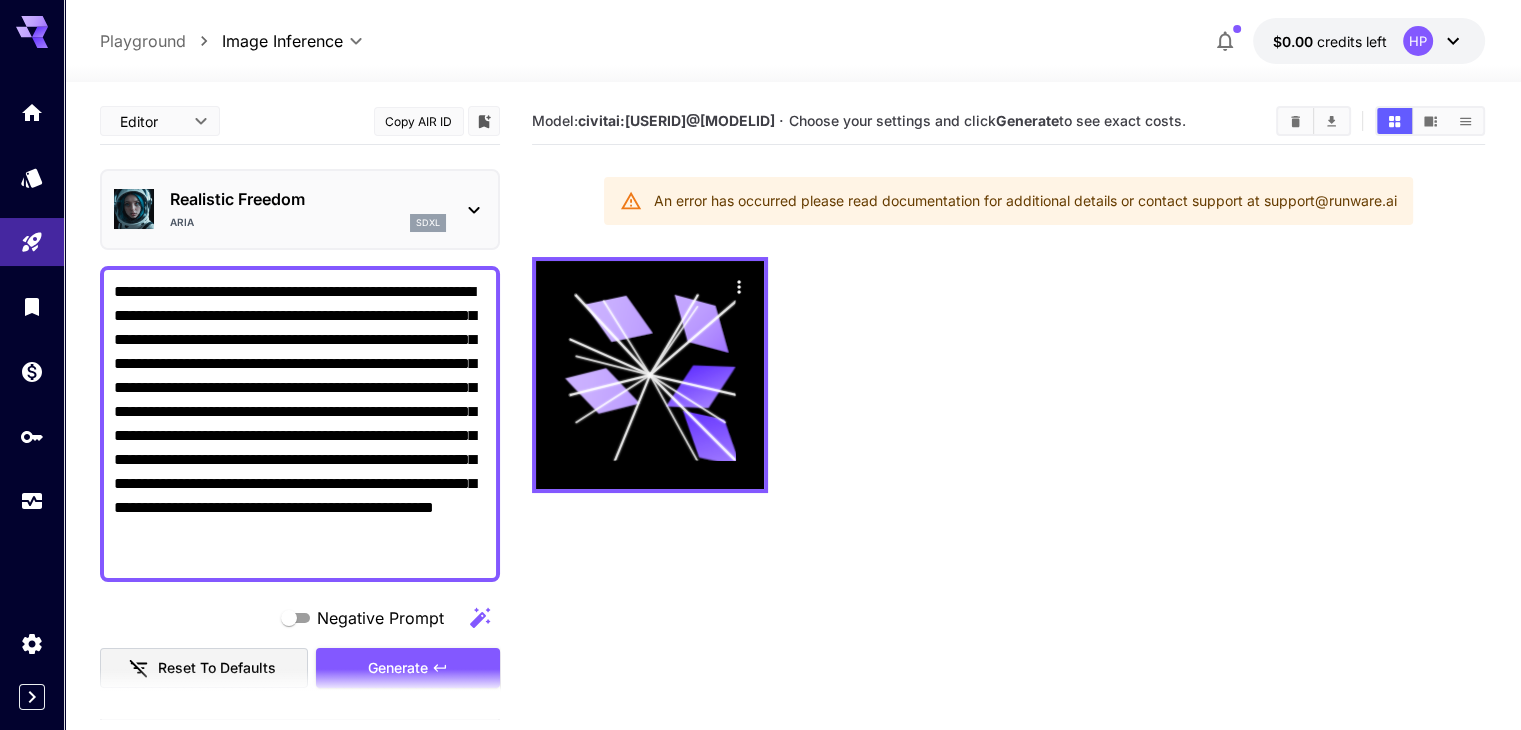 click on "**********" at bounding box center [300, 424] 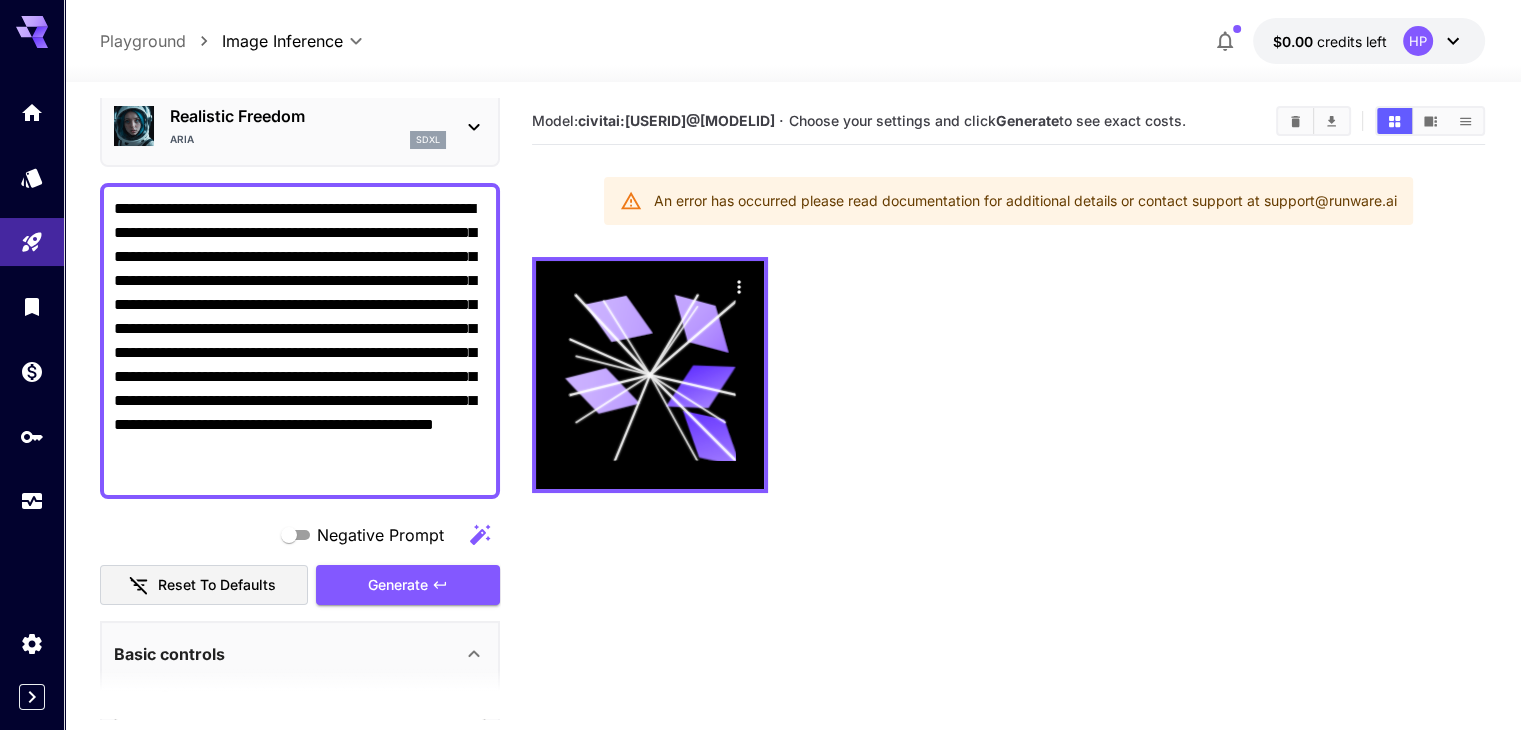 scroll, scrollTop: 200, scrollLeft: 0, axis: vertical 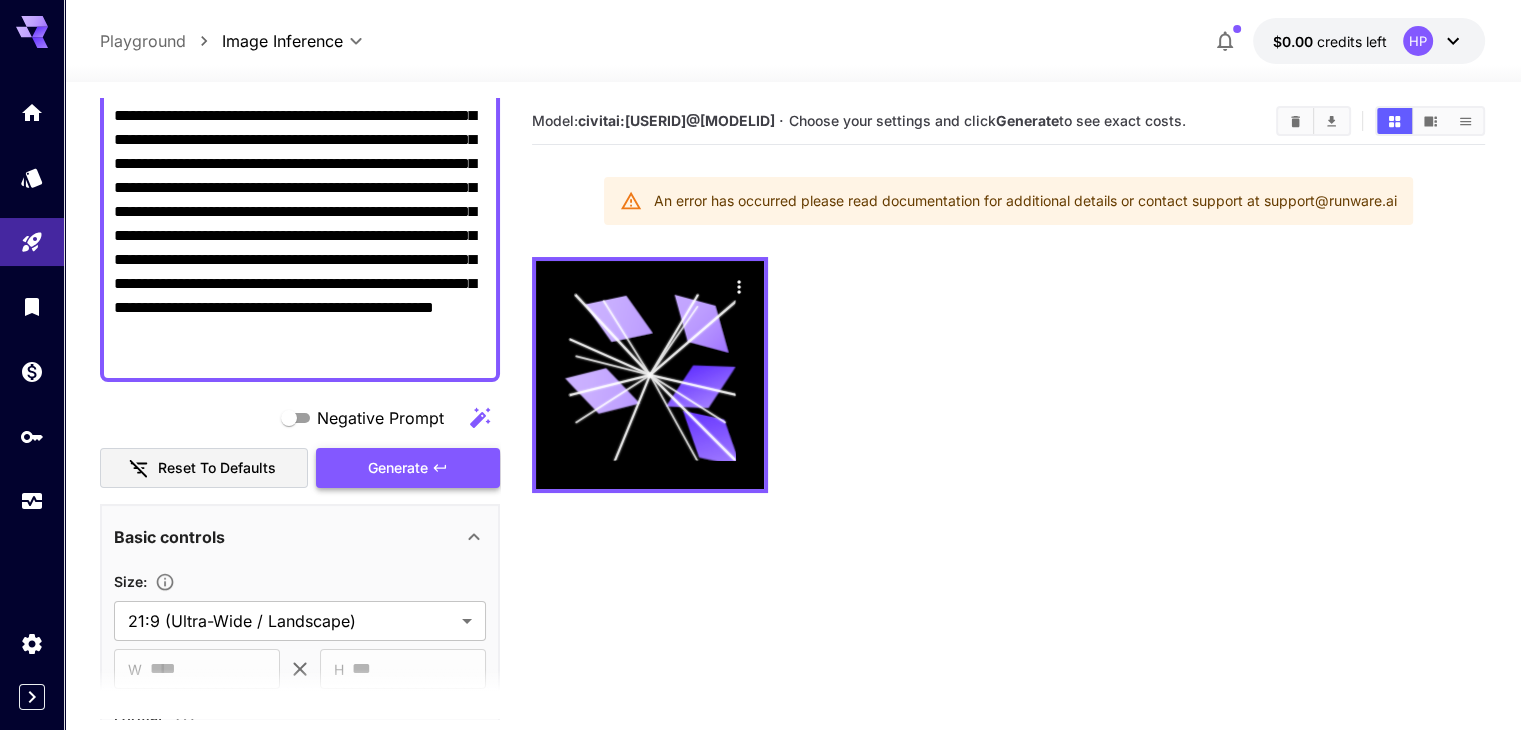 type on "**********" 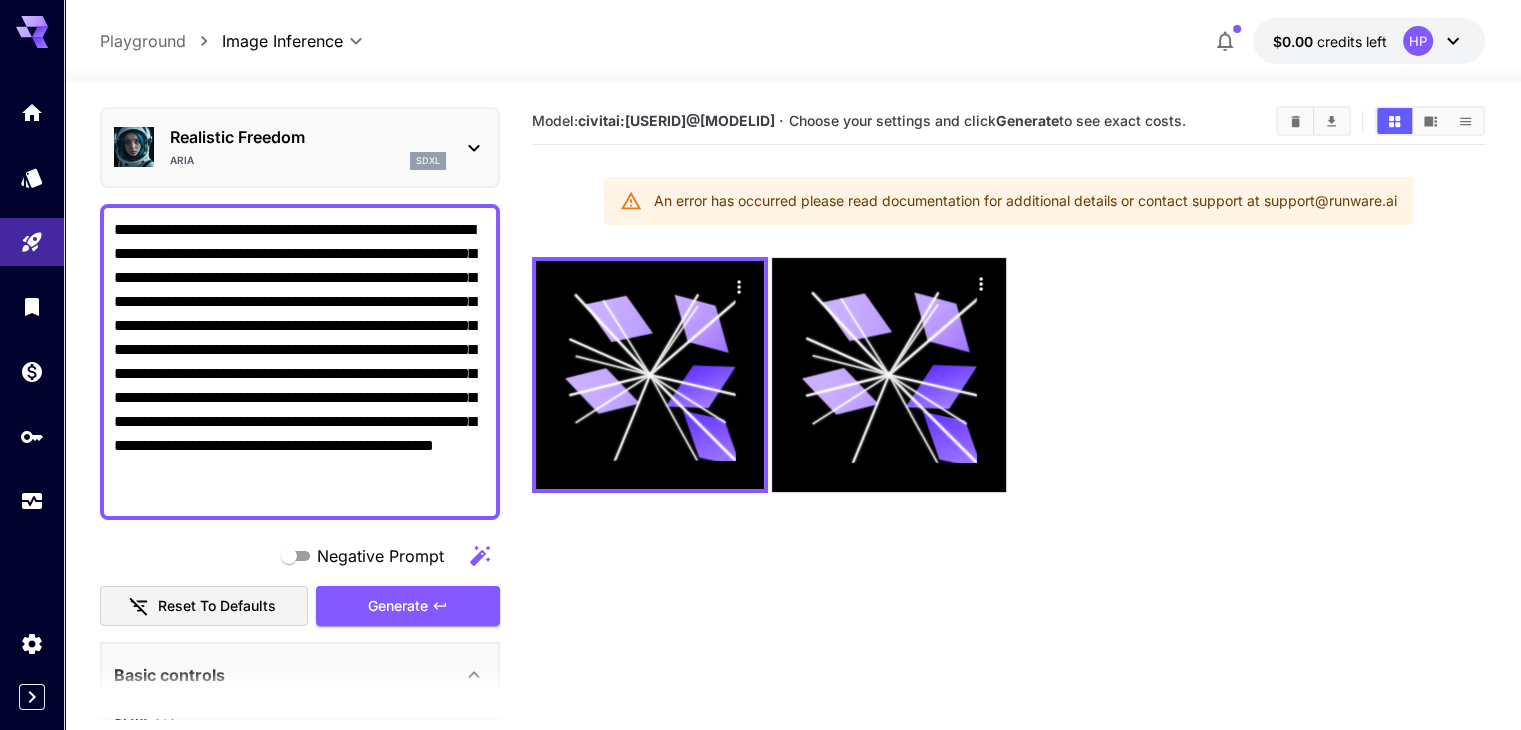 scroll, scrollTop: 0, scrollLeft: 0, axis: both 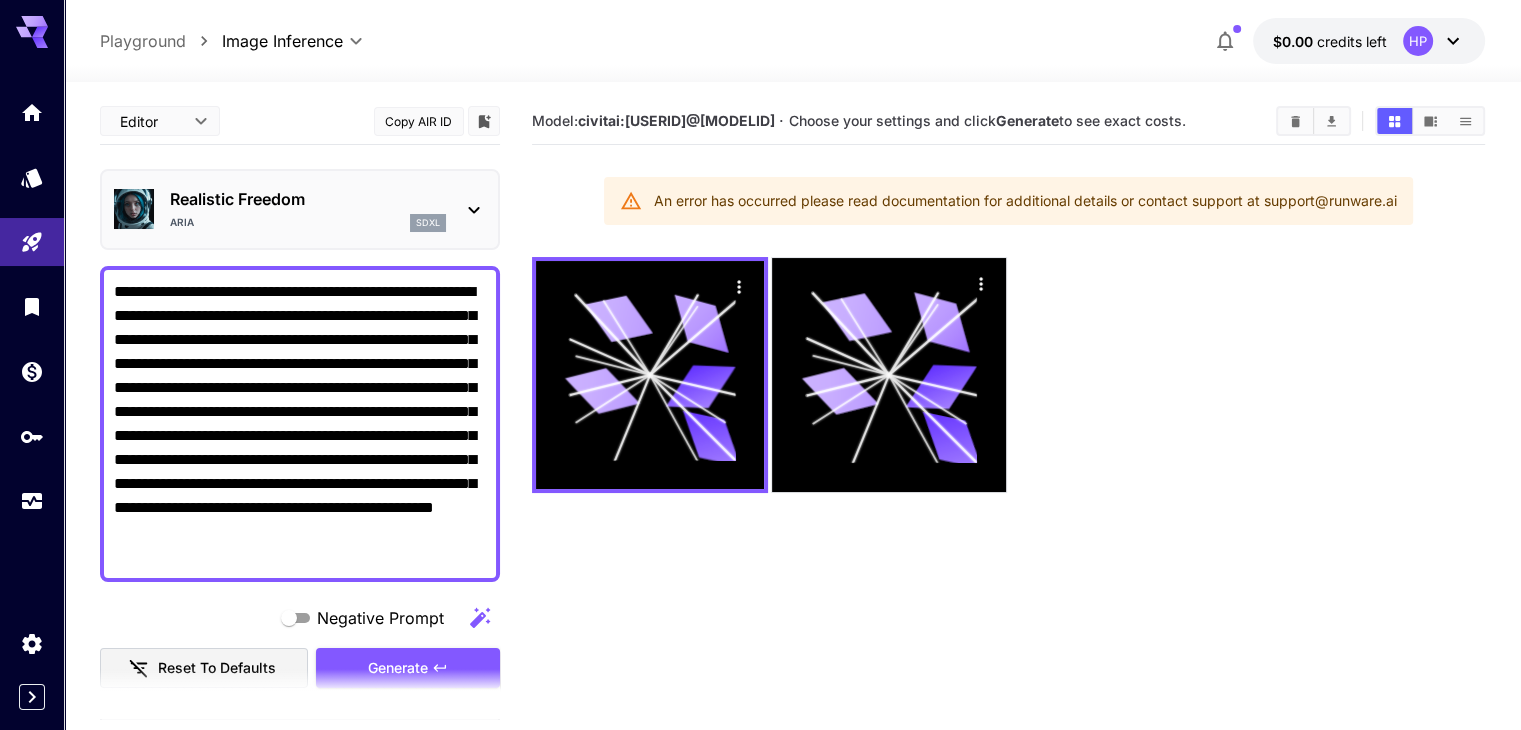 click on "Realistic Freedom" at bounding box center [308, 199] 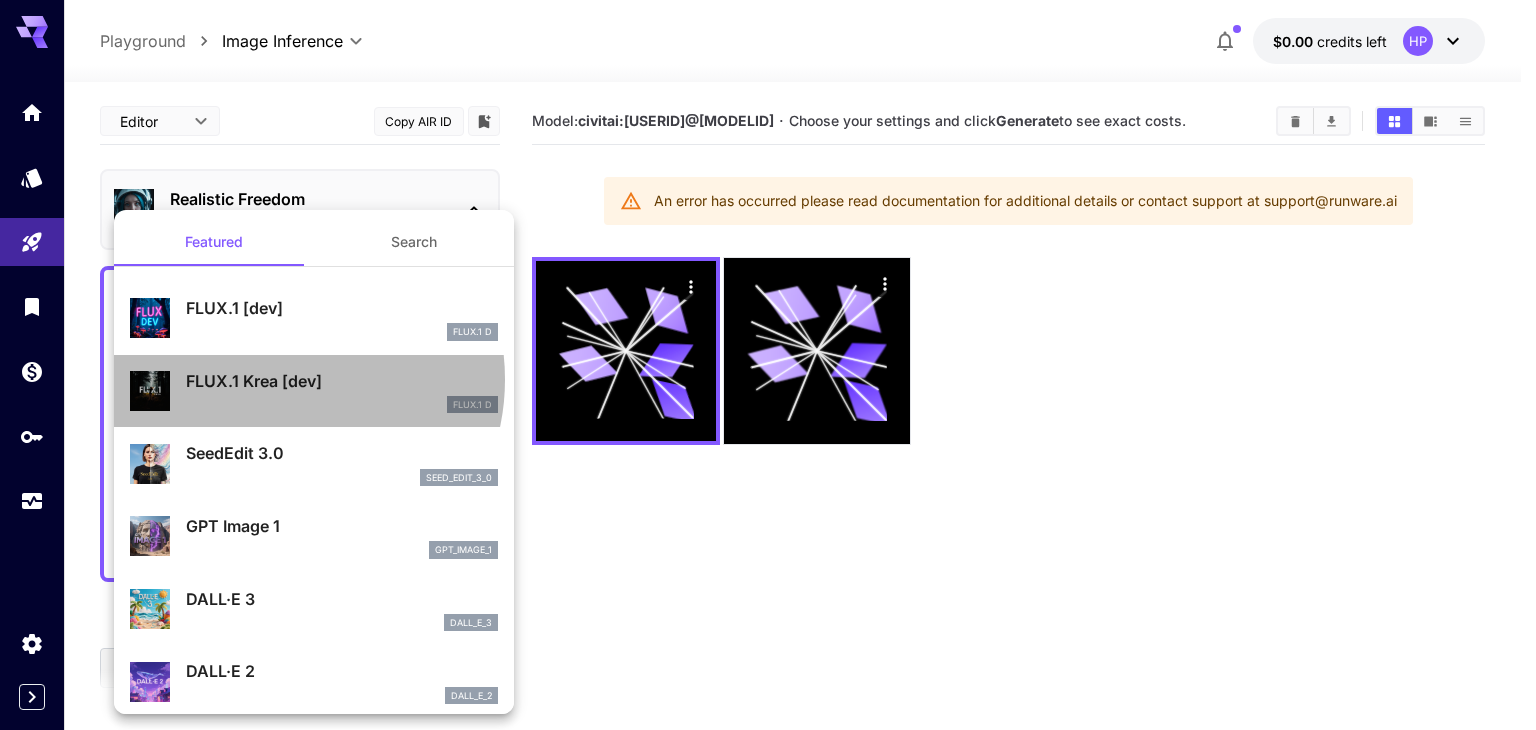 click on "FLUX.1 Krea [dev]" at bounding box center [342, 381] 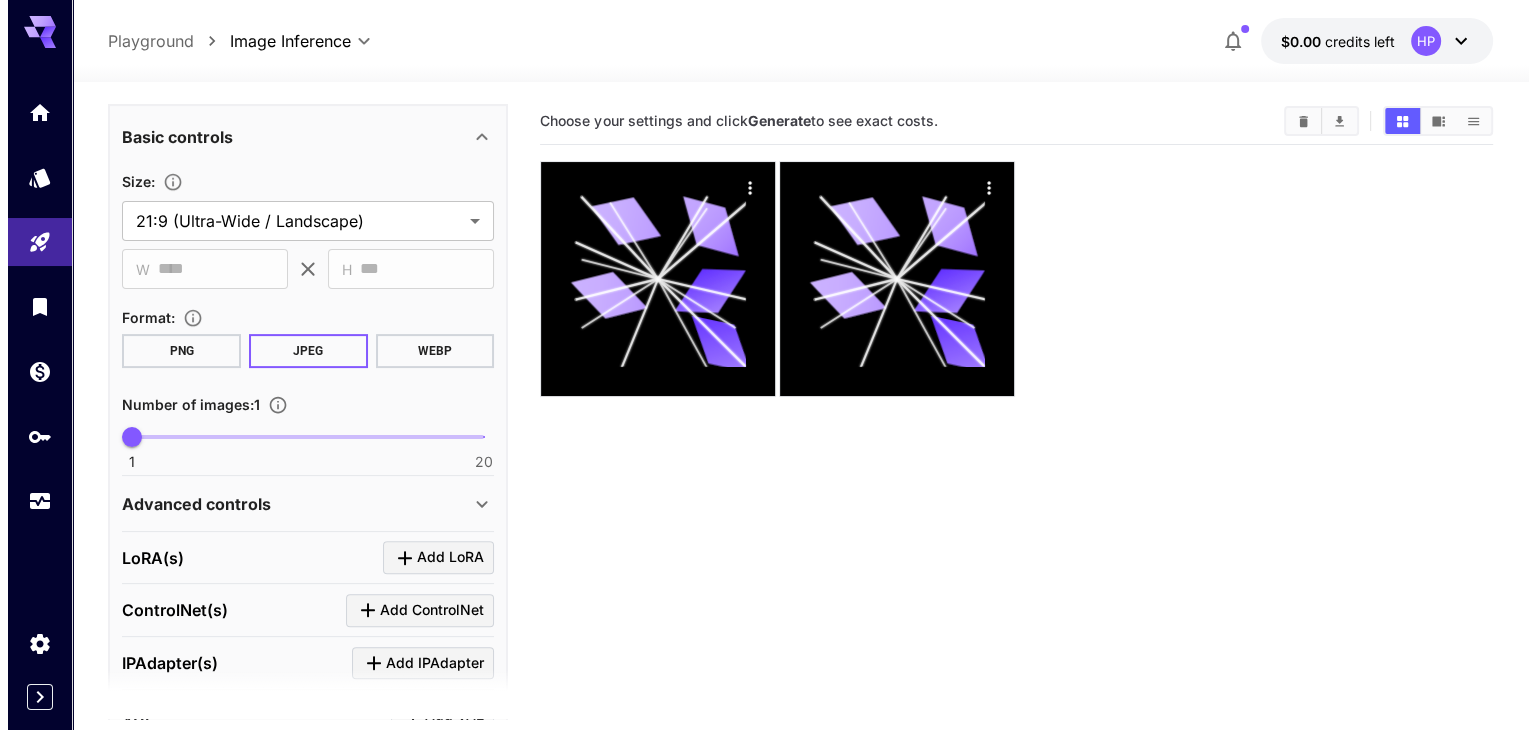 scroll, scrollTop: 400, scrollLeft: 0, axis: vertical 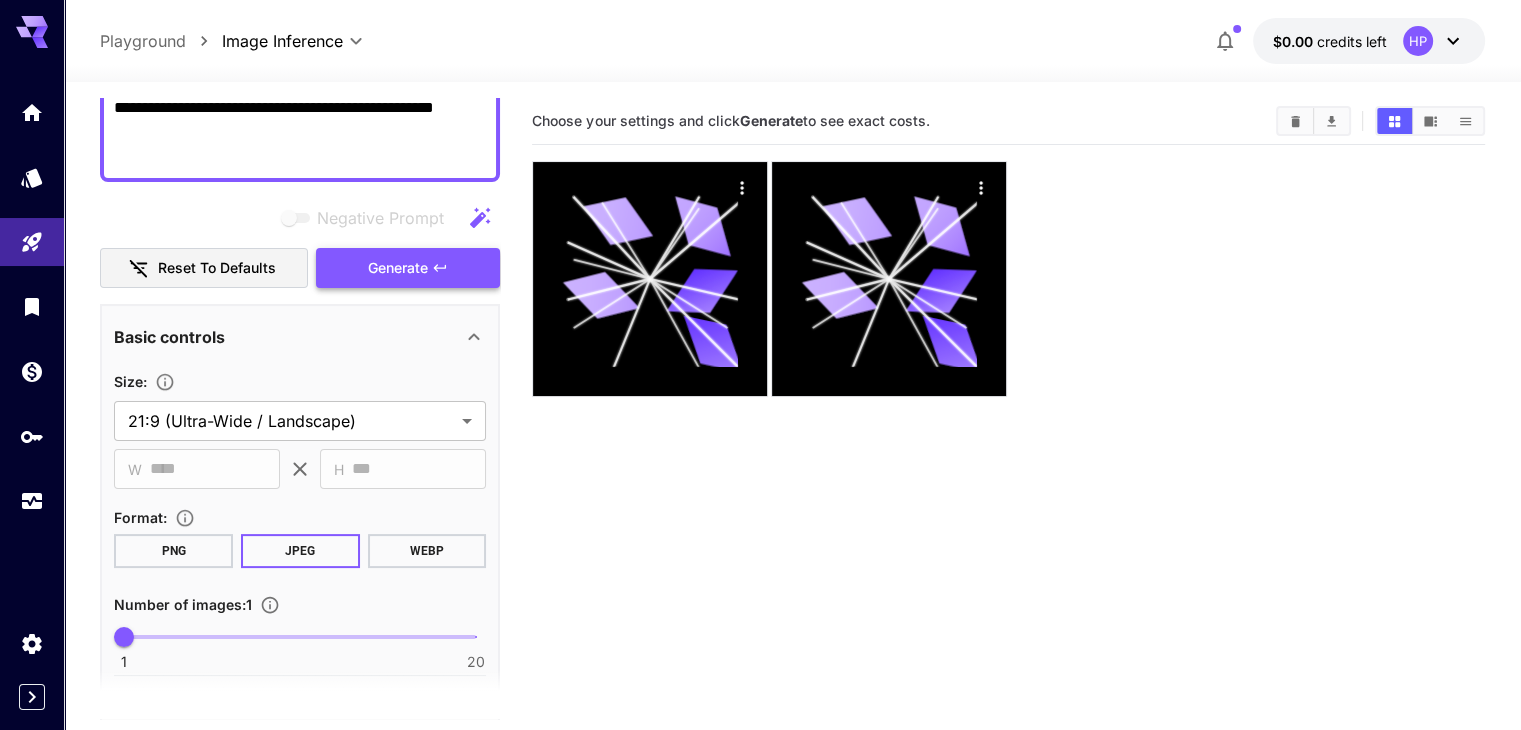 click on "Generate" at bounding box center [408, 268] 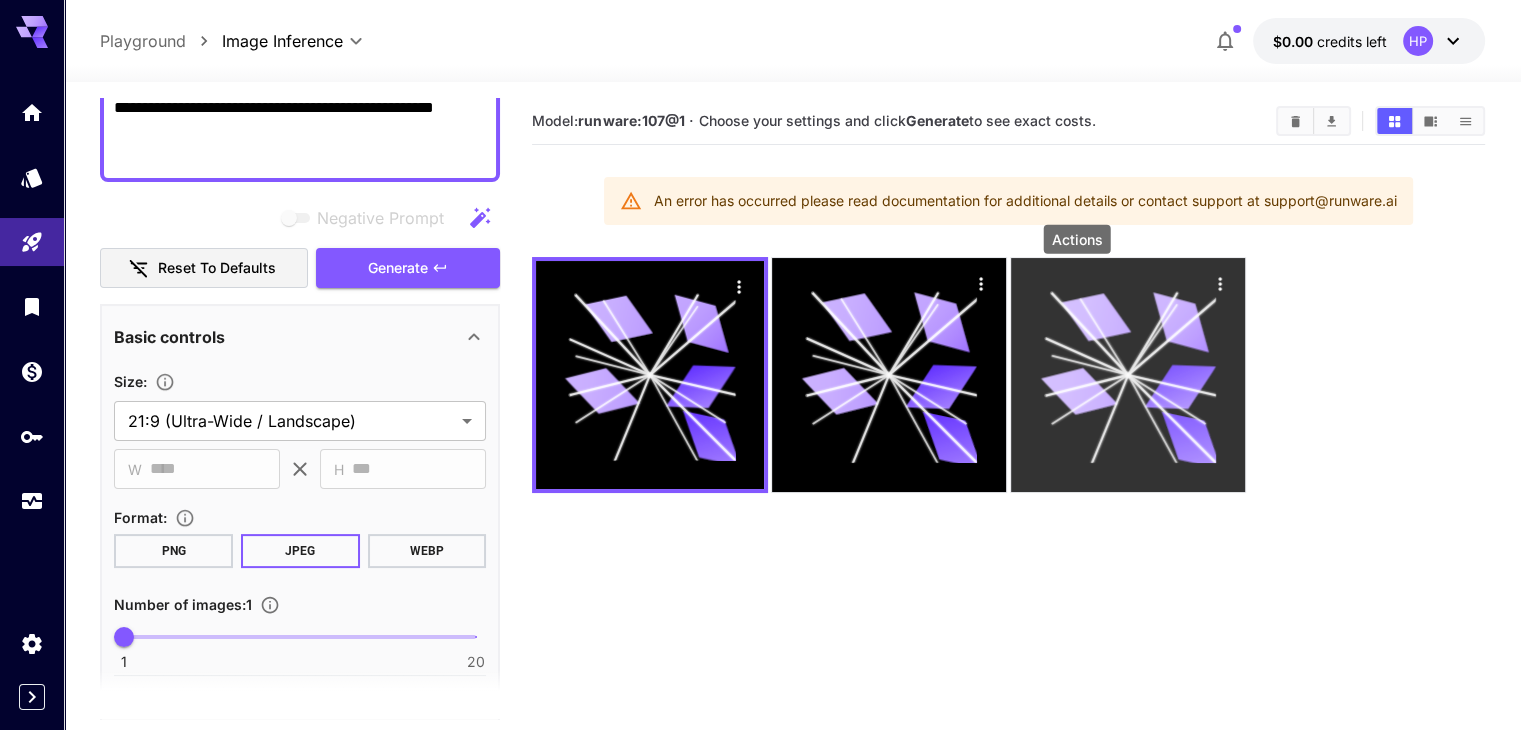 click 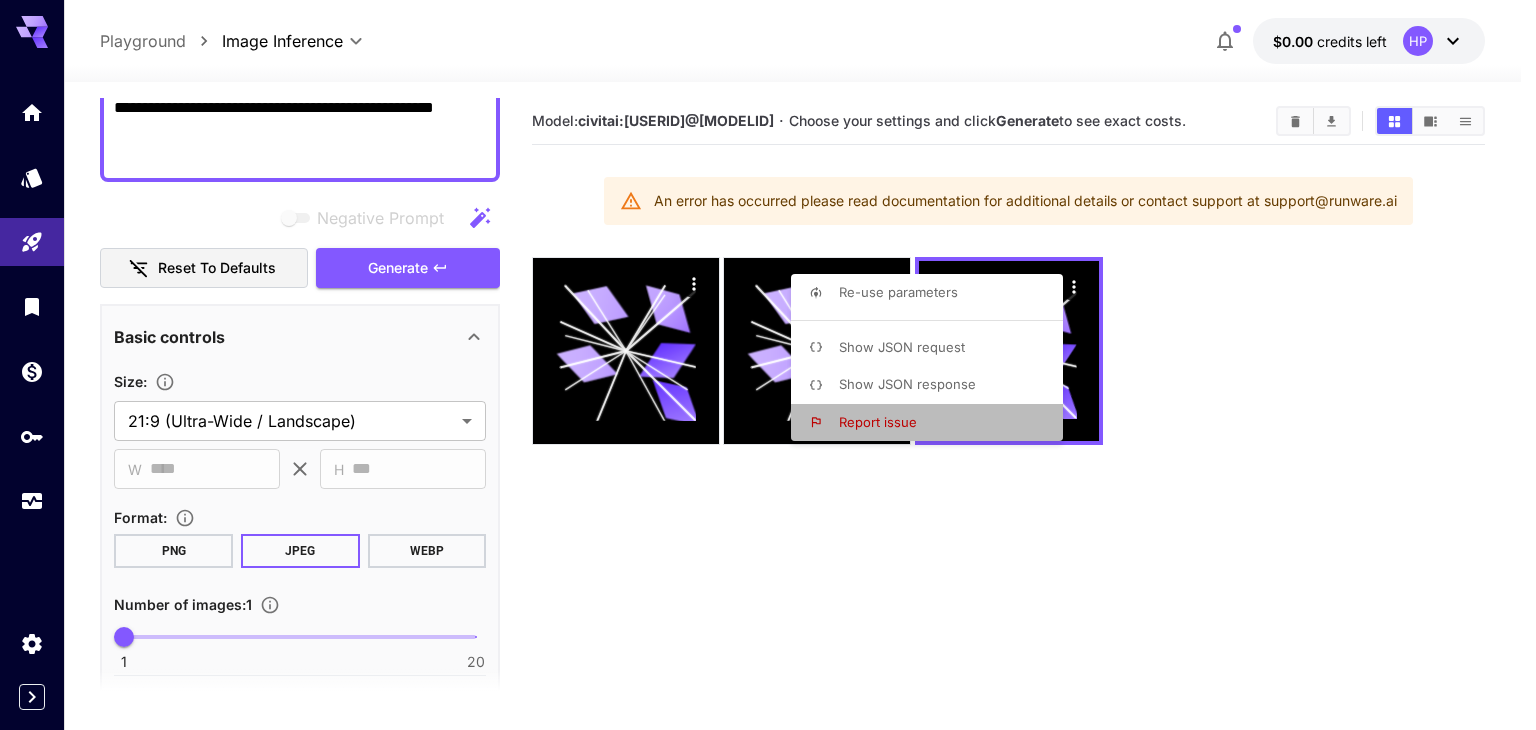 click on "Report issue" at bounding box center (933, 423) 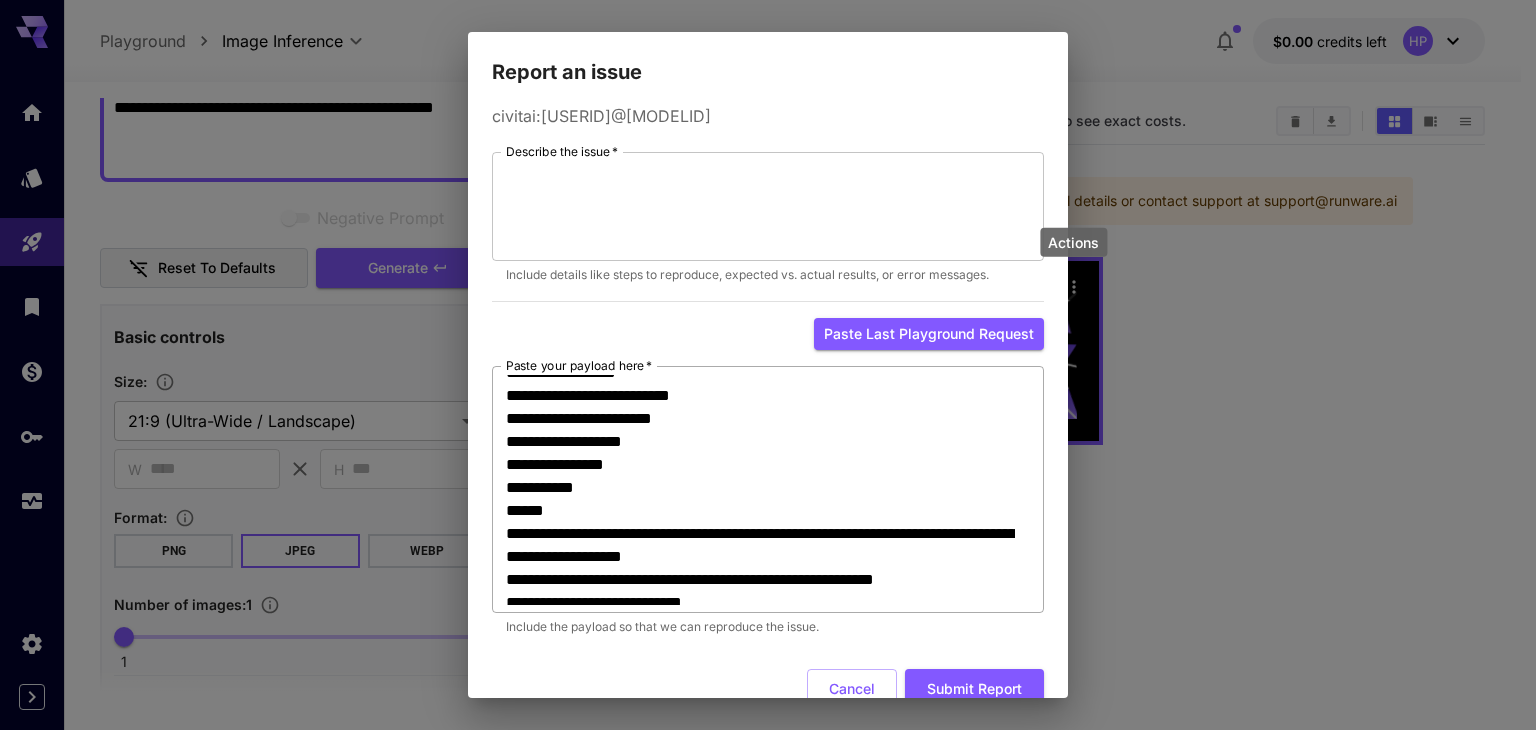 scroll, scrollTop: 321, scrollLeft: 0, axis: vertical 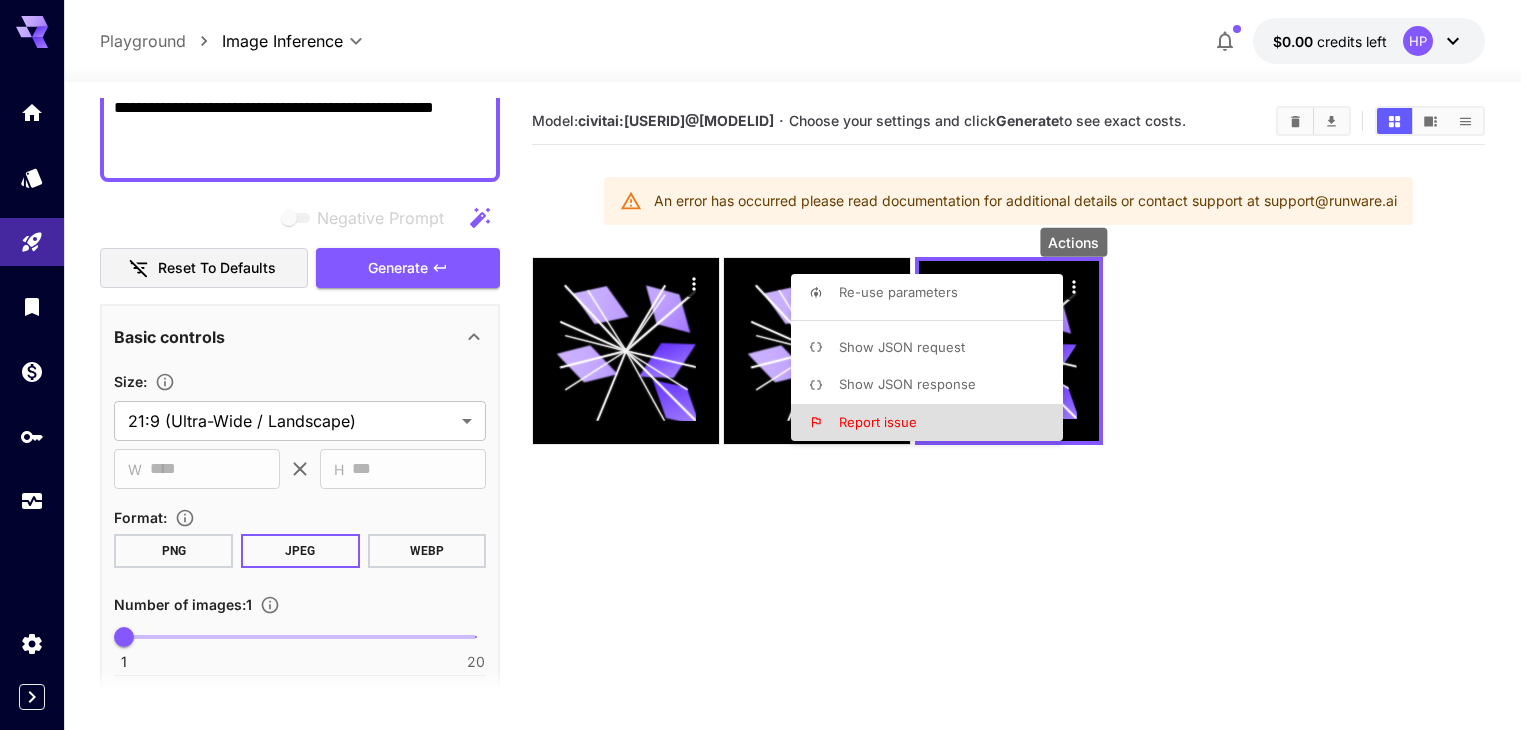type 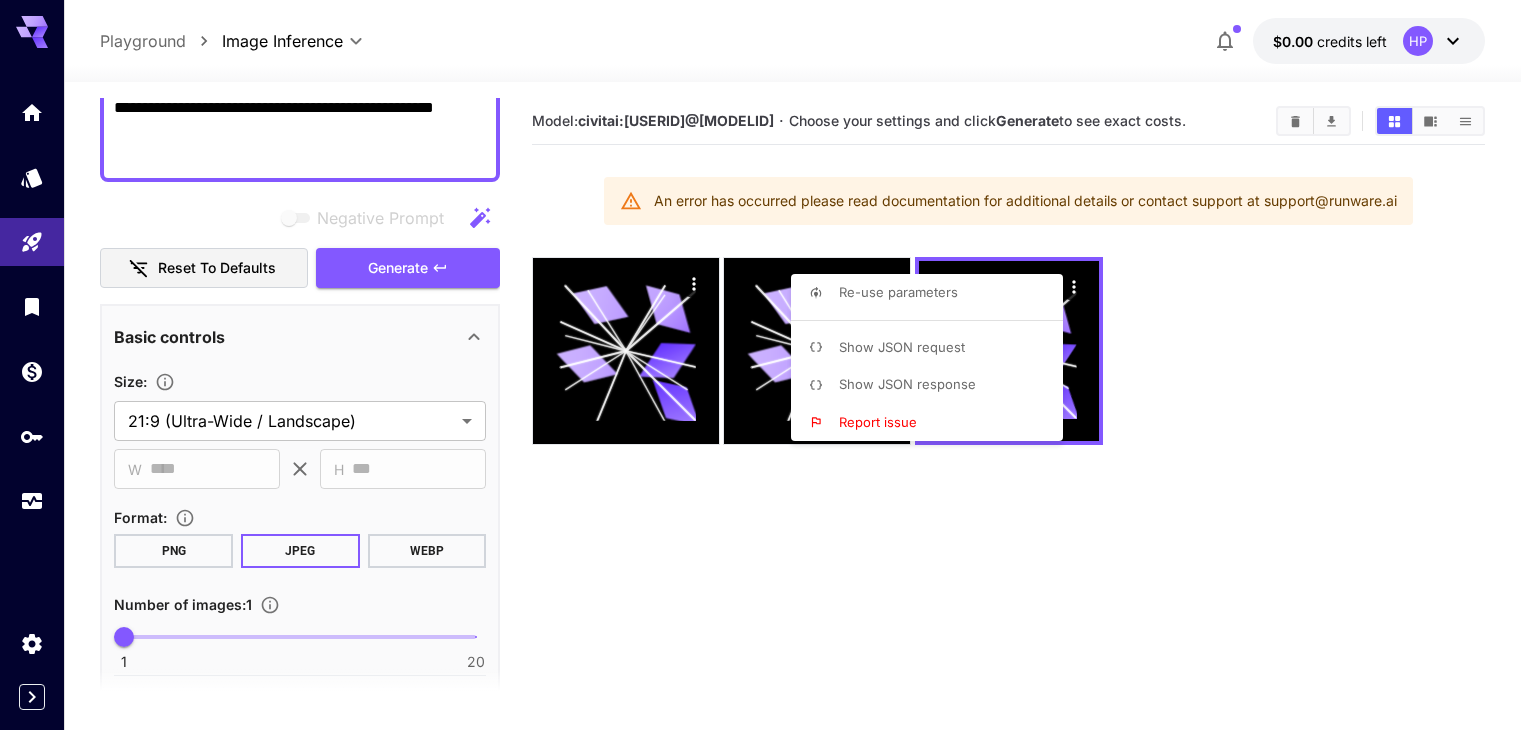 drag, startPoint x: 1260, startPoint y: 519, endPoint x: 1097, endPoint y: 361, distance: 227.0088 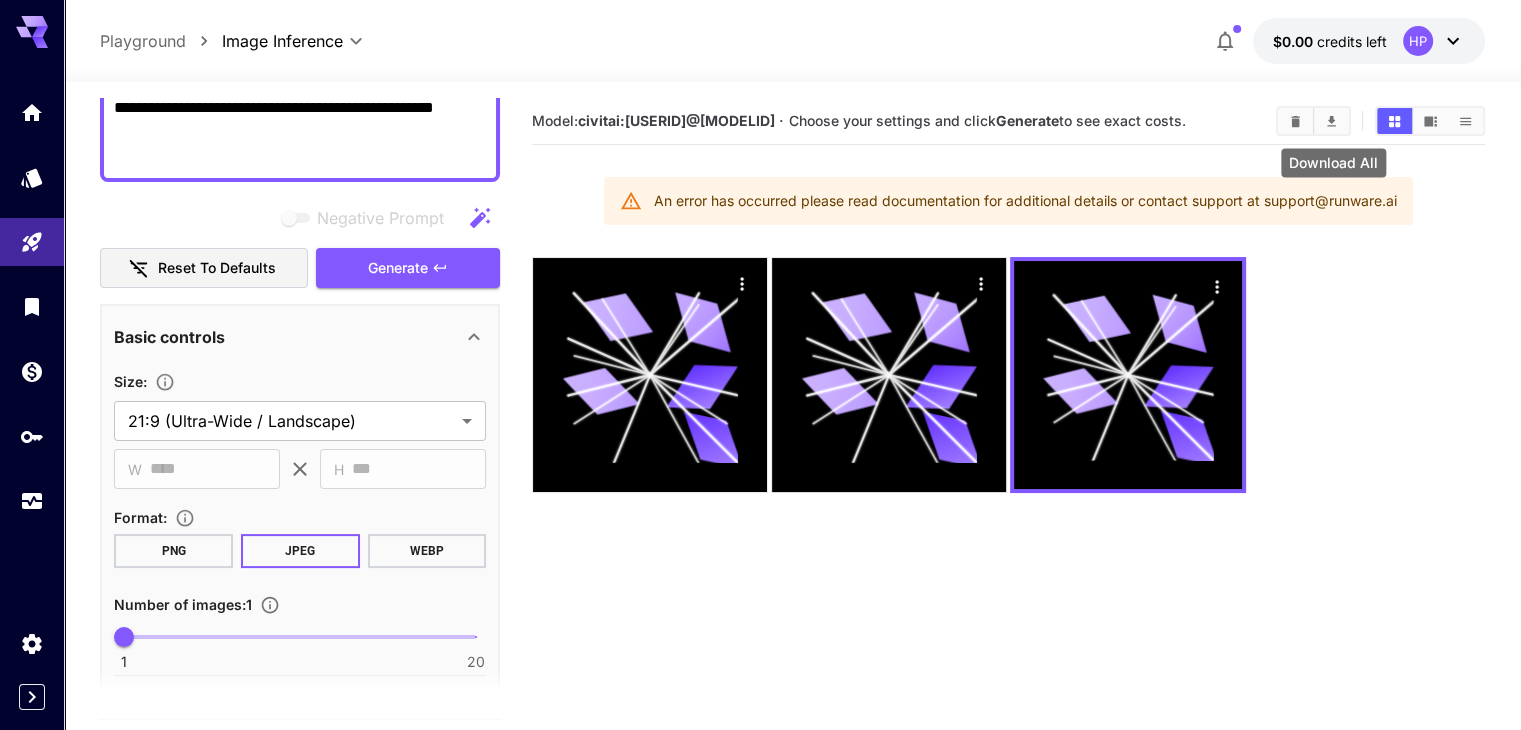 click at bounding box center [1331, 121] 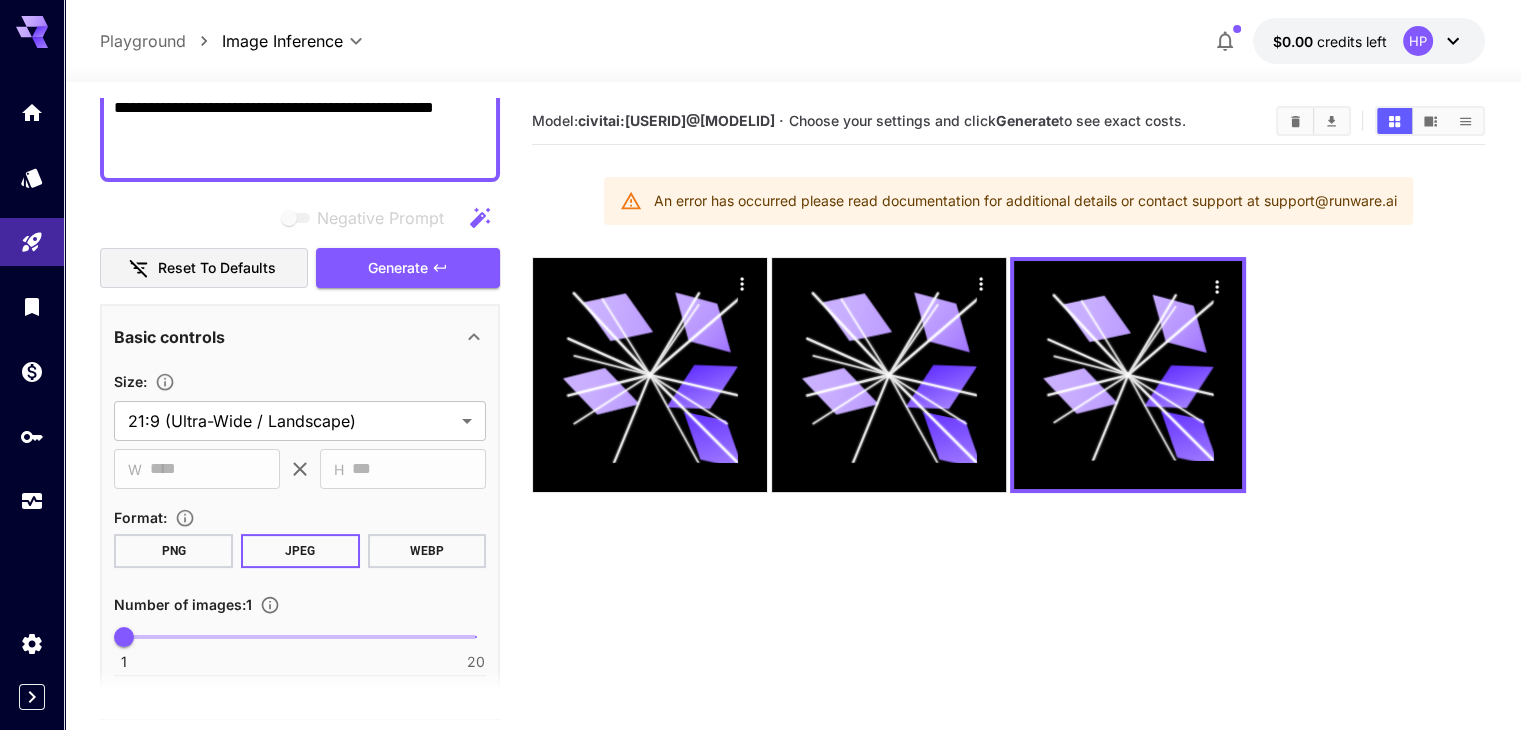 drag, startPoint x: 1163, startPoint y: 455, endPoint x: 1249, endPoint y: 287, distance: 188.73262 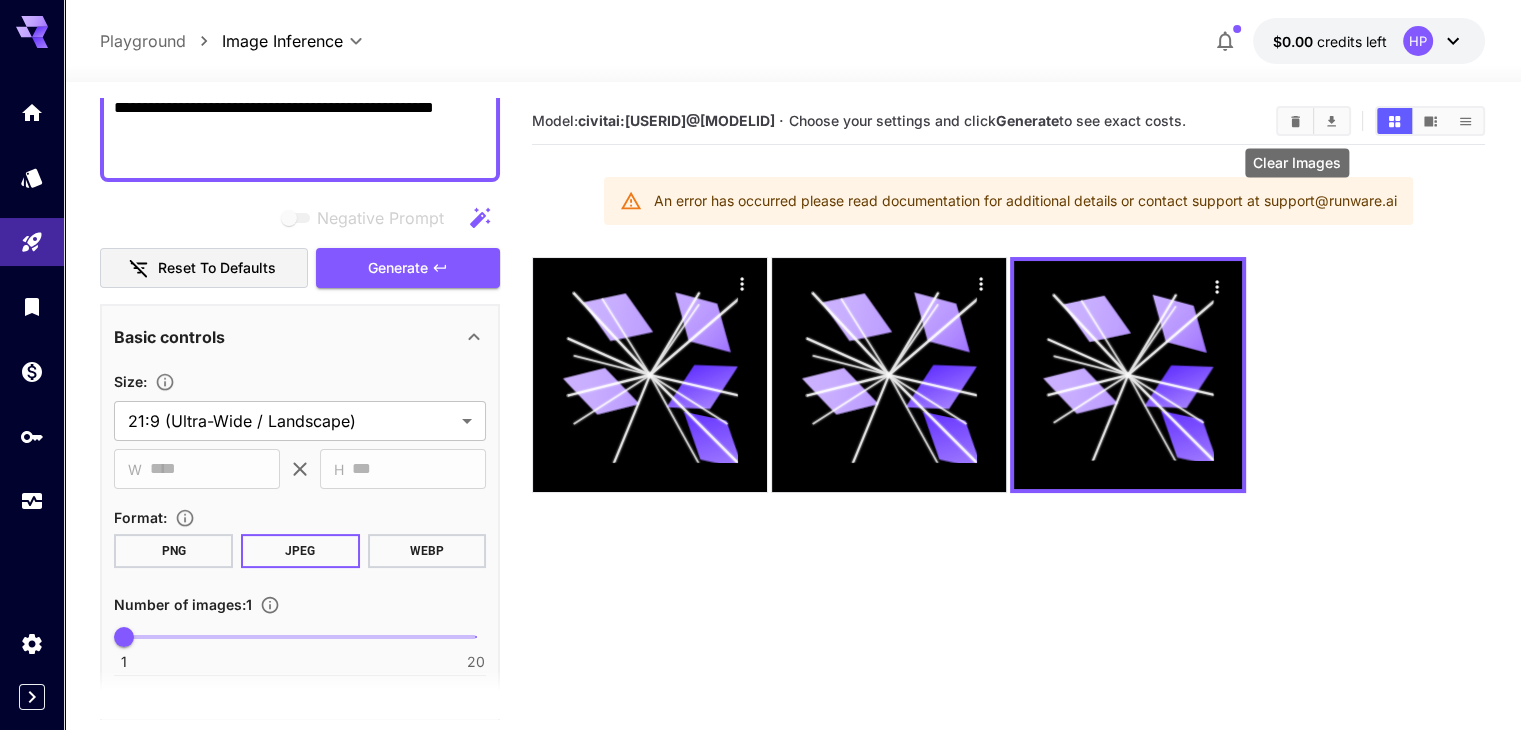 click 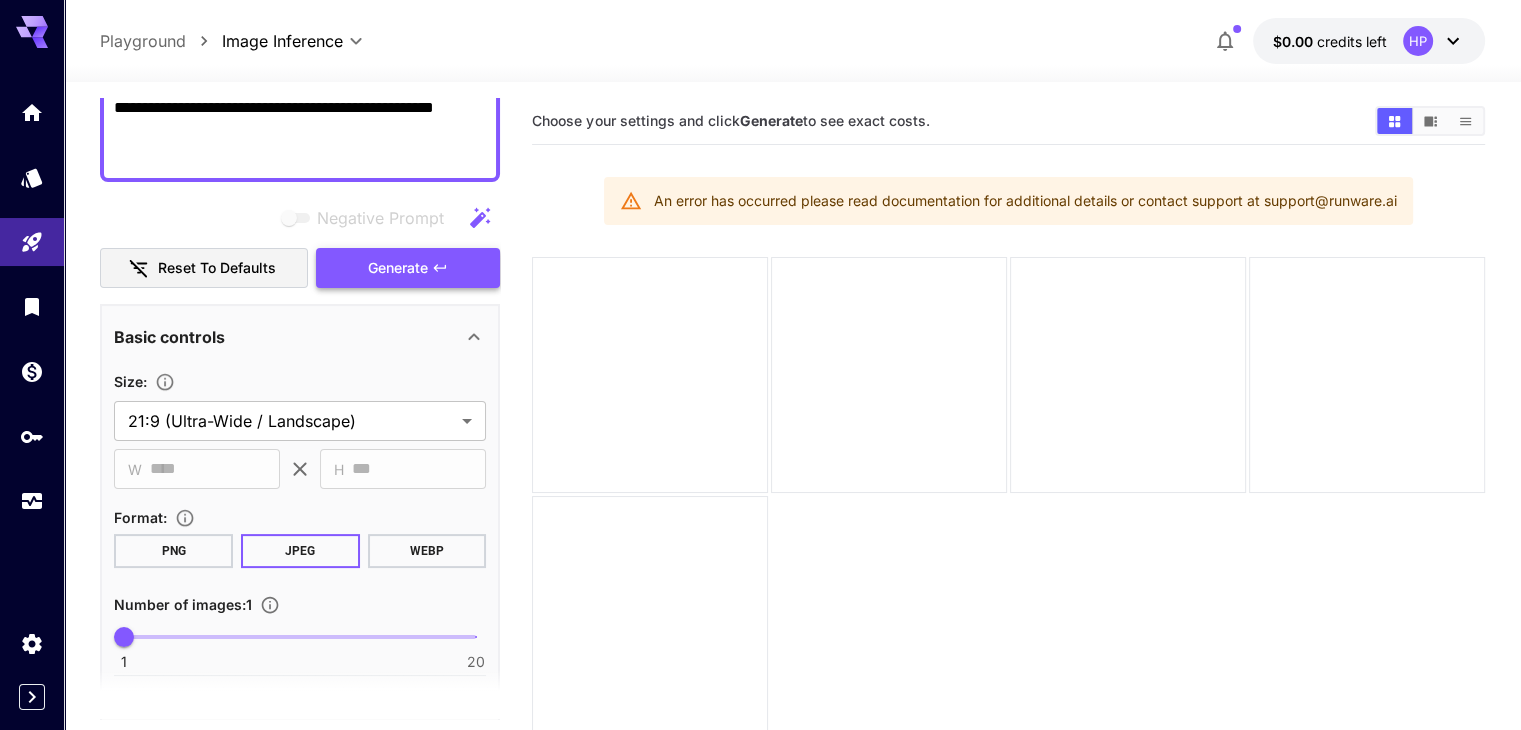 click on "Generate" at bounding box center [398, 268] 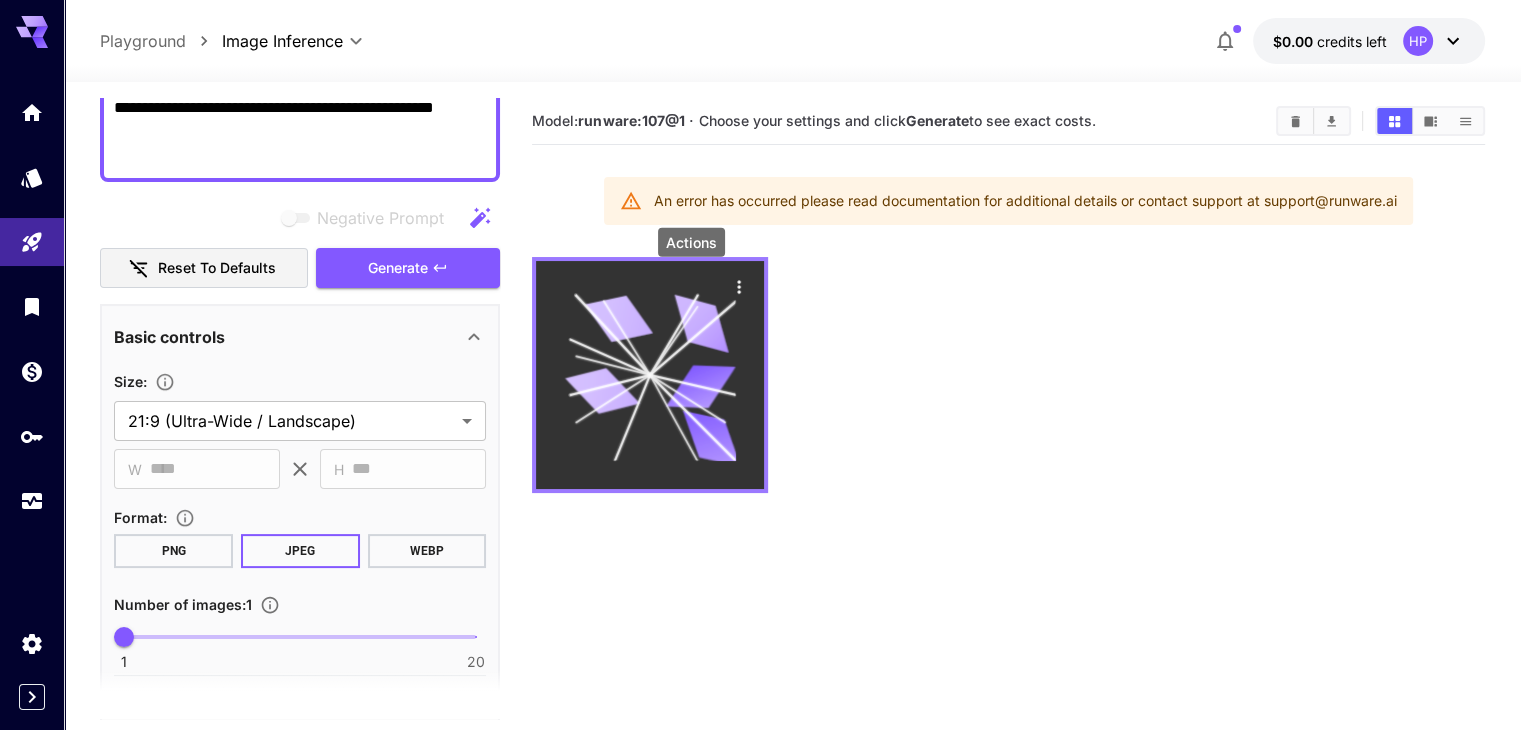 click 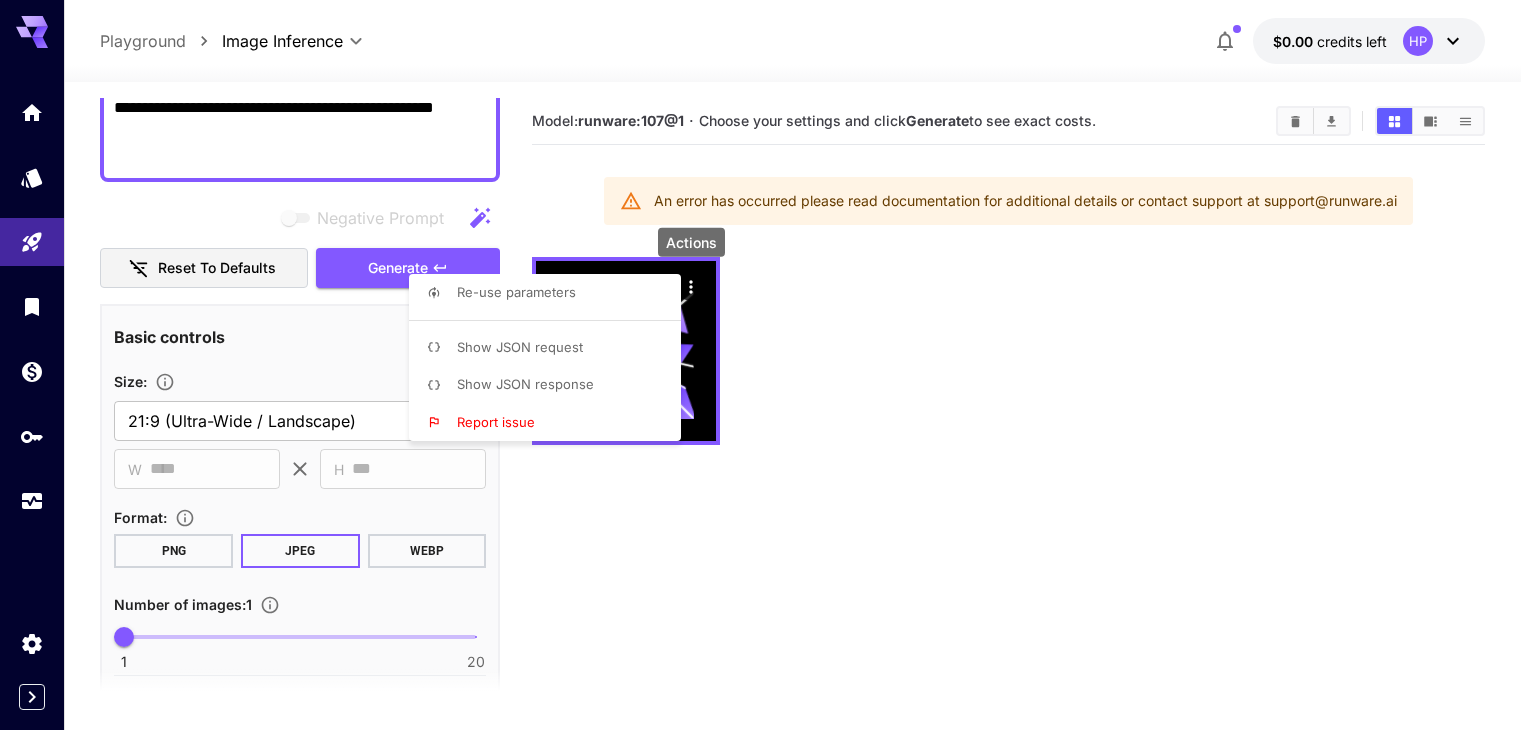 click on "Re-use parameters" at bounding box center [551, 293] 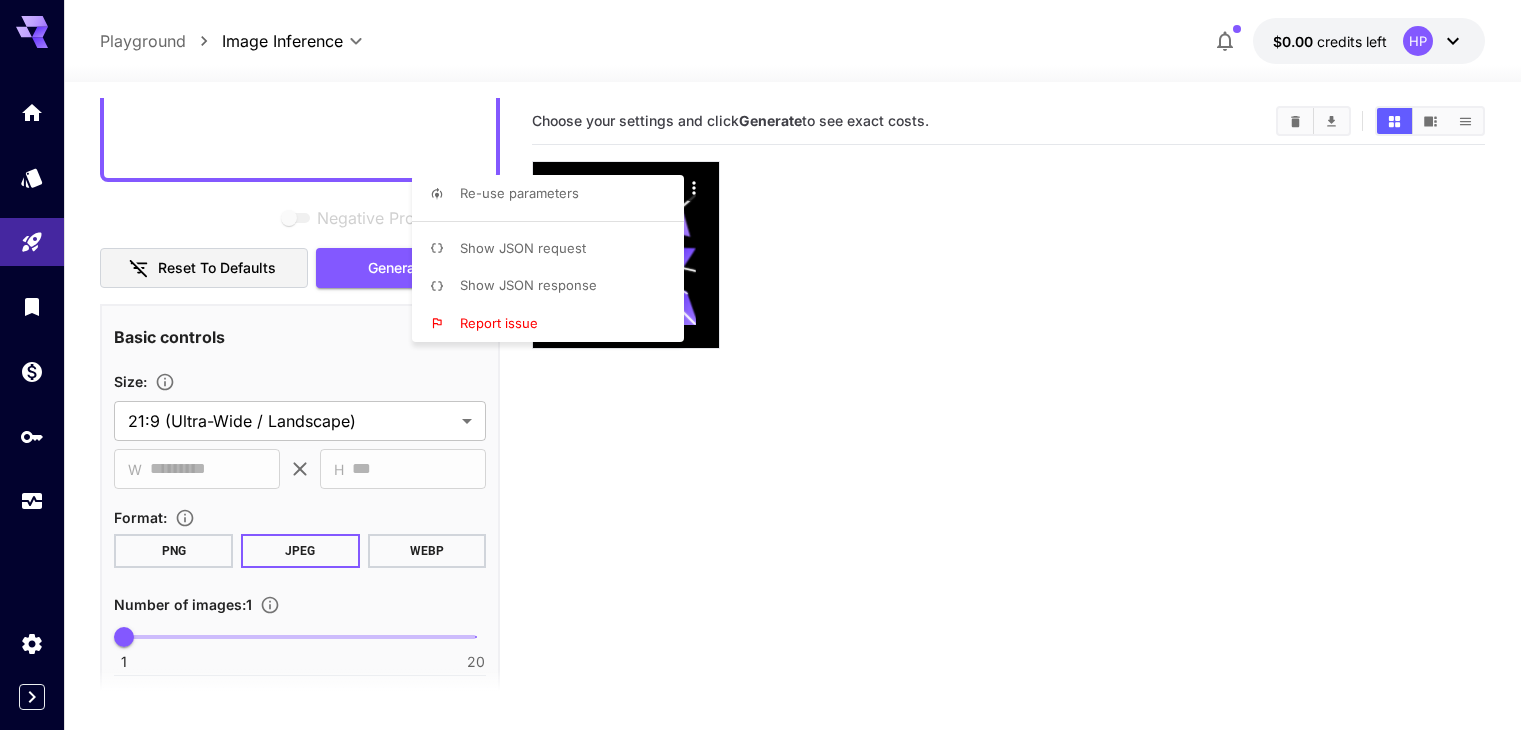 type on "**********" 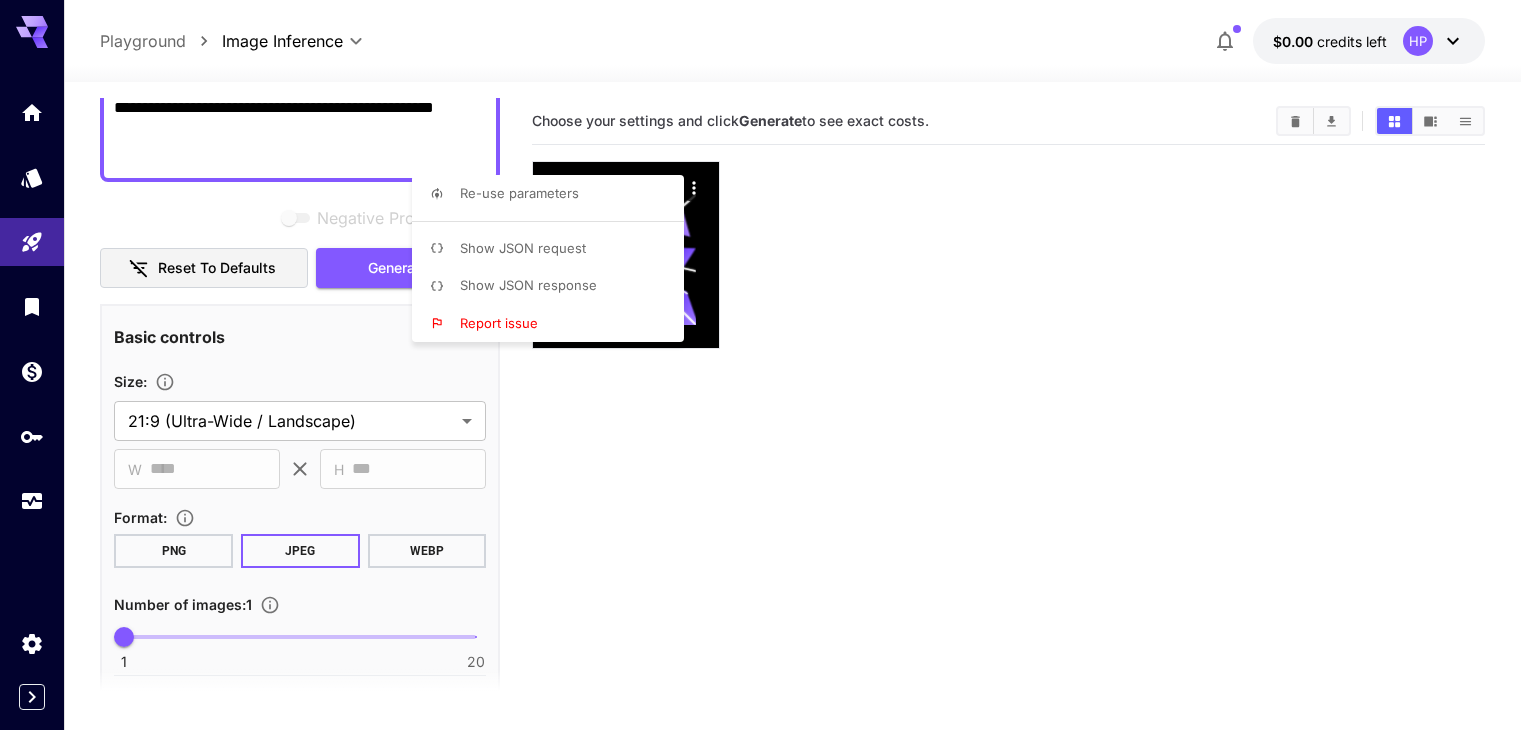 type on "*******" 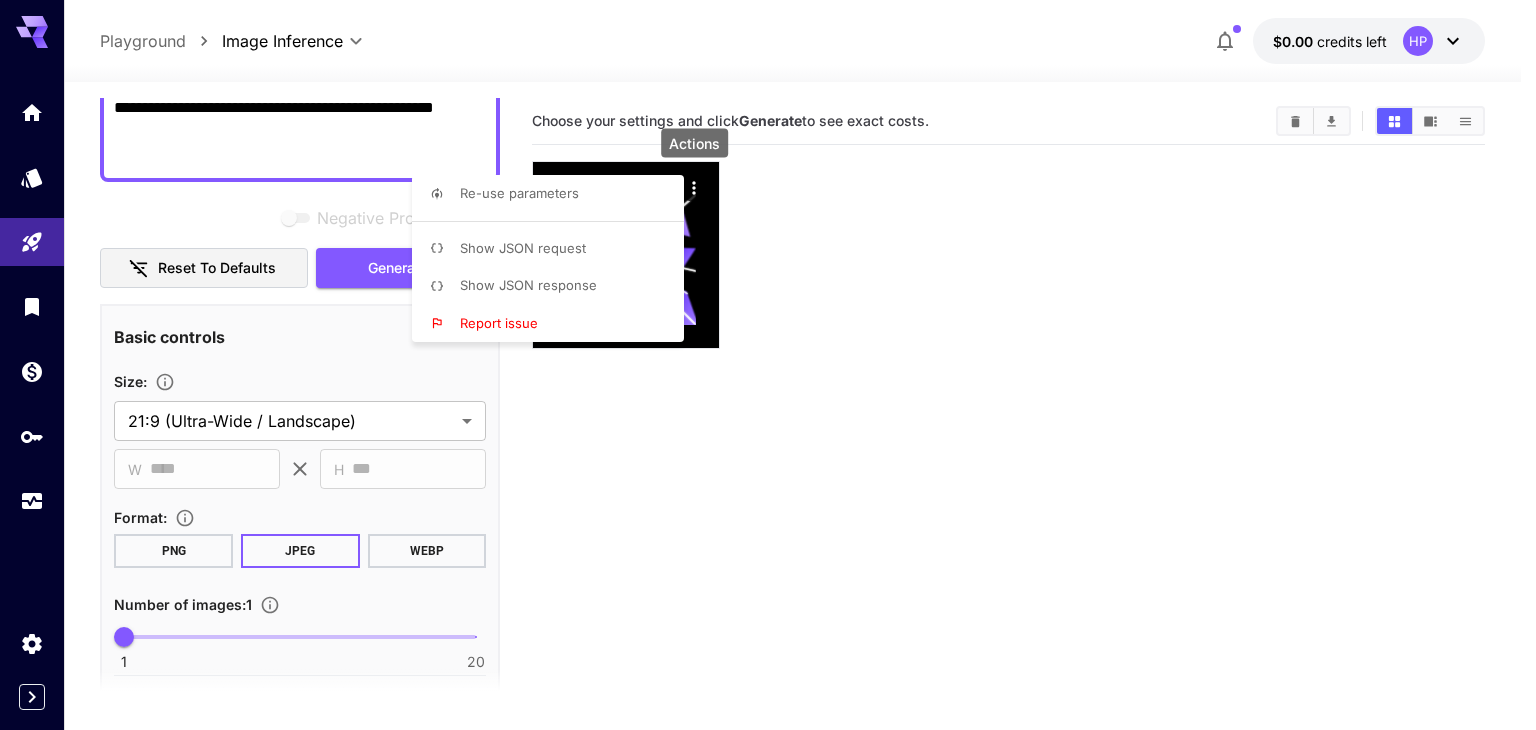 click at bounding box center (768, 365) 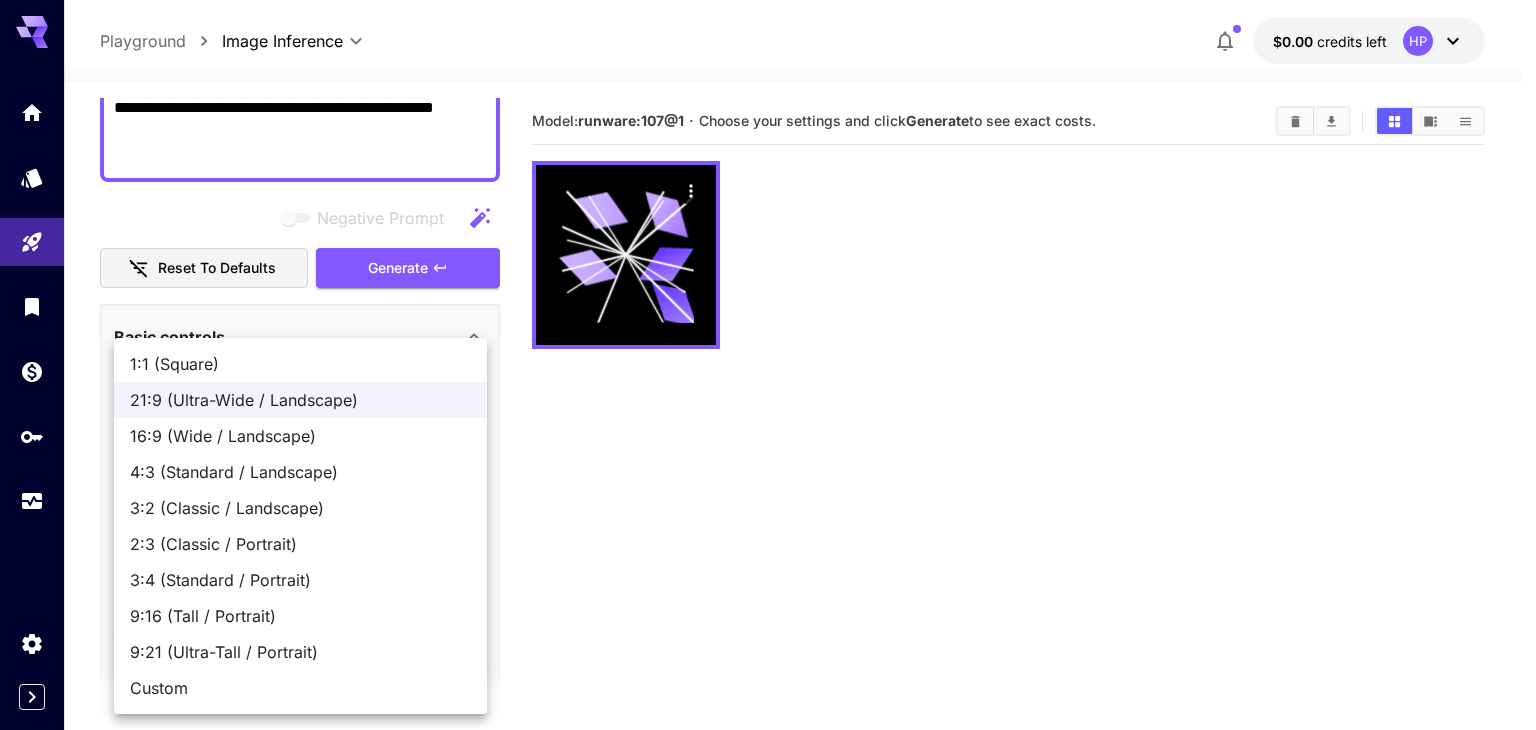 click on "**********" at bounding box center (768, 444) 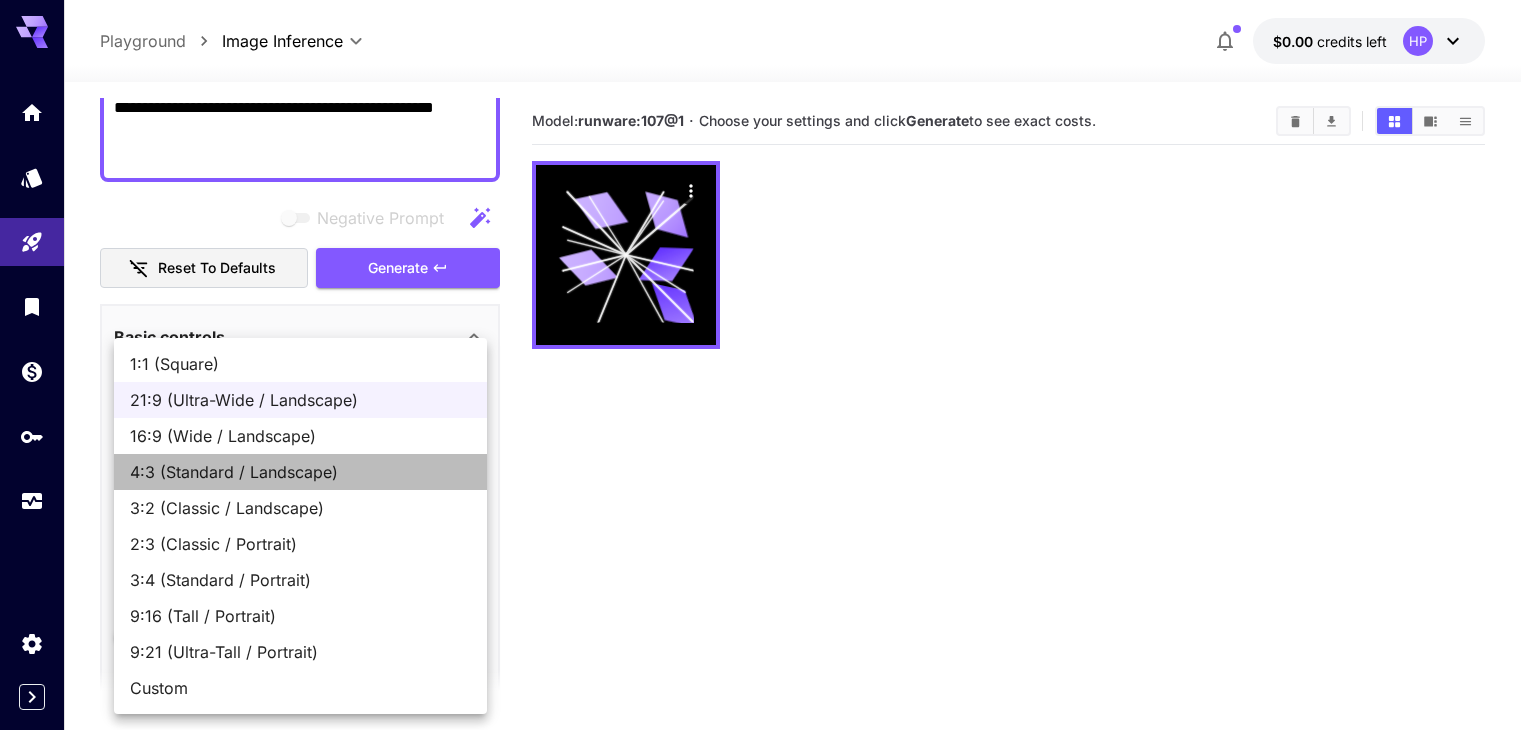 click on "4:3 (Standard / Landscape)" at bounding box center (300, 472) 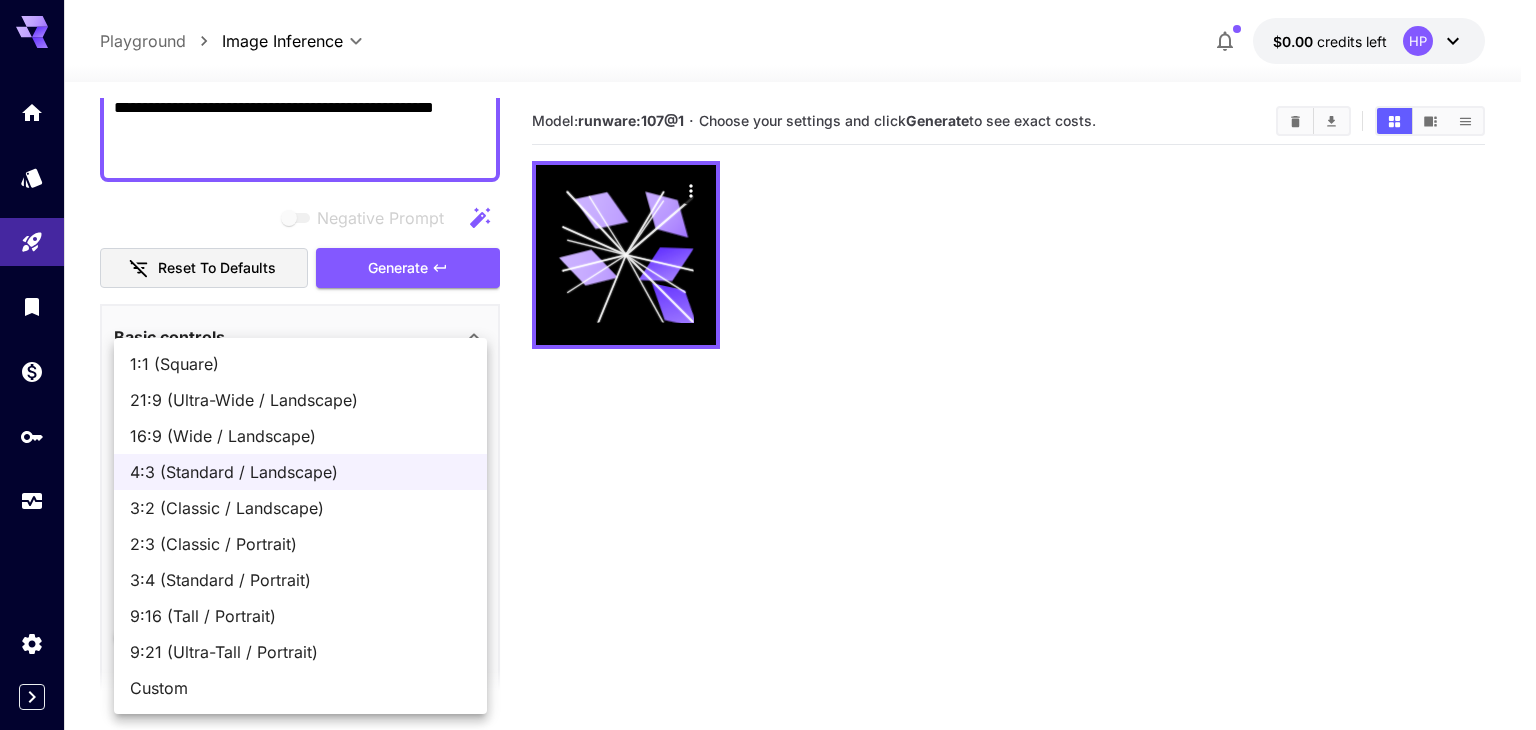 click on "**********" at bounding box center (768, 444) 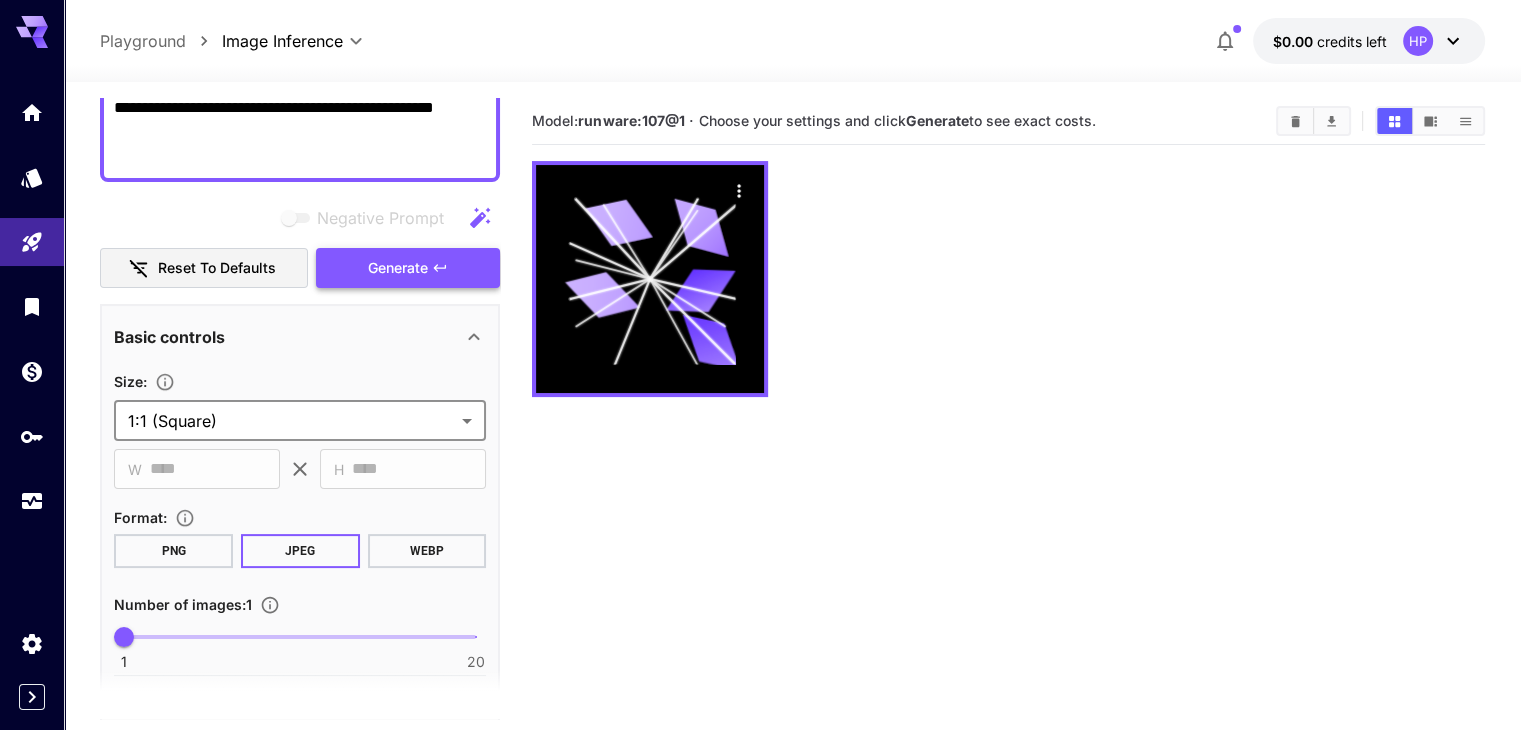 click 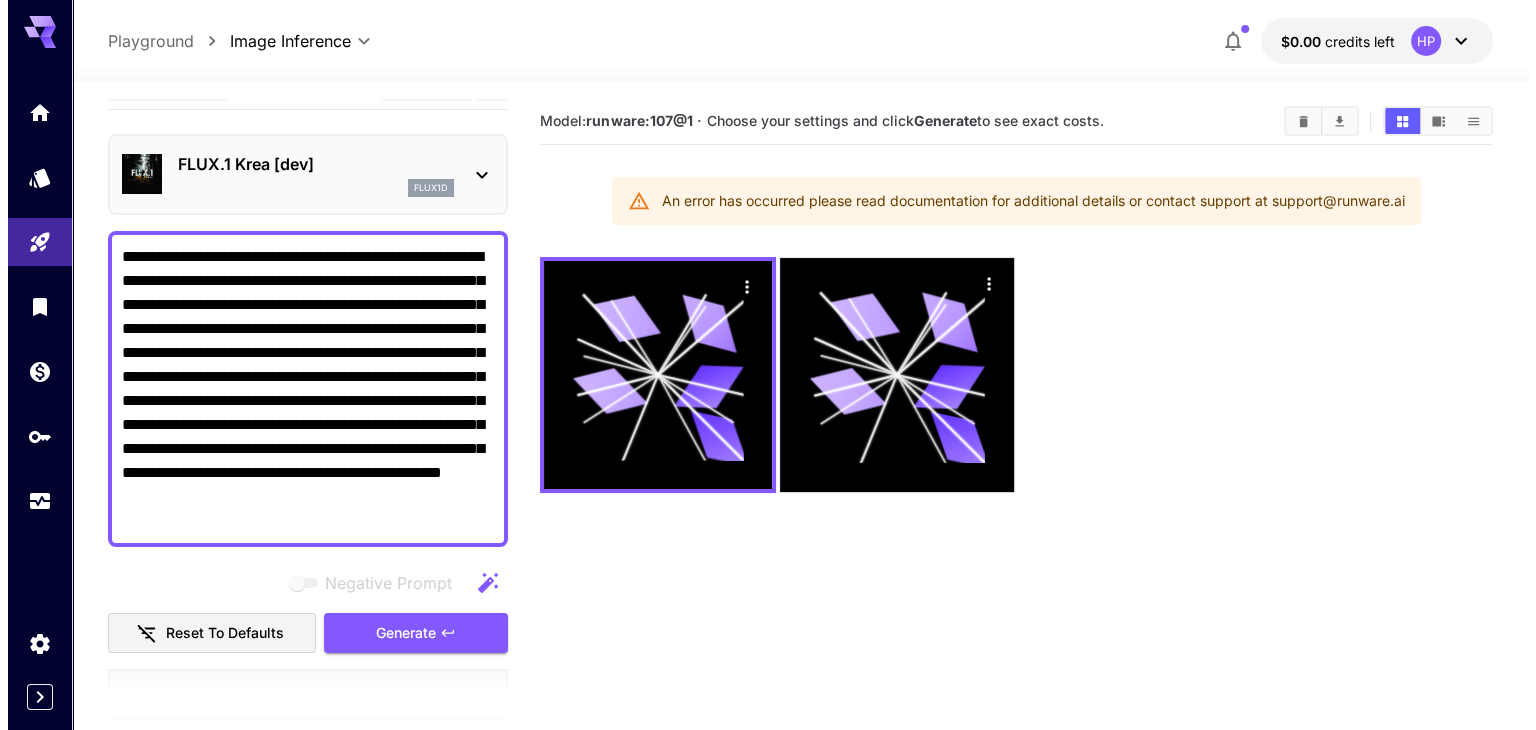 scroll, scrollTop: 0, scrollLeft: 0, axis: both 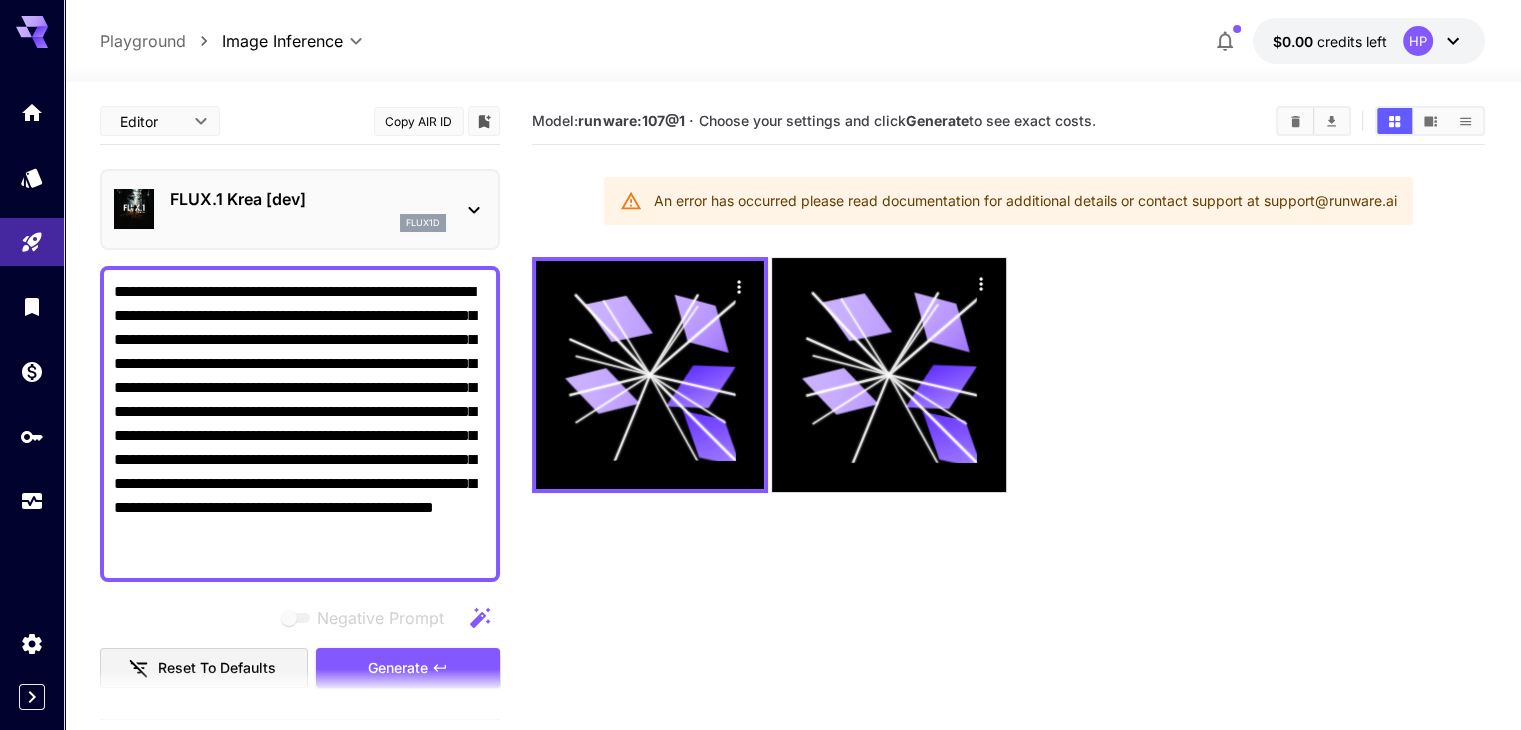 drag, startPoint x: 244, startPoint y: 122, endPoint x: 191, endPoint y: 110, distance: 54.34151 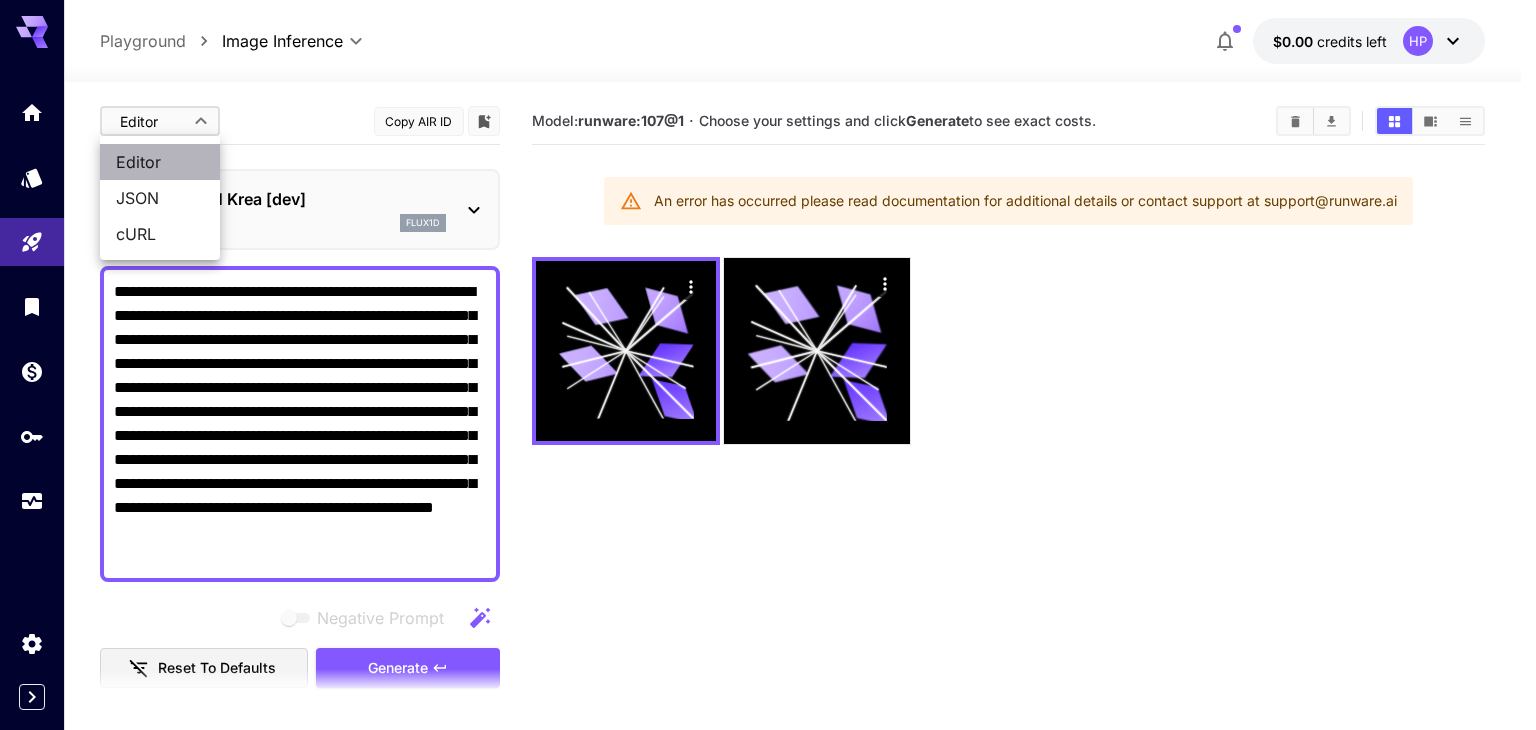 click on "Editor" at bounding box center (160, 162) 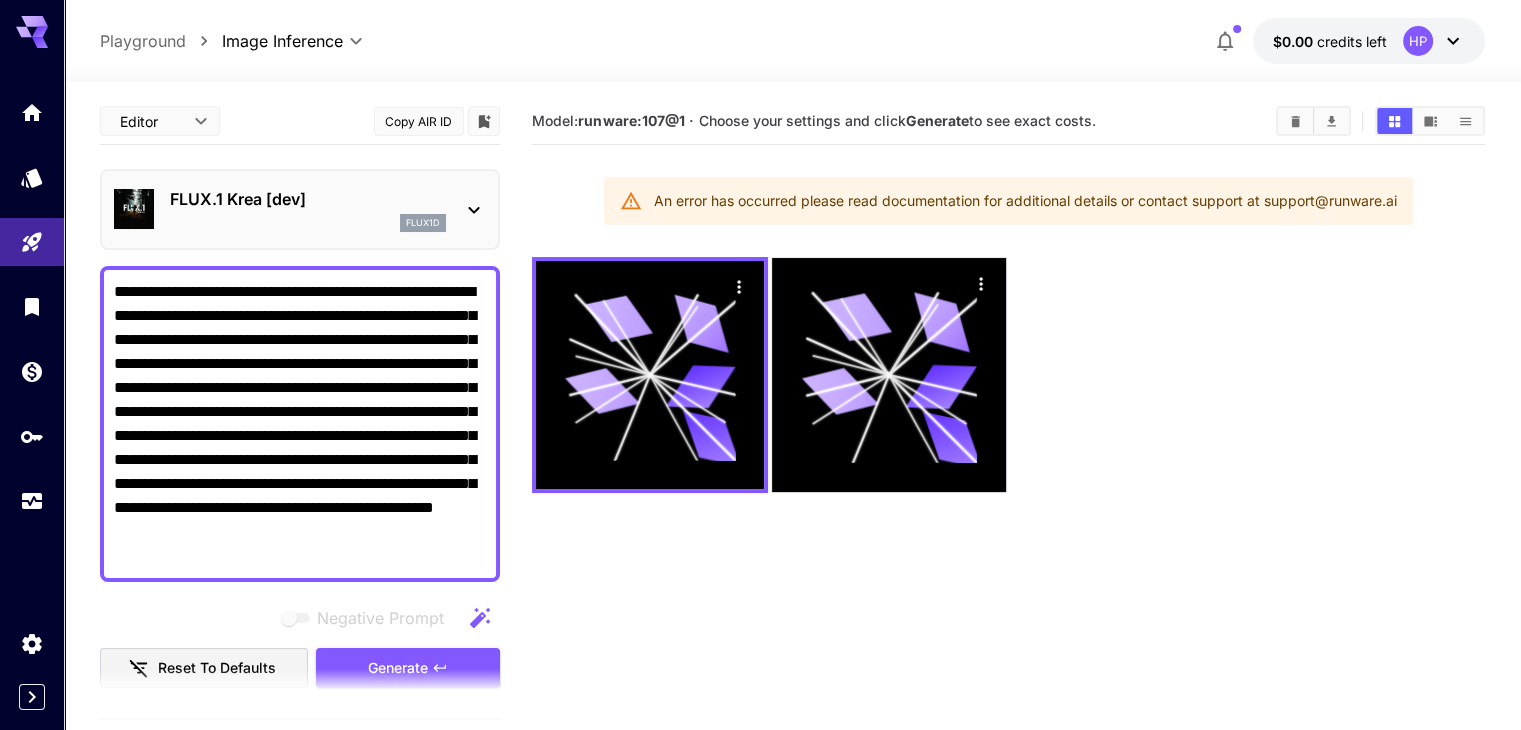 click on "FLUX.1 Krea [dev]" at bounding box center (308, 199) 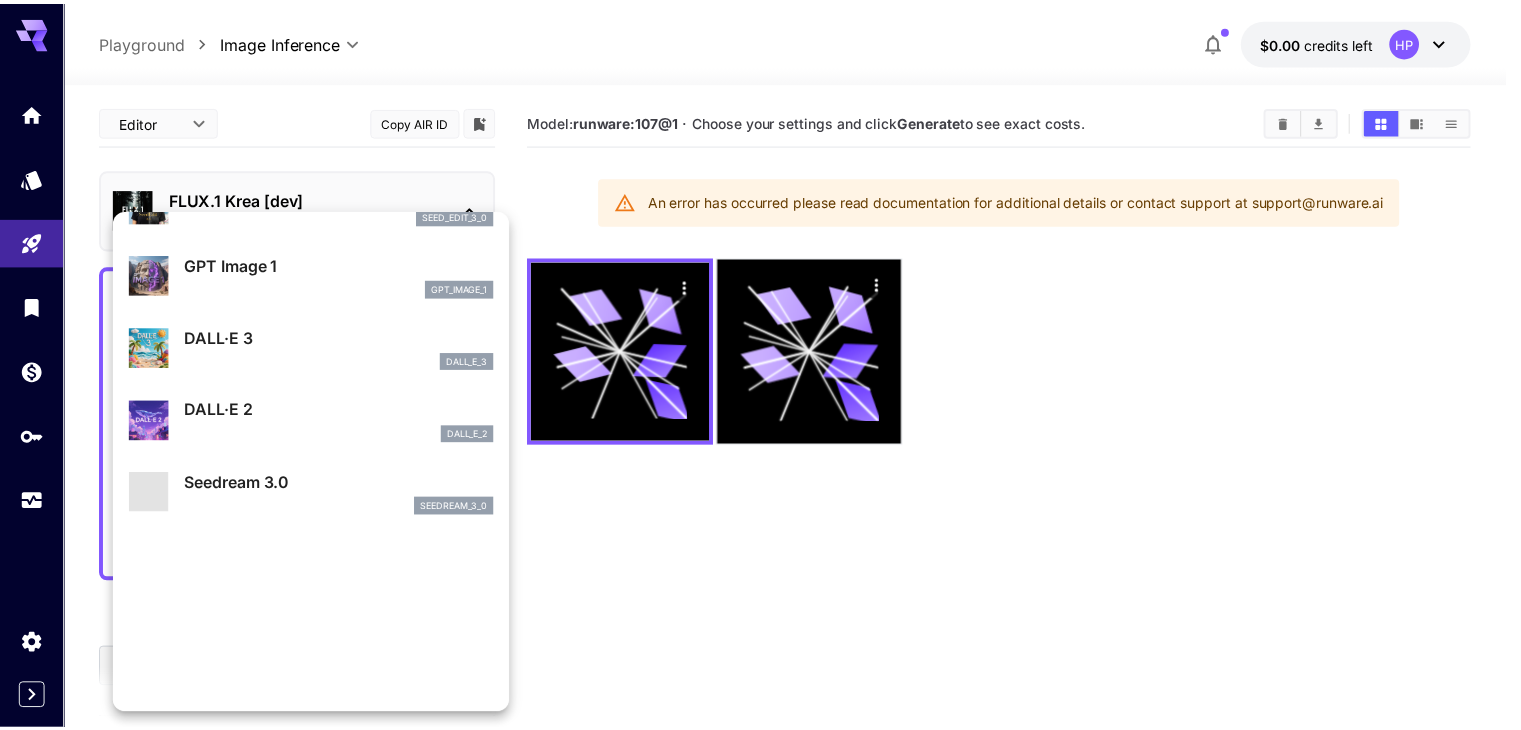 scroll, scrollTop: 401, scrollLeft: 0, axis: vertical 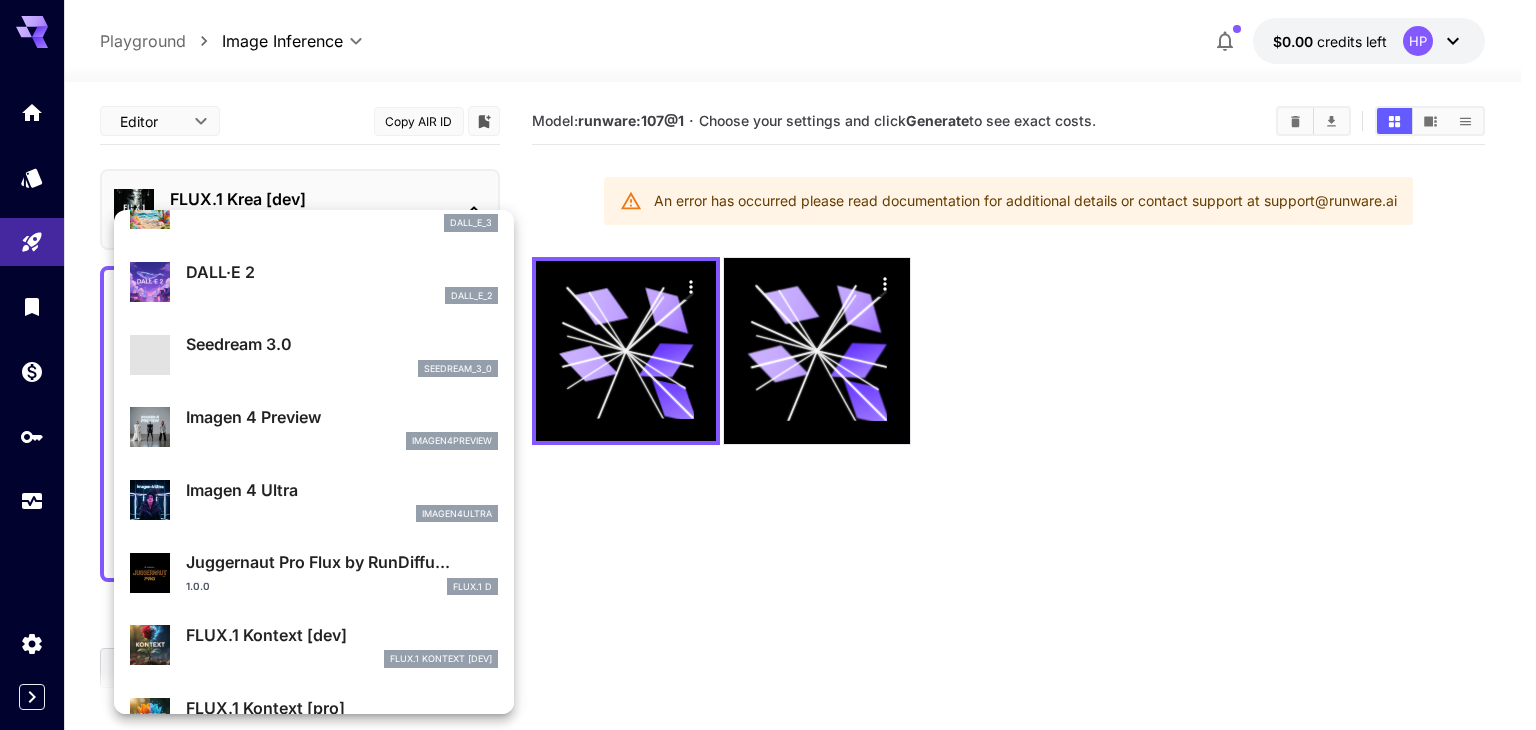 click on "Imagen 4 Ultra" at bounding box center [342, 490] 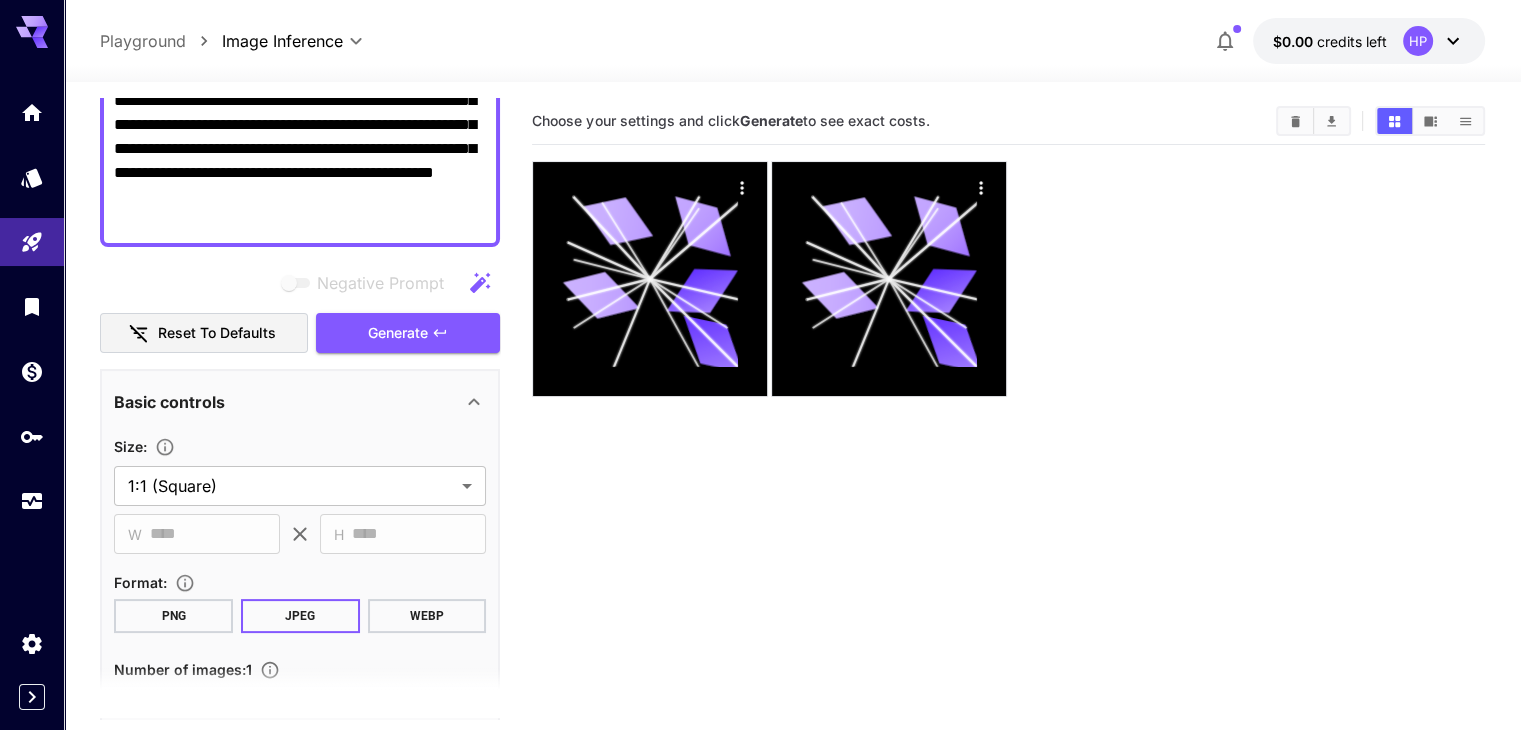 scroll, scrollTop: 400, scrollLeft: 0, axis: vertical 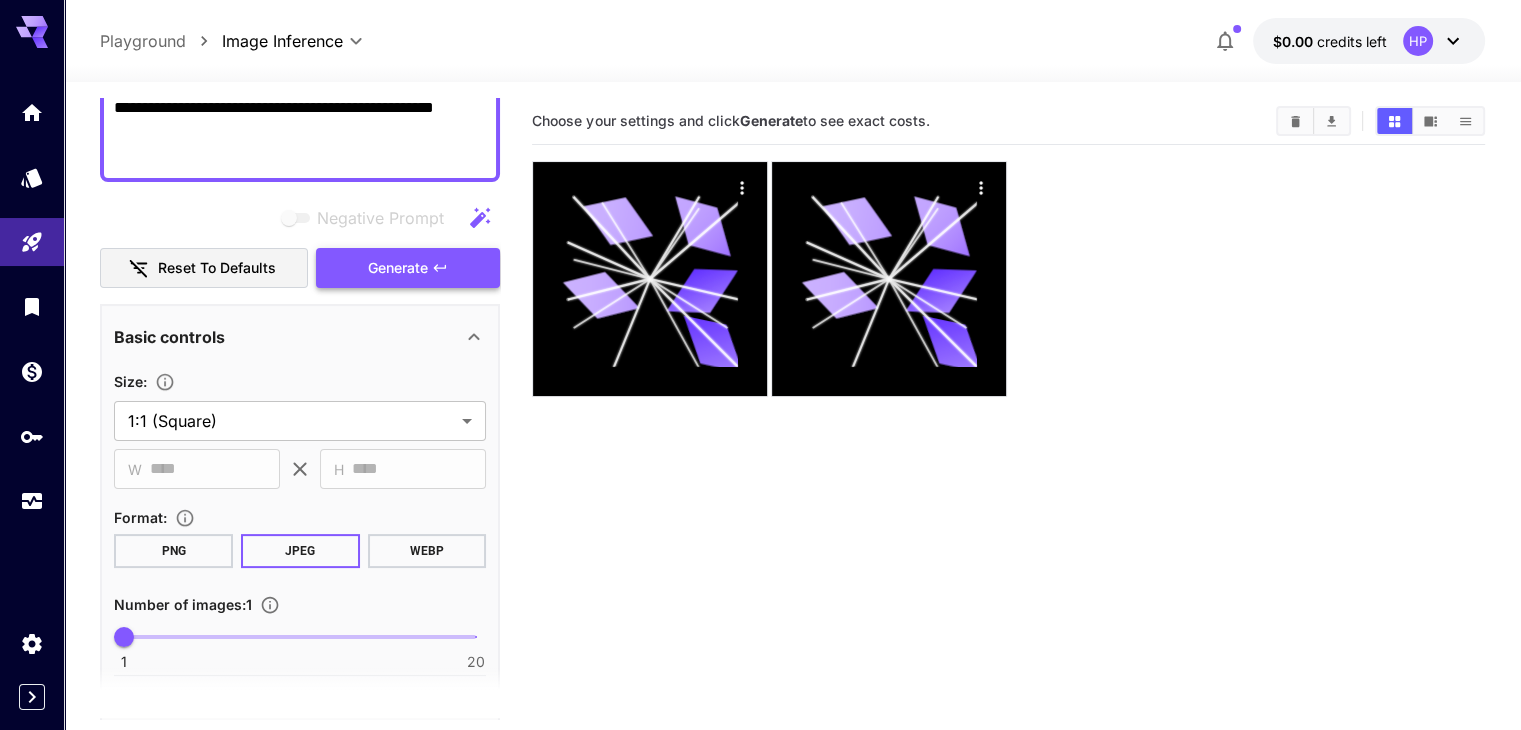 click on "Generate" at bounding box center (408, 268) 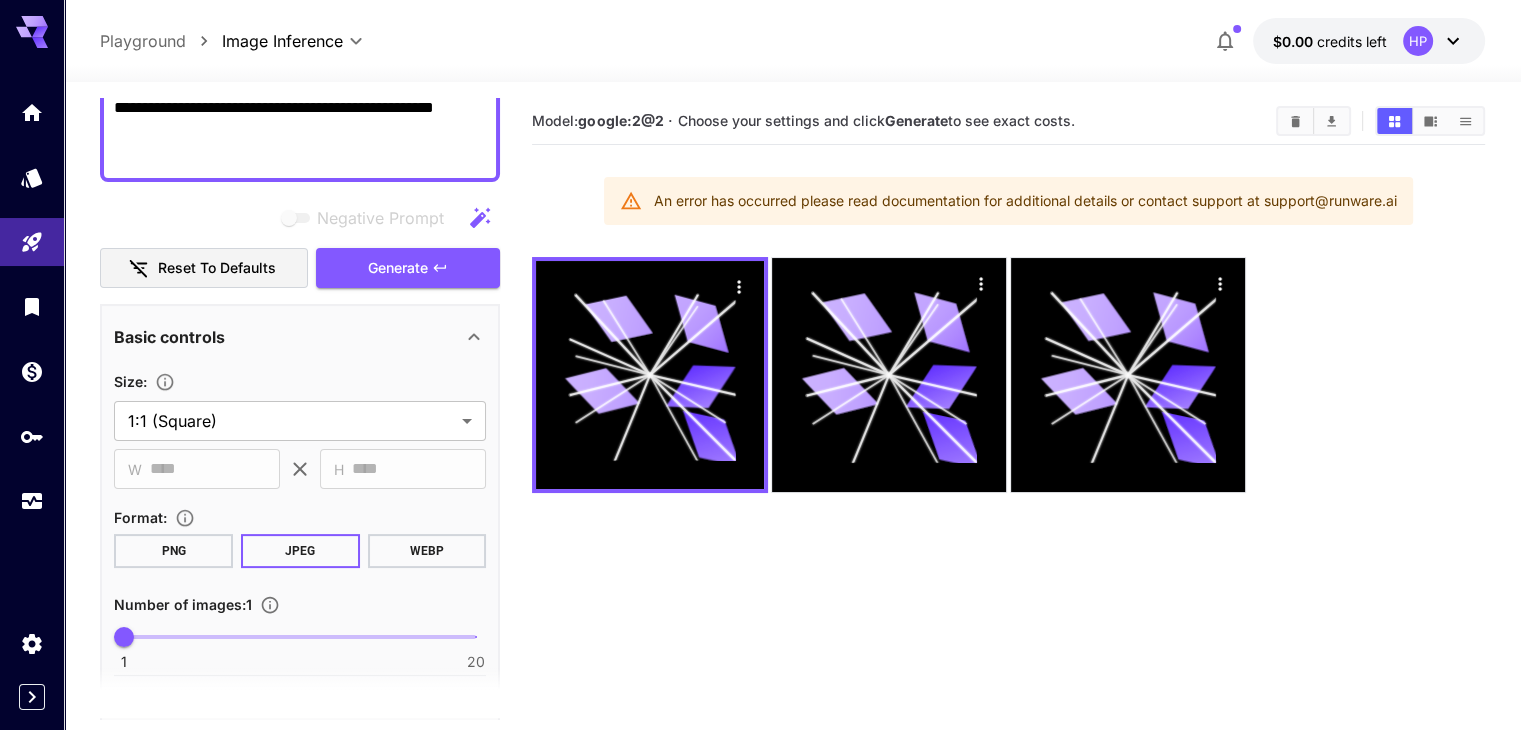click on "$0.00    credits left  HP" at bounding box center [1369, 41] 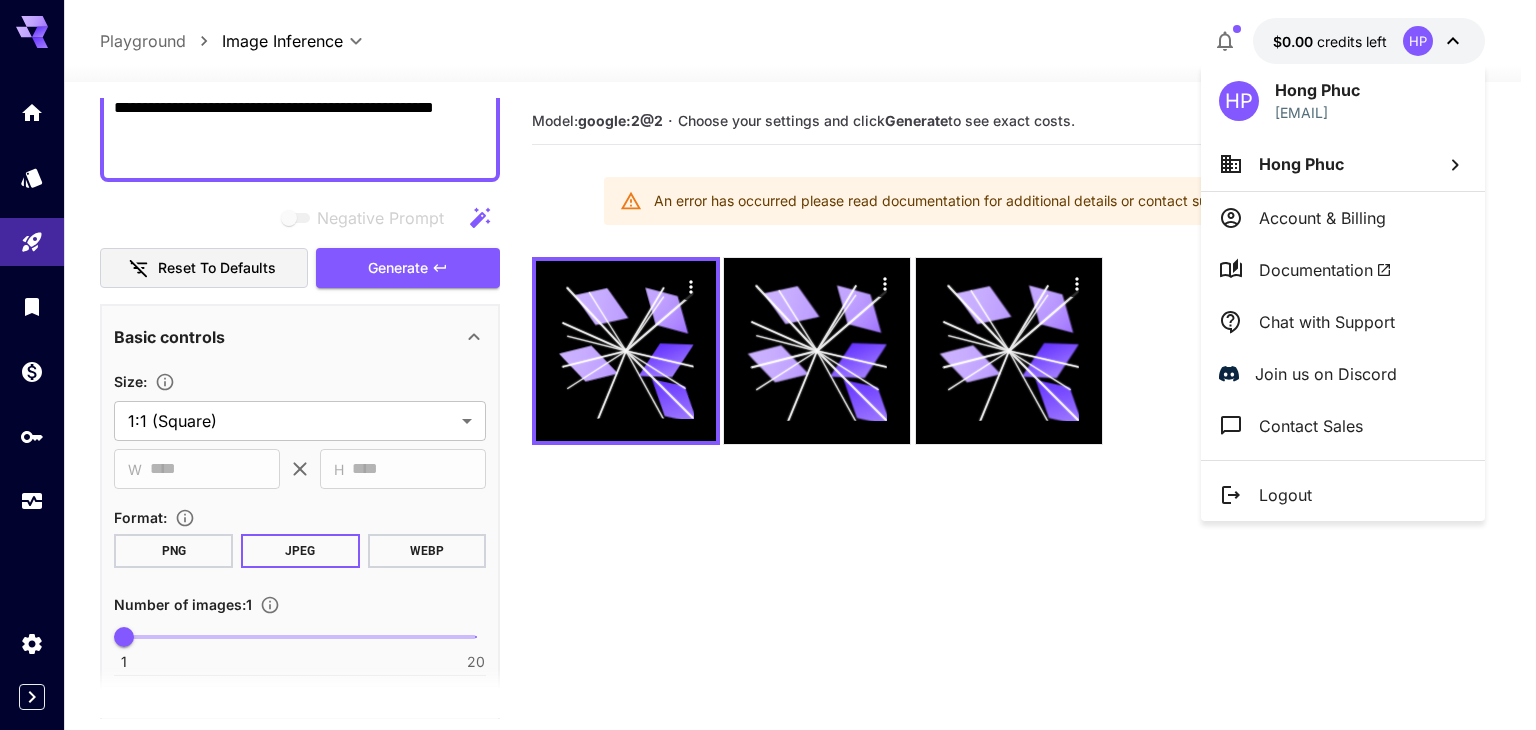 click at bounding box center (768, 365) 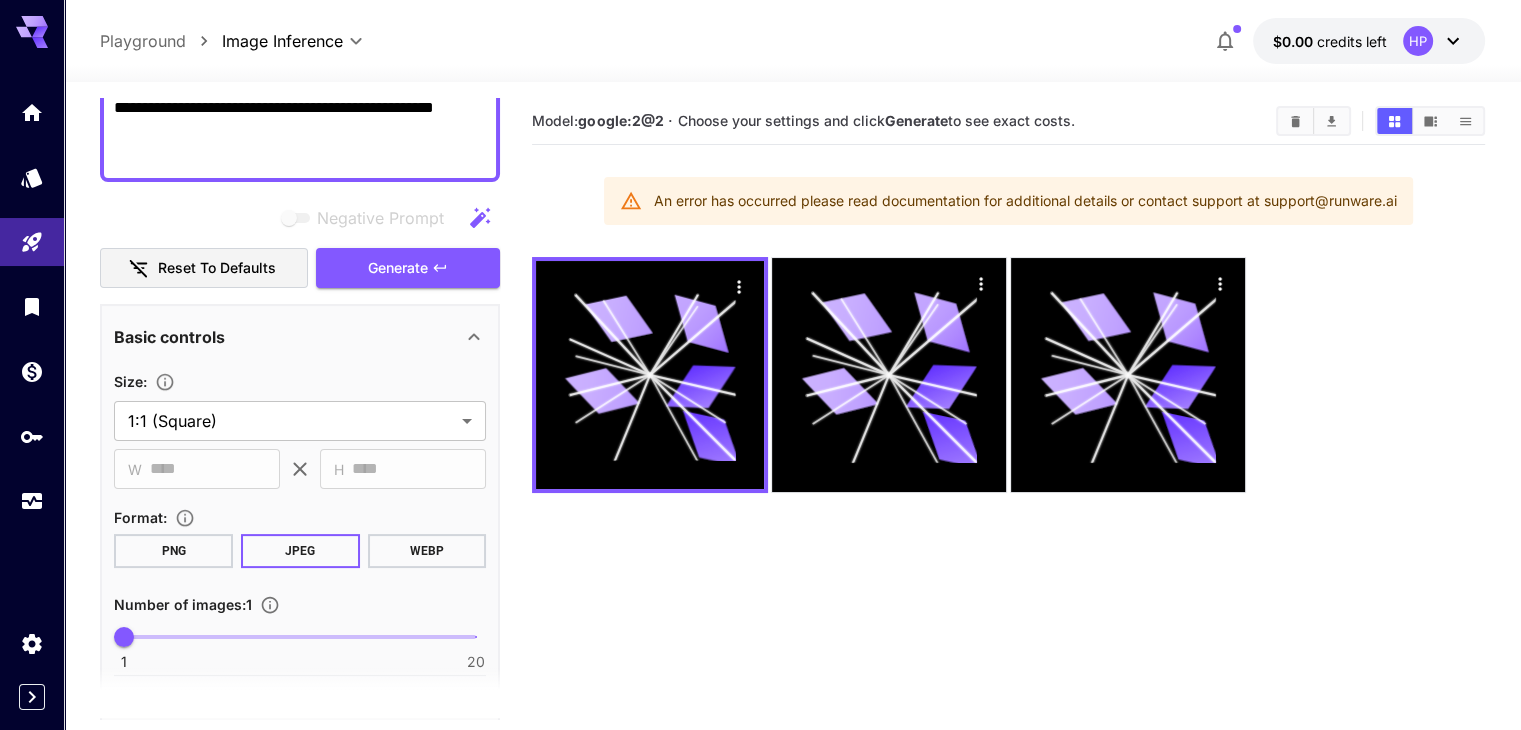 click on "HP [EMAIL] Hong Phuc Account & Billing Documentation Chat with Support Join us on Discord Contact Sales Logout" at bounding box center [160, 365] 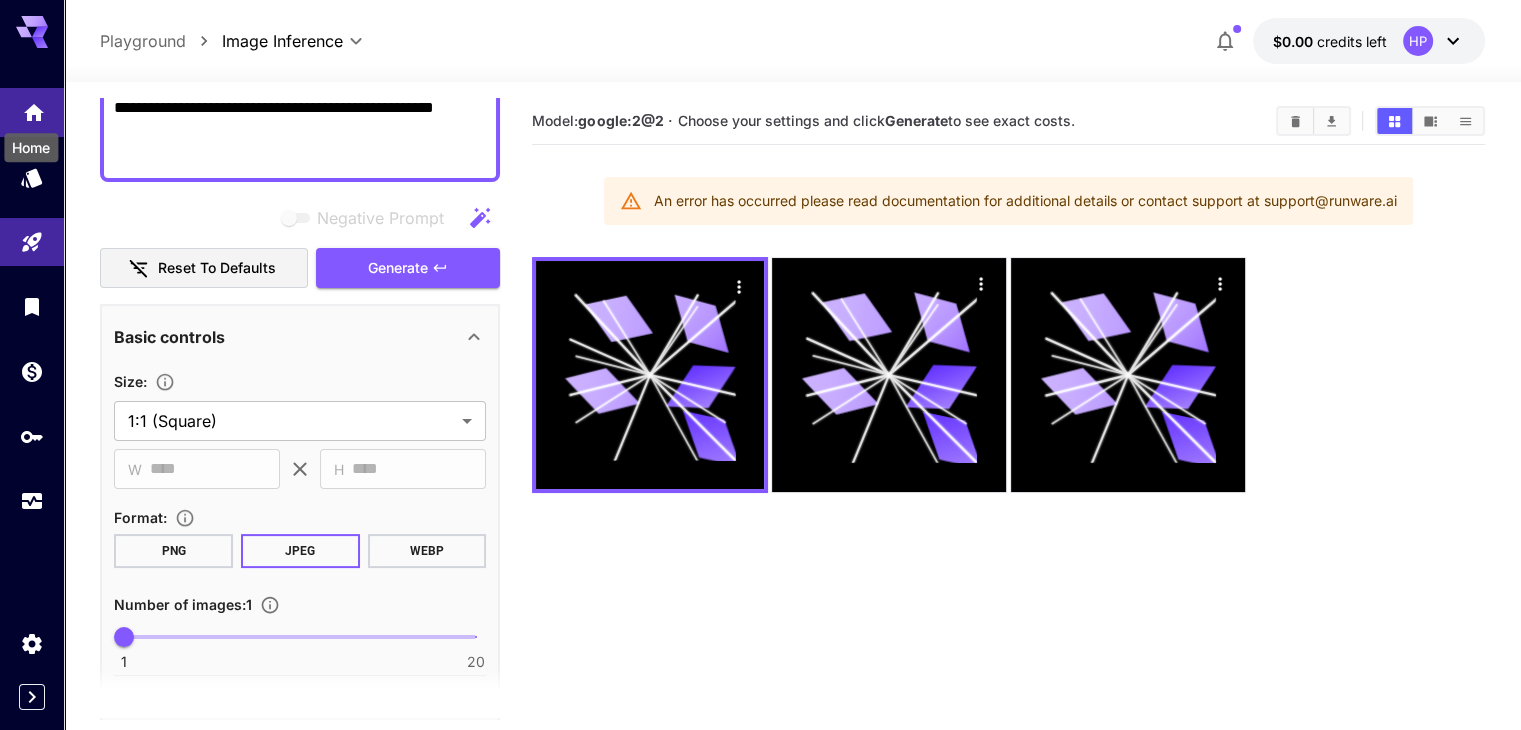 click 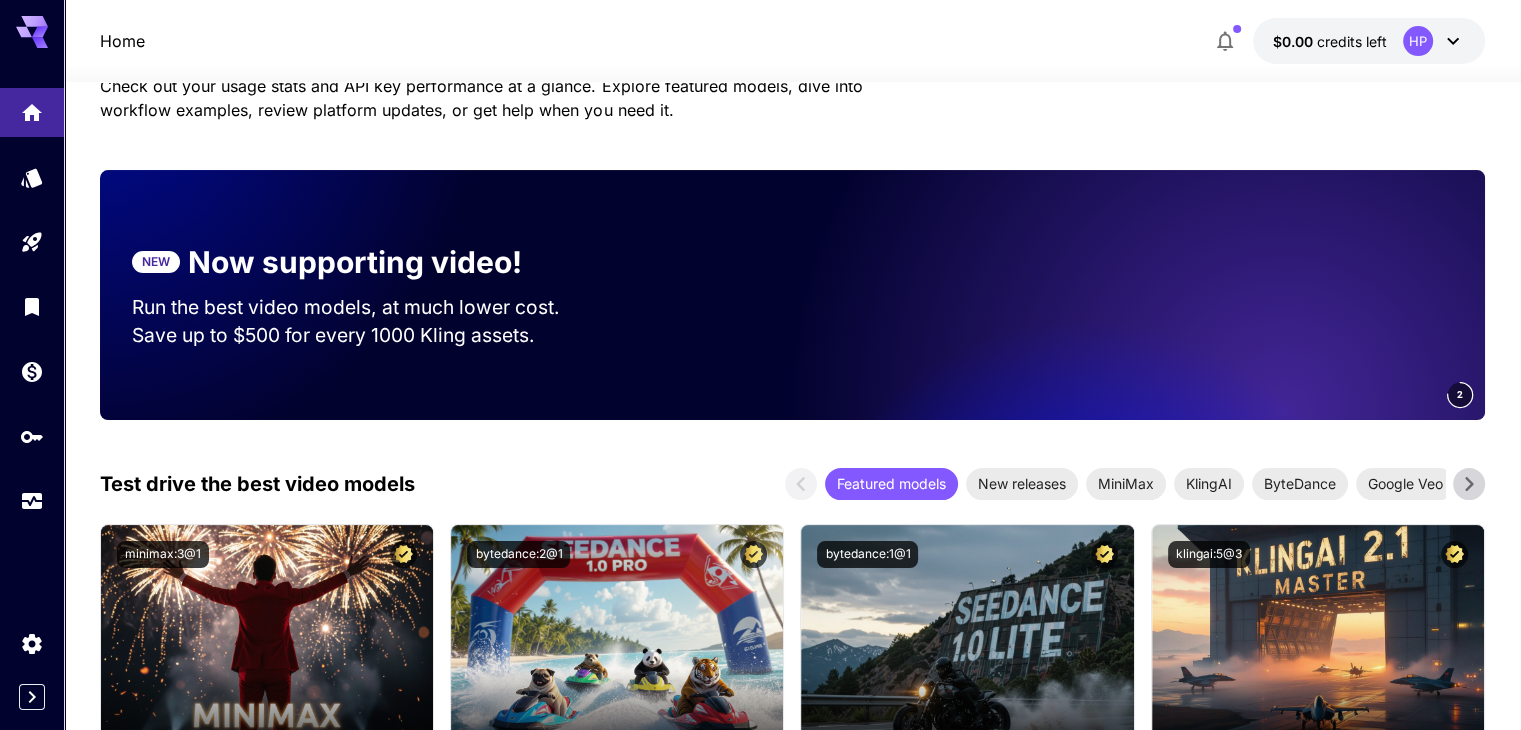 scroll, scrollTop: 0, scrollLeft: 0, axis: both 